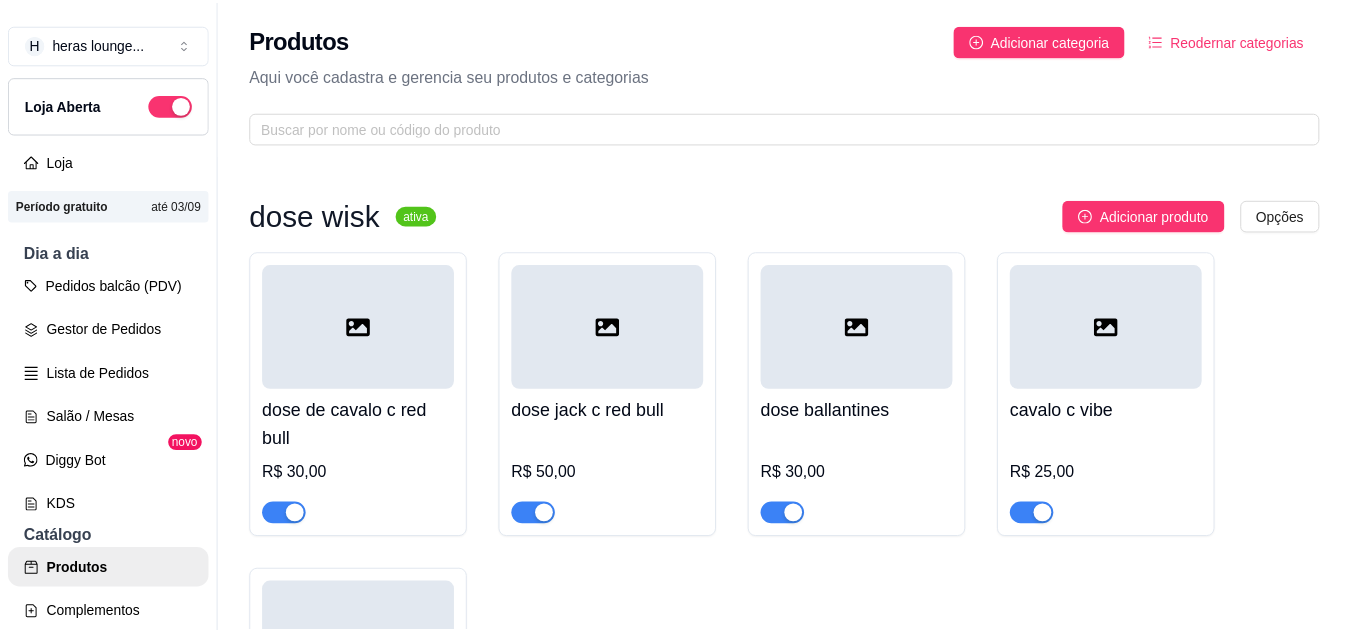 scroll, scrollTop: 0, scrollLeft: 0, axis: both 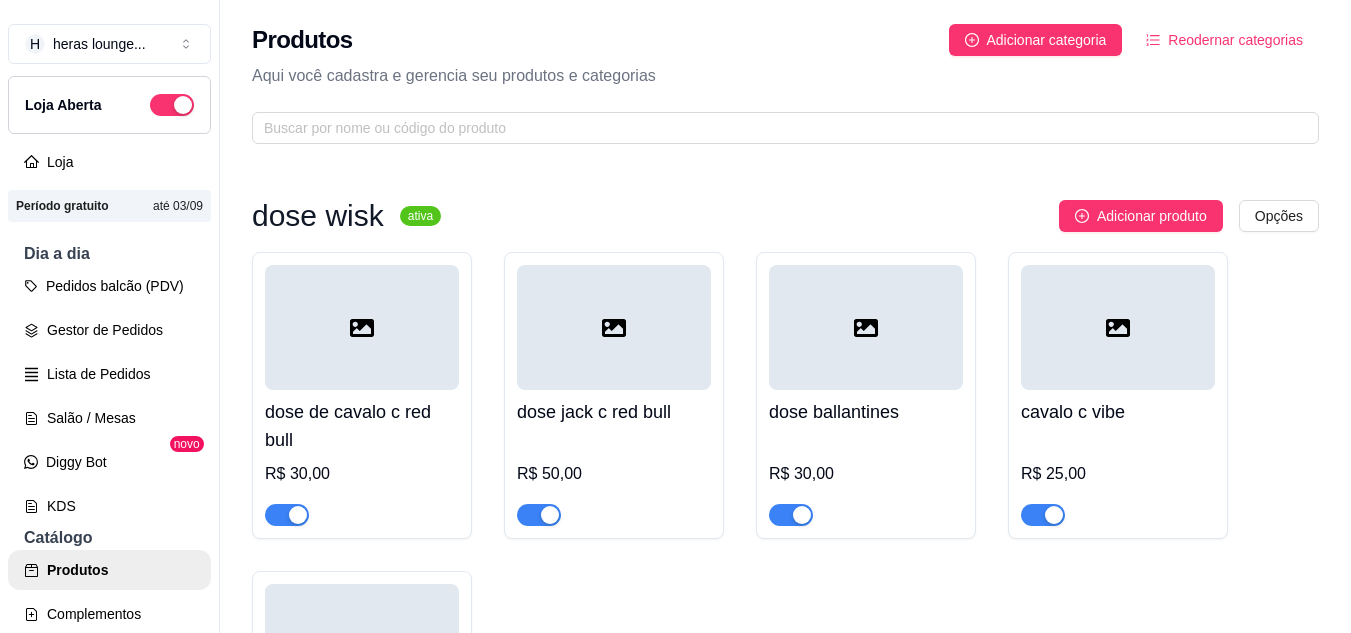 click on "dose wisk  ativa Adicionar produto Opções dose de cavalo c red bull   R$ 30,00 dose jack c red bull   R$ 50,00 dose ballantines    R$ 30,00 cavalo c vibe   R$ 25,00 ballantines c vibe   R$ 25,00 gin com bally ativa Adicionar produto Opções gin invictus c bally   R$ 15,00 gin invictos c red bull   R$ 25,00 gin promocional com bally   R$ 15,00 R$ 10,00 gin promocinal bally 3 por 20   R$ 20,00 gin rocks com bally ativa Adicionar produto Opções gin rocks c bally   R$ 20,00 gin rocks c red bull   R$ 25,00 vodka sem sabor ativa Adicionar produto Opções vodka smirnorff com bally ou vibe    R$ 18,00 vodka askov com bally ou vibe   R$ 15,00 absolut com monster ou red bull   R$ 35,00 malibu com bally    R$ 25,00 malibu com monster ou red bull   R$ 30,00 ciroc com red bull   R$ 50,00 rosh ativa Adicionar produto Opções rosh   R$ 10,00 dublo rosh    R$ 20,00 R$ 18,00 sminorff ice  ativa Adicionar produto Opções sminorff ice 51   R$ 10,00 sminorff tradicional    R$ 10,00 skol beats" at bounding box center [785, 3945] 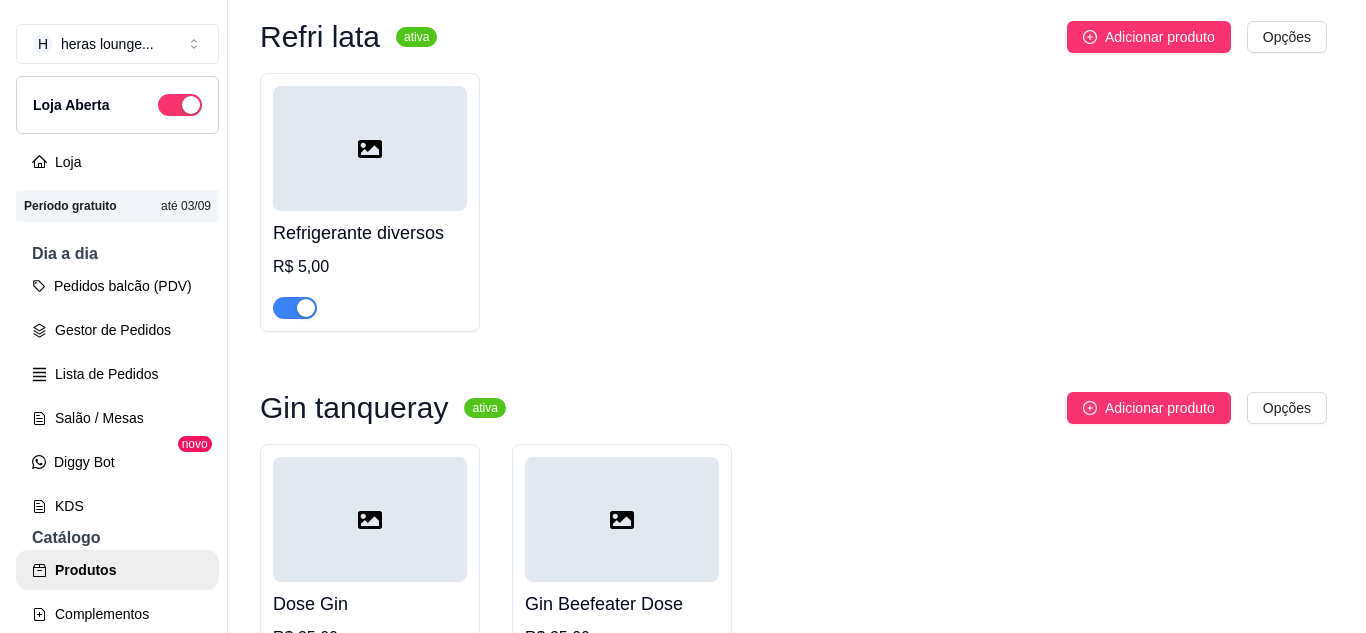 scroll, scrollTop: 6040, scrollLeft: 0, axis: vertical 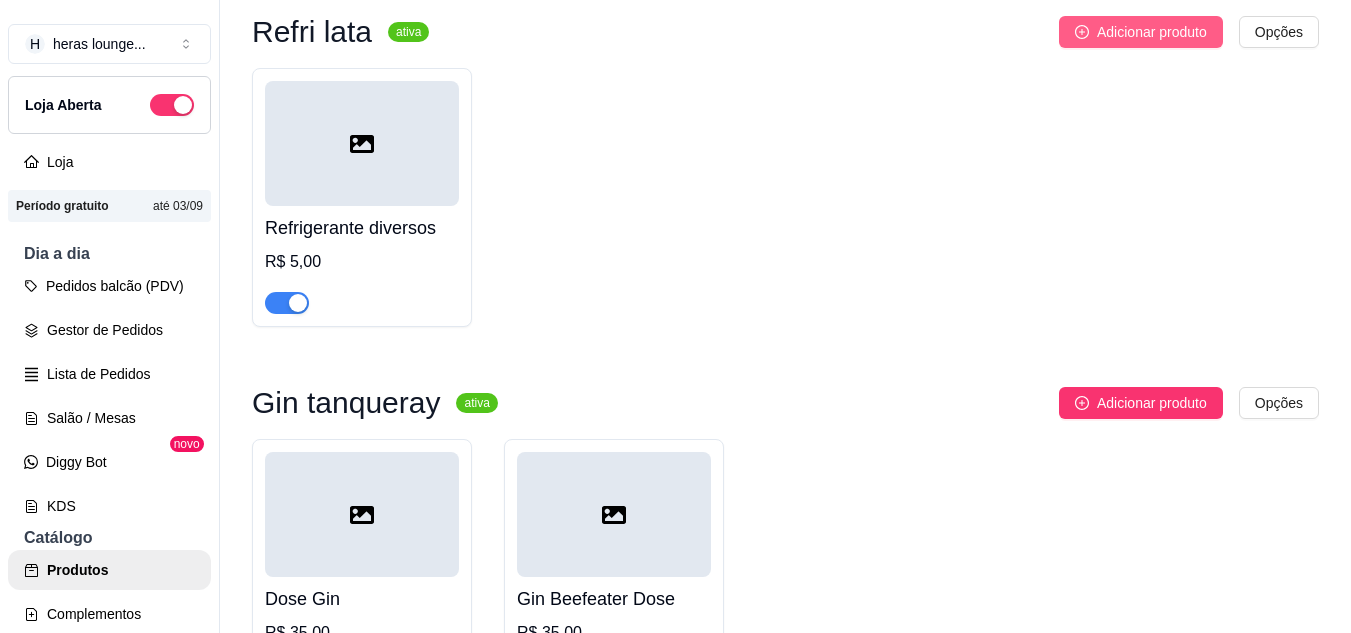 click 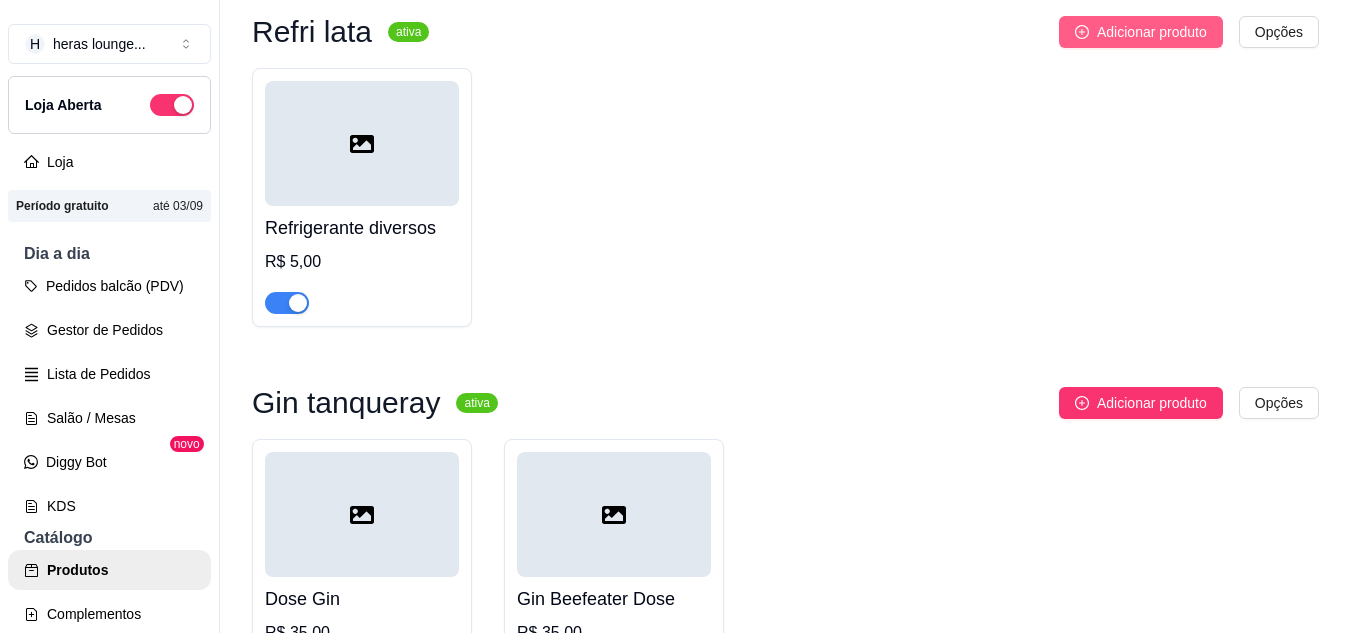 type 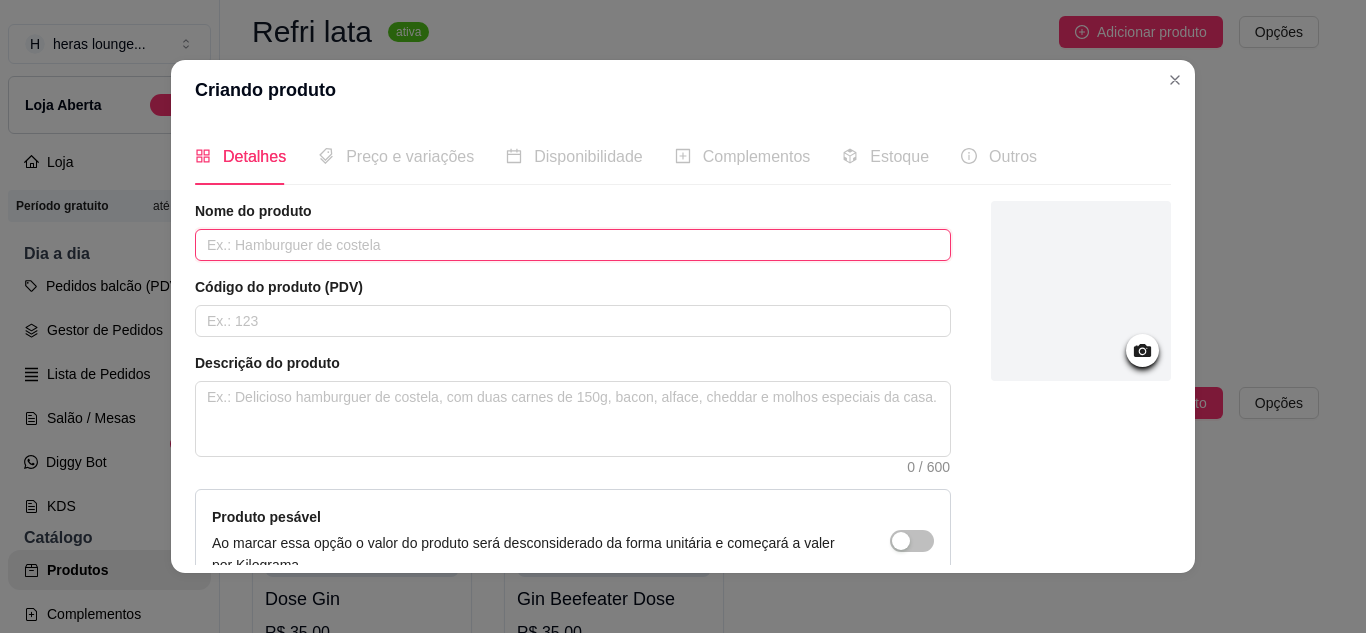 click at bounding box center (573, 245) 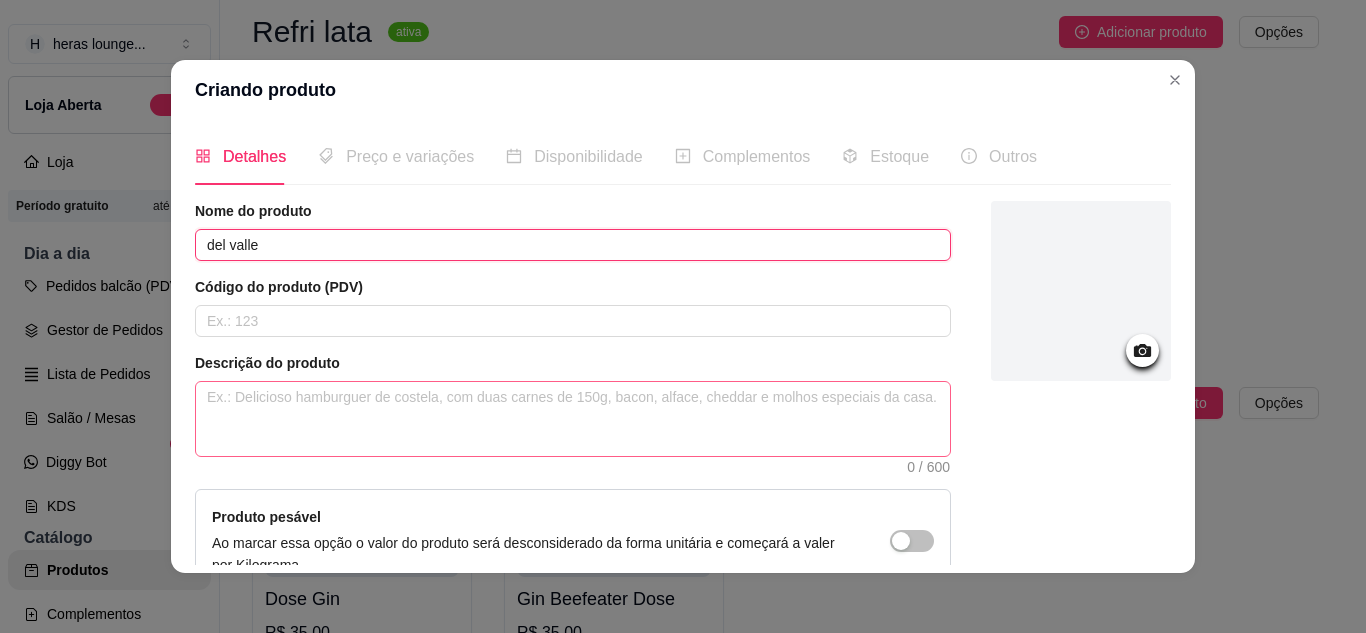 type on "del valle" 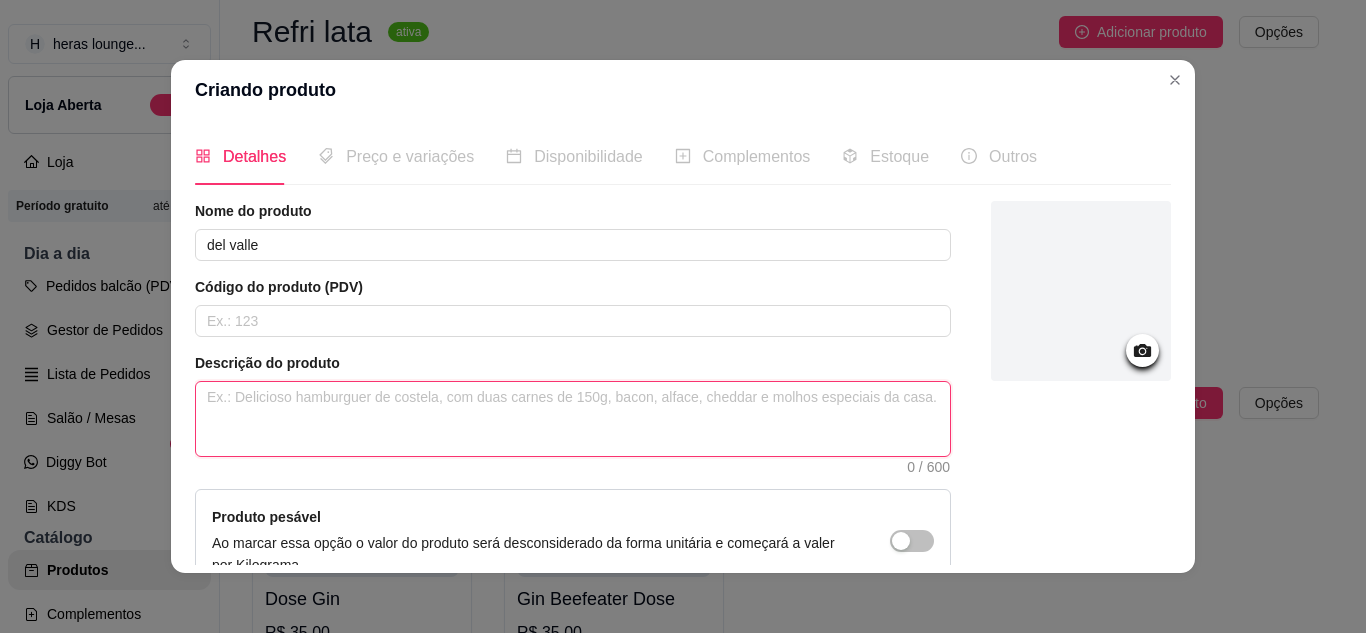 click at bounding box center (573, 419) 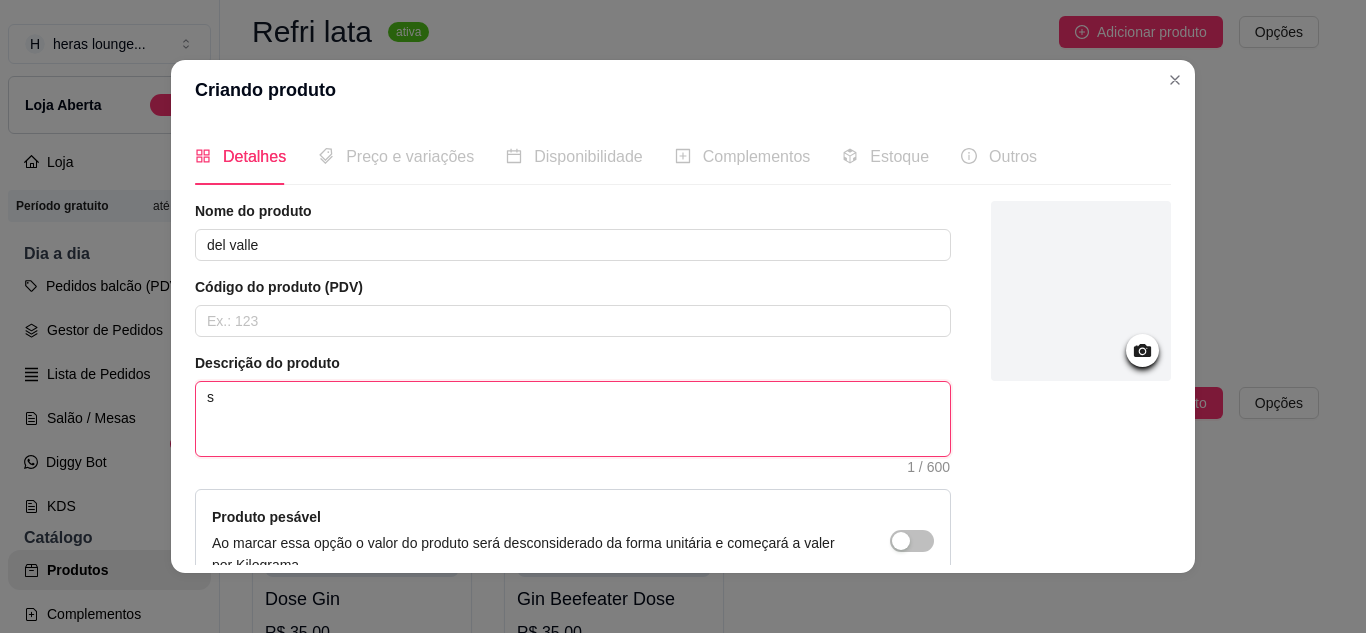type on "su" 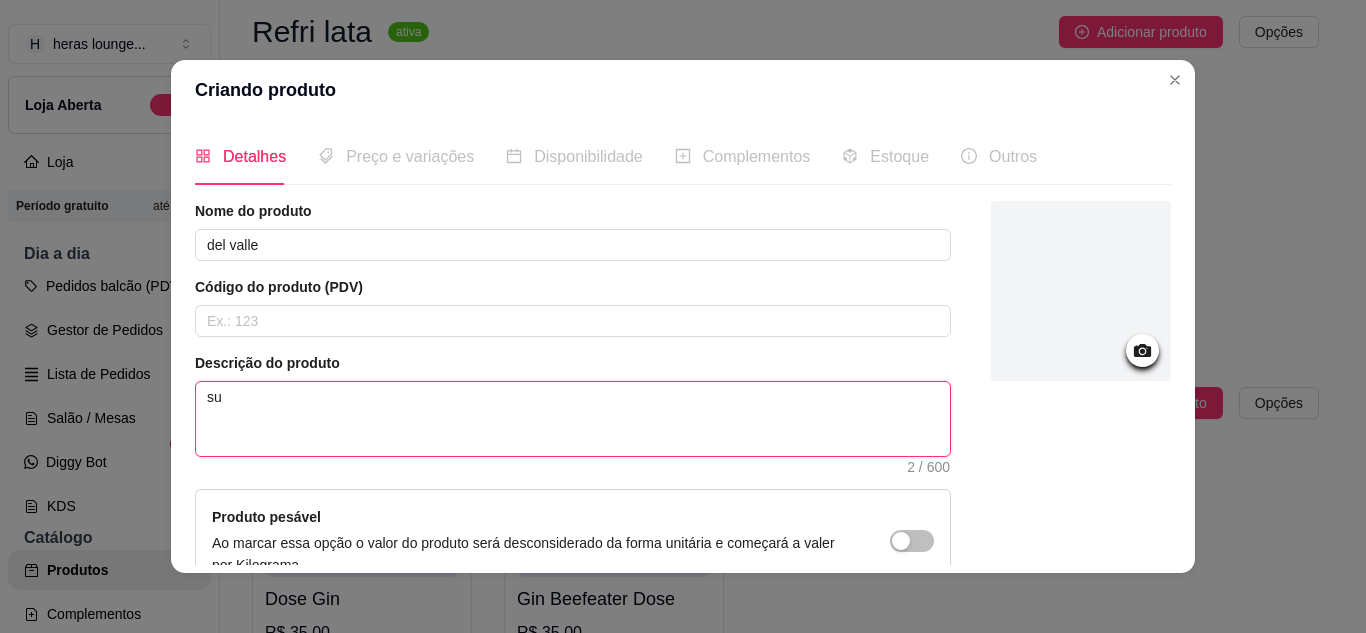 type on "suc" 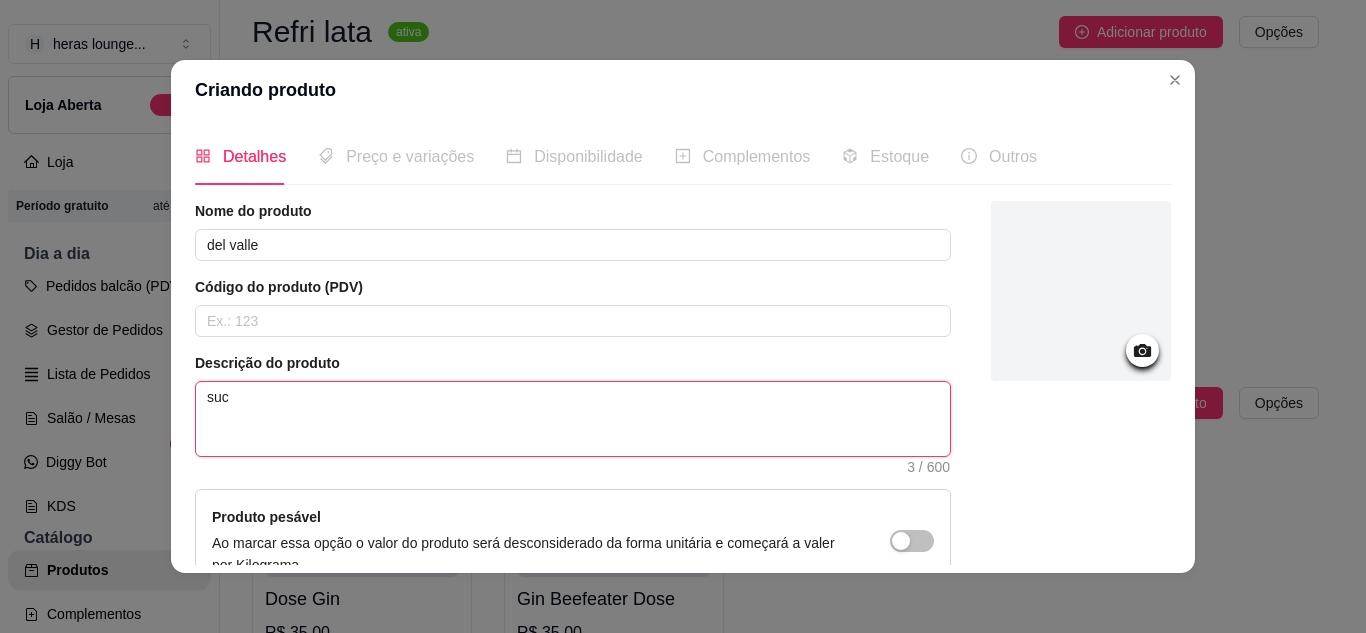 type on "suco" 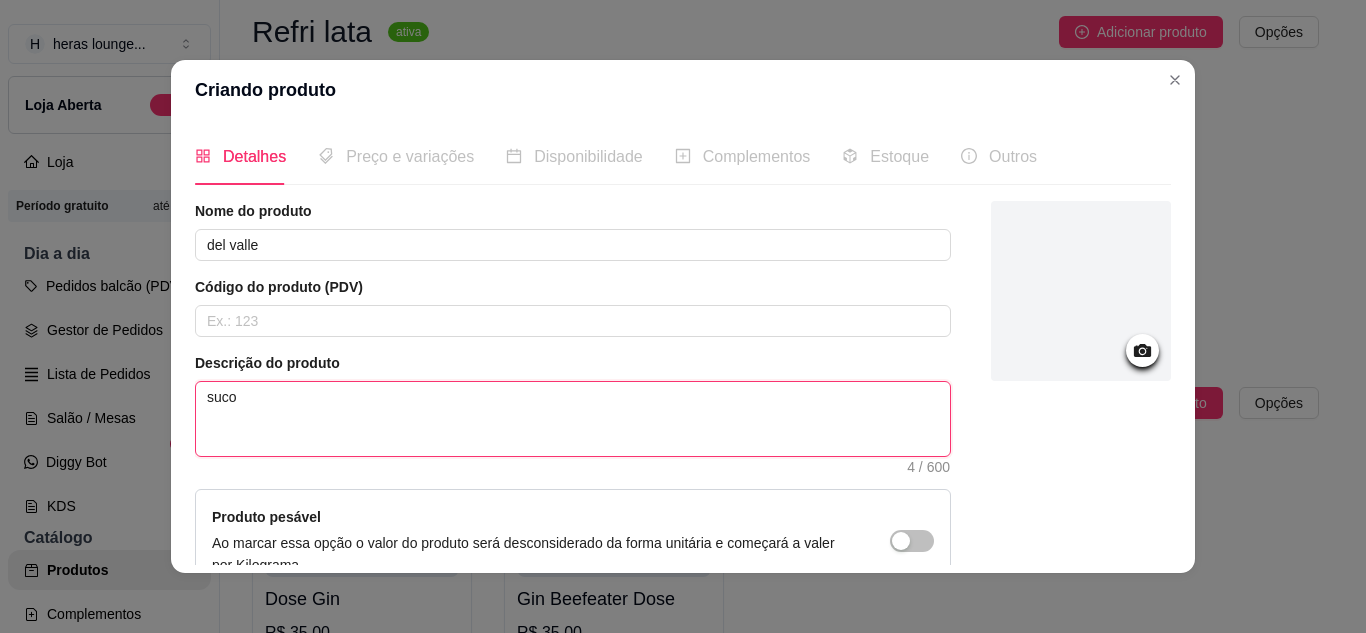 type on "suco" 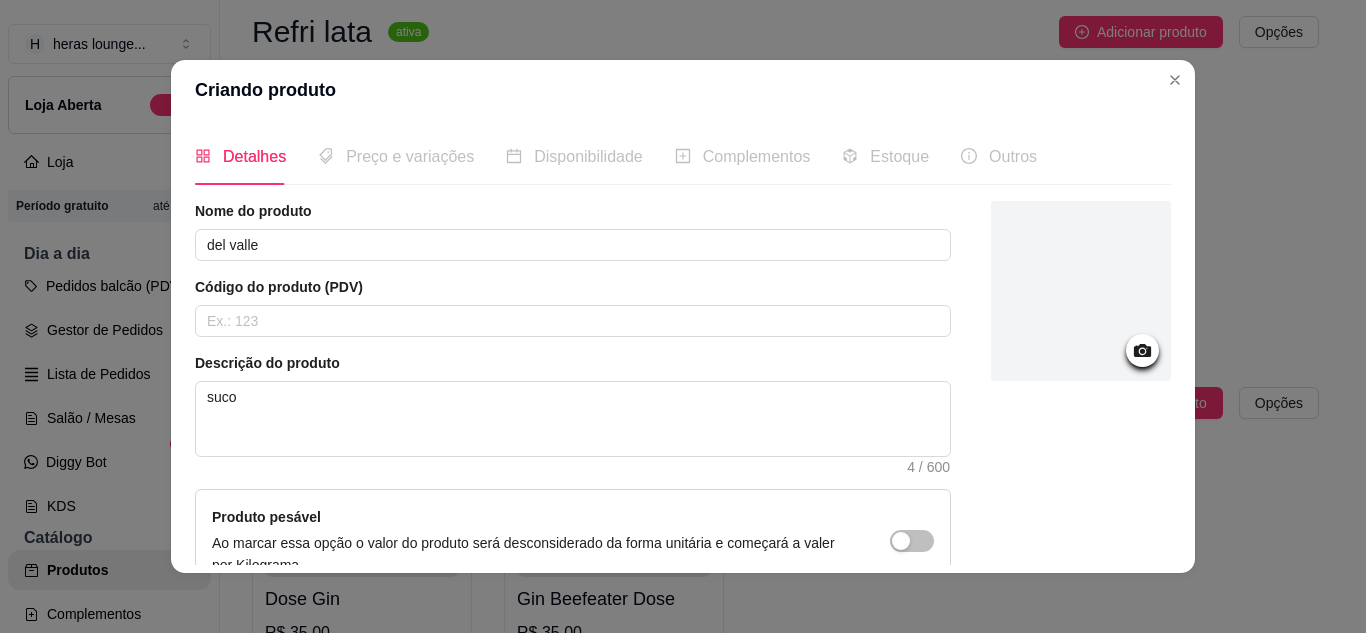click at bounding box center (1081, 446) 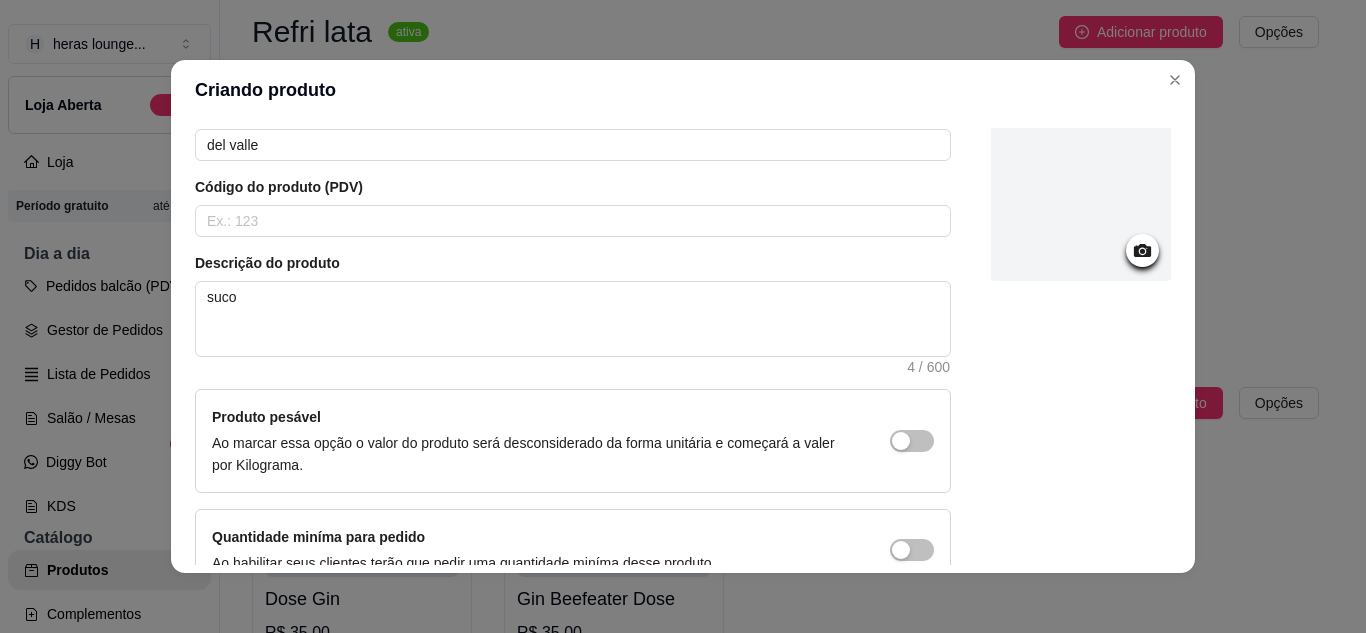 scroll, scrollTop: 207, scrollLeft: 0, axis: vertical 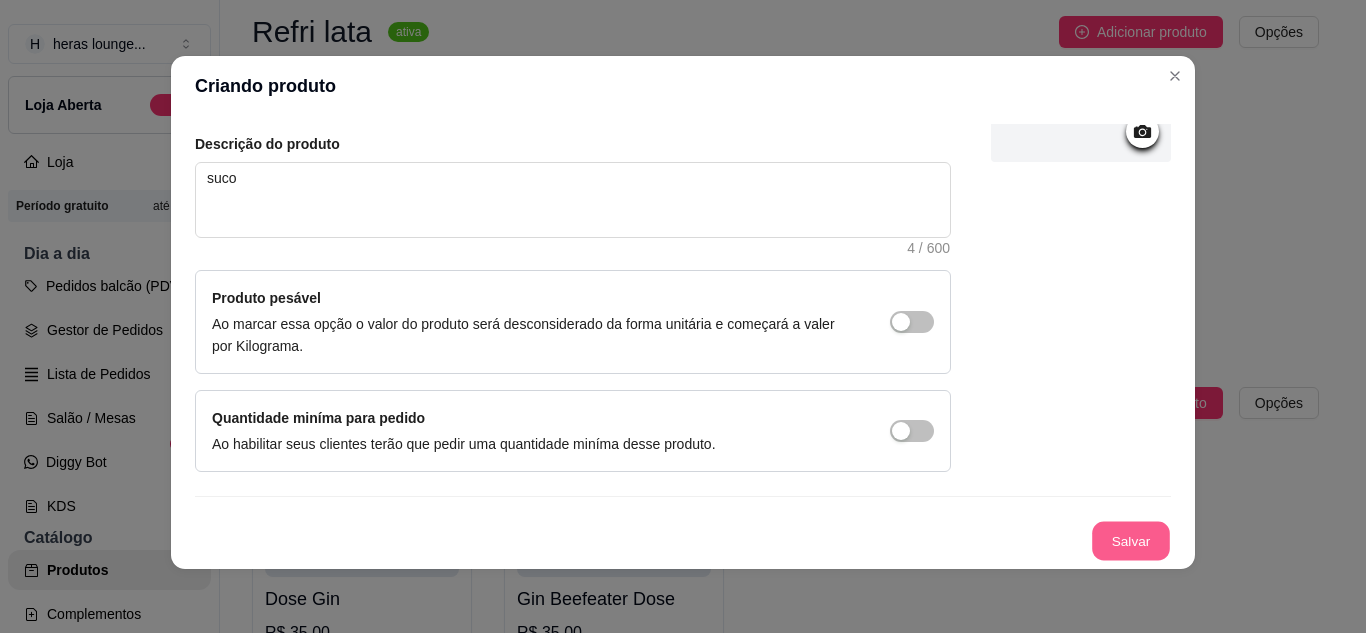 click on "Salvar" at bounding box center [1131, 541] 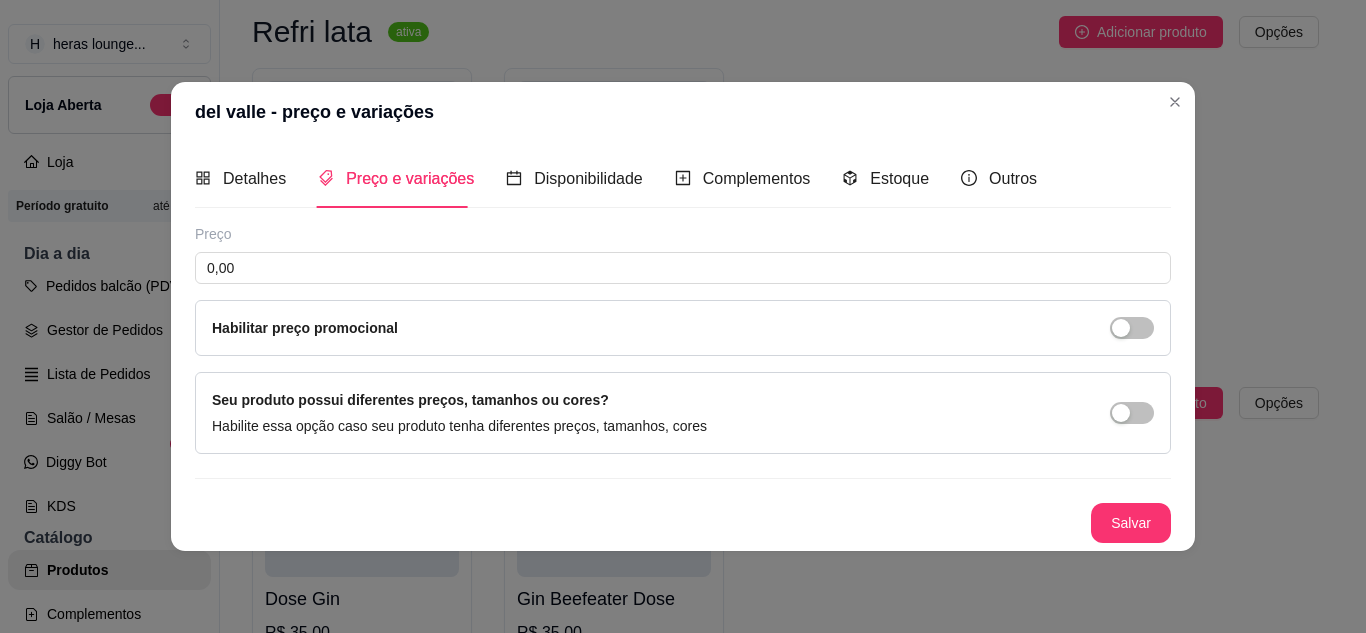type 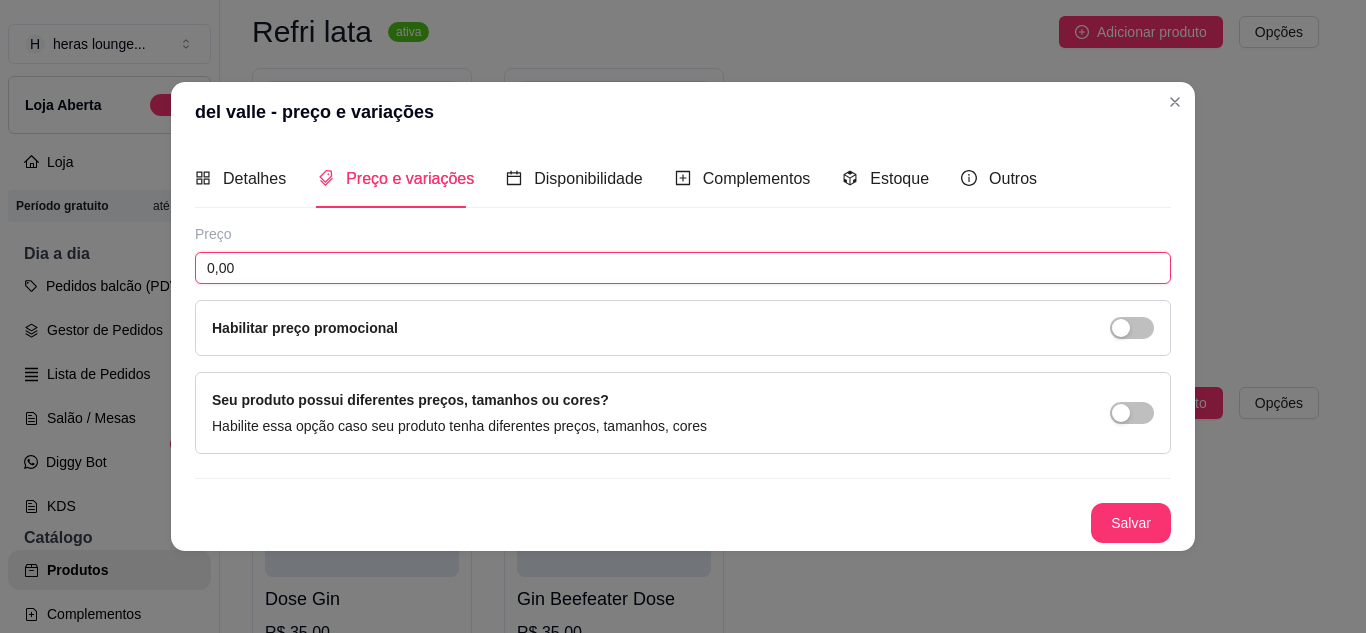 click on "0,00" at bounding box center [683, 268] 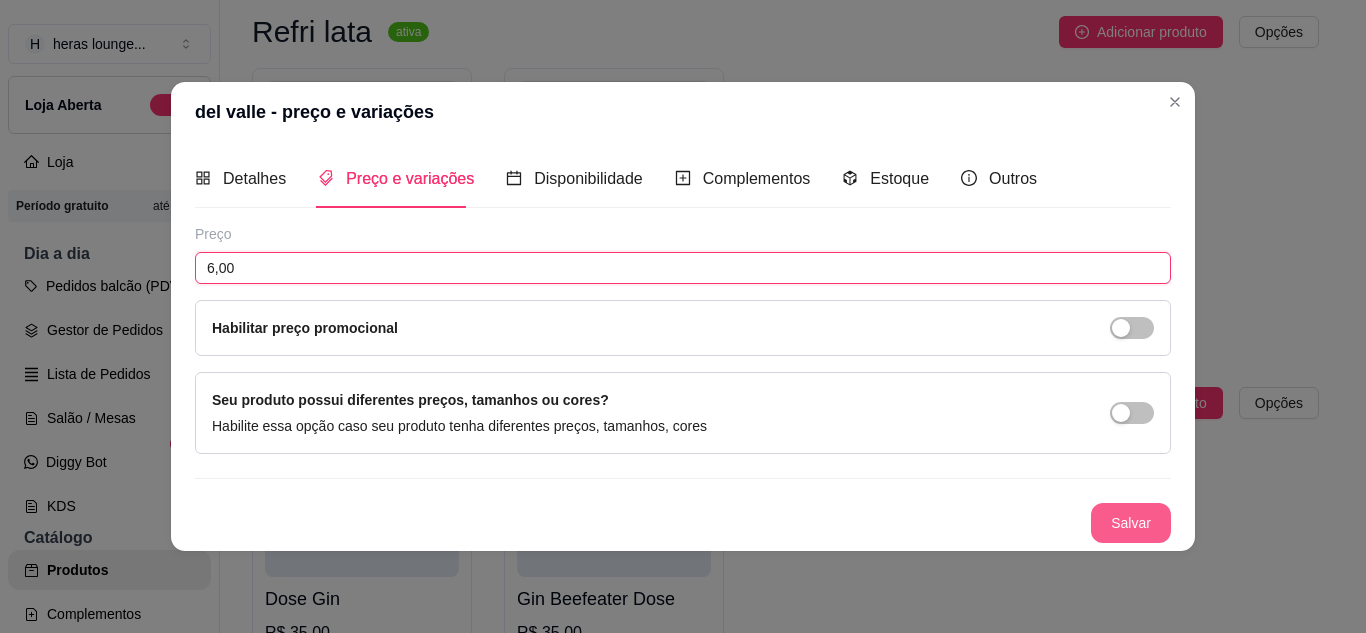 type on "6,00" 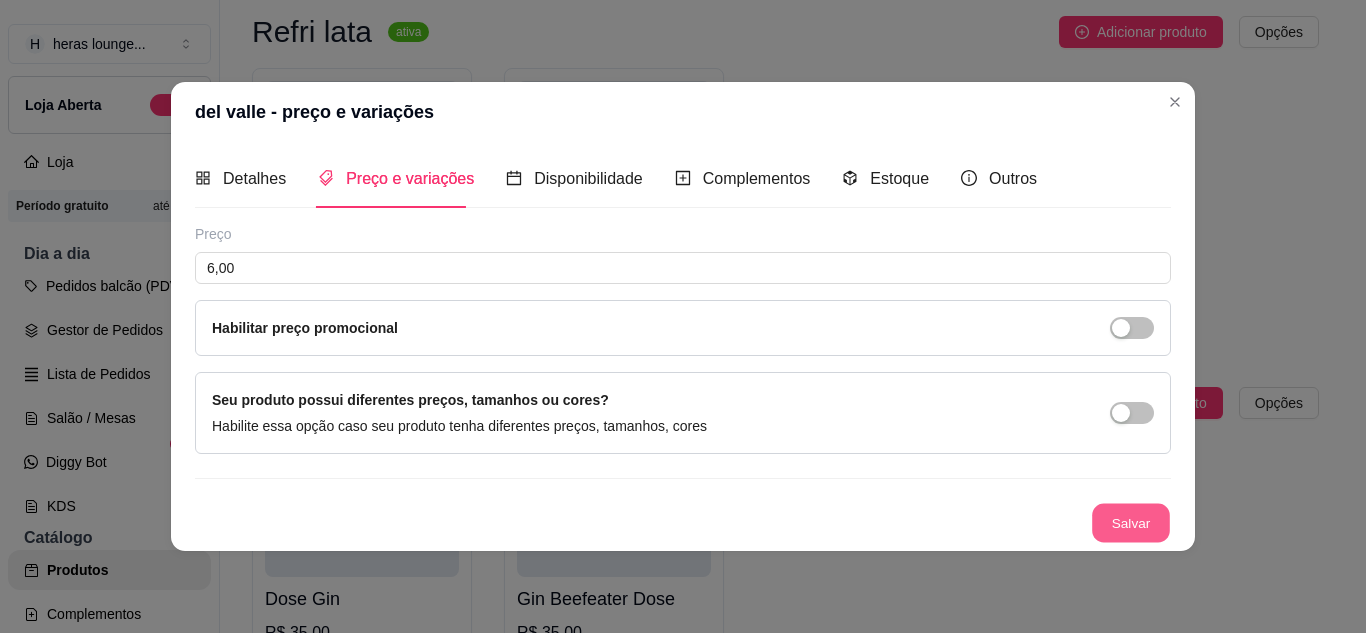 click on "Salvar" at bounding box center (1131, 522) 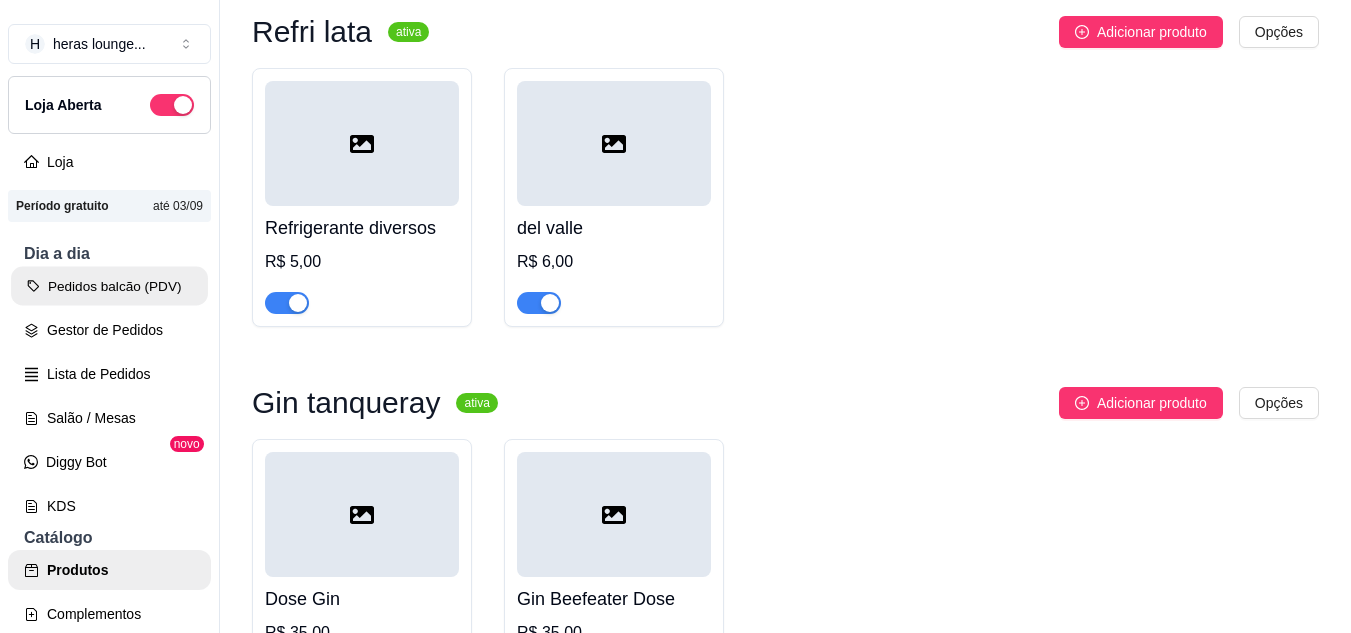 click on "Pedidos balcão (PDV)" at bounding box center (109, 286) 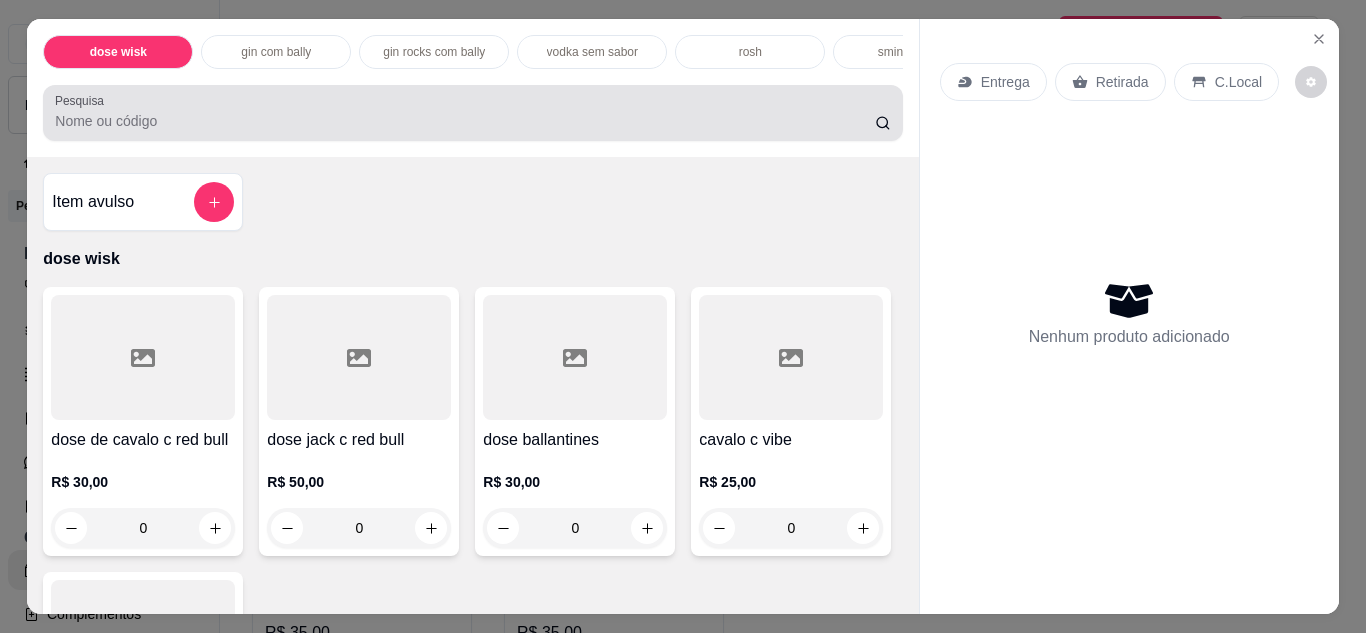 click at bounding box center [472, 113] 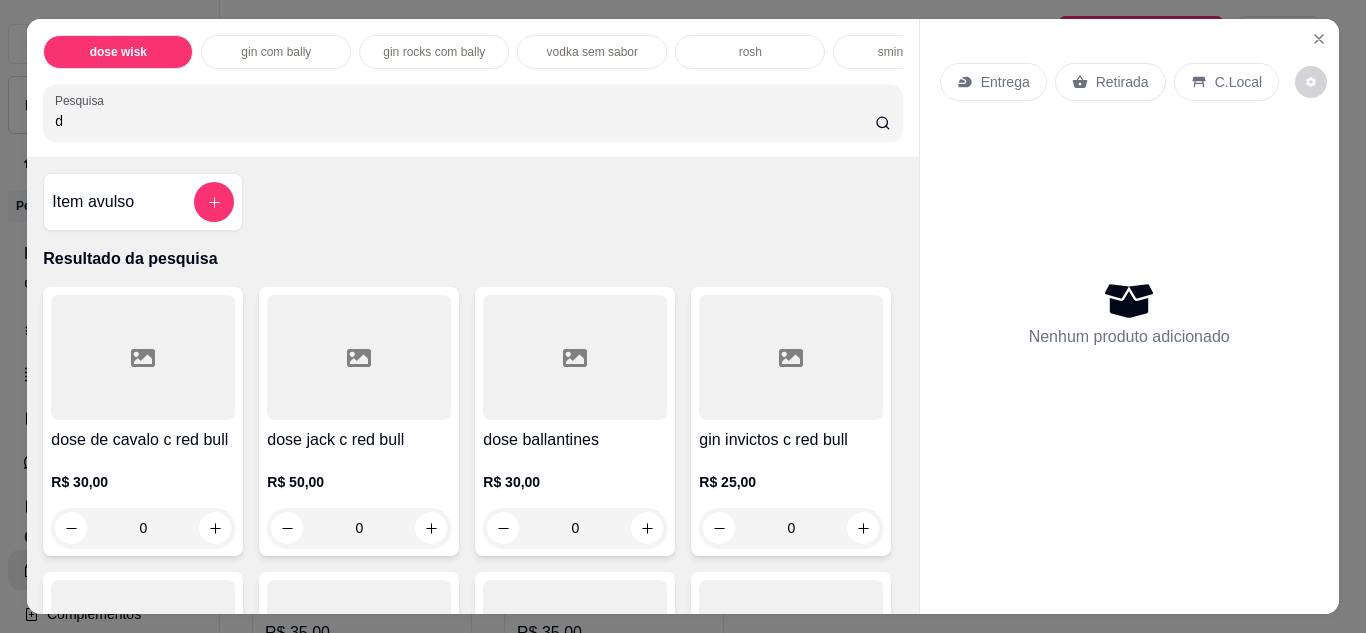 type on "d" 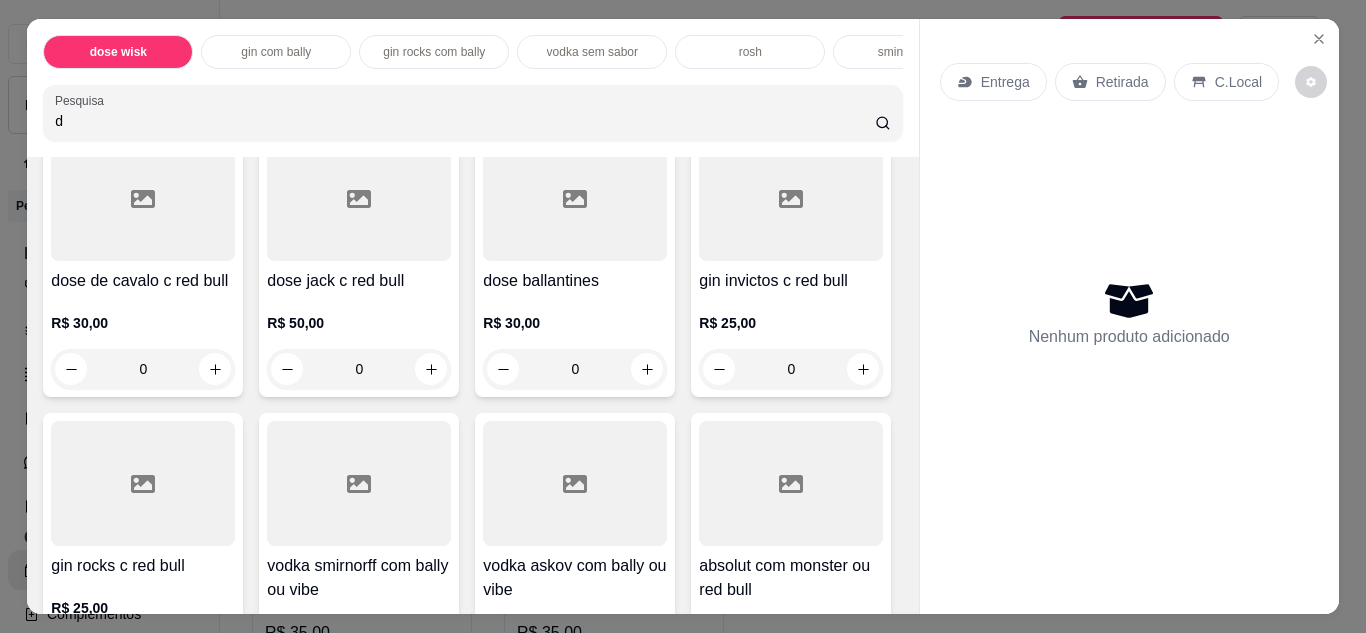 scroll, scrollTop: 160, scrollLeft: 0, axis: vertical 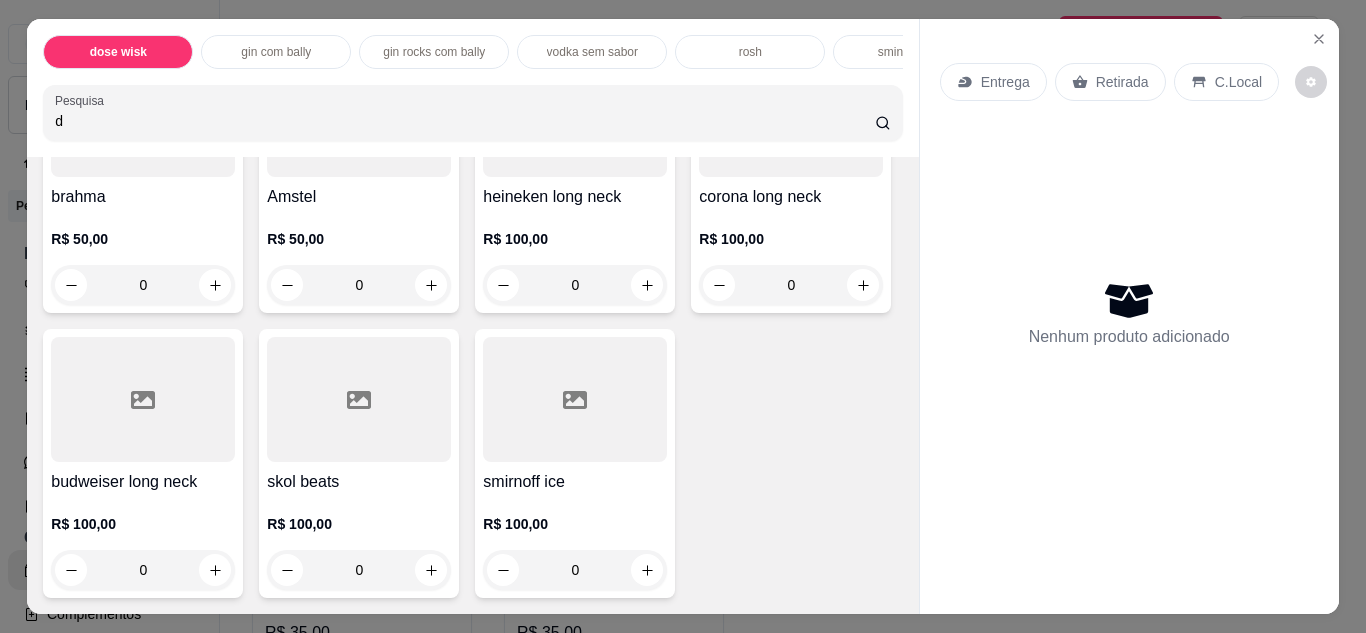 click at bounding box center (431, -651) 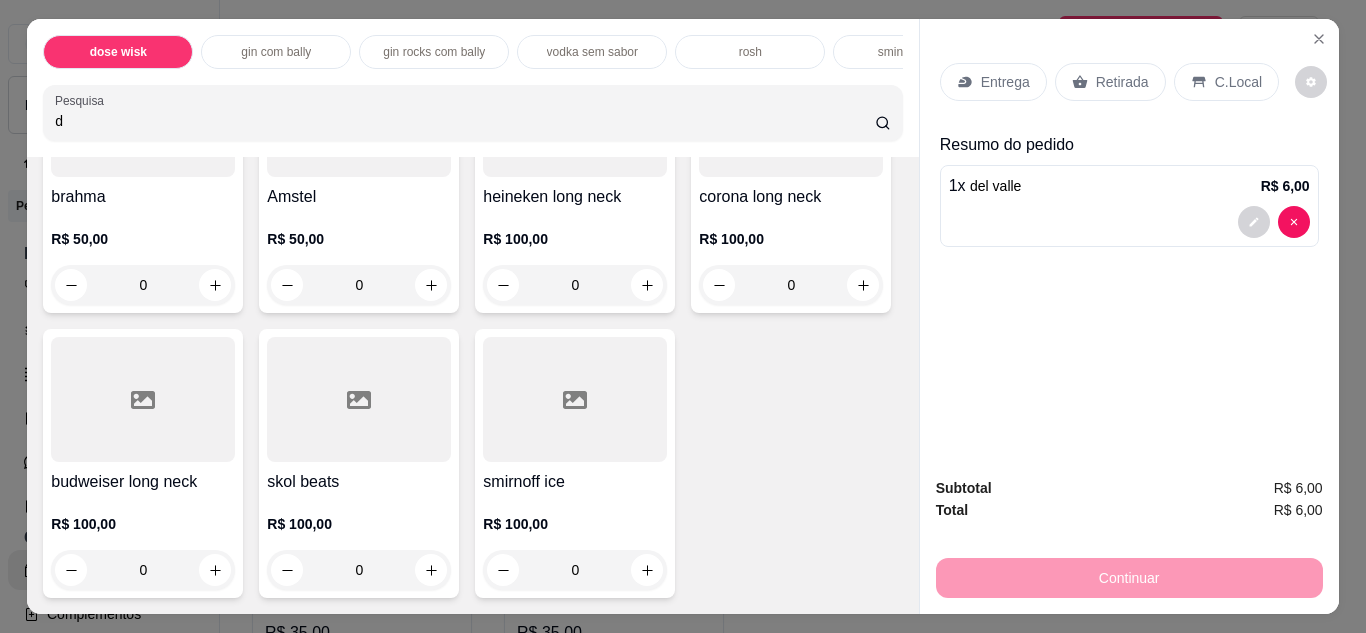 scroll, scrollTop: 8322, scrollLeft: 0, axis: vertical 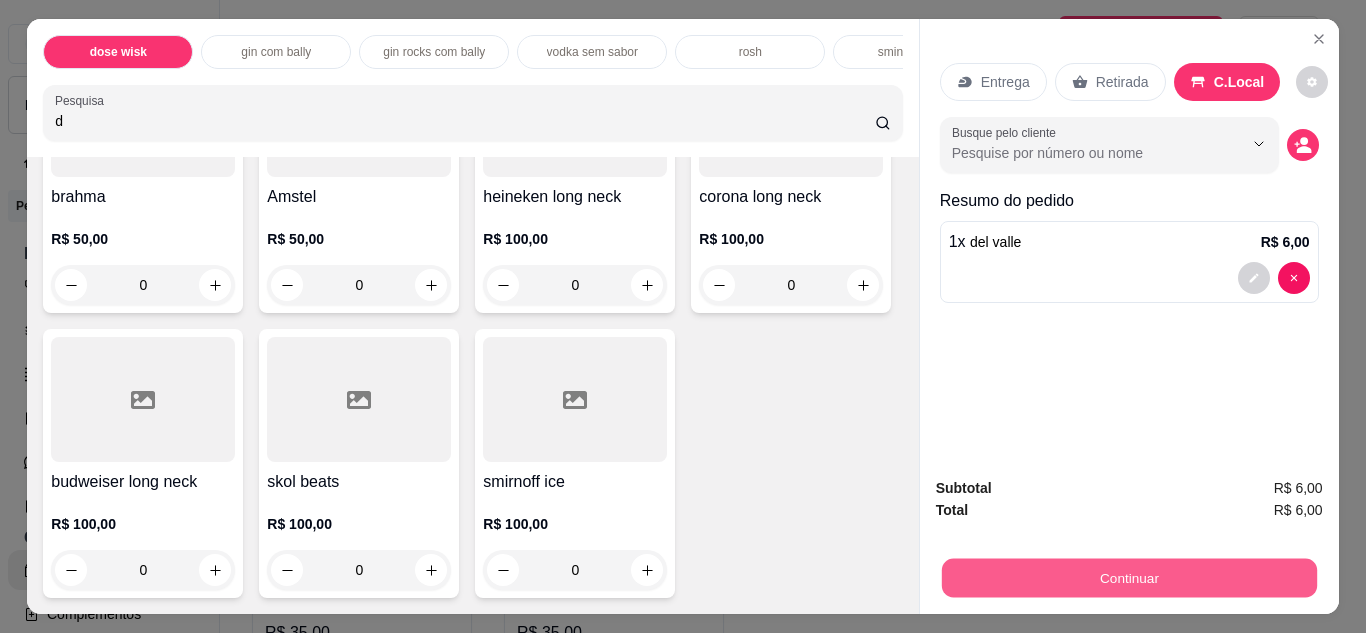 click on "Continuar" at bounding box center [1128, 578] 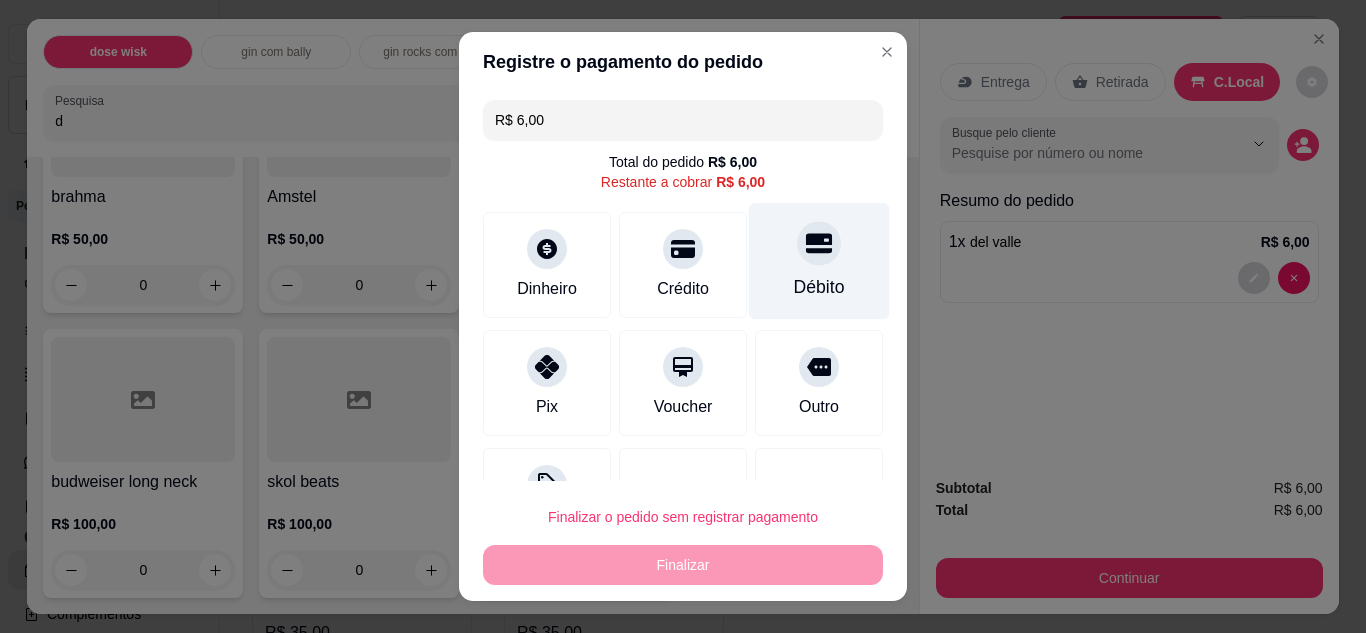 click on "Débito" at bounding box center (819, 260) 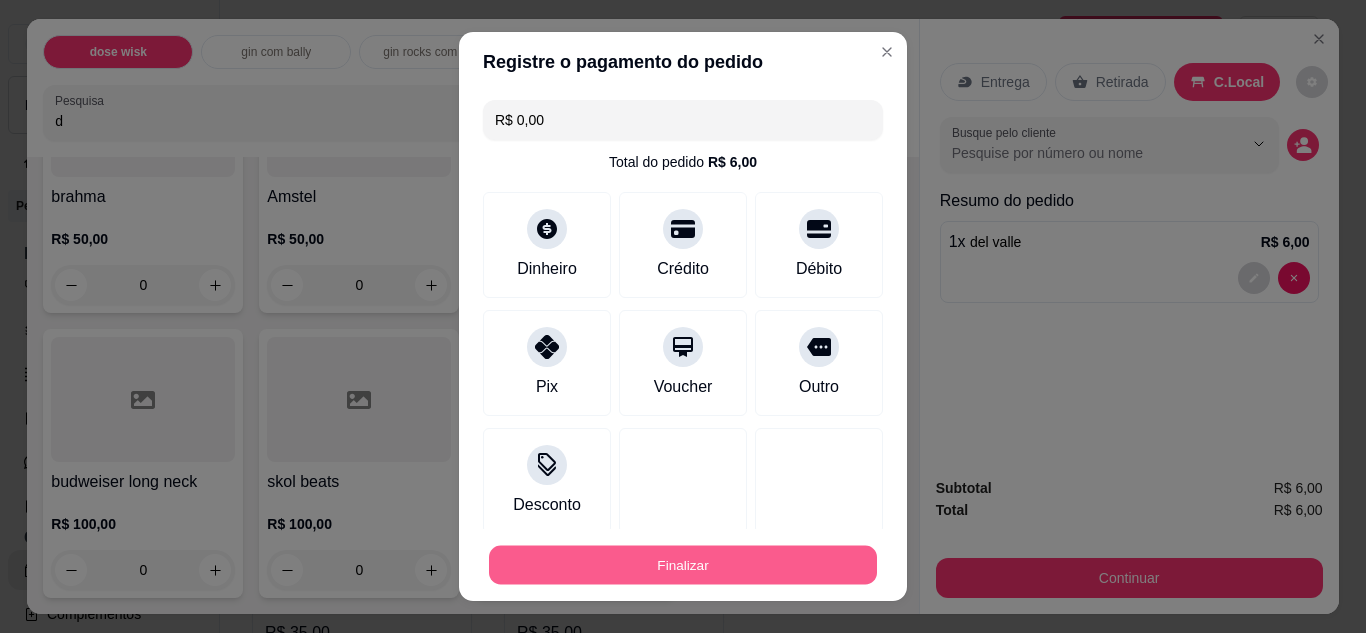 click on "Finalizar" at bounding box center [683, 565] 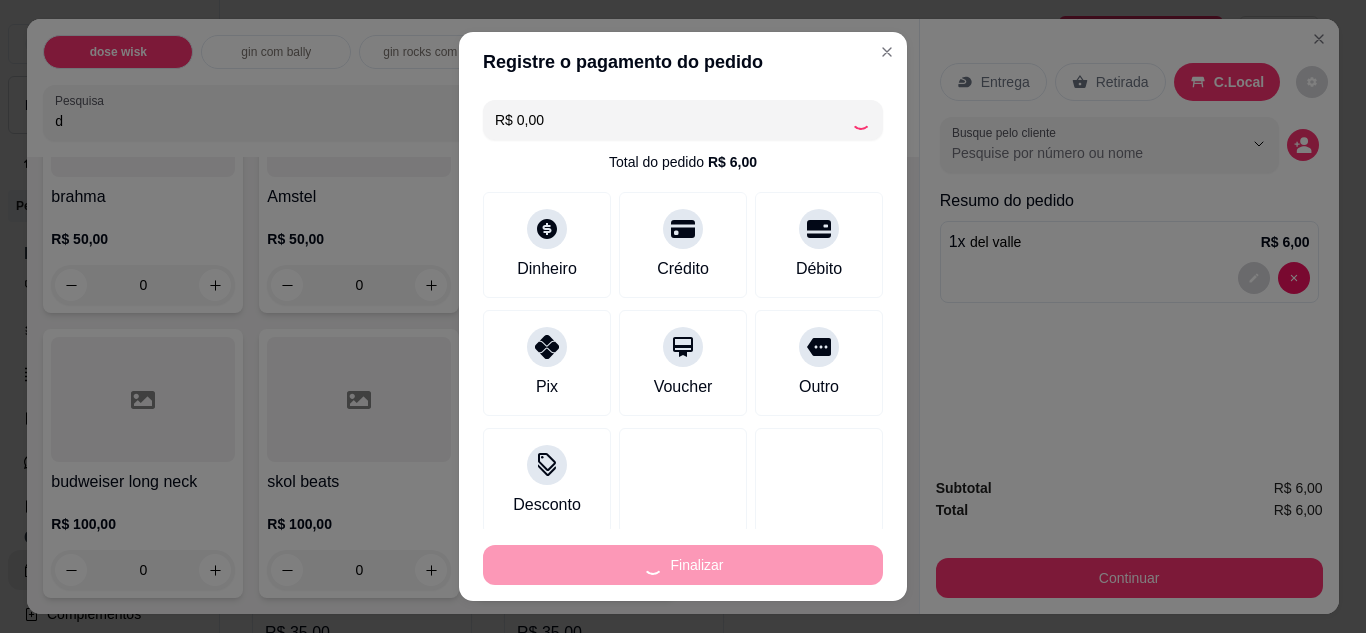 type on "0" 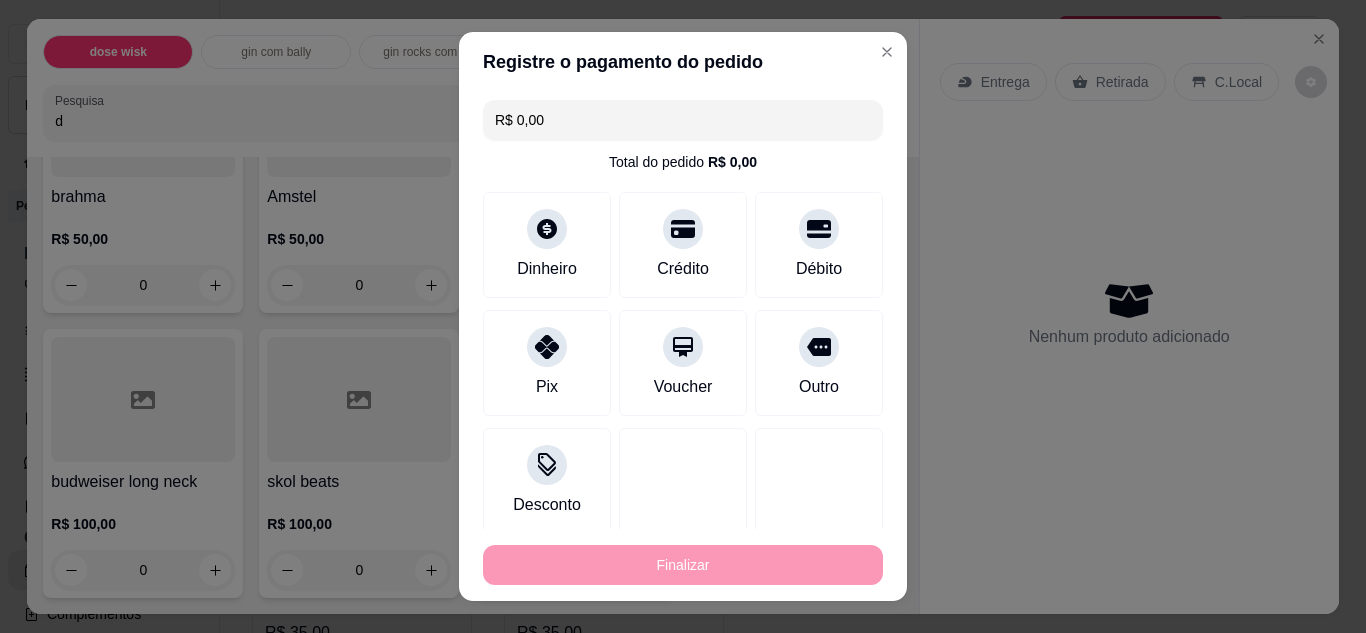 type on "-R$ 6,00" 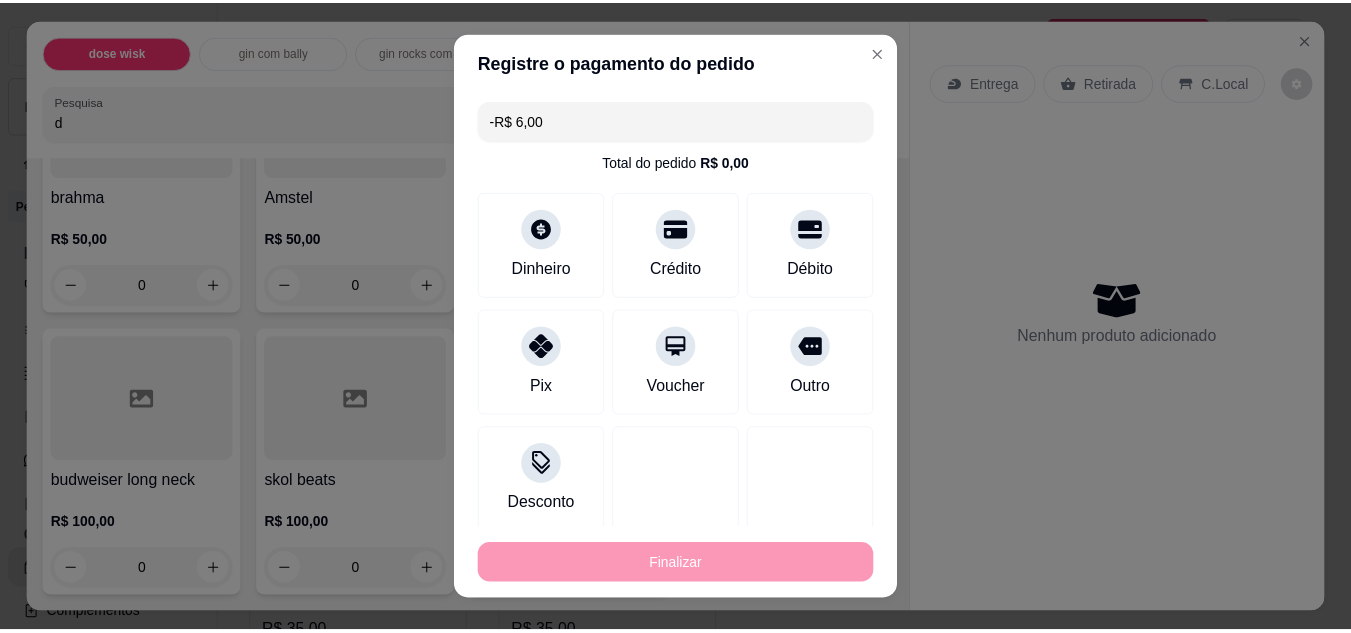 scroll, scrollTop: 8320, scrollLeft: 0, axis: vertical 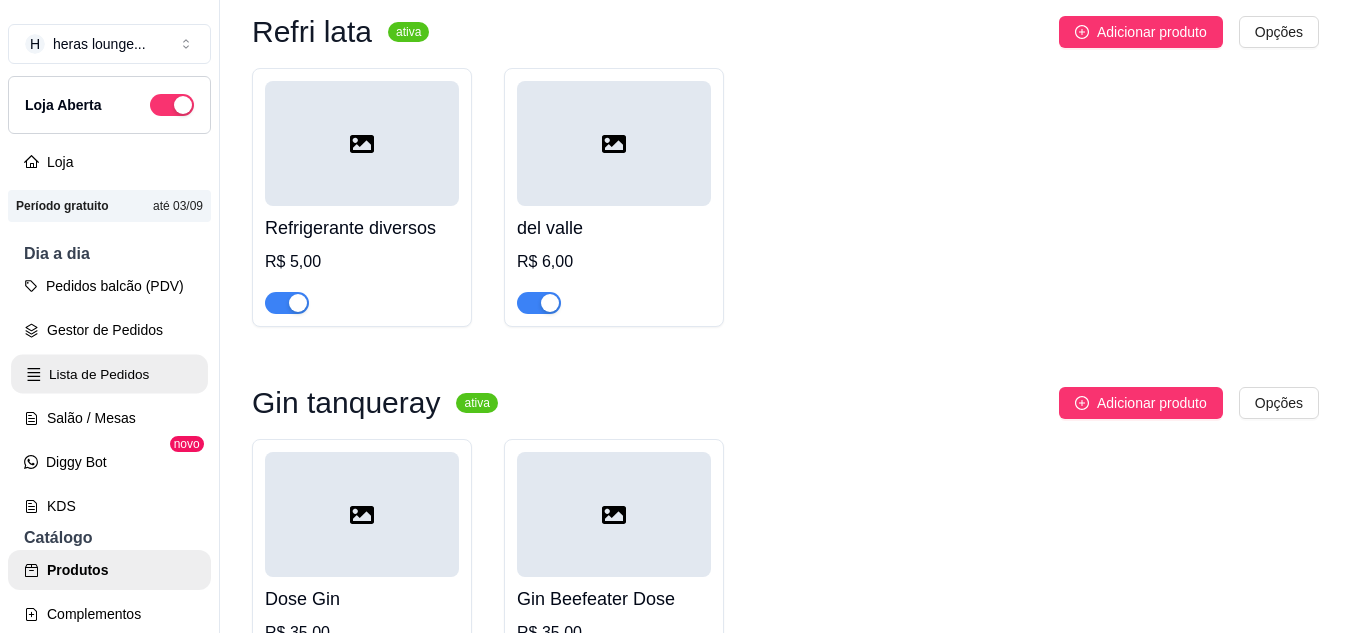 click on "Lista de Pedidos" at bounding box center [109, 374] 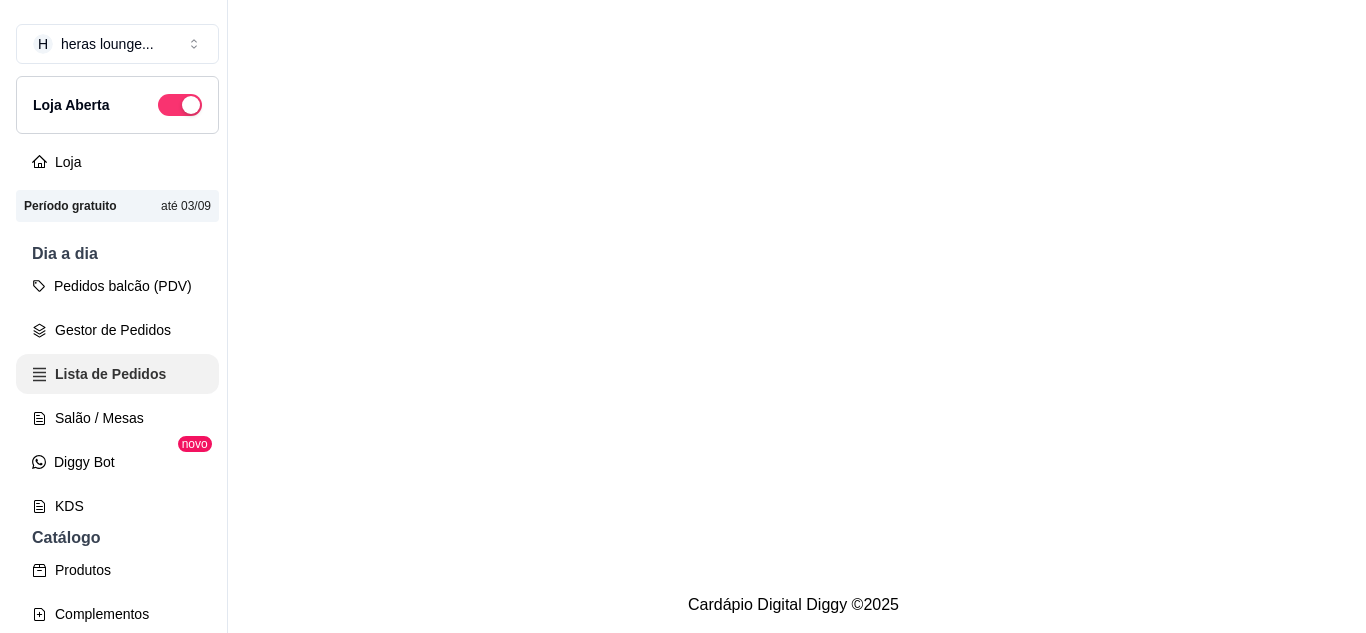 scroll, scrollTop: 0, scrollLeft: 0, axis: both 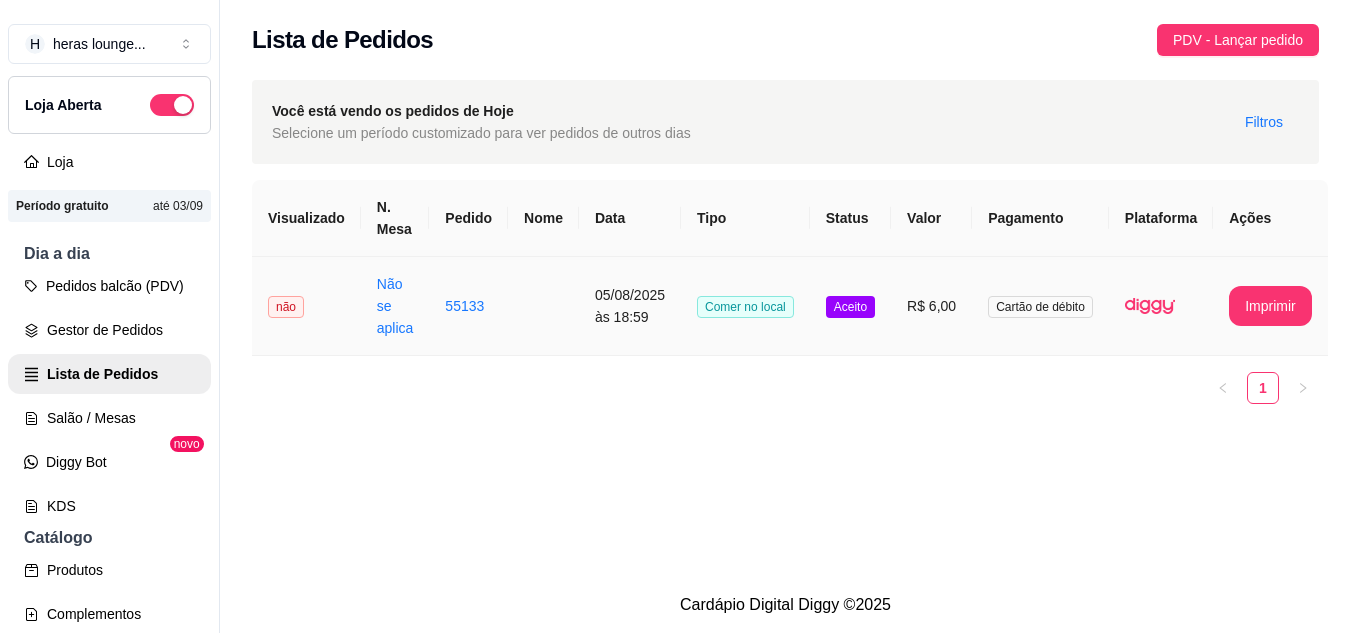 click at bounding box center [543, 306] 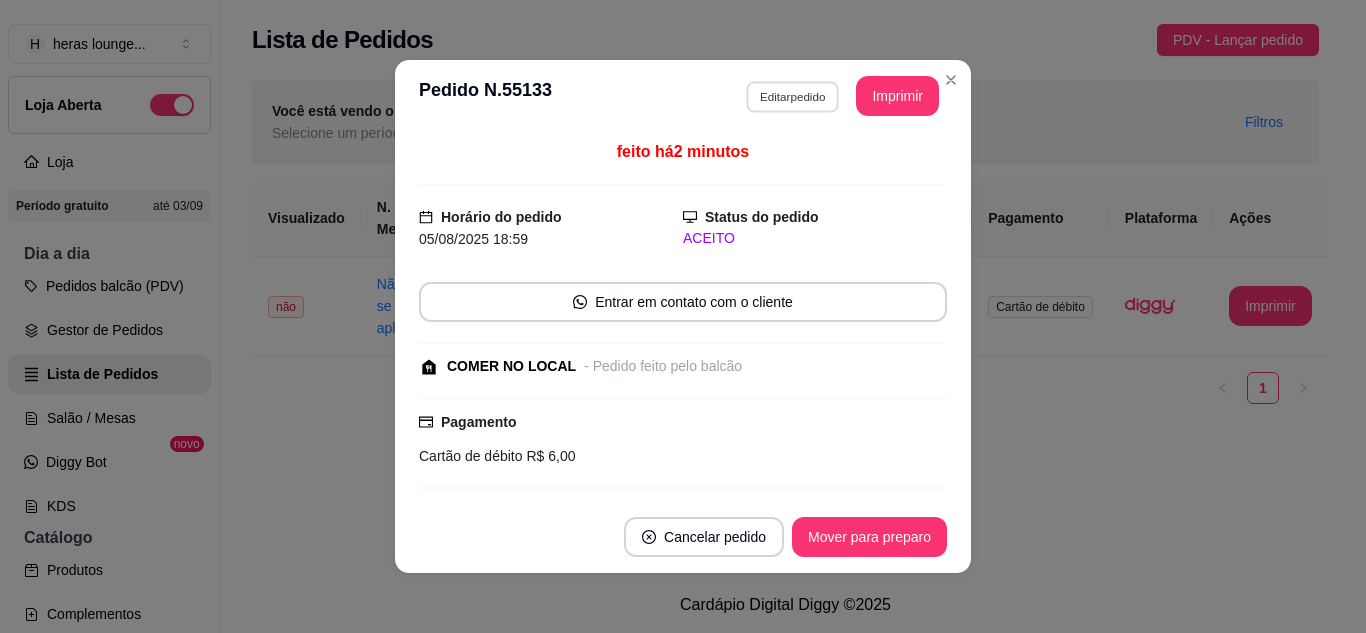 click on "Editar  pedido" at bounding box center [792, 96] 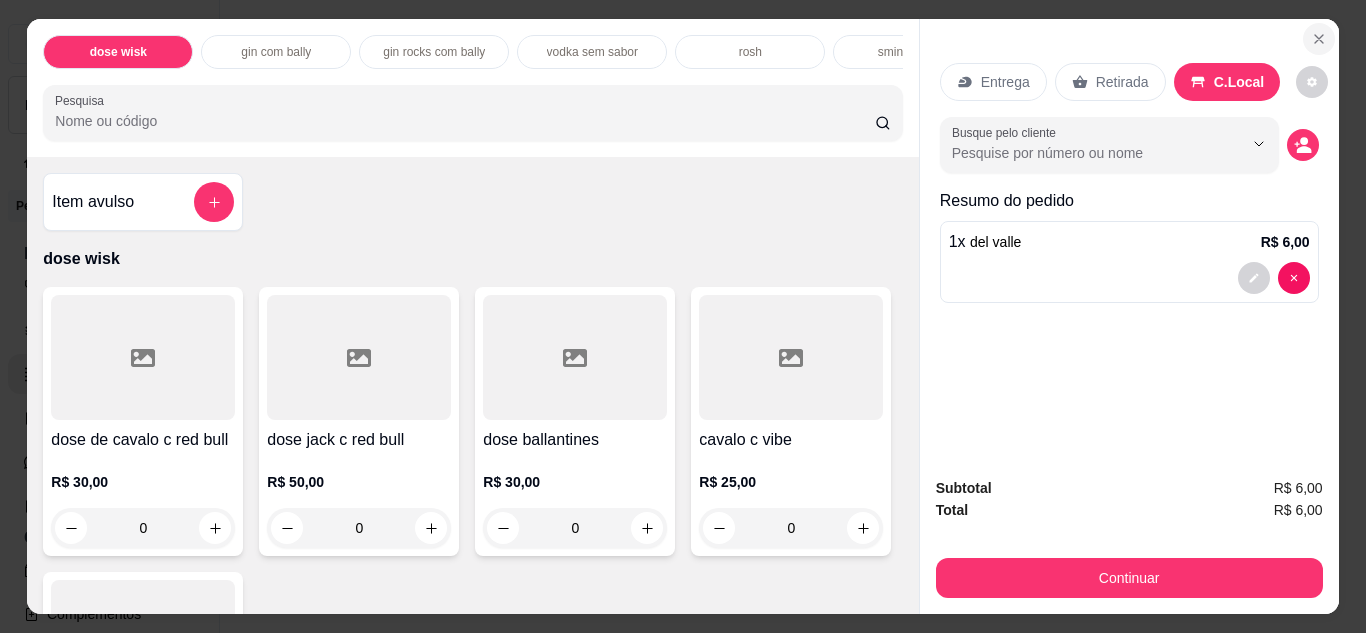 click at bounding box center [1319, 39] 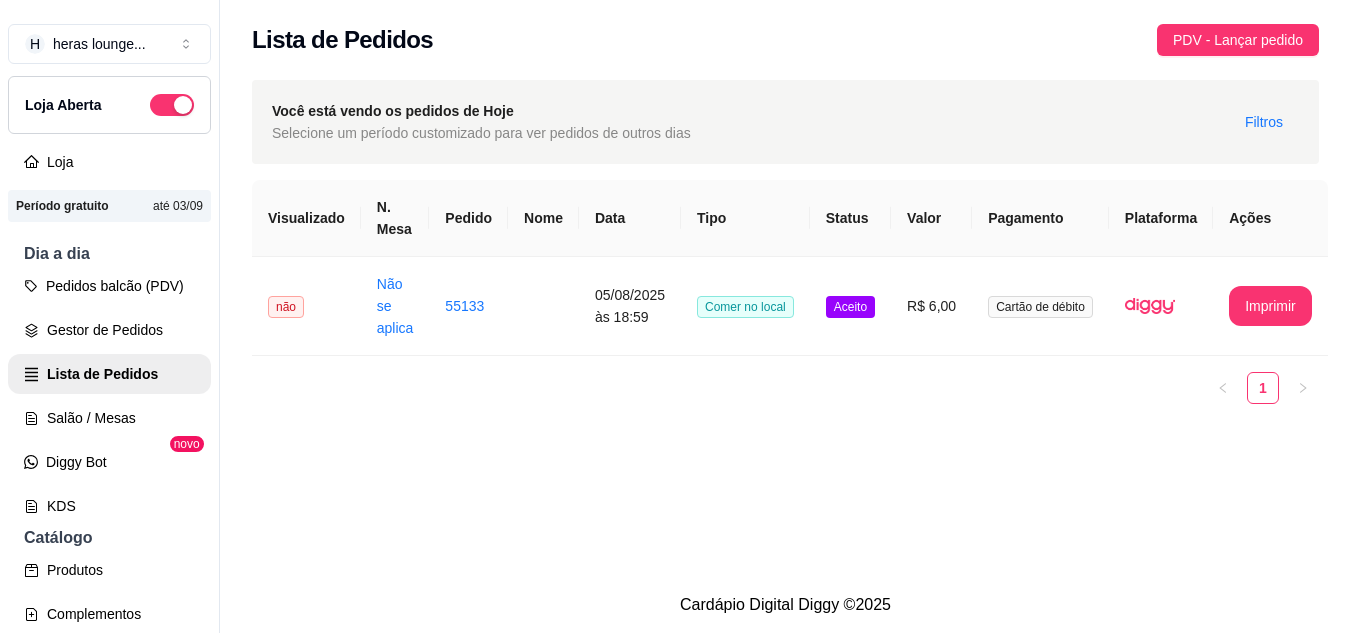 click on "1" at bounding box center [785, 388] 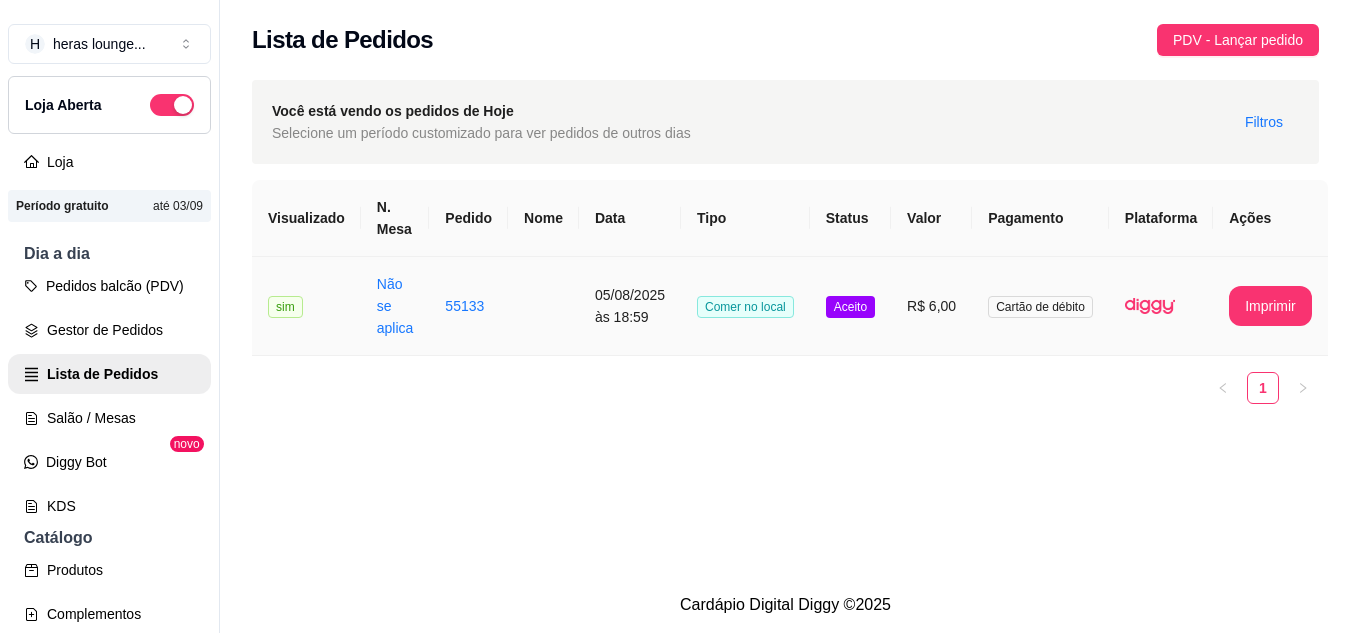 click at bounding box center (543, 306) 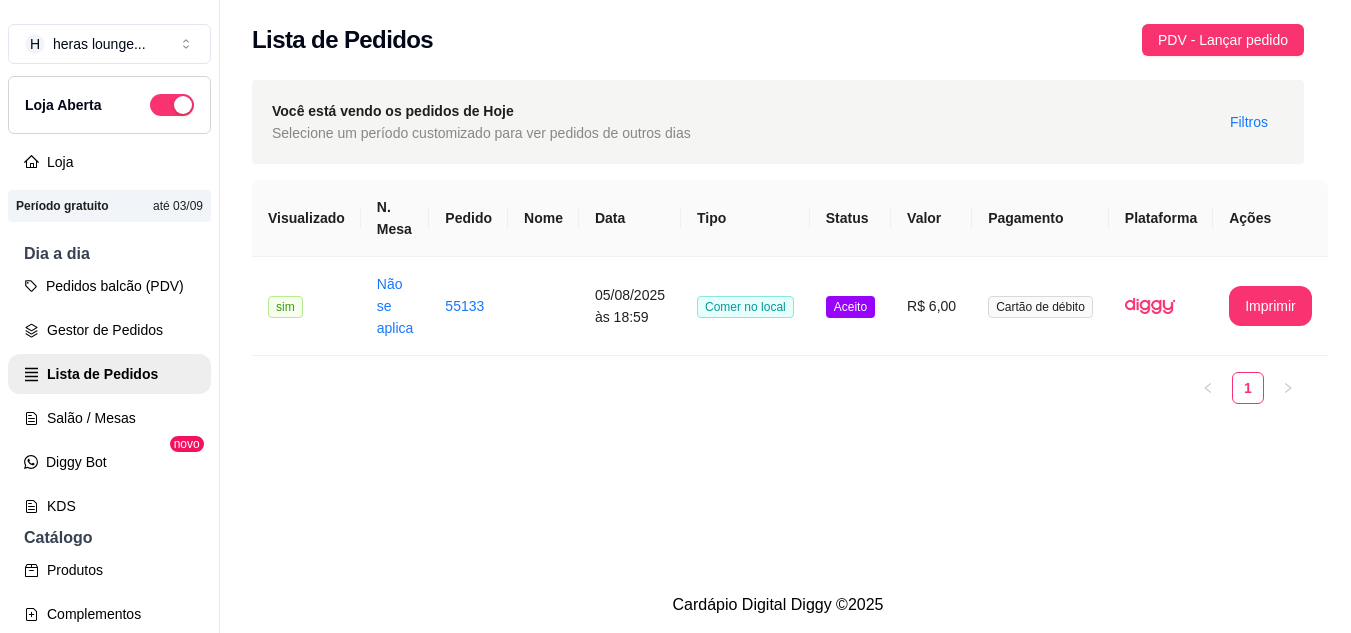 click on "Entrar em contato com o cliente" at bounding box center (676, 302) 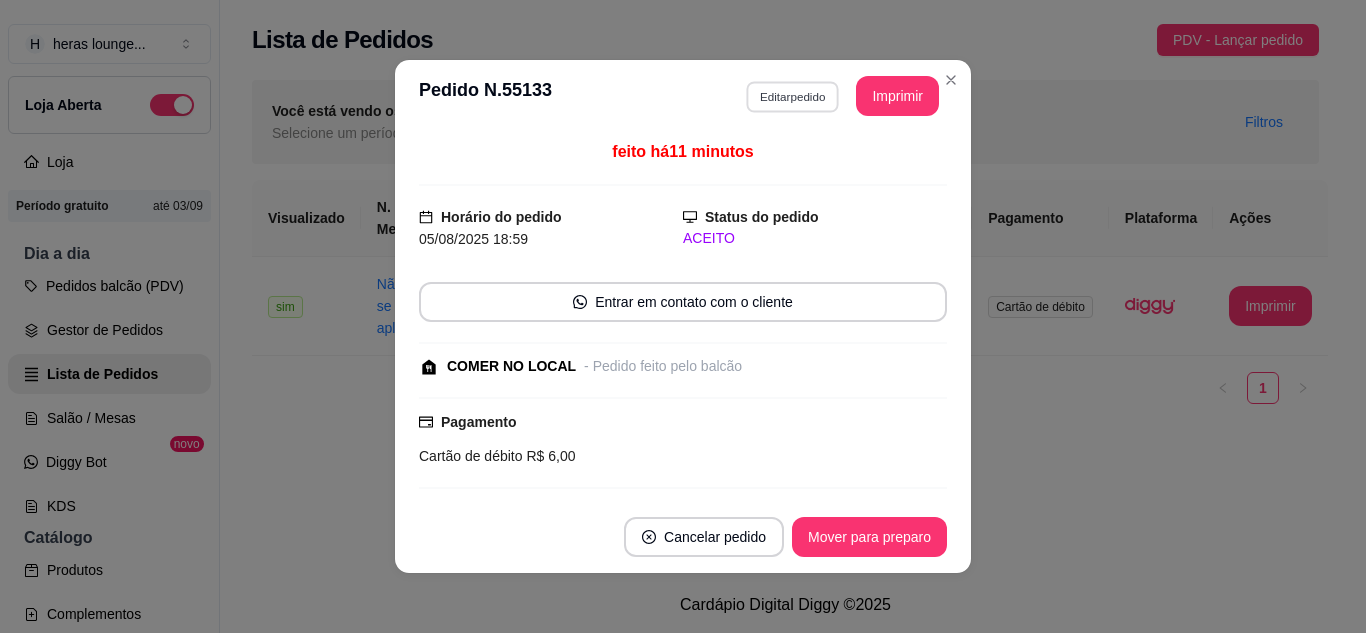 click on "Editar  pedido" at bounding box center [792, 96] 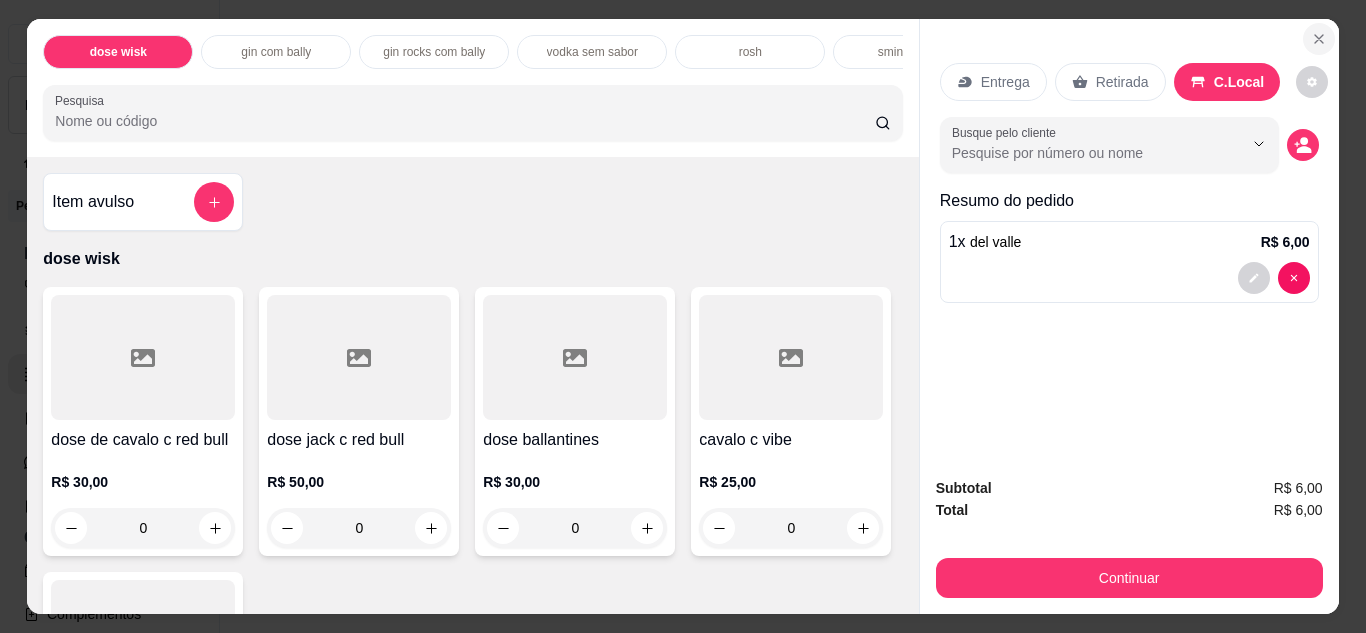 click at bounding box center (1319, 39) 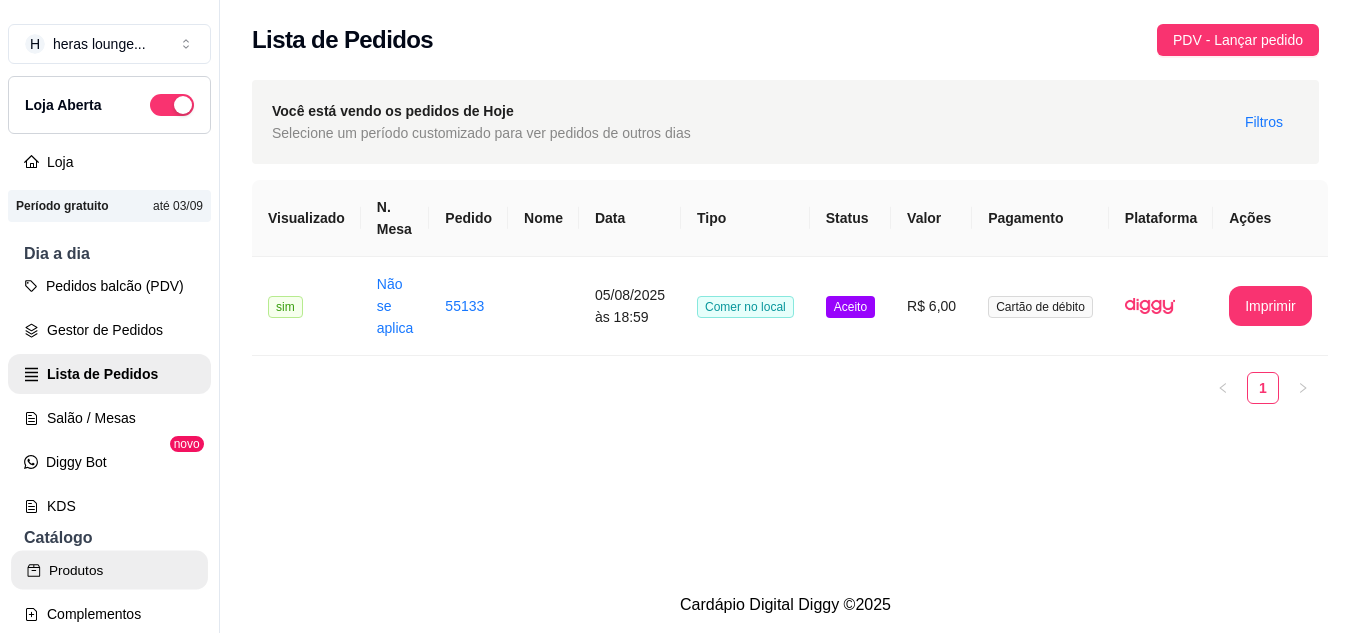 click on "Produtos" at bounding box center (109, 570) 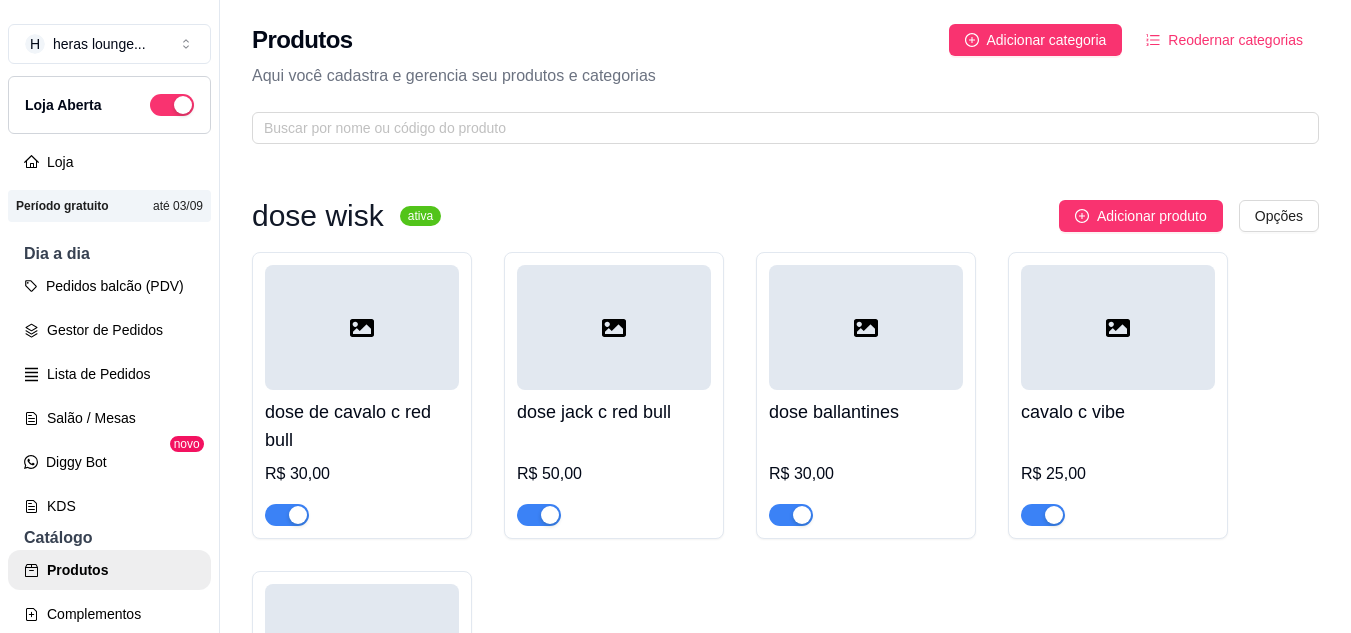 click on "dose de cavalo c red bull" at bounding box center (362, 426) 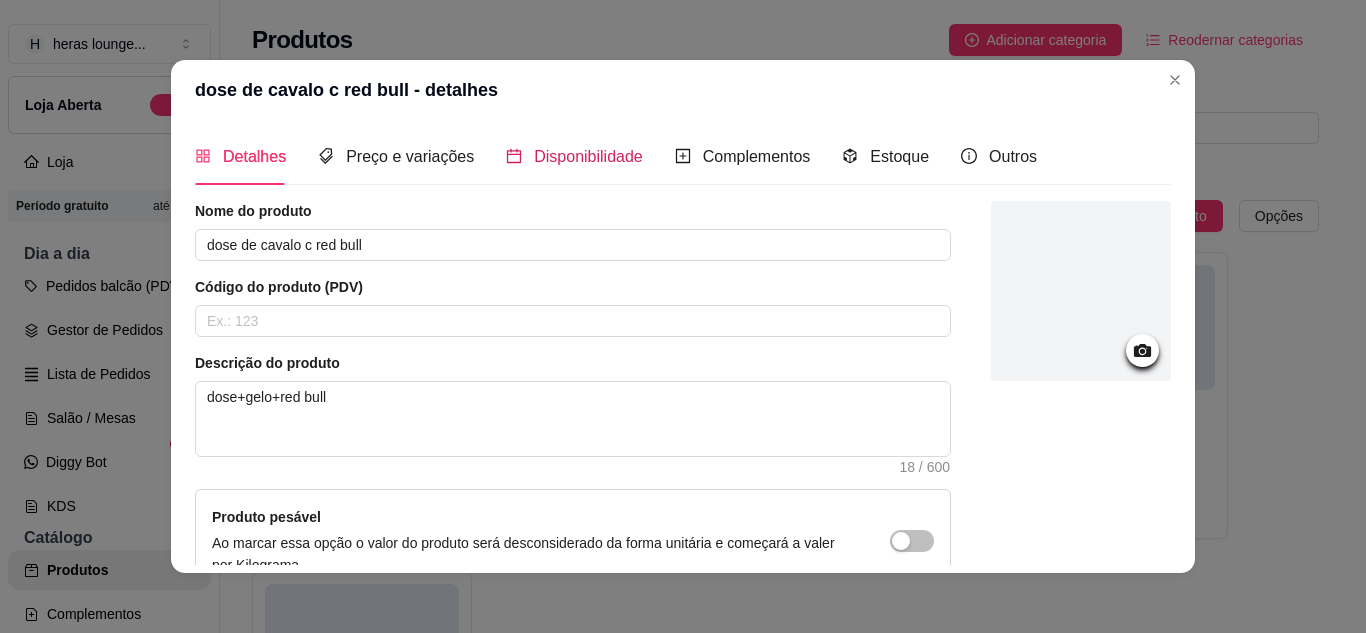 click on "Disponibilidade" at bounding box center [588, 156] 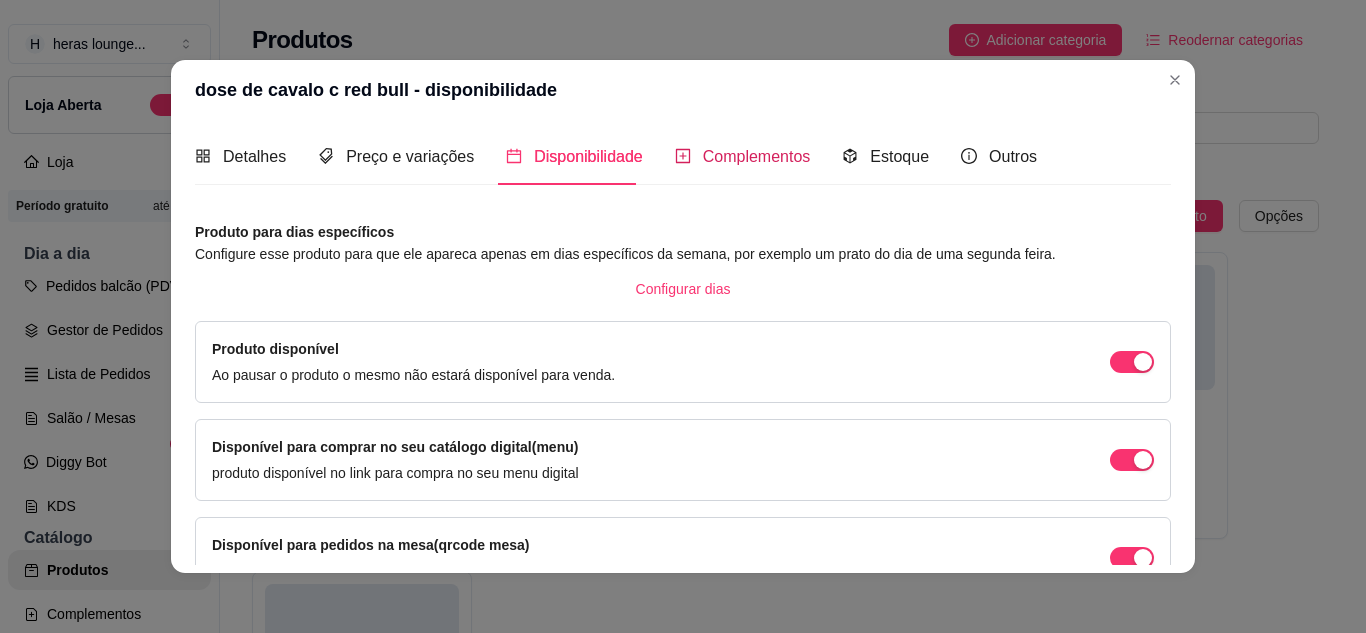 click on "Complementos" at bounding box center [757, 156] 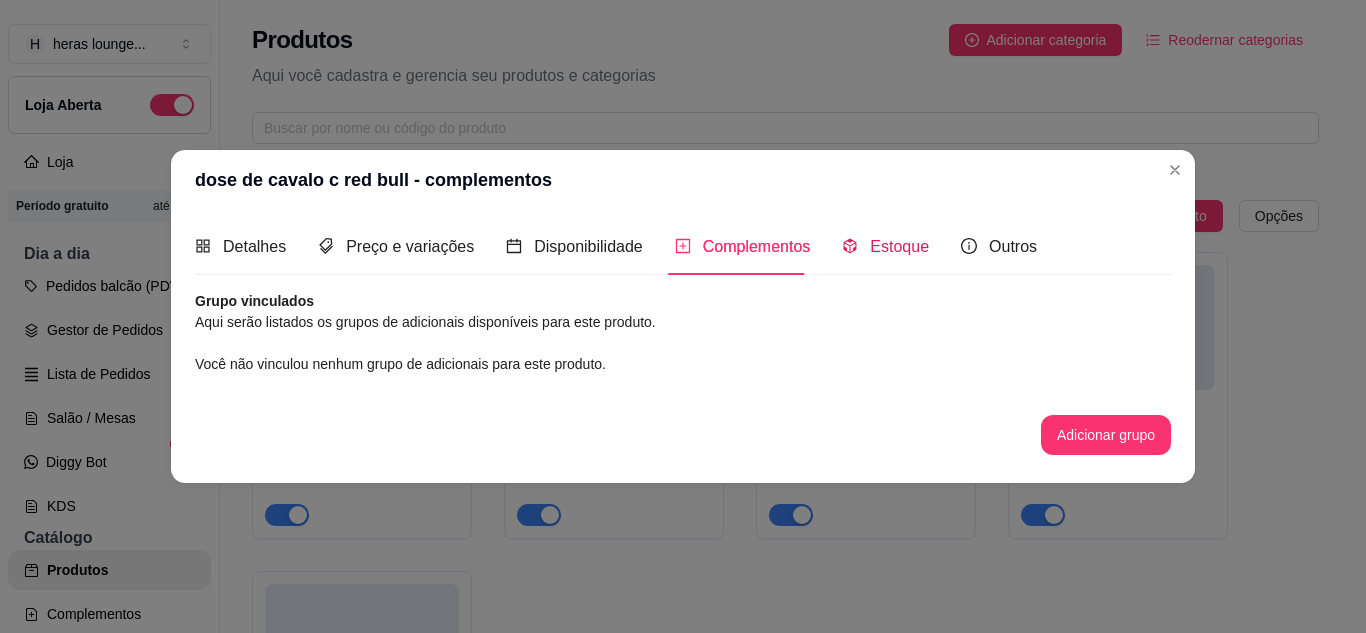 click on "Estoque" at bounding box center [899, 246] 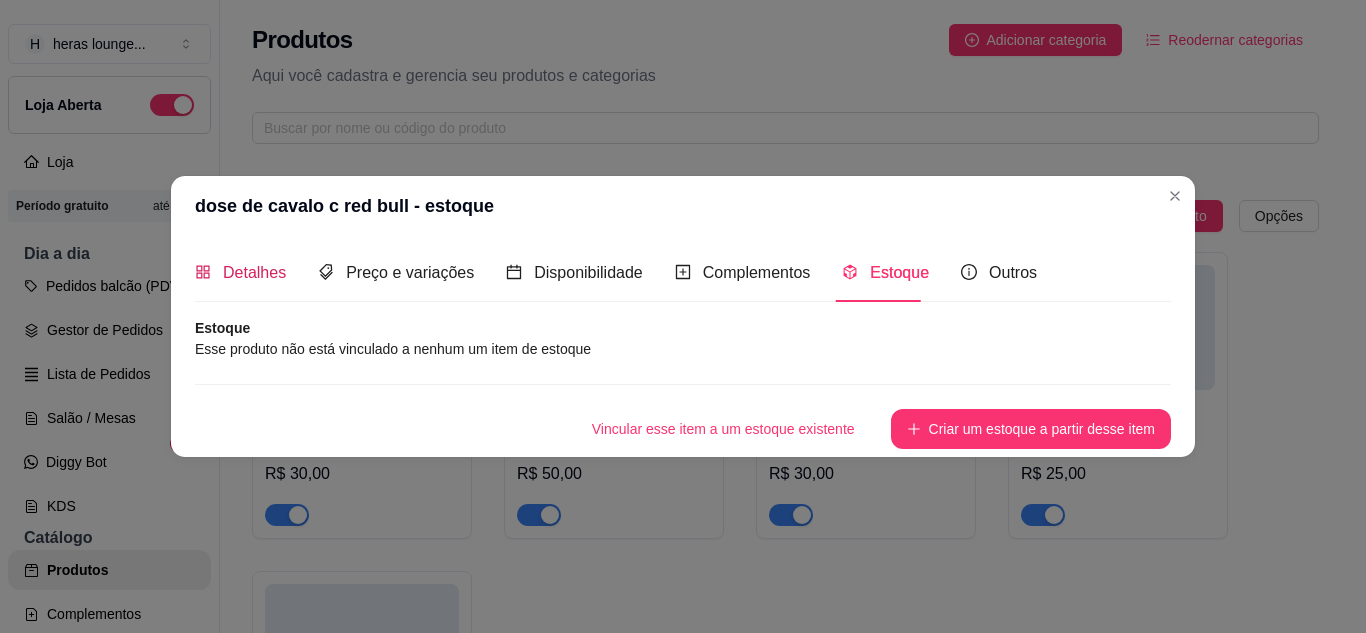click on "Detalhes" at bounding box center (240, 272) 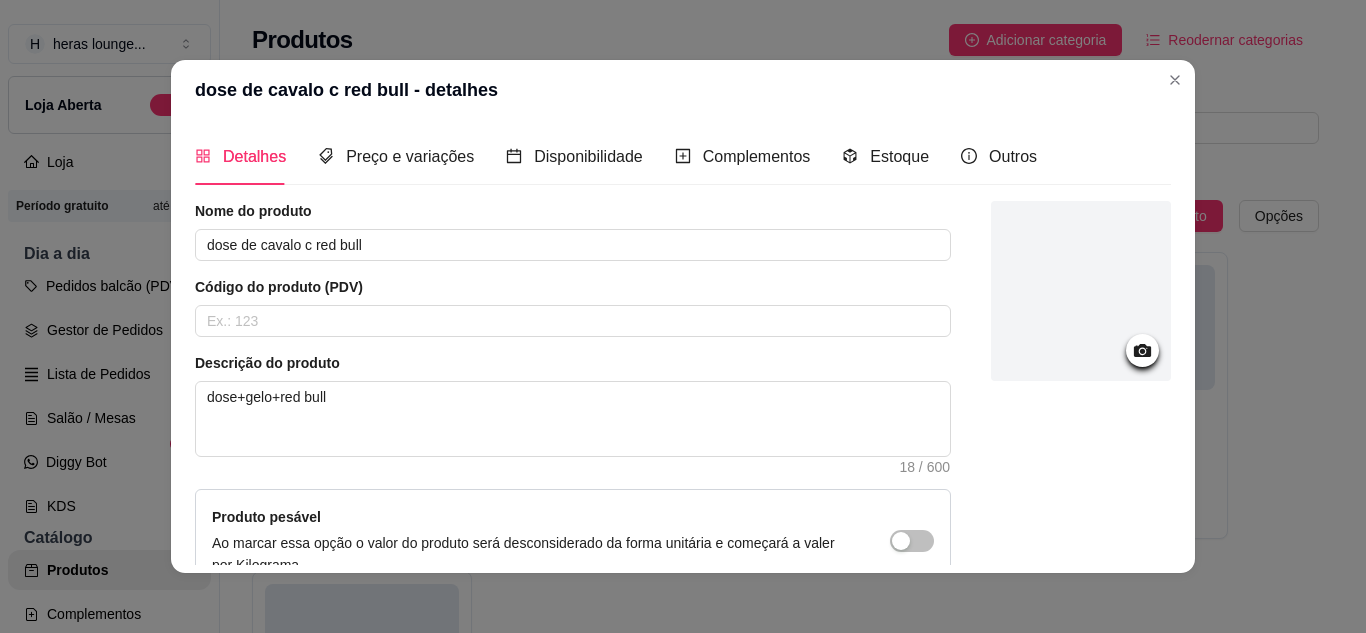 click at bounding box center [1081, 446] 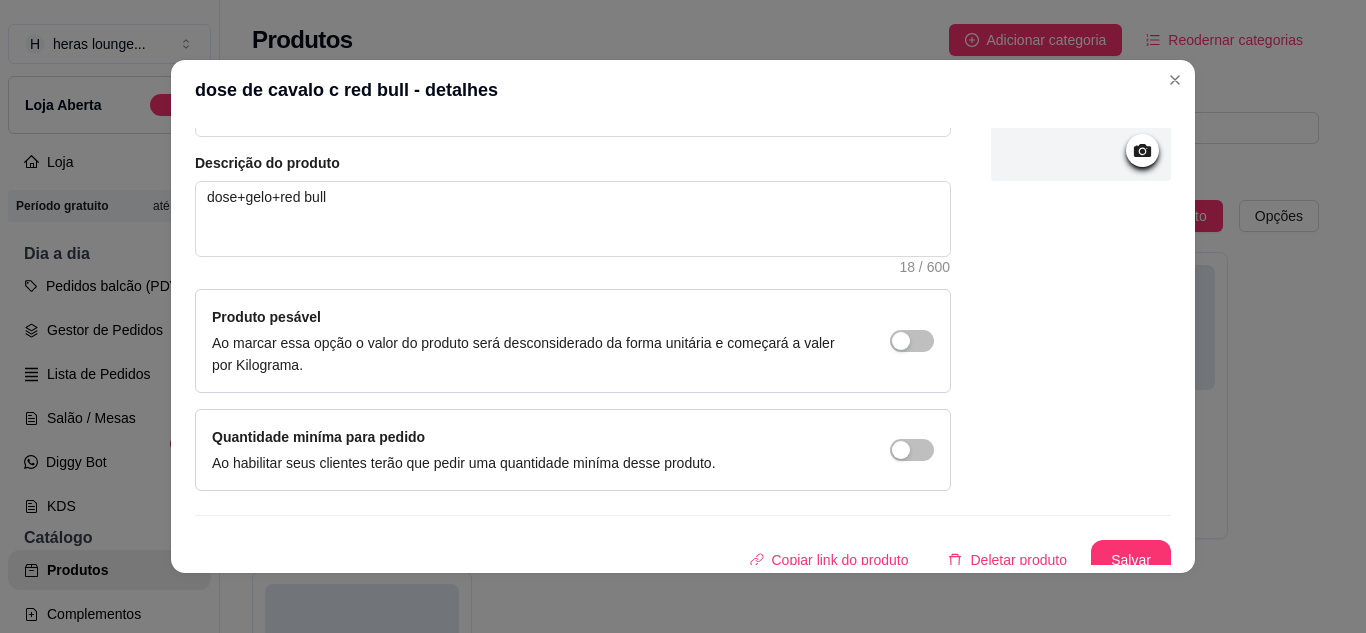 scroll, scrollTop: 215, scrollLeft: 0, axis: vertical 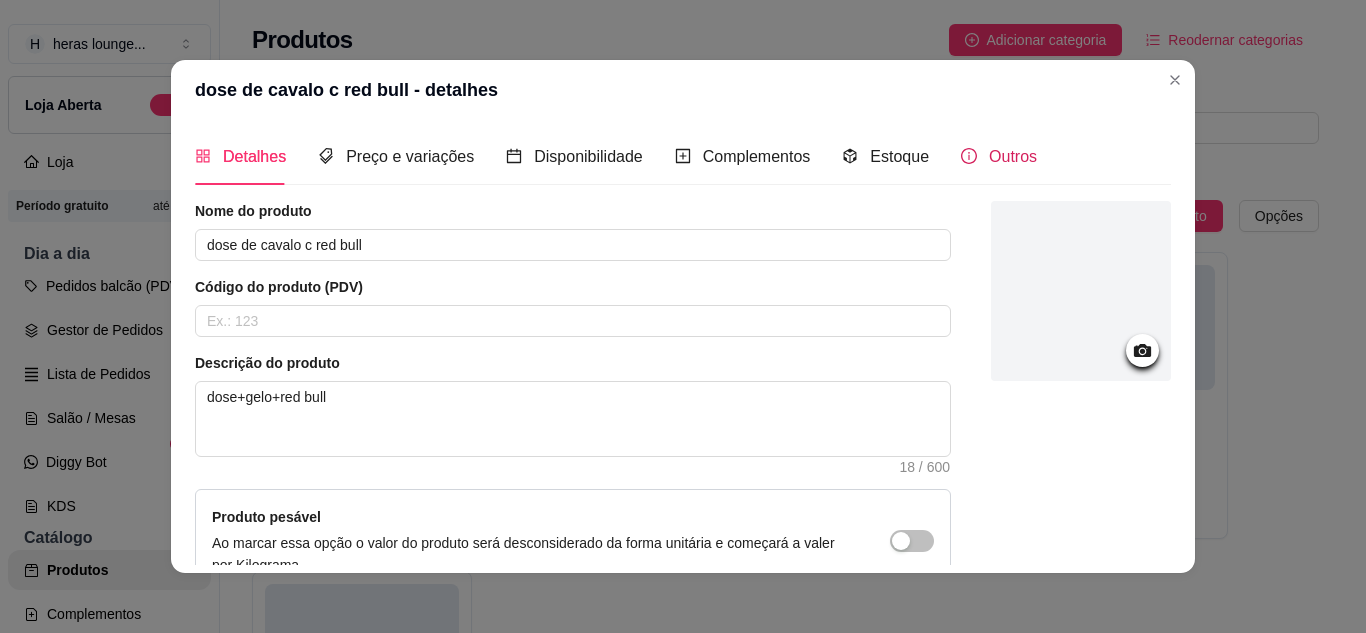 click on "Outros" at bounding box center [1013, 156] 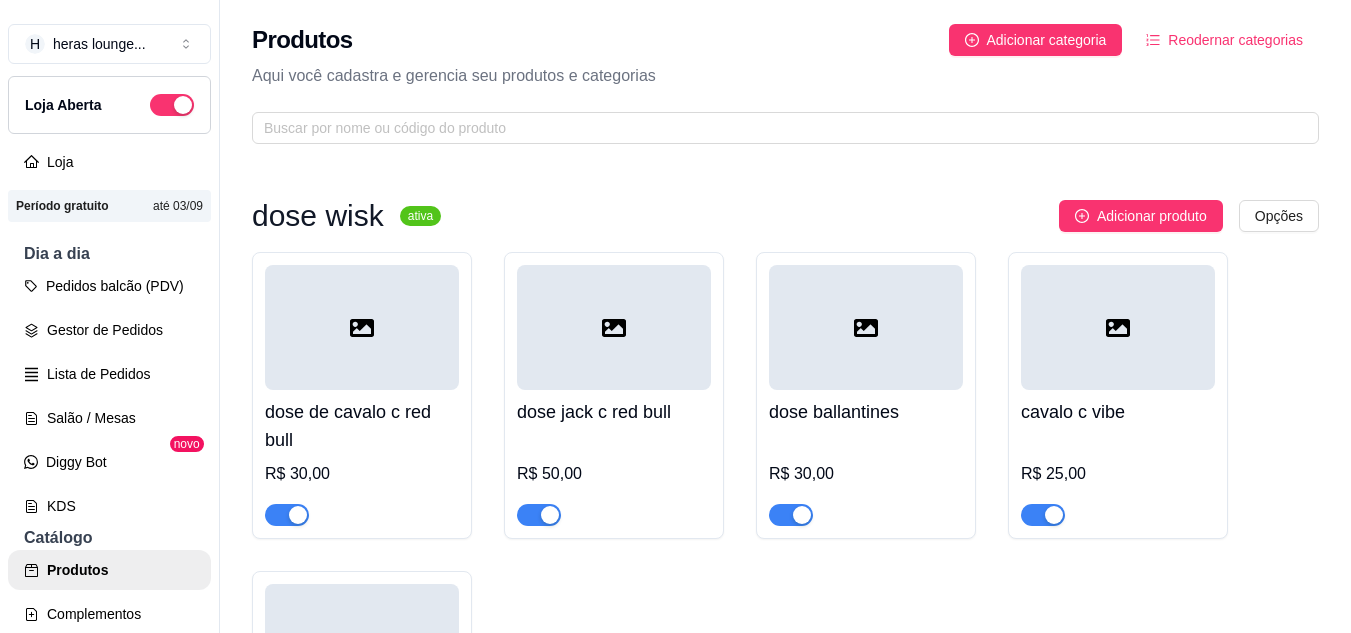 scroll, scrollTop: 32, scrollLeft: 0, axis: vertical 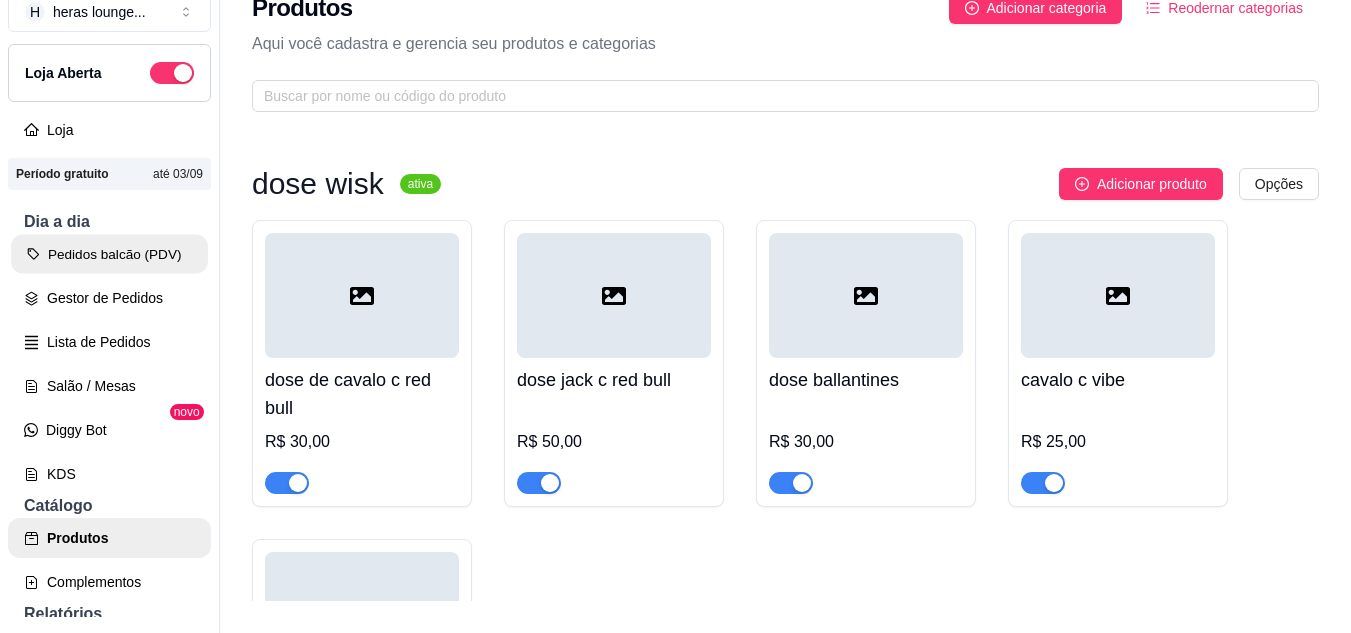 click on "Pedidos balcão (PDV)" at bounding box center (109, 254) 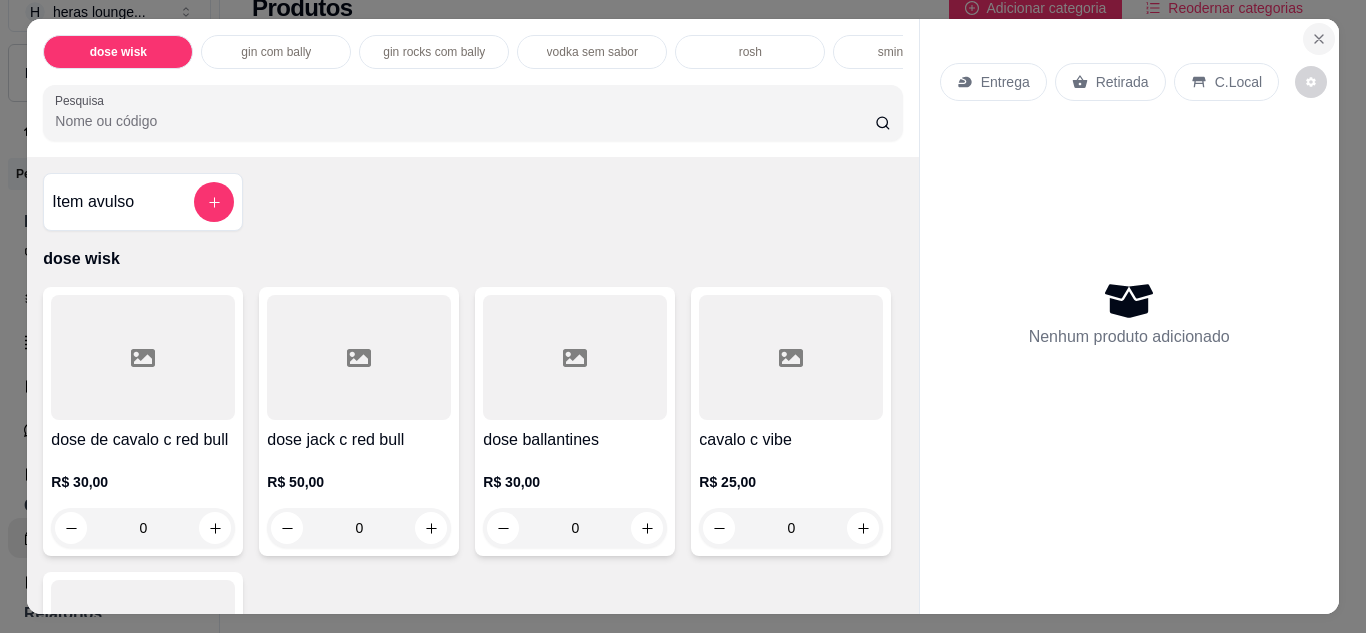 click at bounding box center [1319, 39] 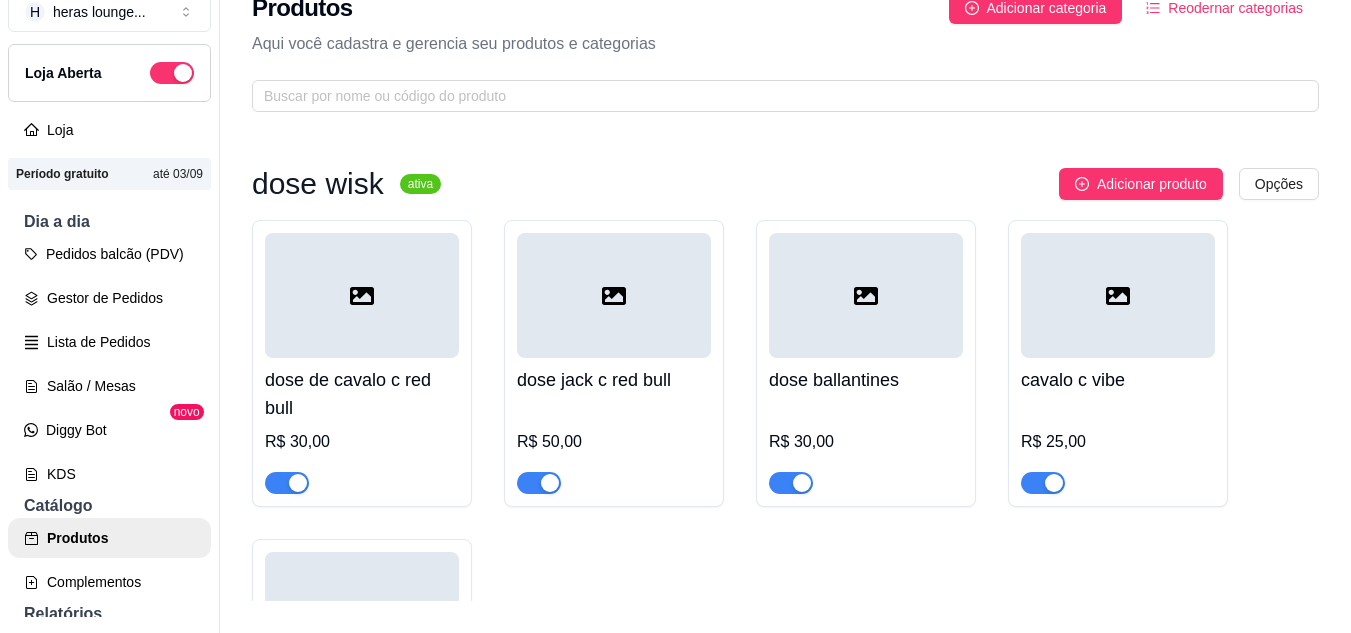 click on "dose wisk  ativa Adicionar produto Opções dose de cavalo c red bull   R$ 30,00 dose jack c red bull   R$ 50,00 dose ballantines    R$ 30,00 cavalo c vibe   R$ 25,00 ballantines c vibe   R$ 25,00 gin com bally ativa Adicionar produto Opções gin invictus c bally   R$ 15,00 gin invictos c red bull   R$ 25,00 gin promocional com bally   R$ 15,00 R$ 10,00 gin promocinal bally 3 por 20   R$ 20,00 gin rocks com bally ativa Adicionar produto Opções gin rocks c bally   R$ 20,00 gin rocks c red bull   R$ 25,00 vodka sem sabor ativa Adicionar produto Opções vodka smirnorff com bally ou vibe    R$ 18,00 vodka askov com bally ou vibe   R$ 15,00 absolut com monster ou red bull   R$ 35,00 malibu com bally    R$ 25,00 malibu com monster ou red bull   R$ 30,00 ciroc com red bull   R$ 50,00 rosh ativa Adicionar produto Opções rosh   R$ 10,00 dublo rosh    R$ 20,00 R$ 18,00 sminorff ice  ativa Adicionar produto Opções sminorff ice 51   R$ 10,00 sminorff tradicional    R$ 10,00 skol beats" at bounding box center (785, 3913) 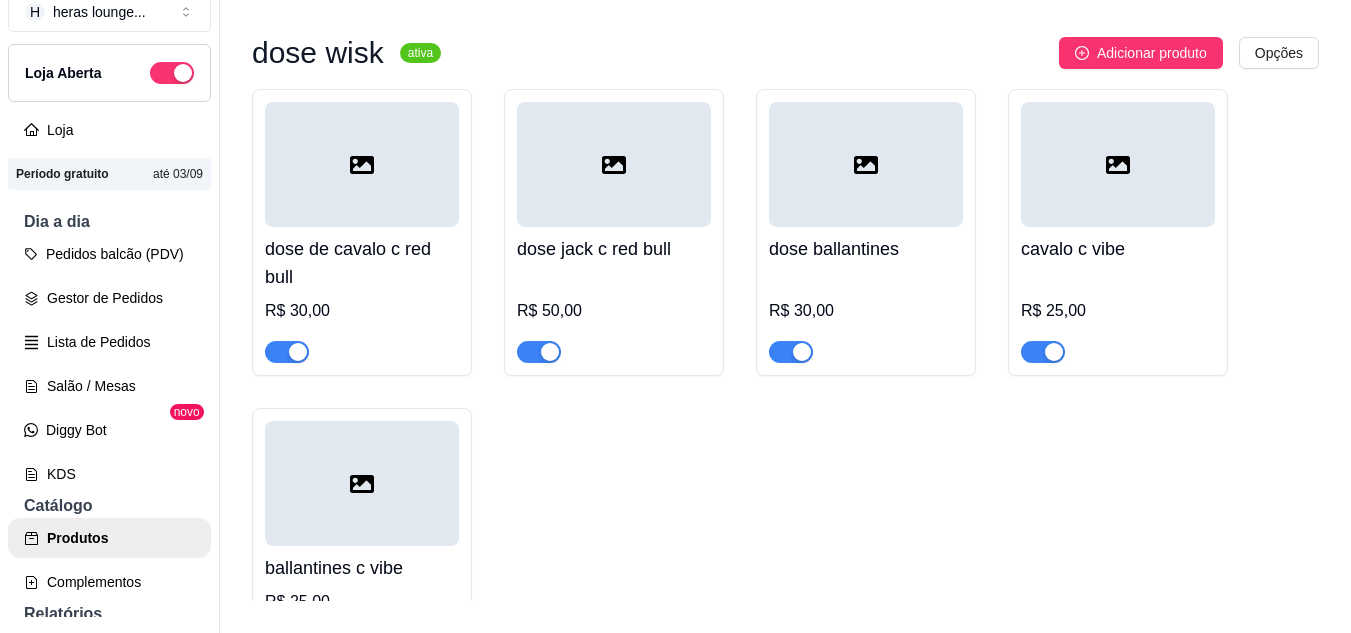scroll, scrollTop: 160, scrollLeft: 0, axis: vertical 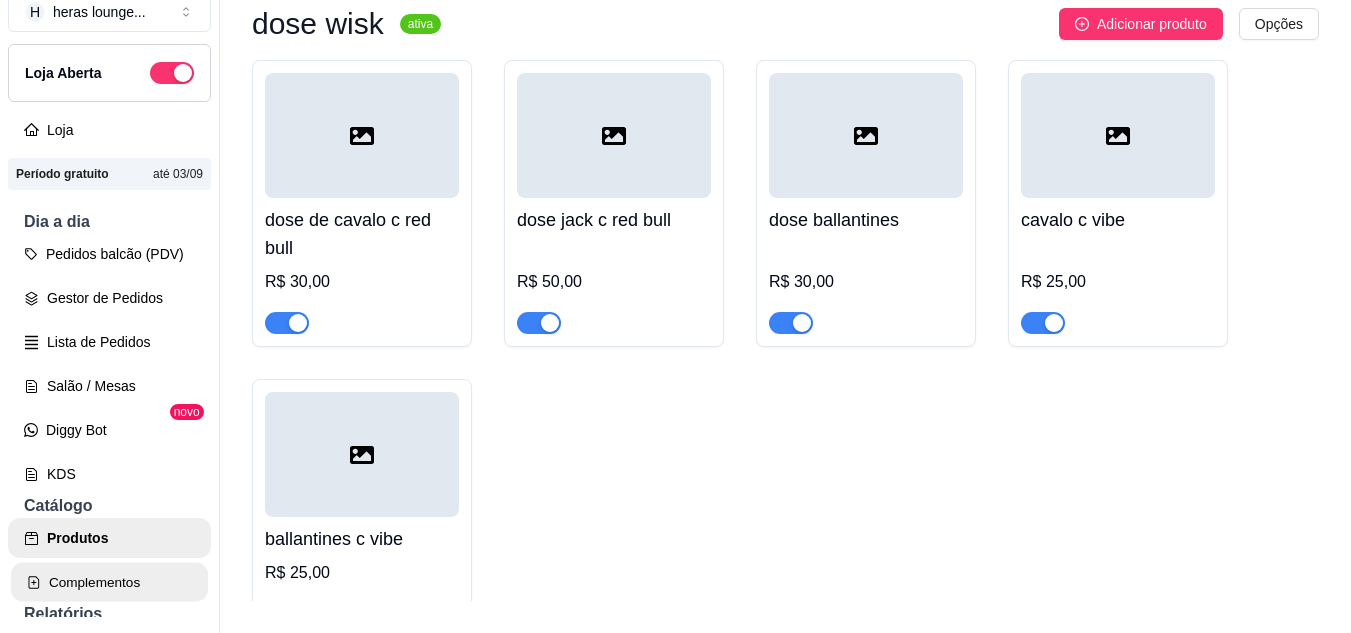 click on "Complementos" at bounding box center [109, 582] 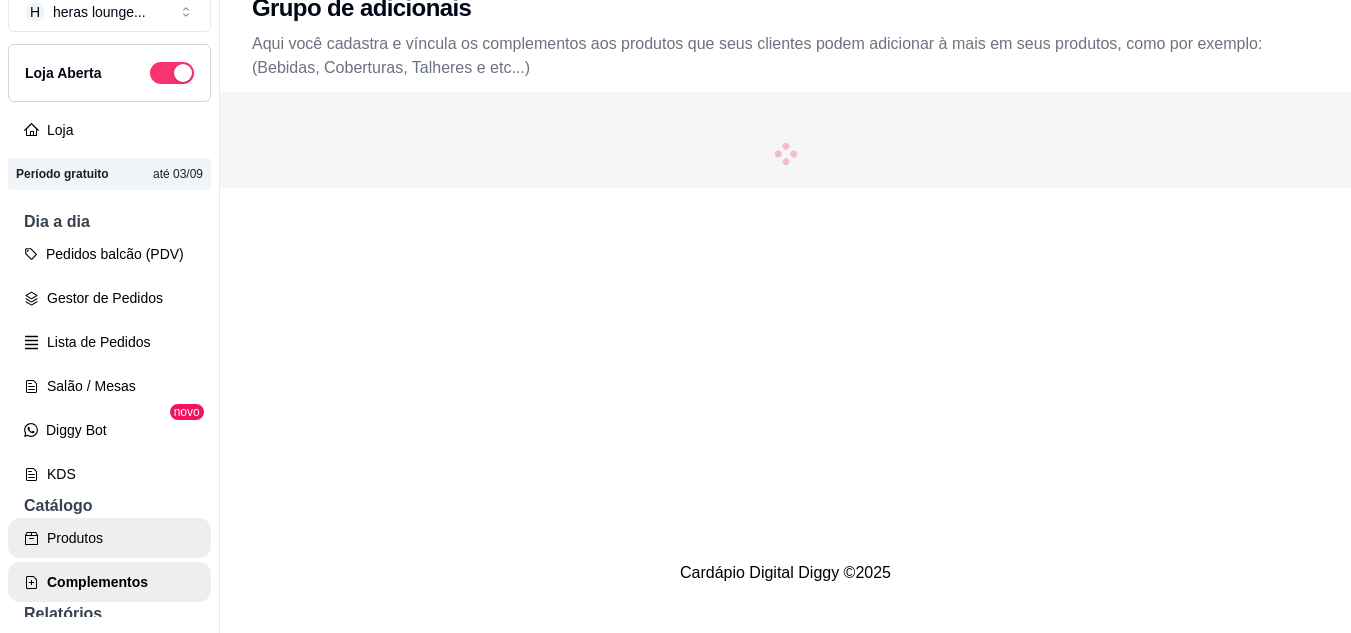 scroll, scrollTop: 0, scrollLeft: 0, axis: both 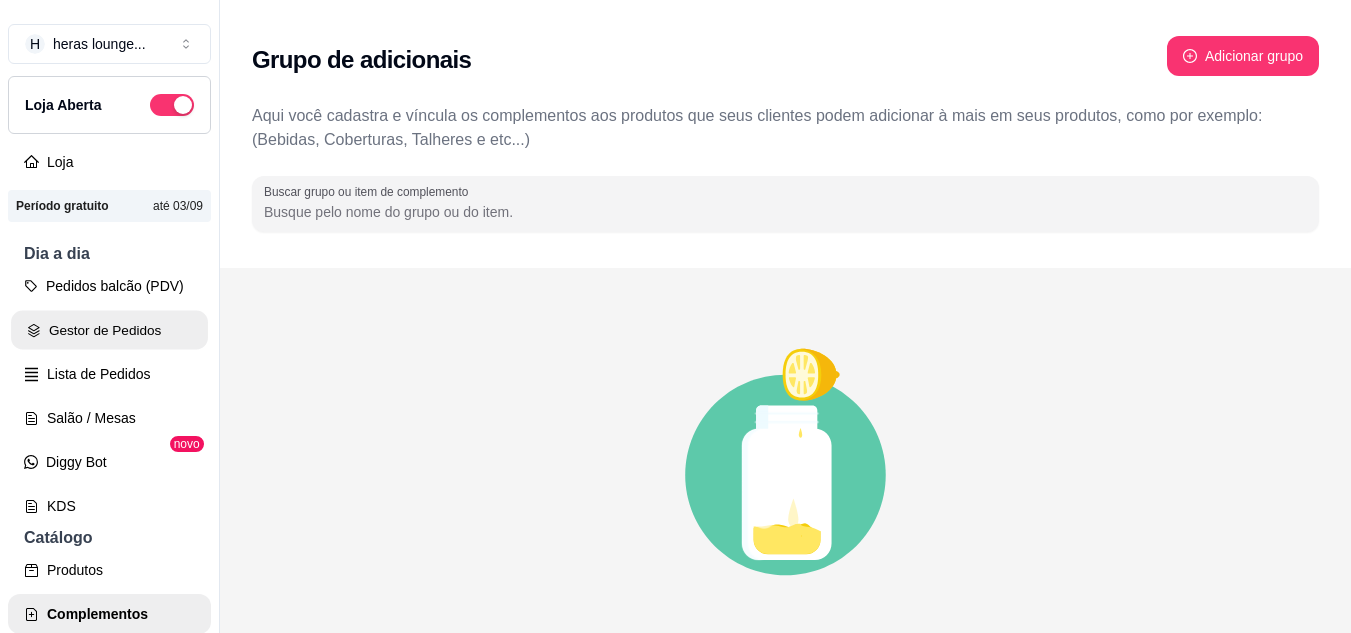 click on "Gestor de Pedidos" at bounding box center [109, 330] 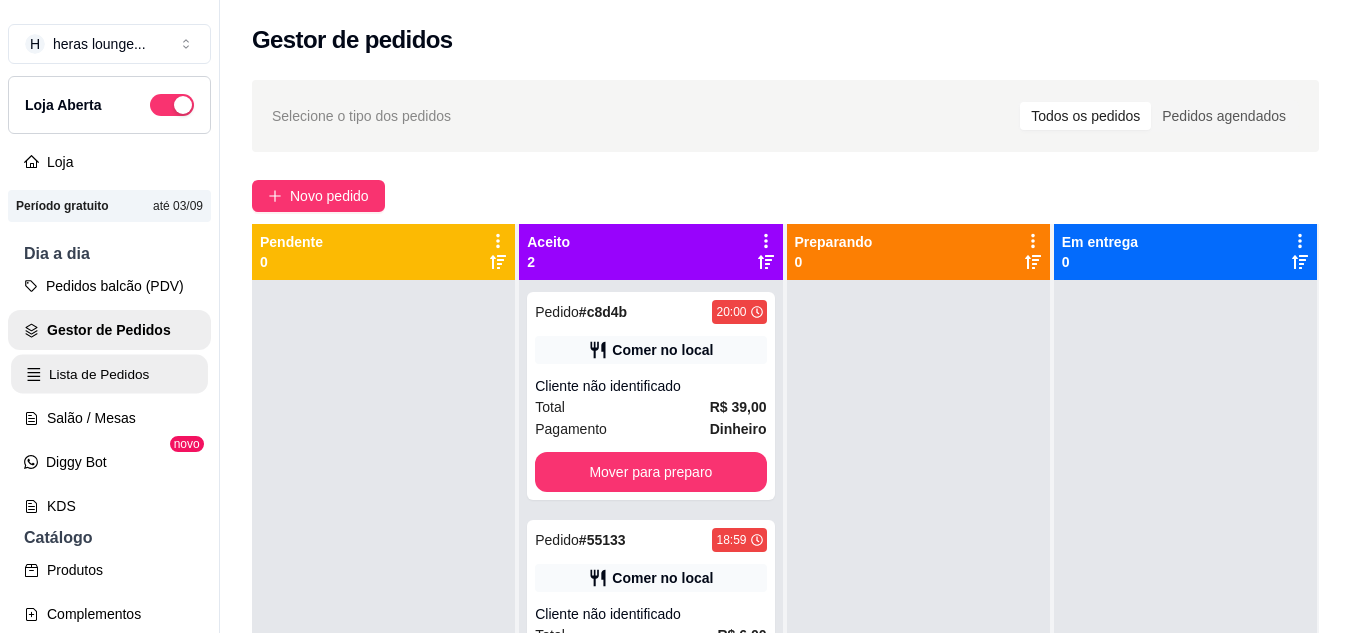 click on "Lista de Pedidos" at bounding box center [109, 374] 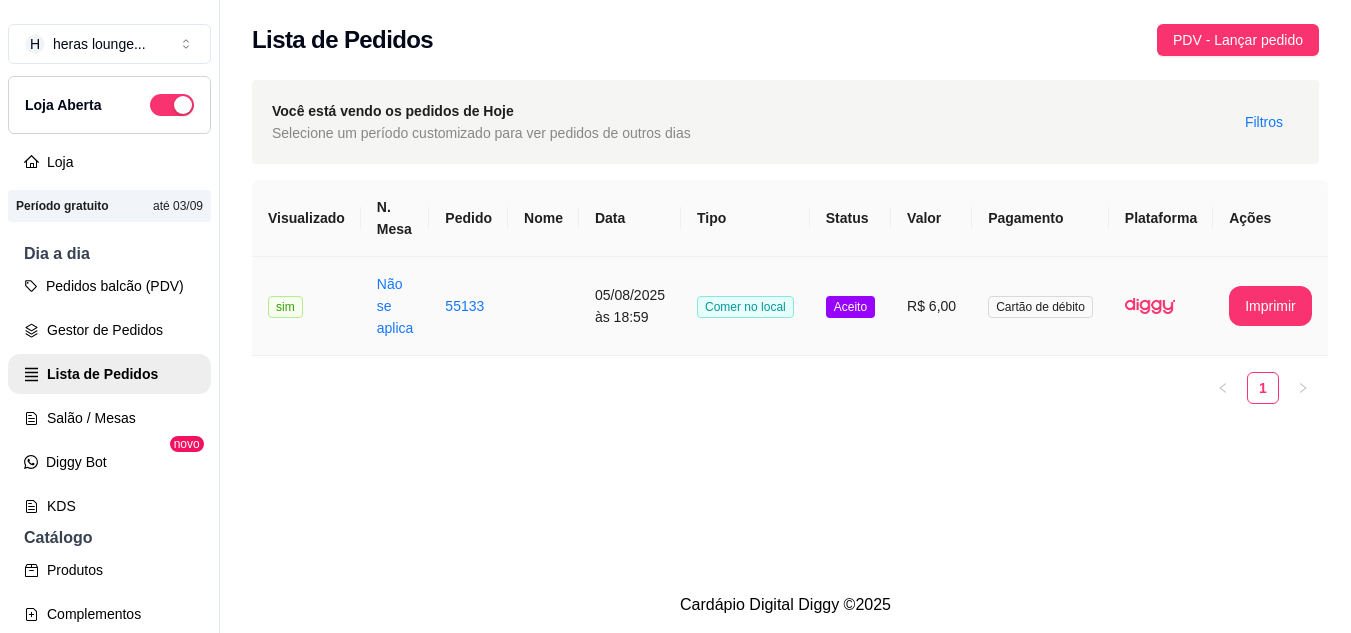 click at bounding box center (543, 306) 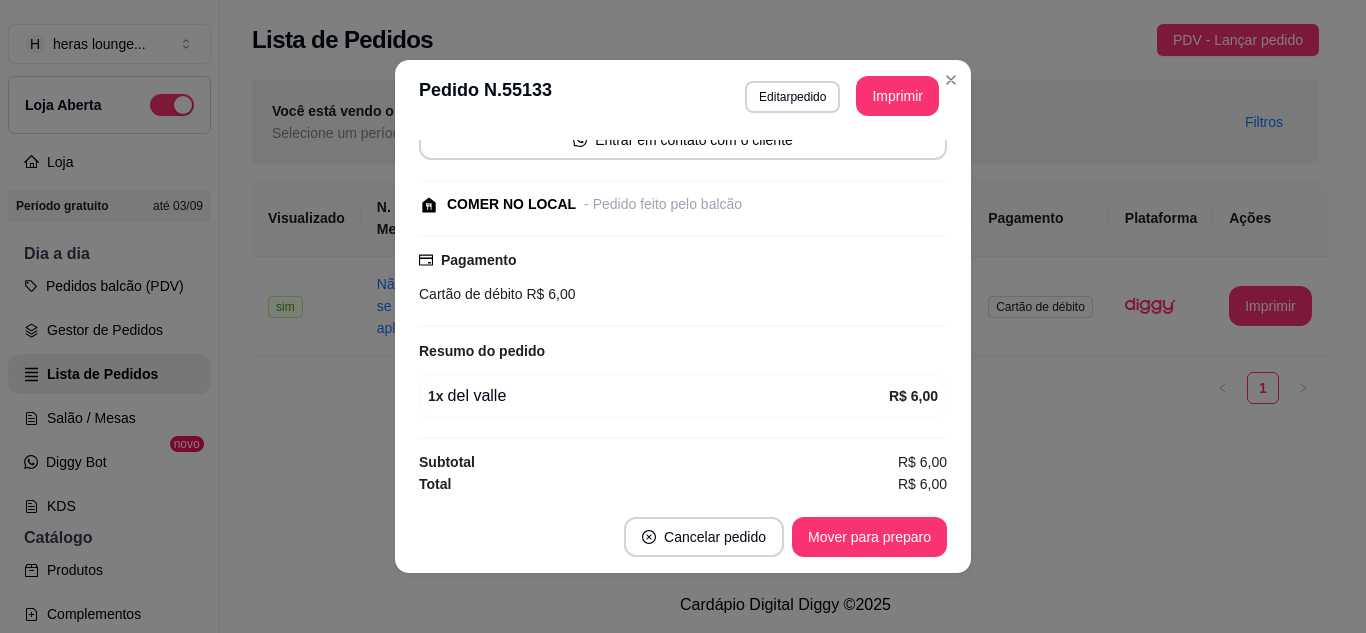 scroll, scrollTop: 164, scrollLeft: 0, axis: vertical 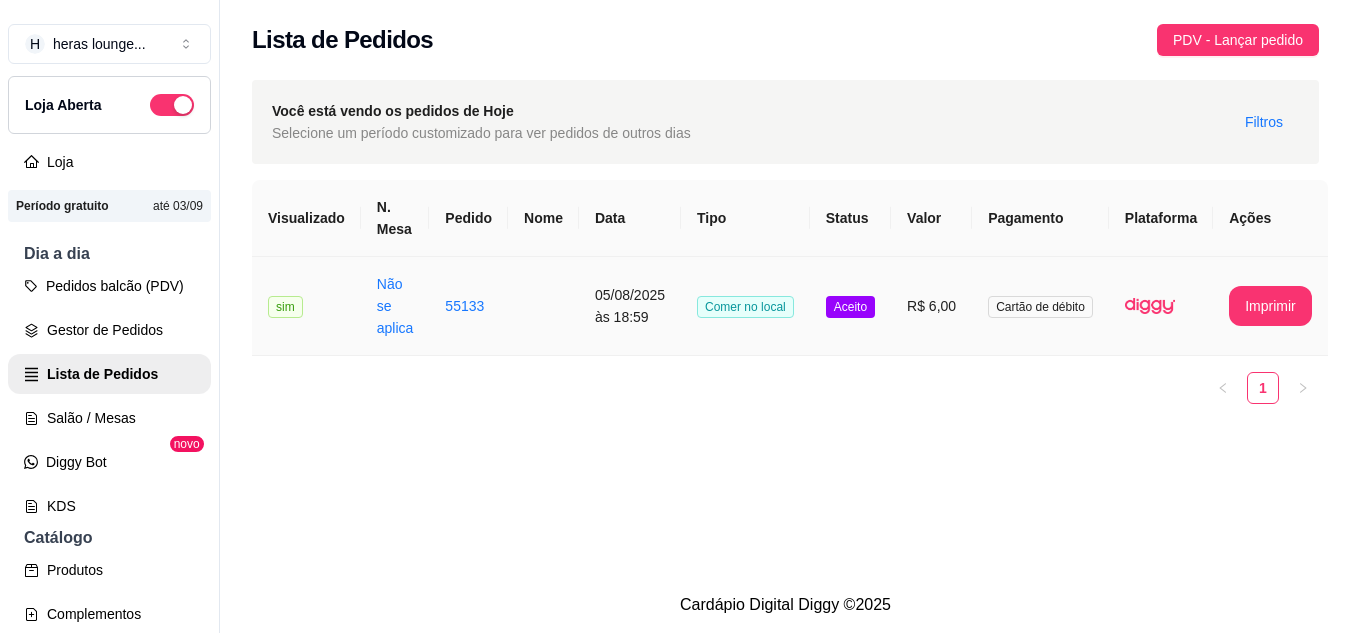 click at bounding box center [543, 306] 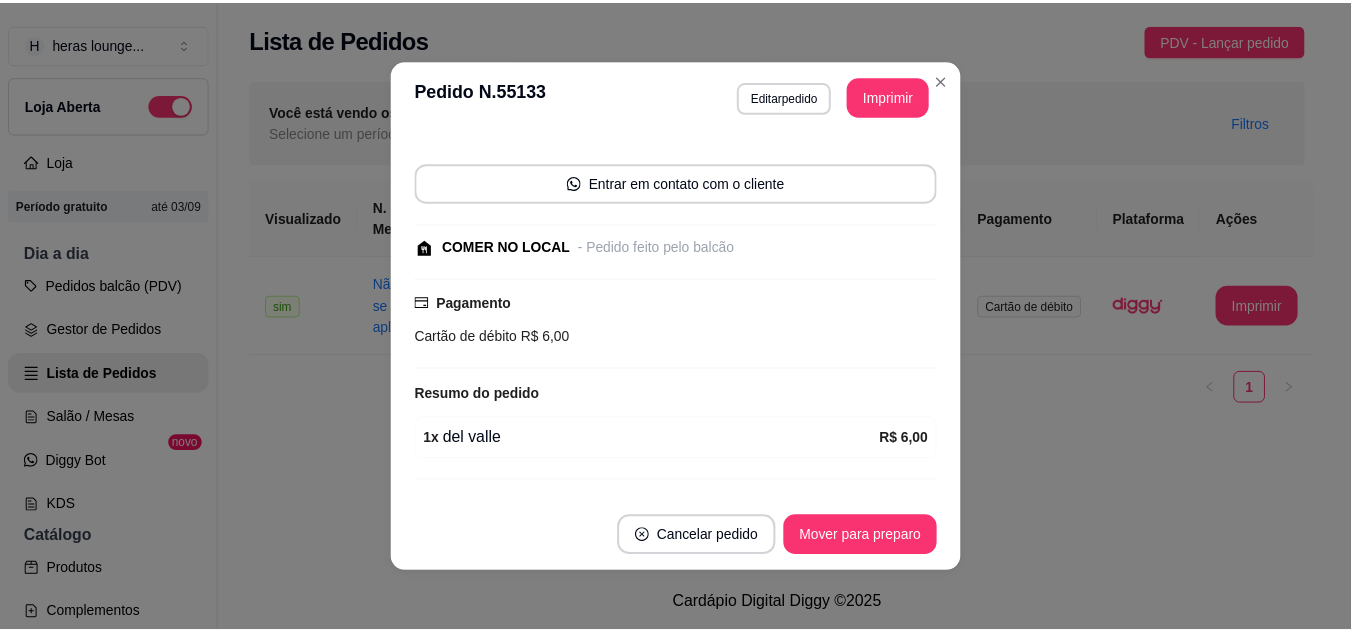 scroll, scrollTop: 164, scrollLeft: 0, axis: vertical 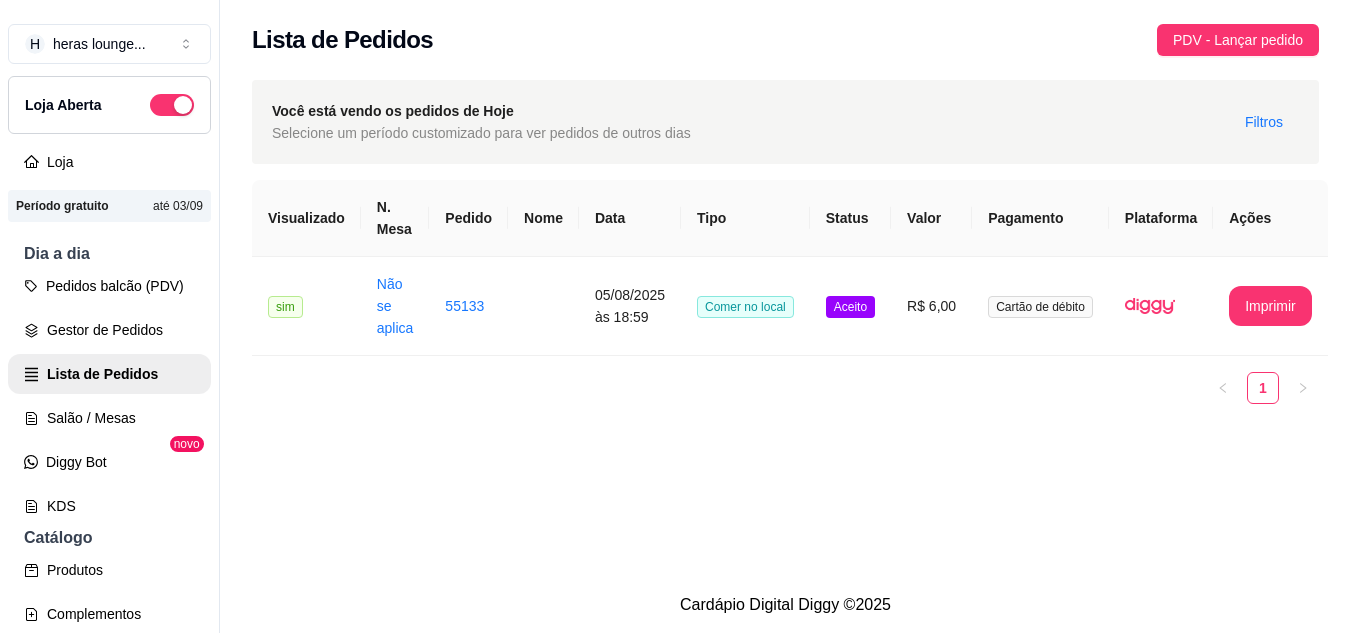 click on "**********" at bounding box center (785, 288) 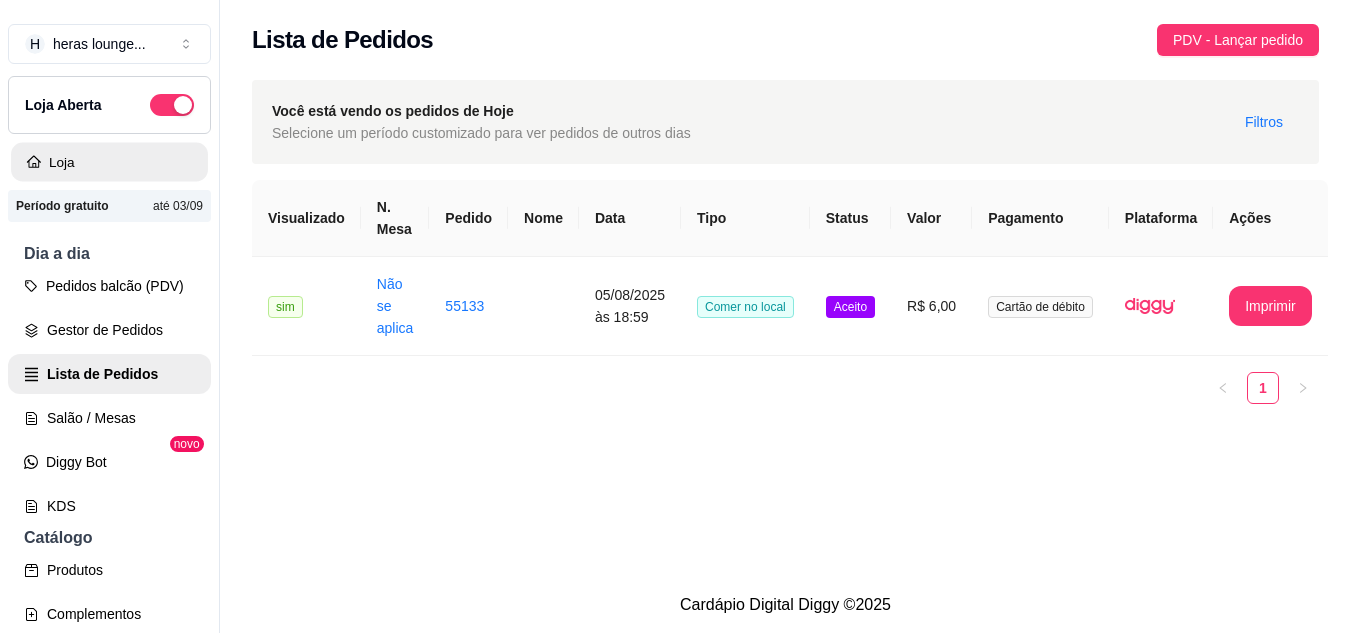 click on "Loja" at bounding box center (109, 162) 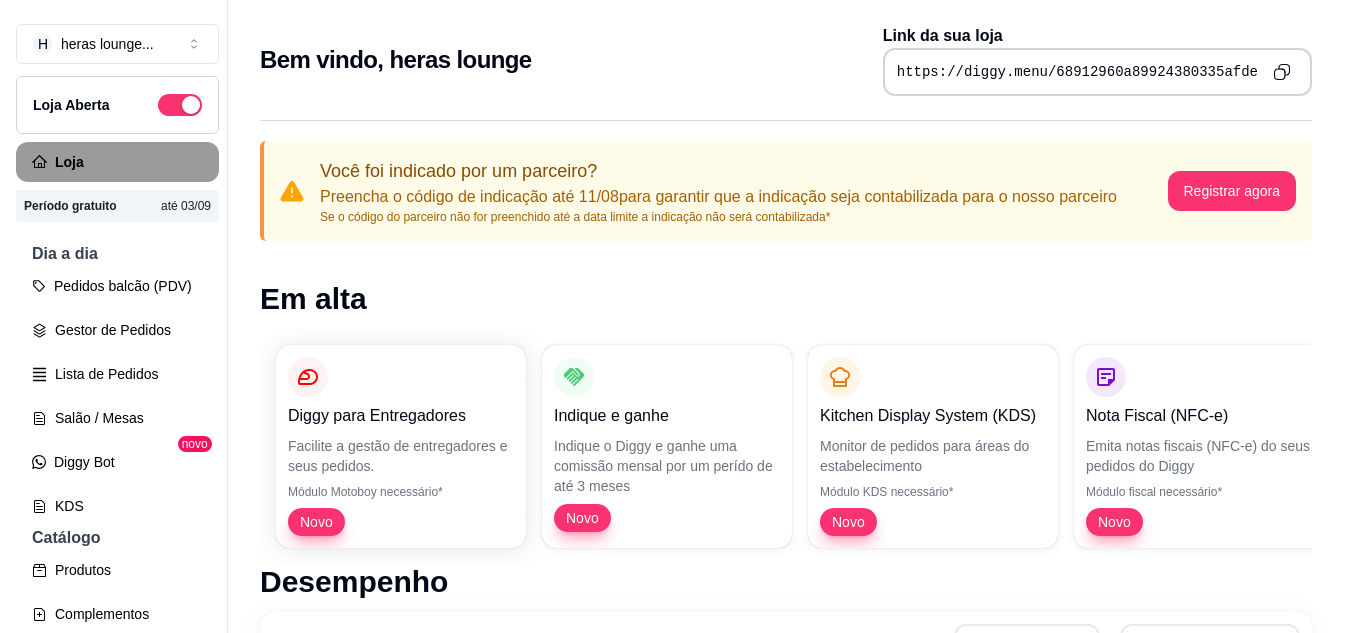scroll, scrollTop: 32, scrollLeft: 0, axis: vertical 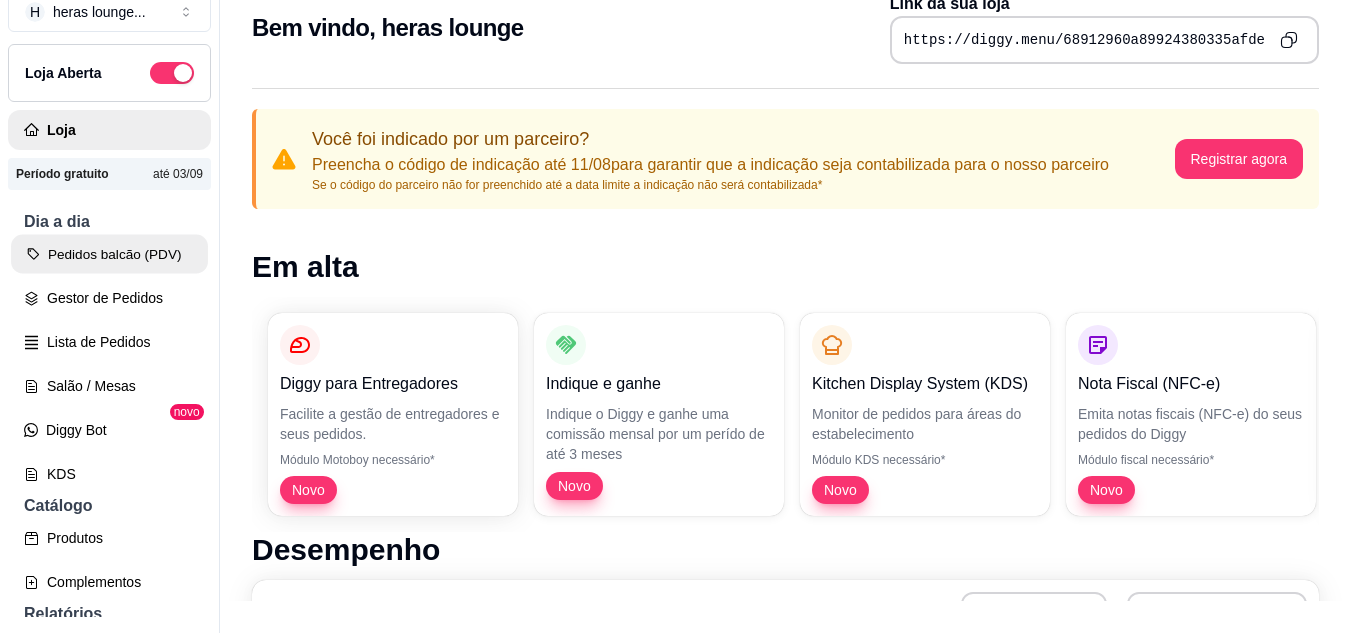 click on "Pedidos balcão (PDV)" at bounding box center (109, 254) 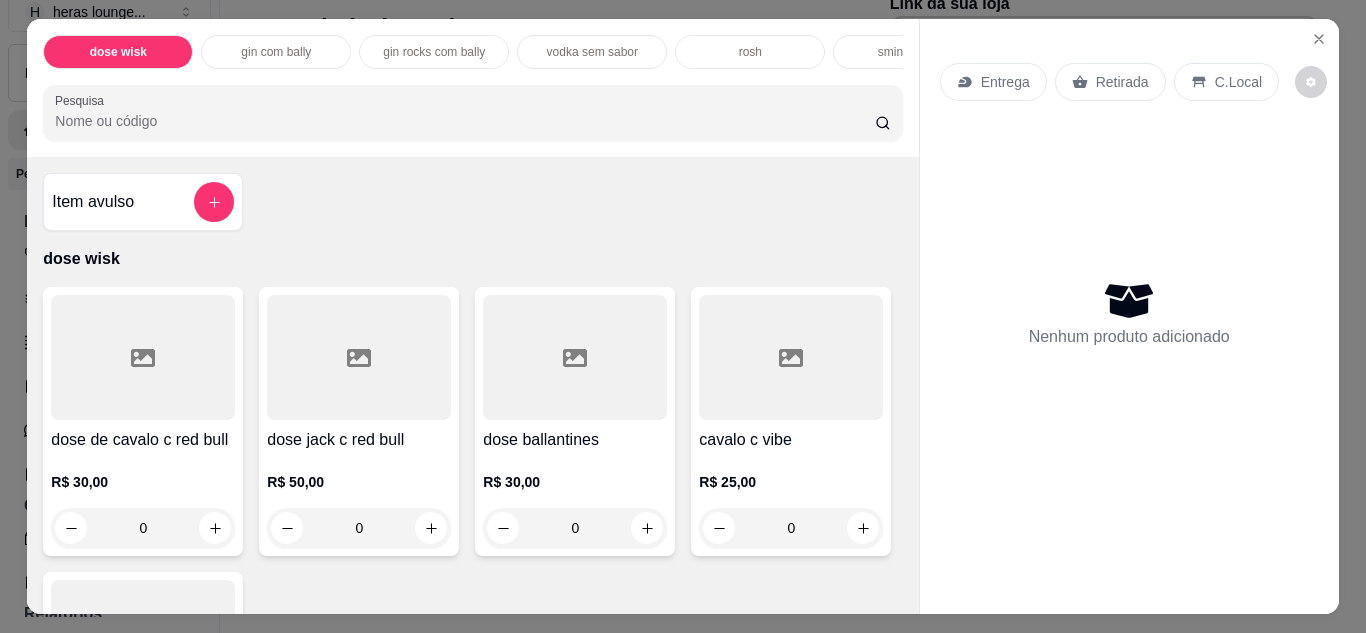 click on "Item avulso dose wisk  dose de cavalo c red bull   R$ 30,00 0 dose jack c red bull   R$ 50,00 0 dose ballantines    R$ 30,00 0 cavalo c vibe   R$ 25,00 0 ballantines c vibe   R$ 25,00 0 gin com bally gin invictus c bally   R$ 15,00 0 gin invictos c red bull   R$ 25,00 0 gin promocional com bally   R$ 15,00 R$ 10,00 0 gin promocinal bally 3 por 20   R$ 20,00 0 gin rocks com bally gin rocks c bally   R$ 20,00 0 gin rocks c red bull   R$ 25,00 0 vodka sem sabor vodka smirnorff com bally ou vibe    R$ 18,00 0 vodka askov com bally ou vibe   R$ 15,00 0 absolut com monster ou red bull   R$ 35,00 0 malibu com bally    R$ 25,00 0 malibu com monster ou red bull   R$ 30,00 0 ciroc com red bull   R$ 50,00 0 rosh rosh   R$ 10,00 0 dublo rosh    R$ 20,00 R$ 18,00 0 sminorff ice  sminorff ice 51   R$ 10,00 0 sminorff tradicional    R$ 10,00 0 skol beats   R$ 10,00 0 cerveja lata haineken lata   R$ 6,00 0 original lata    R$ 5,00 0  lata imperio   R$ 5,00 0 Skol   R$ 5,00 0 bahama Duplo Malte   0" at bounding box center (472, 385) 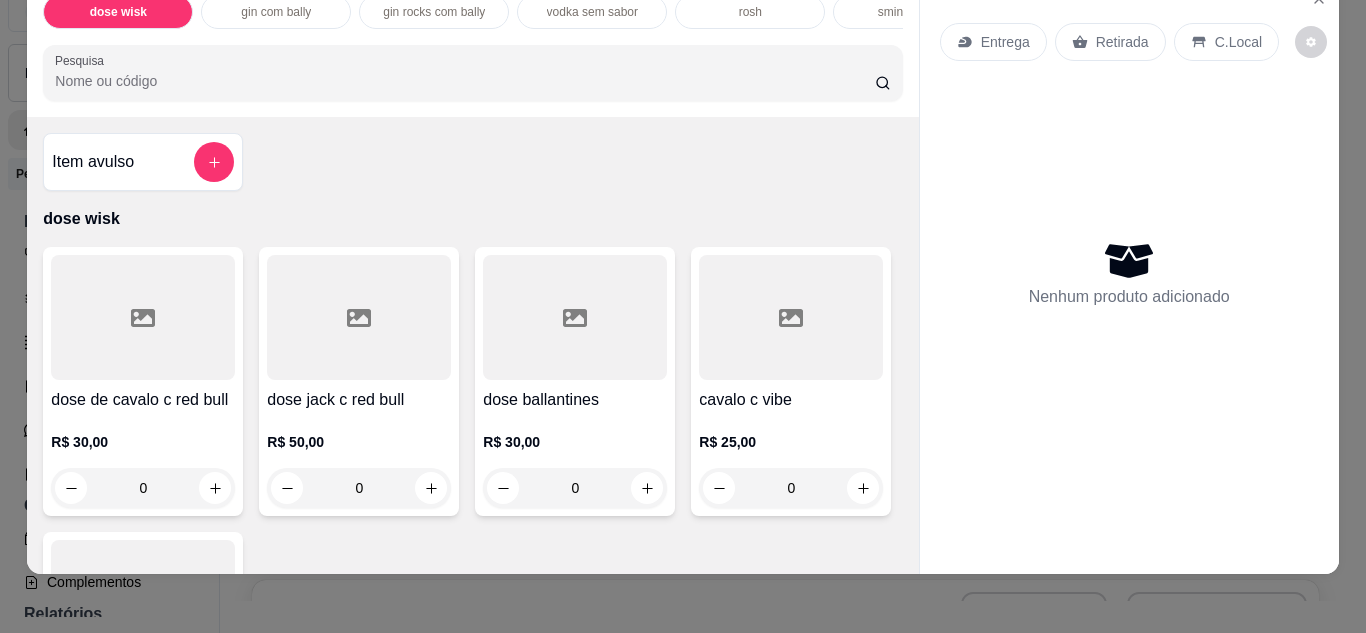 scroll, scrollTop: 53, scrollLeft: 0, axis: vertical 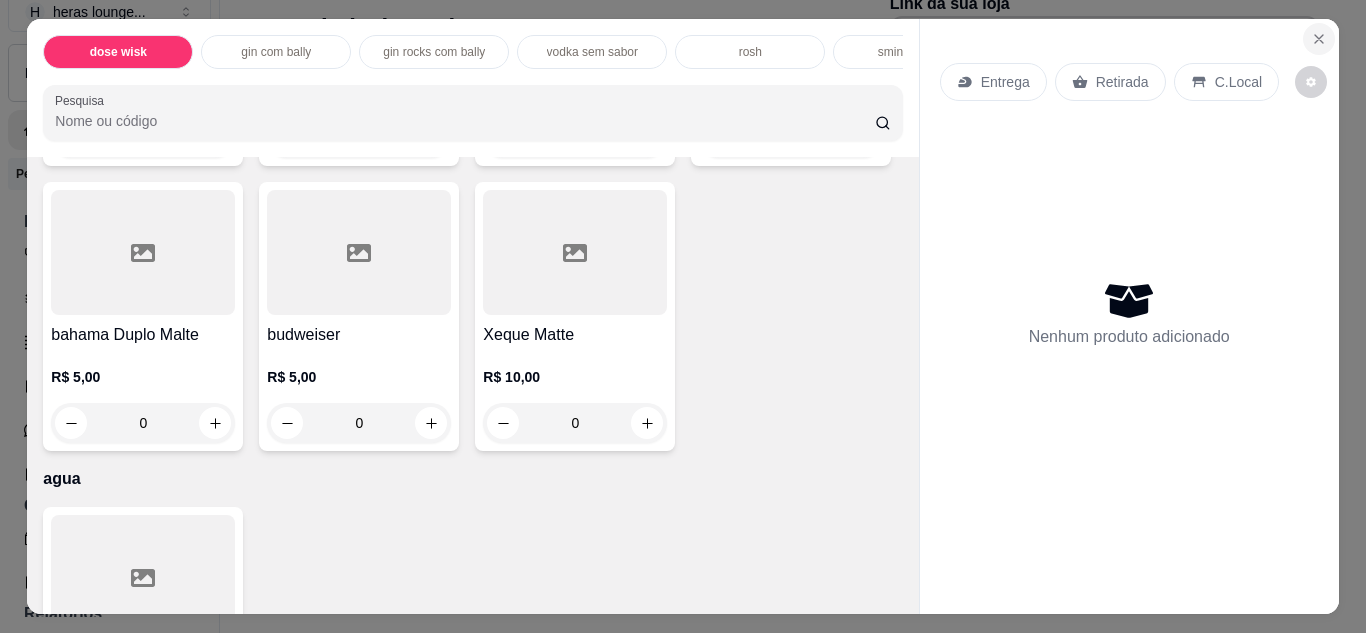 click at bounding box center (1319, 39) 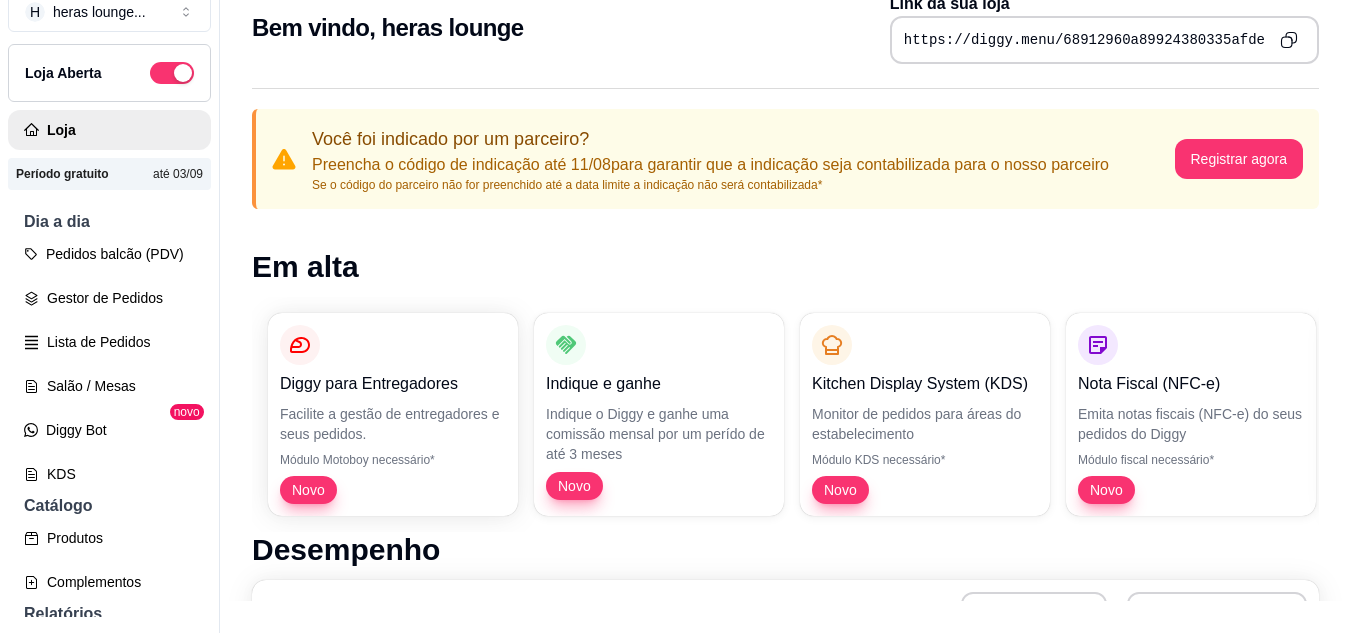 click on "Em alta" at bounding box center [785, 267] 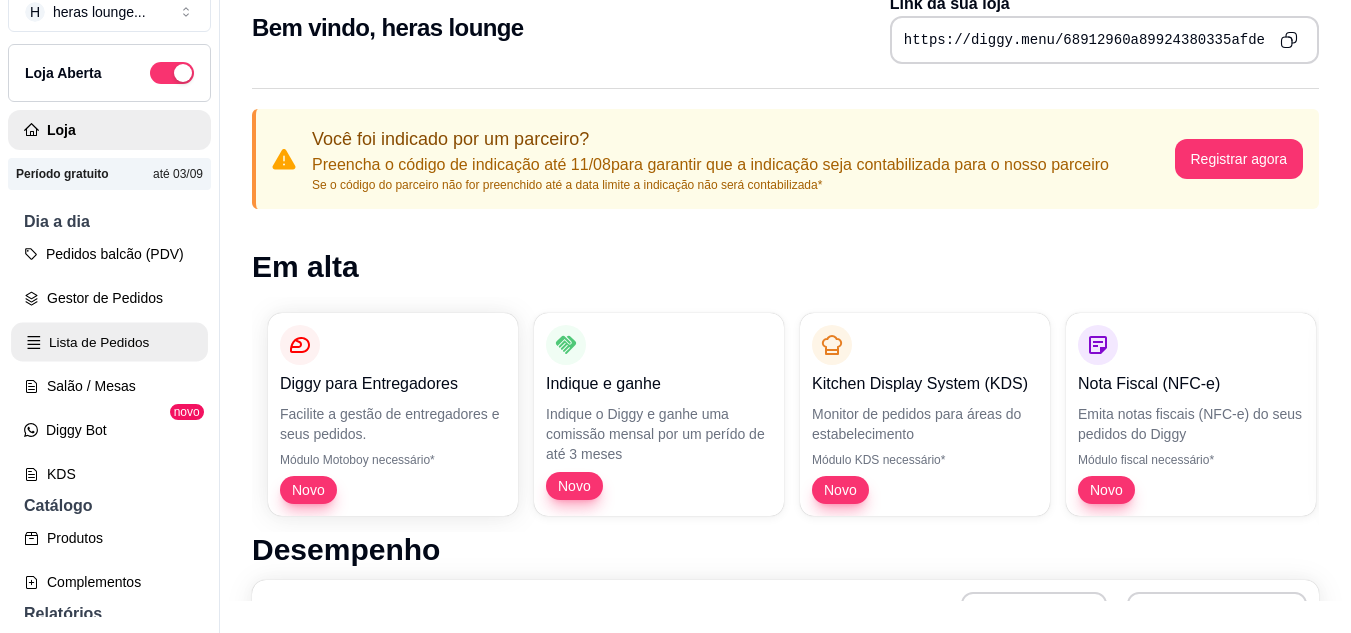 click on "Lista de Pedidos" at bounding box center (109, 342) 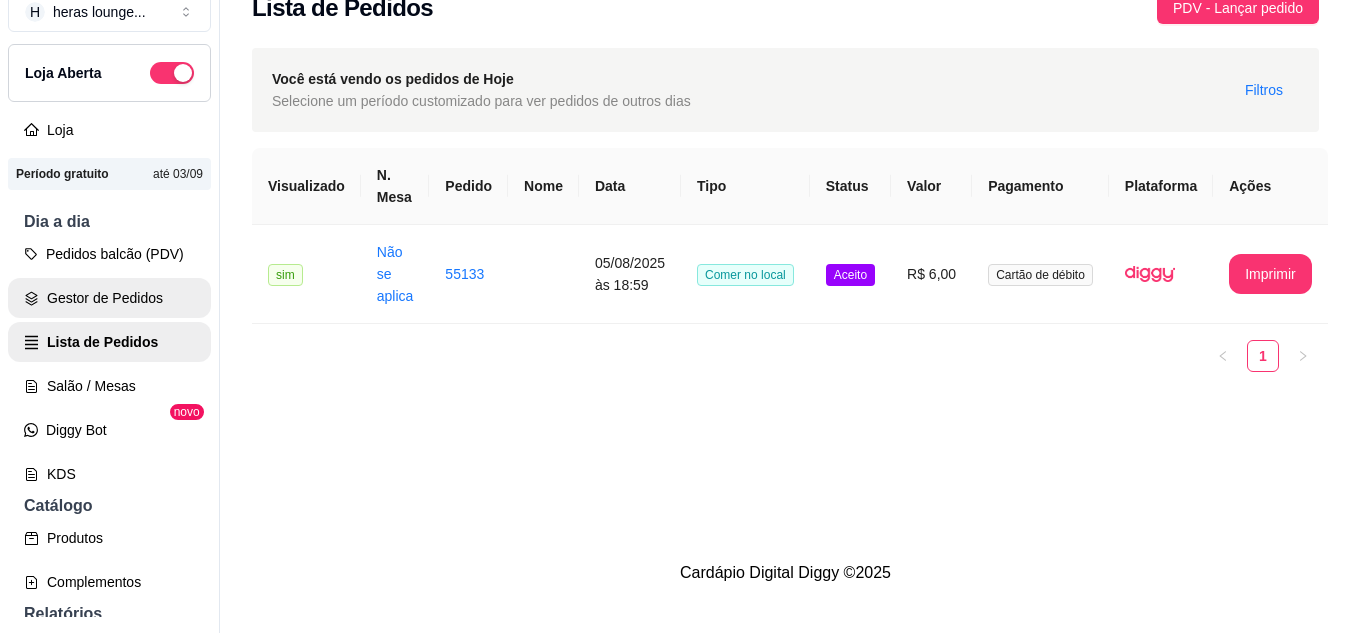 scroll, scrollTop: 0, scrollLeft: 0, axis: both 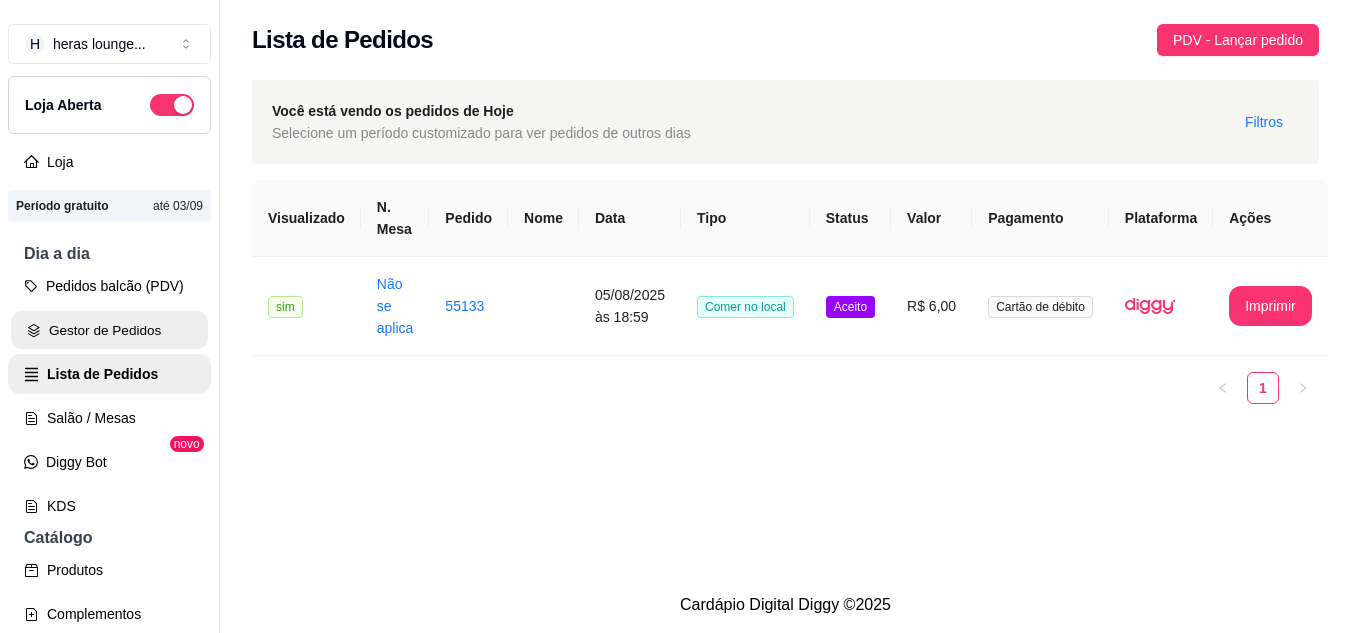 click on "Gestor de Pedidos" at bounding box center [109, 330] 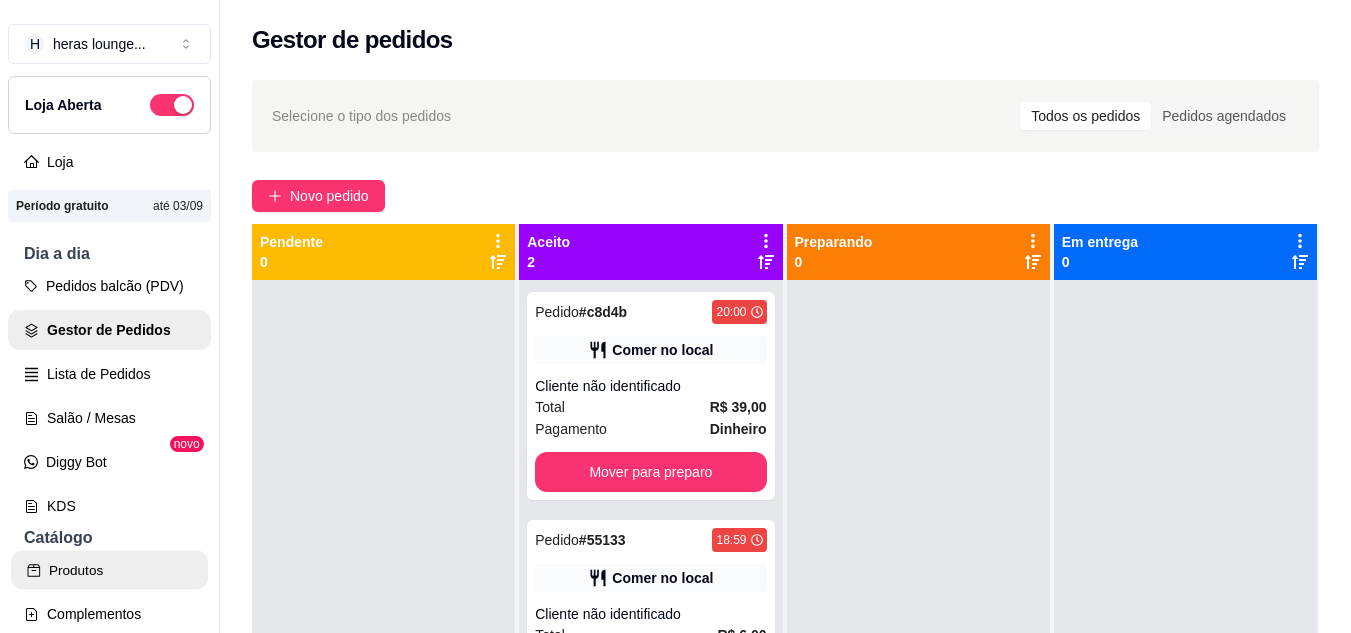 click on "Produtos" at bounding box center [109, 570] 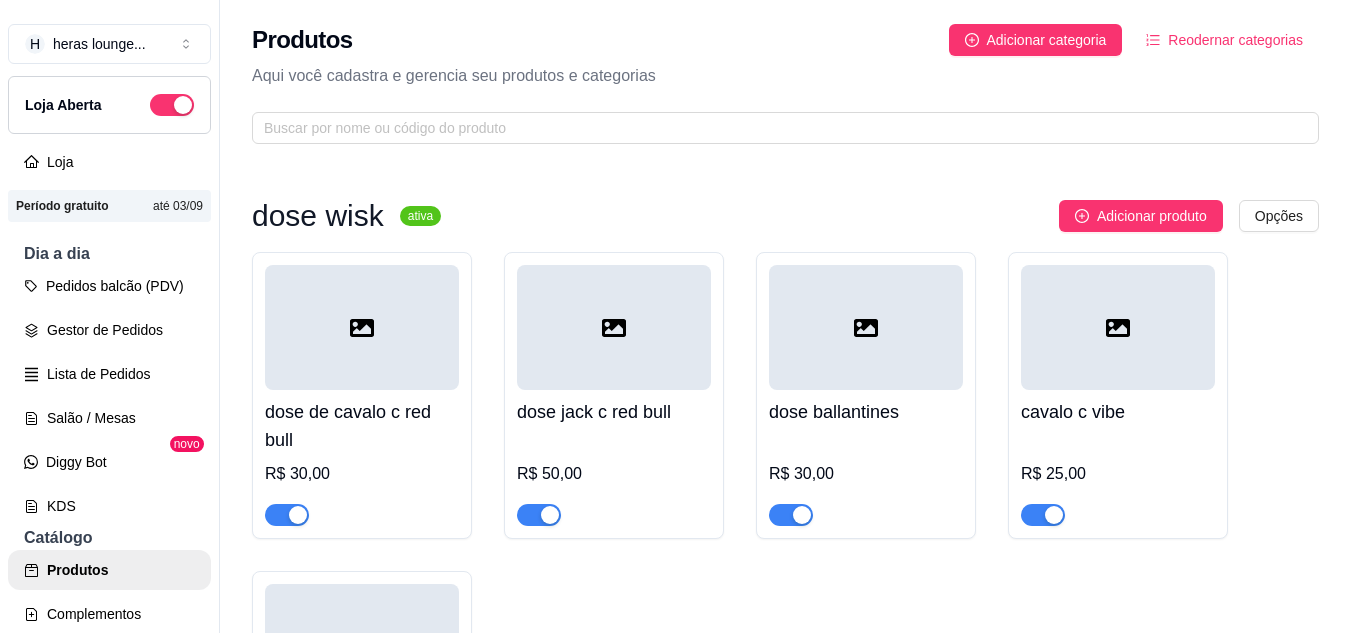 click at bounding box center [362, 327] 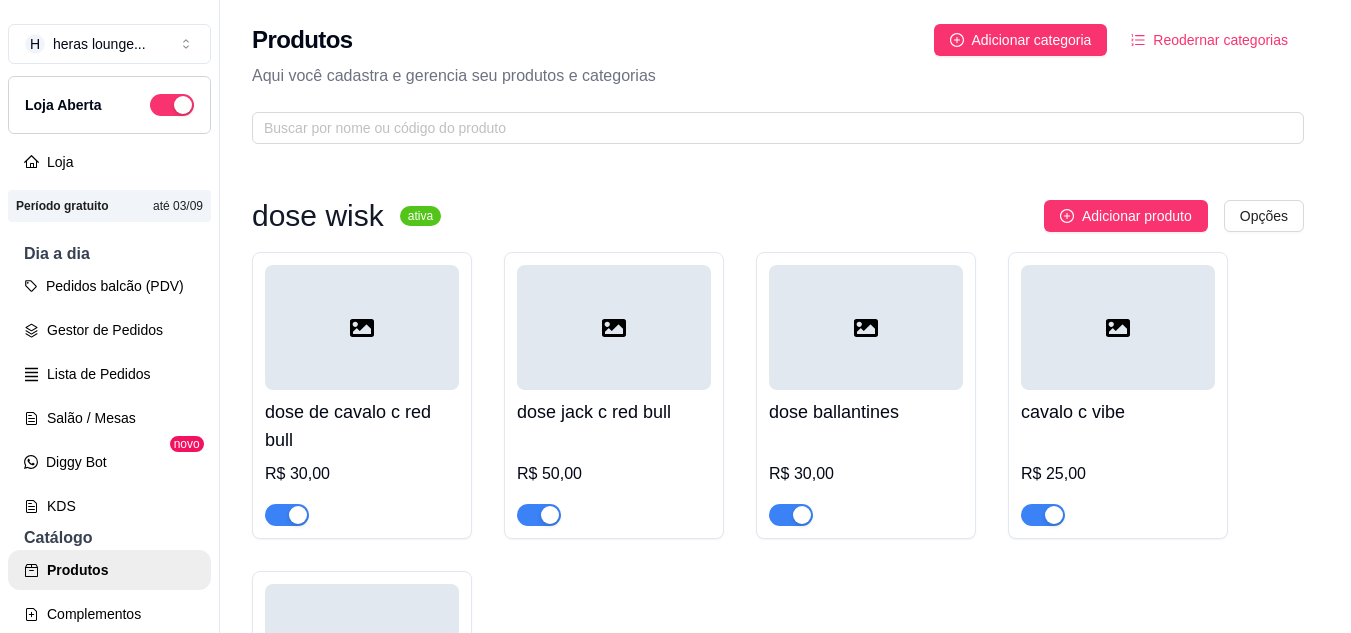 type 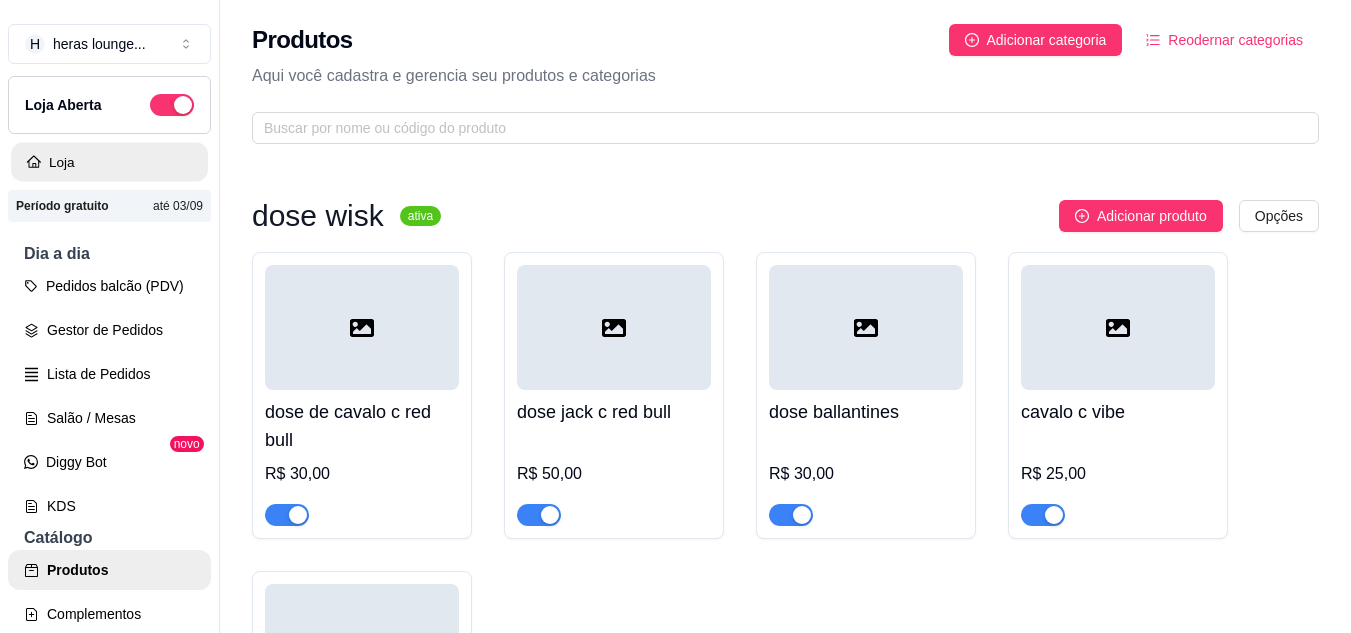 click on "Loja" at bounding box center [109, 162] 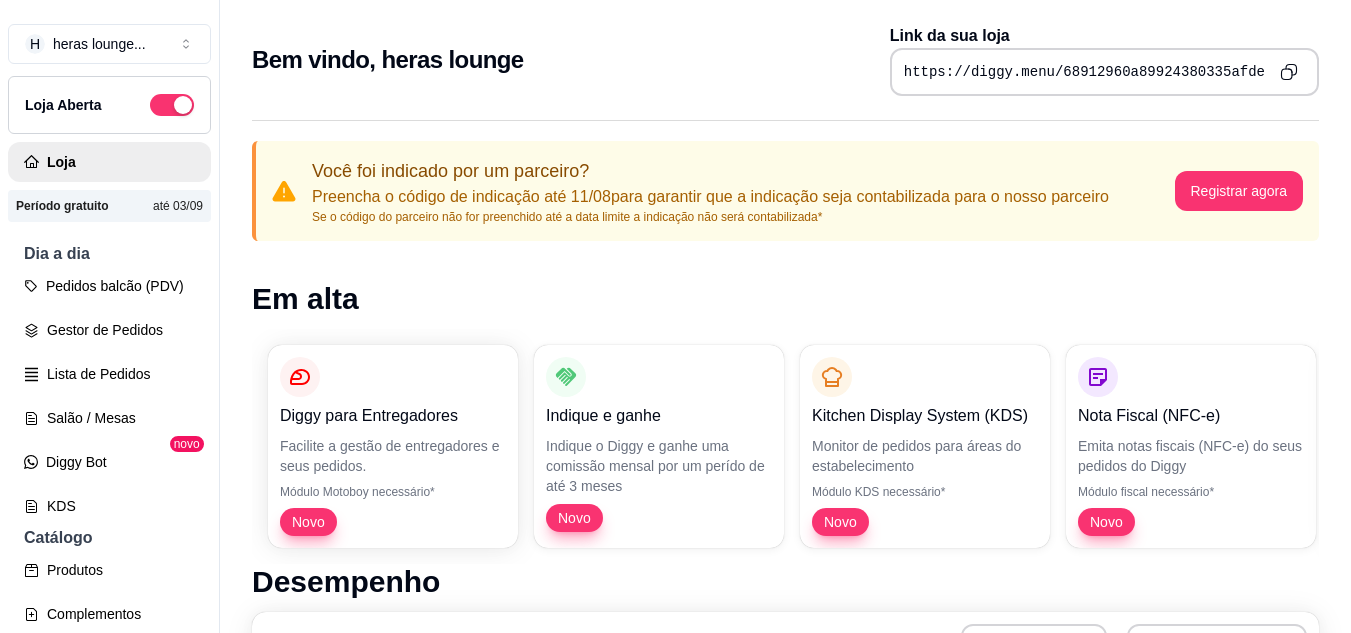 click on "Em alta" at bounding box center (785, 299) 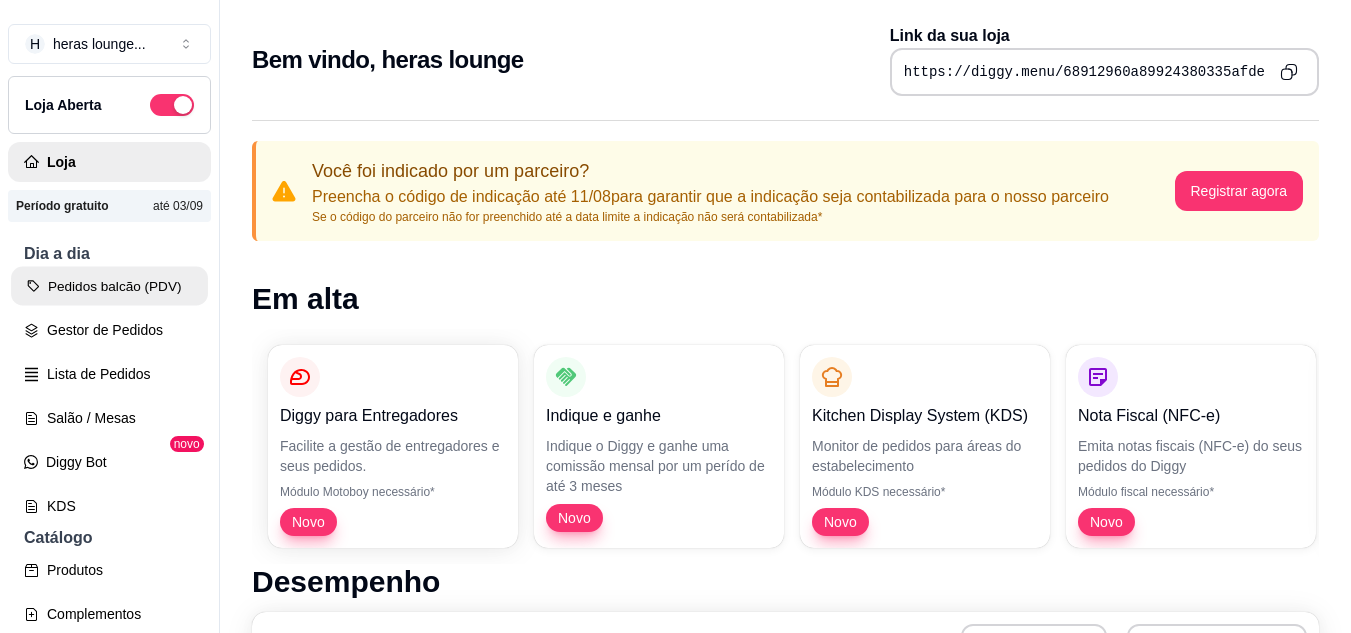 click on "Pedidos balcão (PDV)" at bounding box center (109, 286) 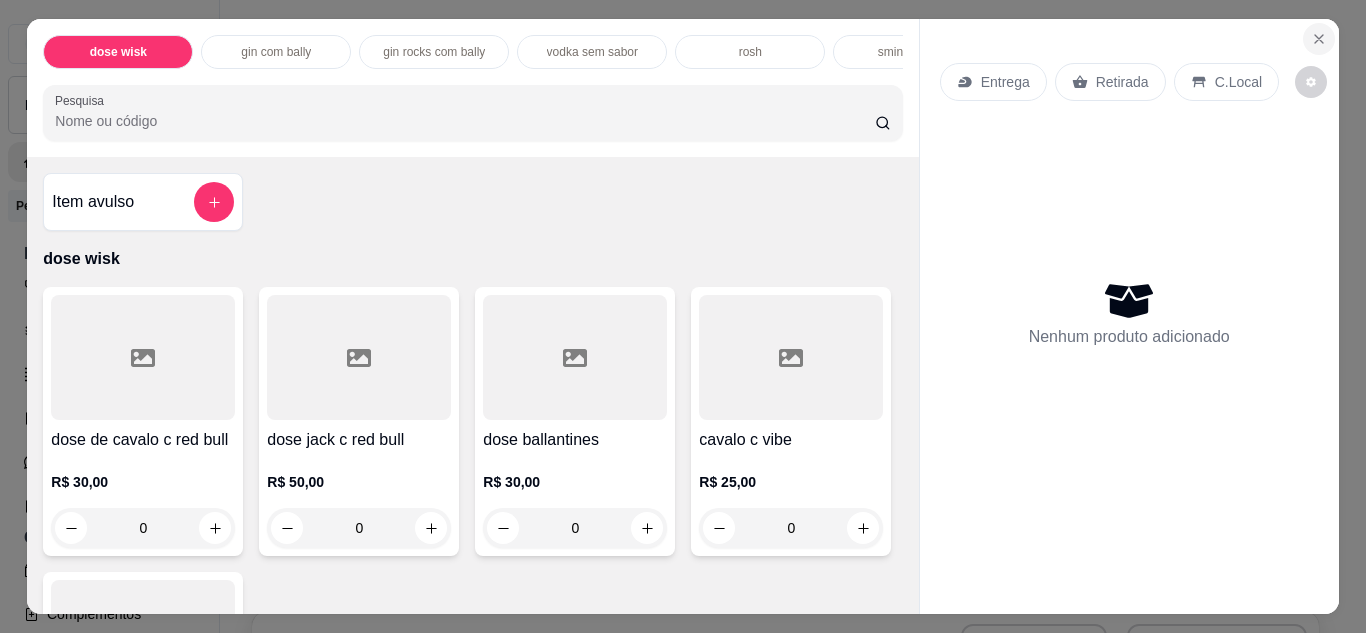 click at bounding box center (1319, 39) 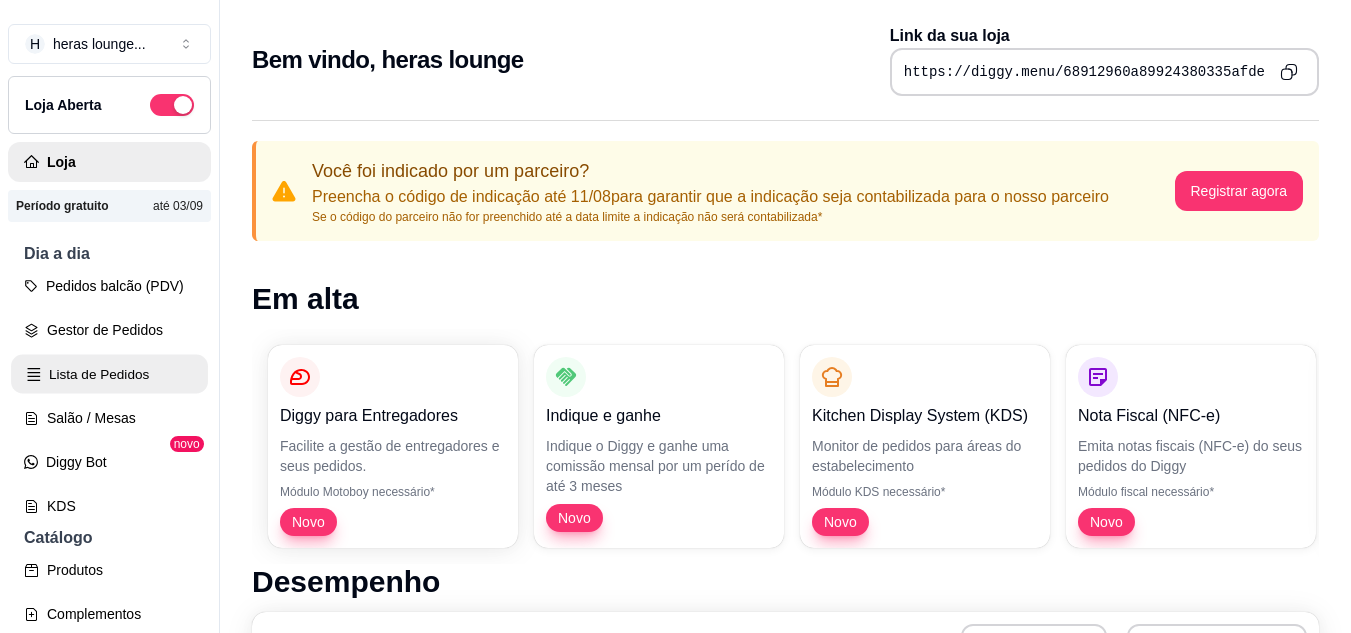 click on "Lista de Pedidos" at bounding box center (109, 374) 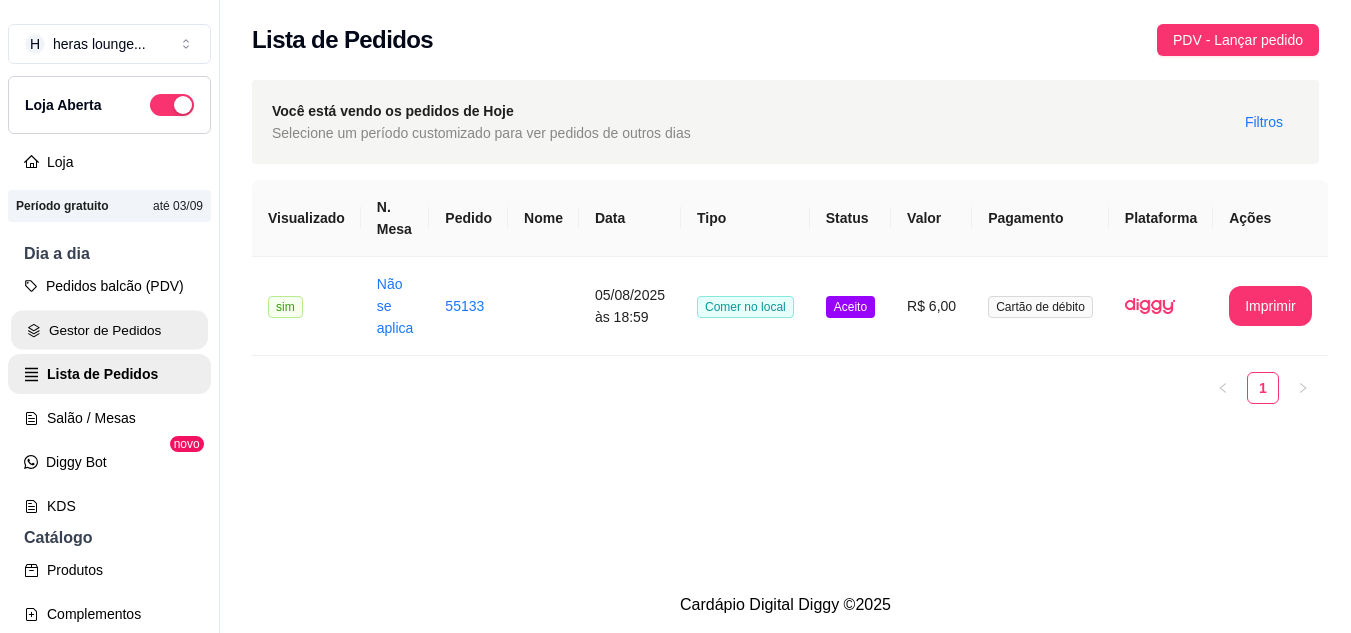 click on "Gestor de Pedidos" at bounding box center (109, 330) 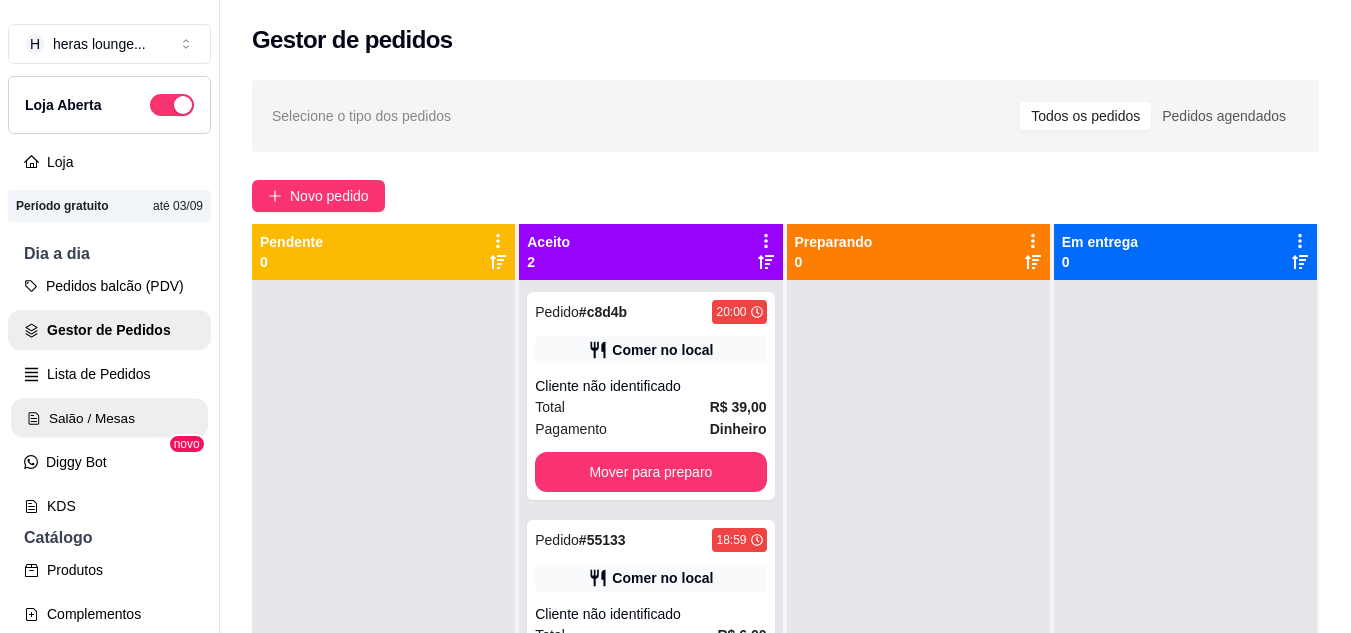 click on "Salão / Mesas" at bounding box center (109, 418) 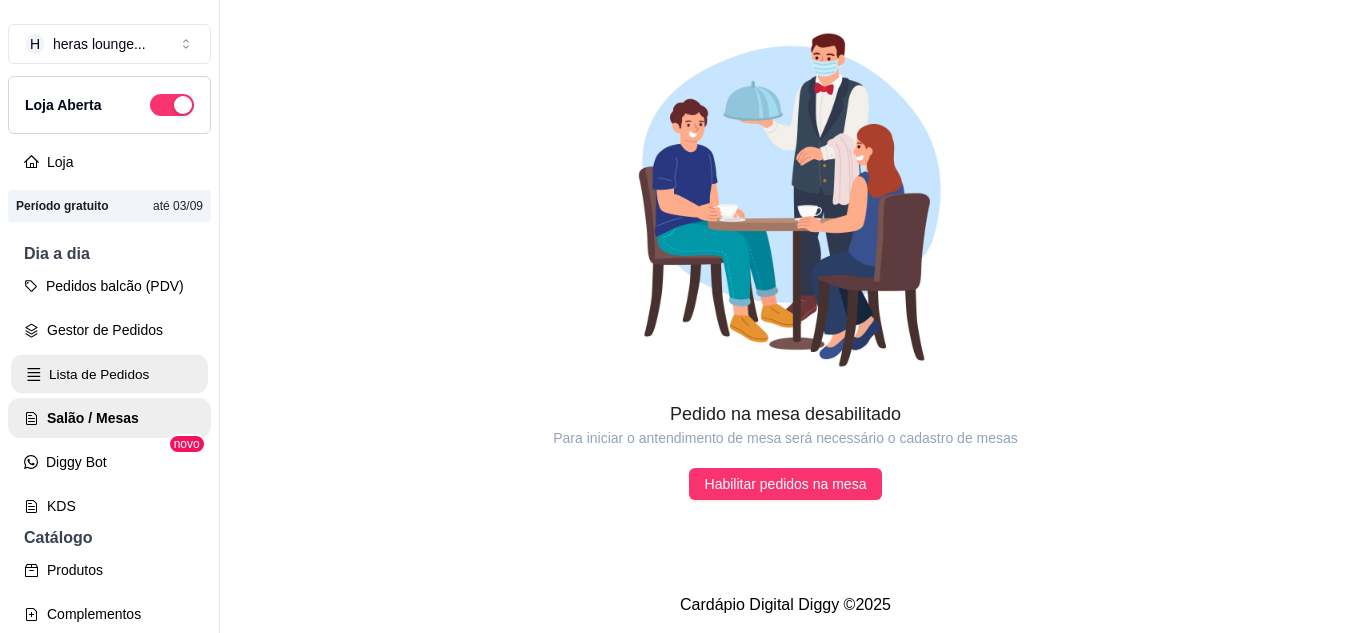 click on "Lista de Pedidos" at bounding box center [109, 374] 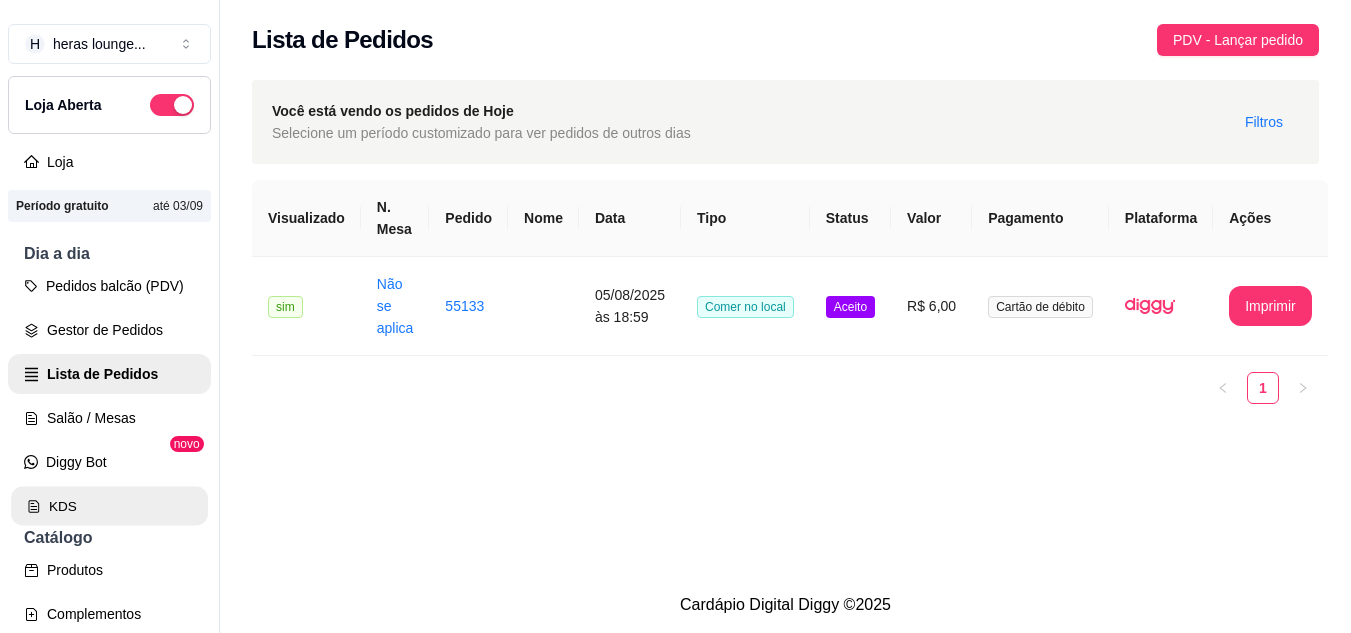 click on "KDS" at bounding box center [109, 506] 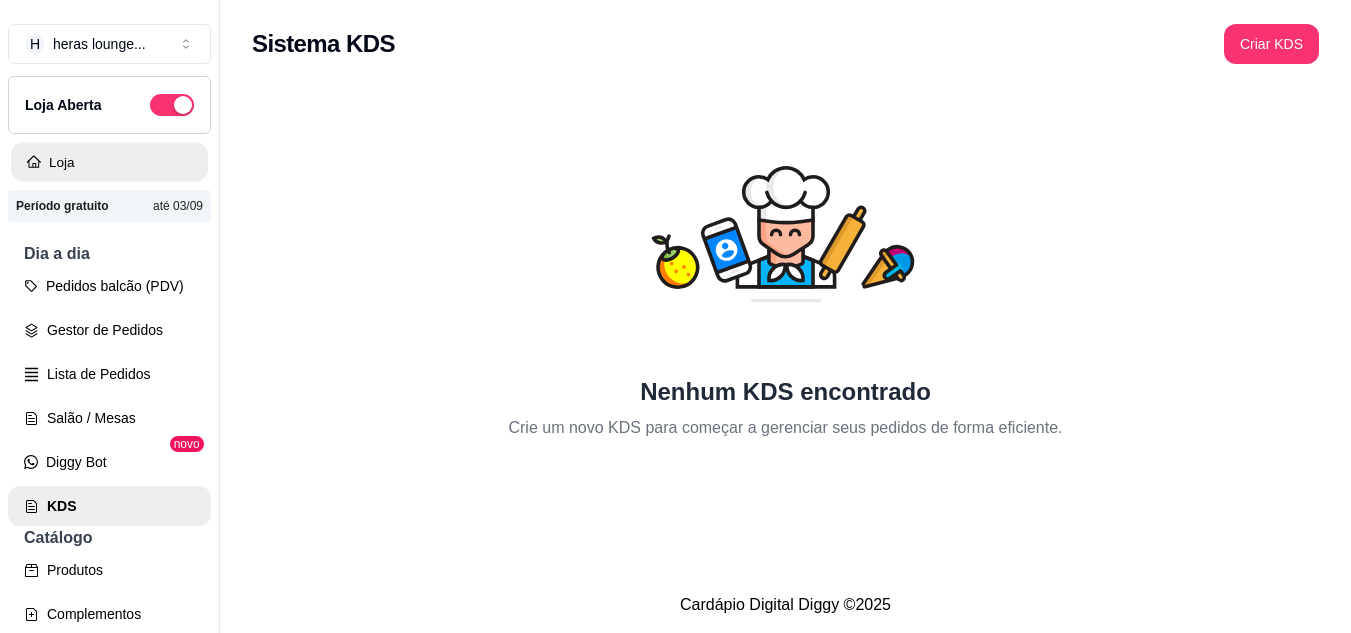 click on "Loja" at bounding box center [109, 162] 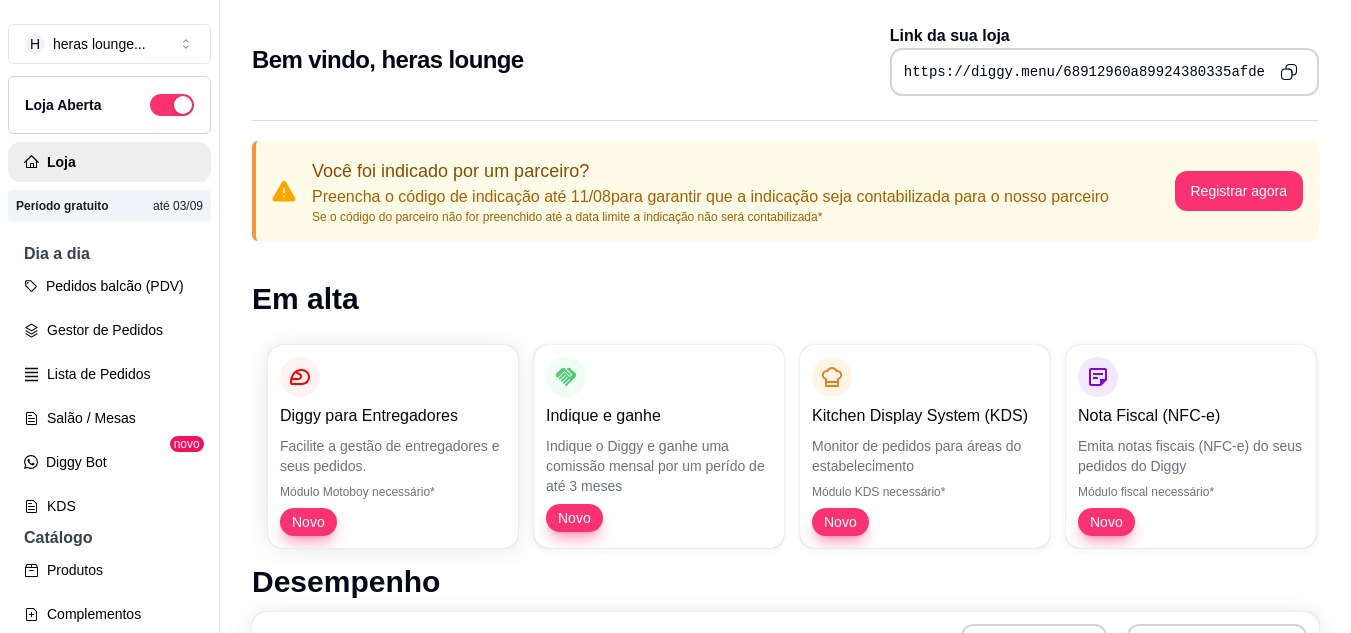 click on "Em alta" at bounding box center [785, 299] 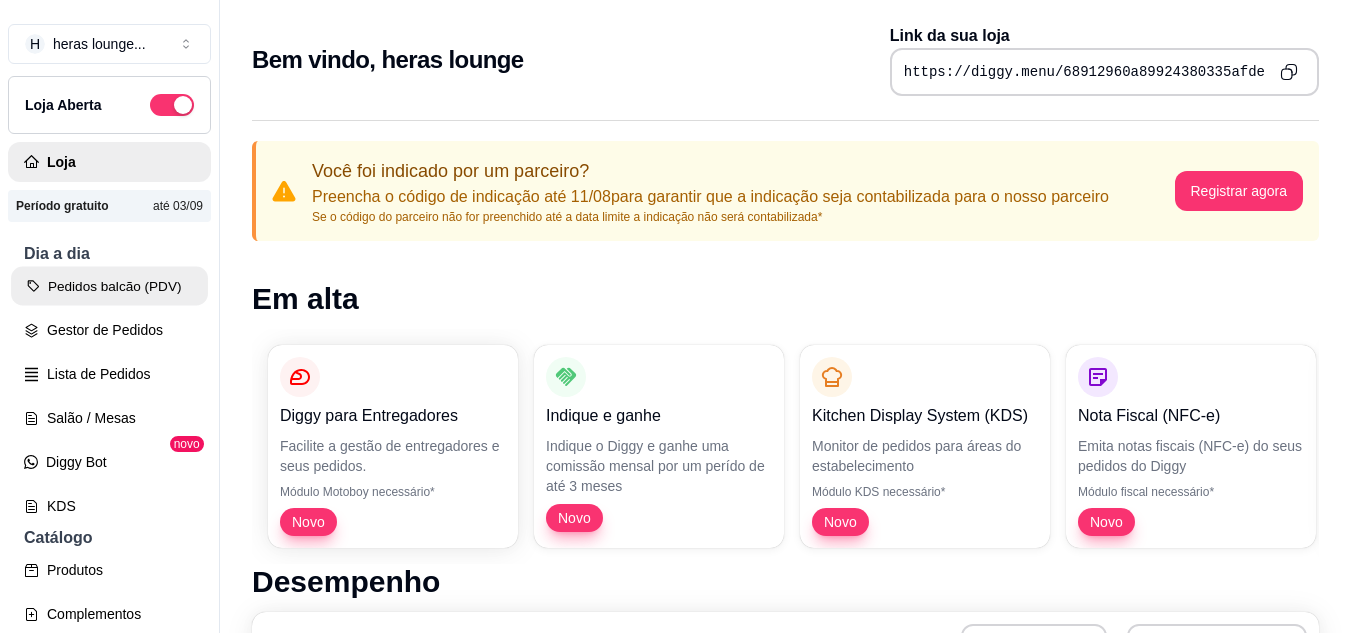 click on "Pedidos balcão (PDV)" at bounding box center (109, 286) 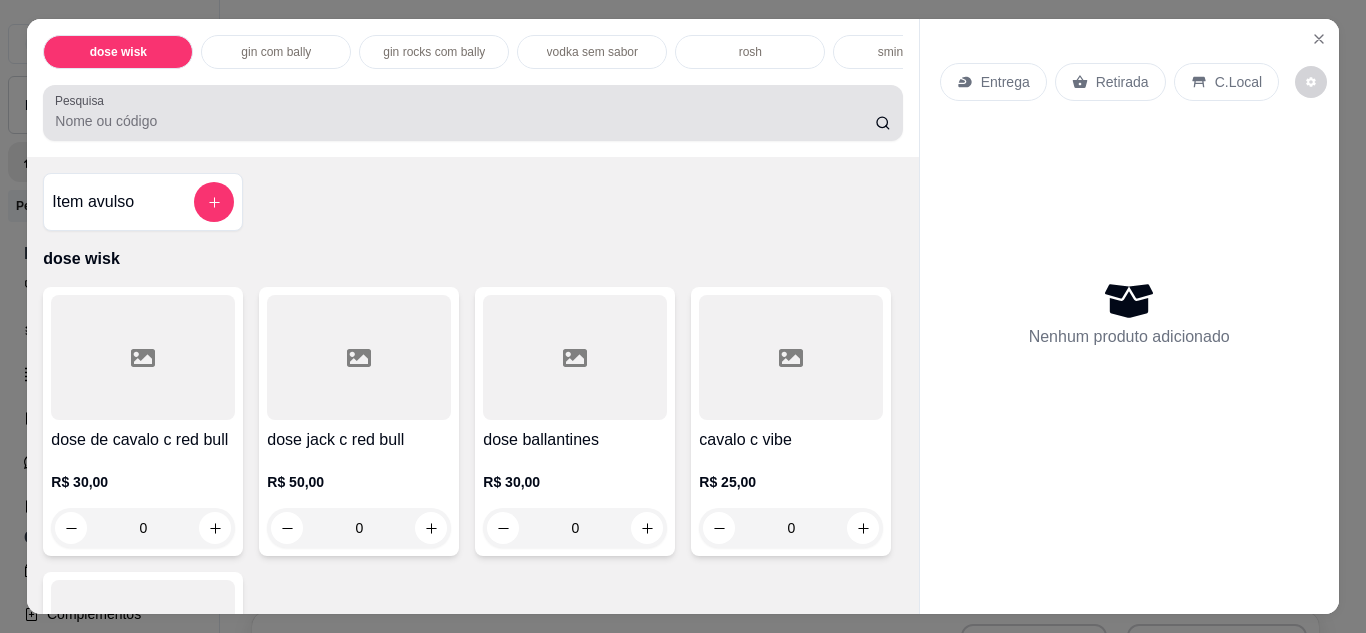 click at bounding box center [472, 113] 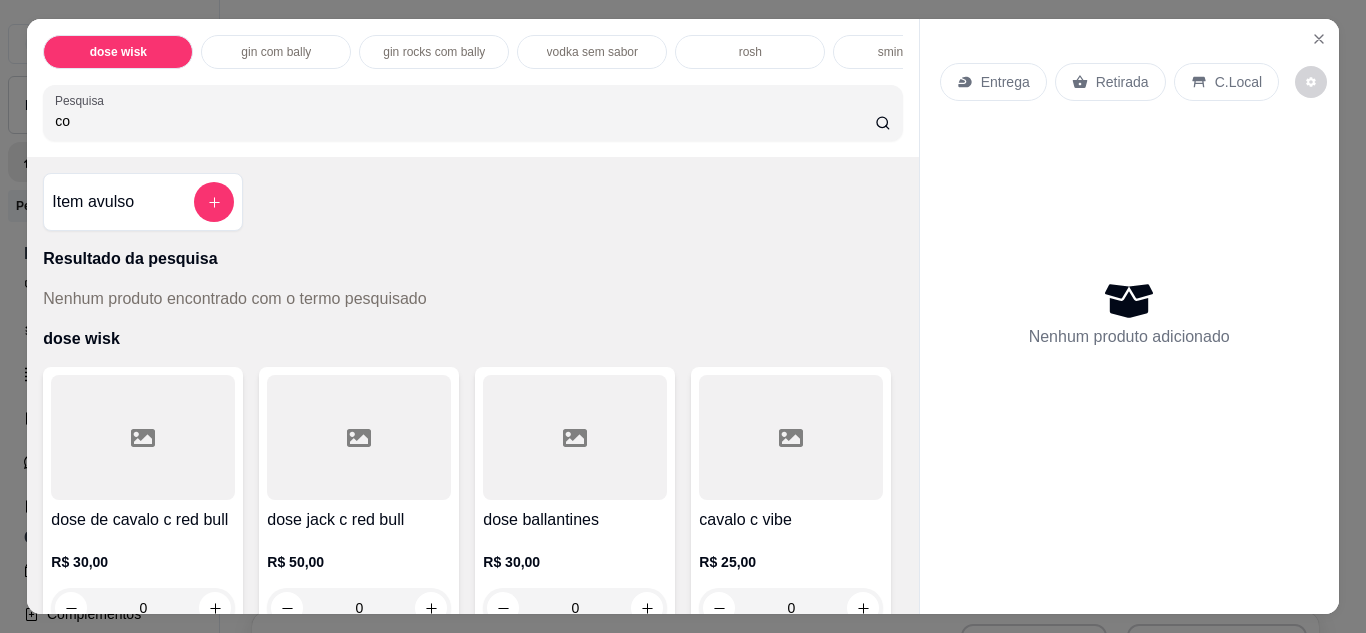 type on "c" 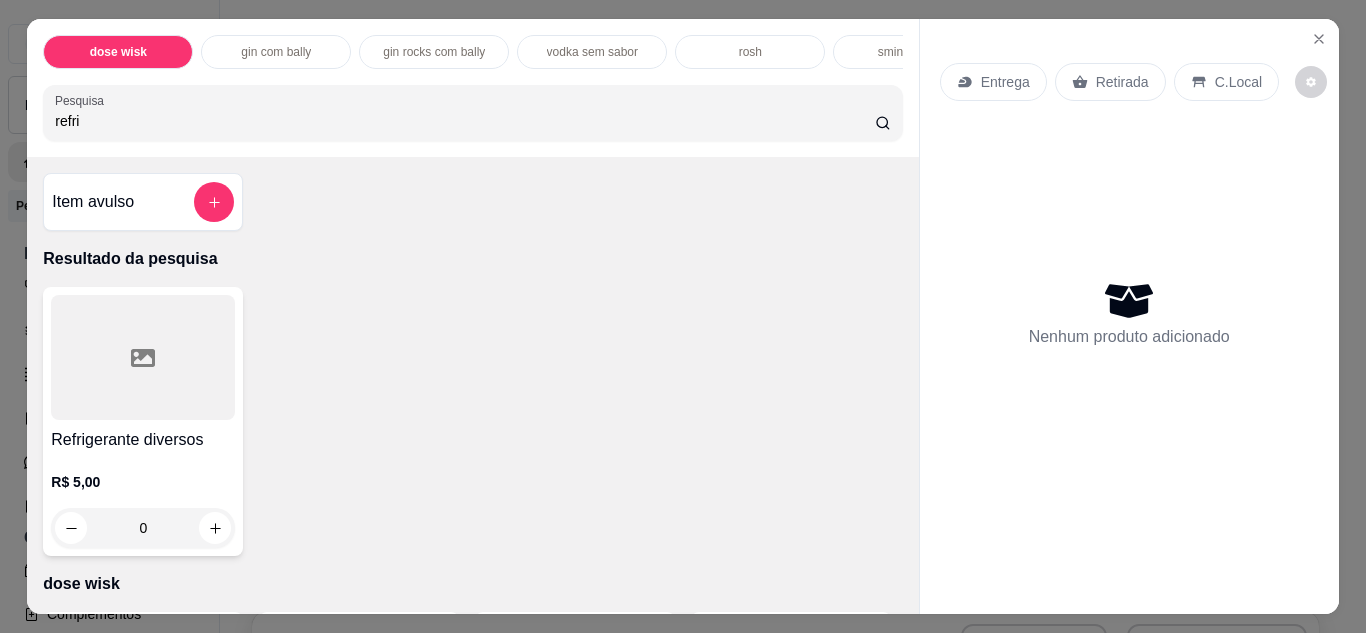type on "refri" 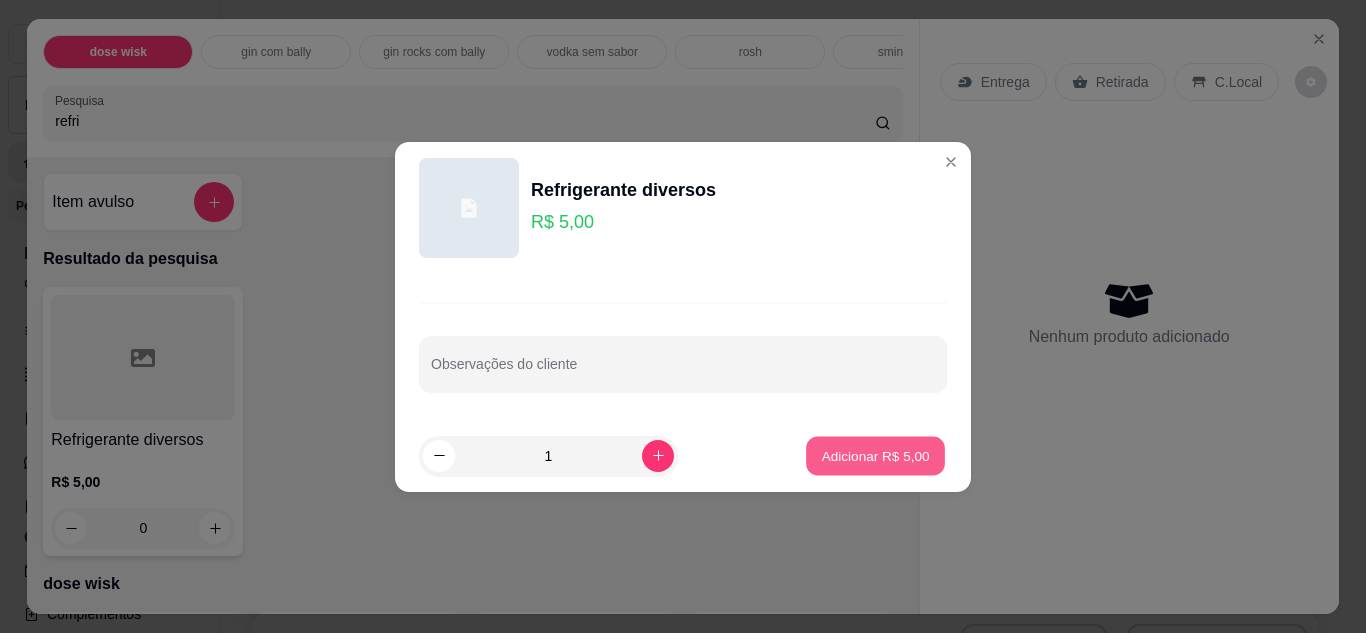 click on "Adicionar   R$ 5,00" at bounding box center [875, 455] 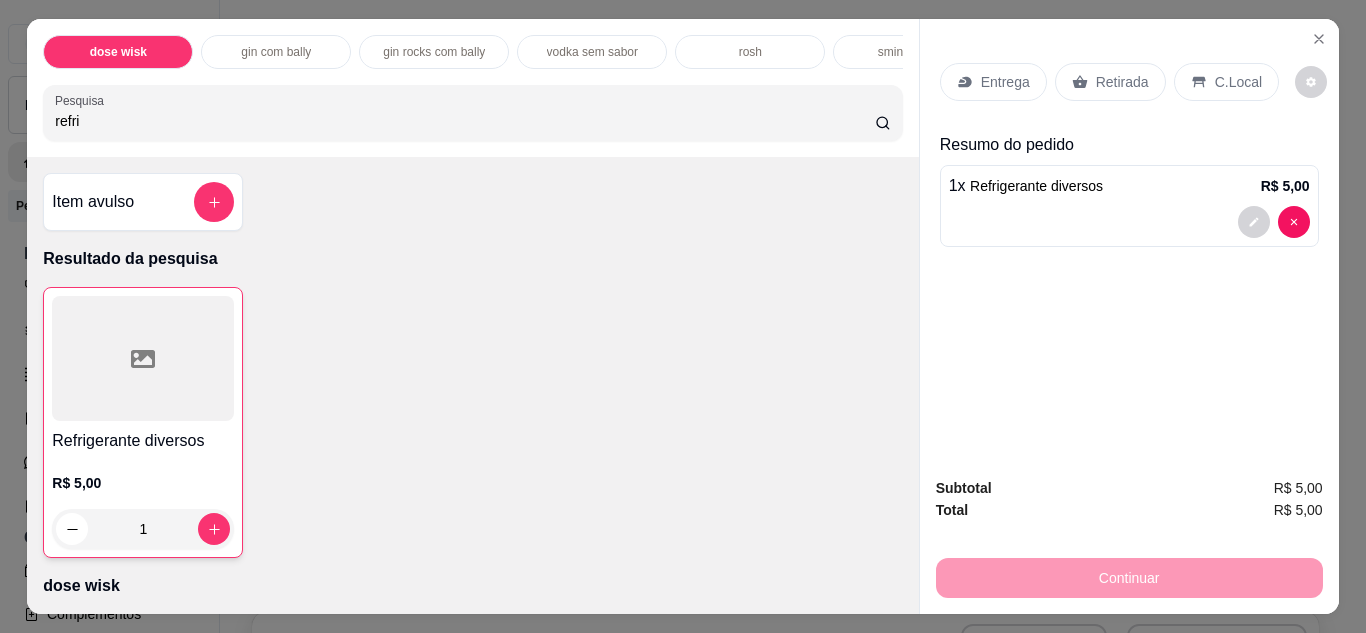 click on "C.Local" at bounding box center [1226, 82] 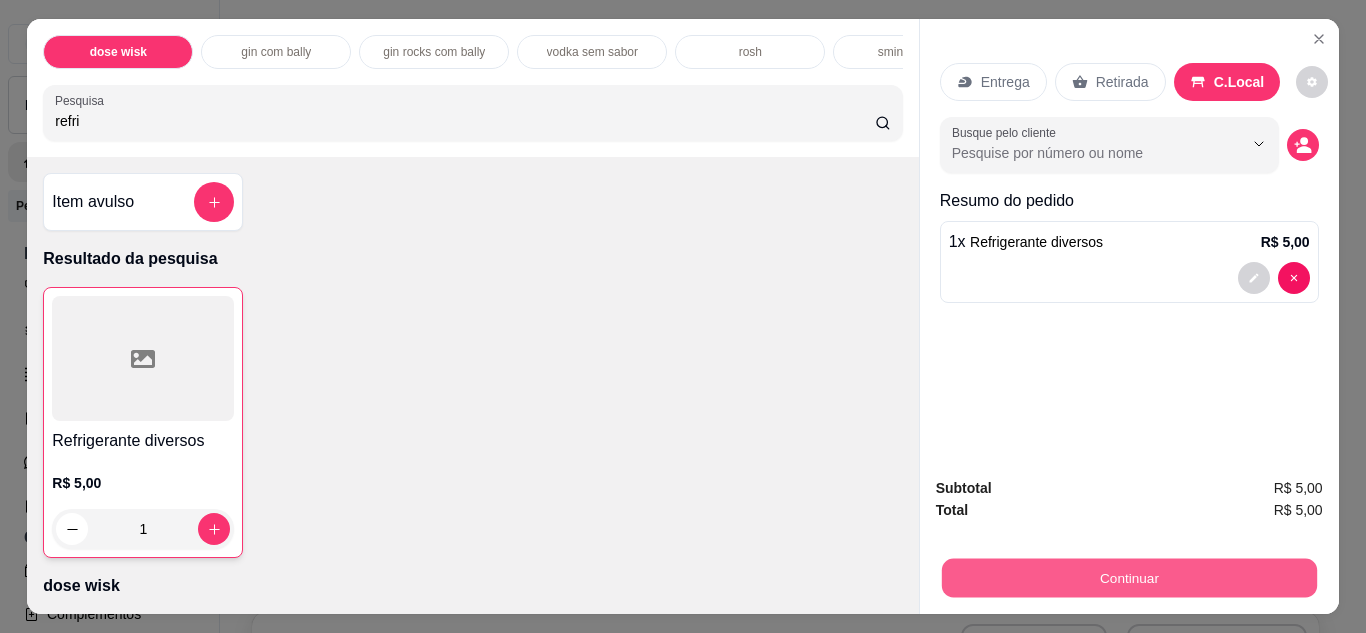 click on "Continuar" at bounding box center (1128, 578) 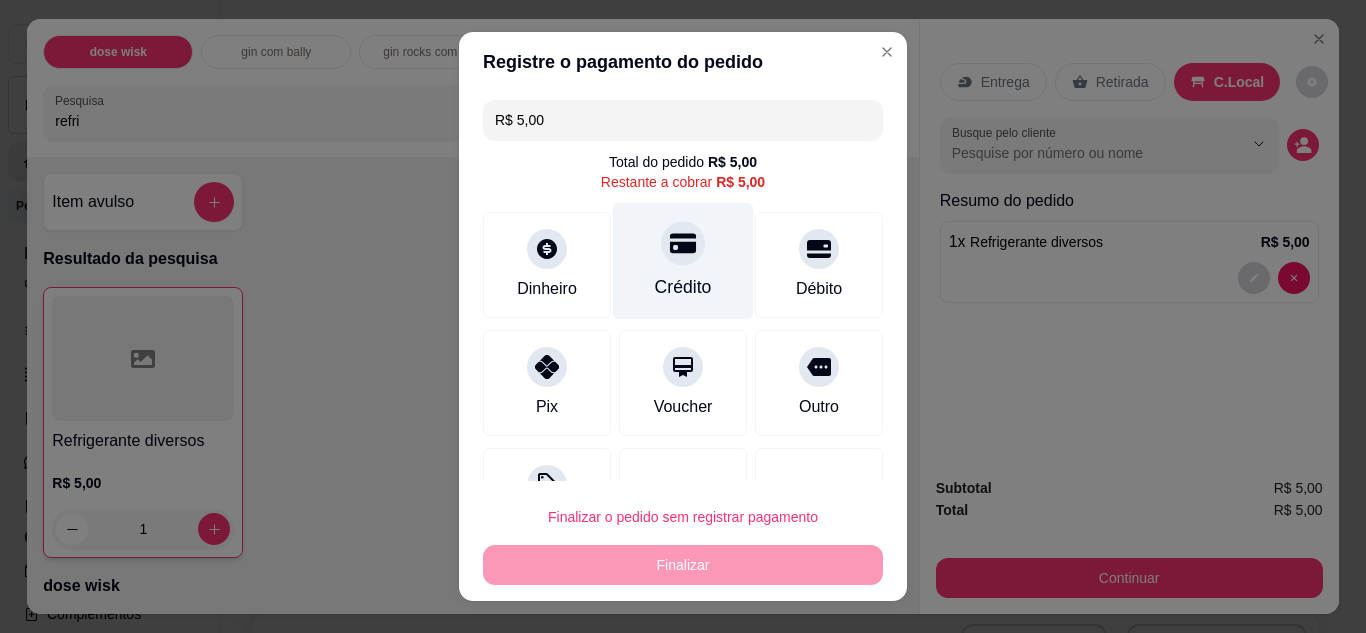 click 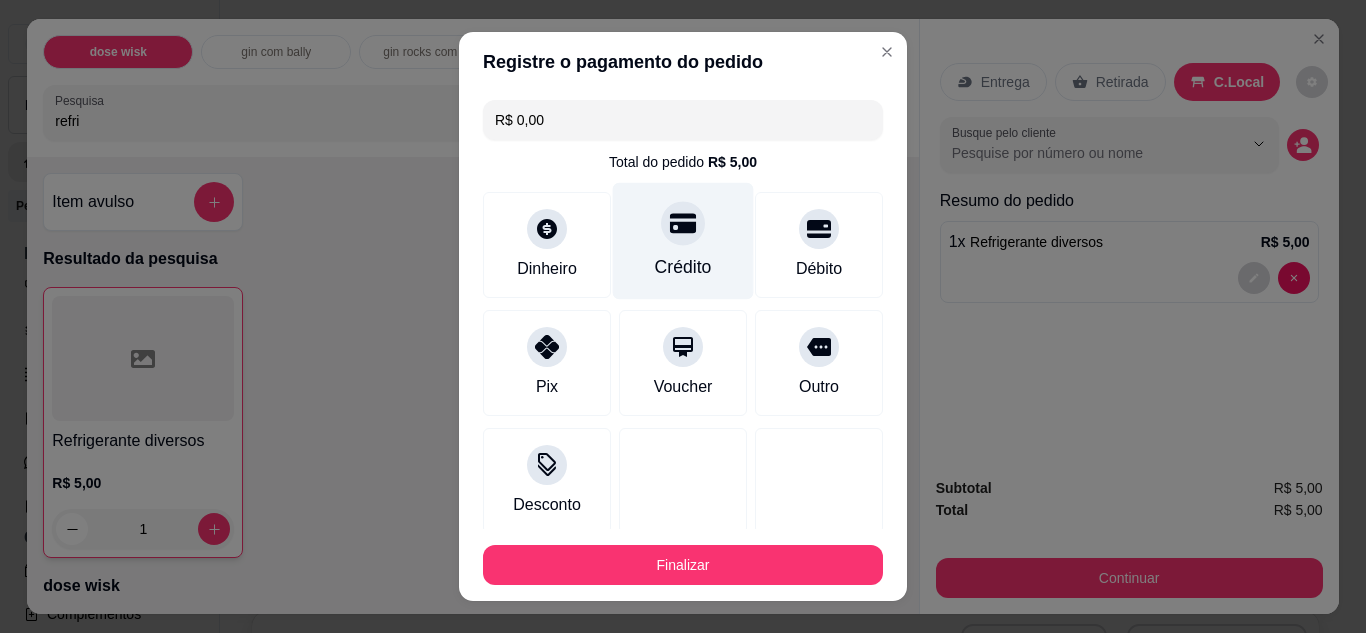 click on "Crédito" at bounding box center [683, 240] 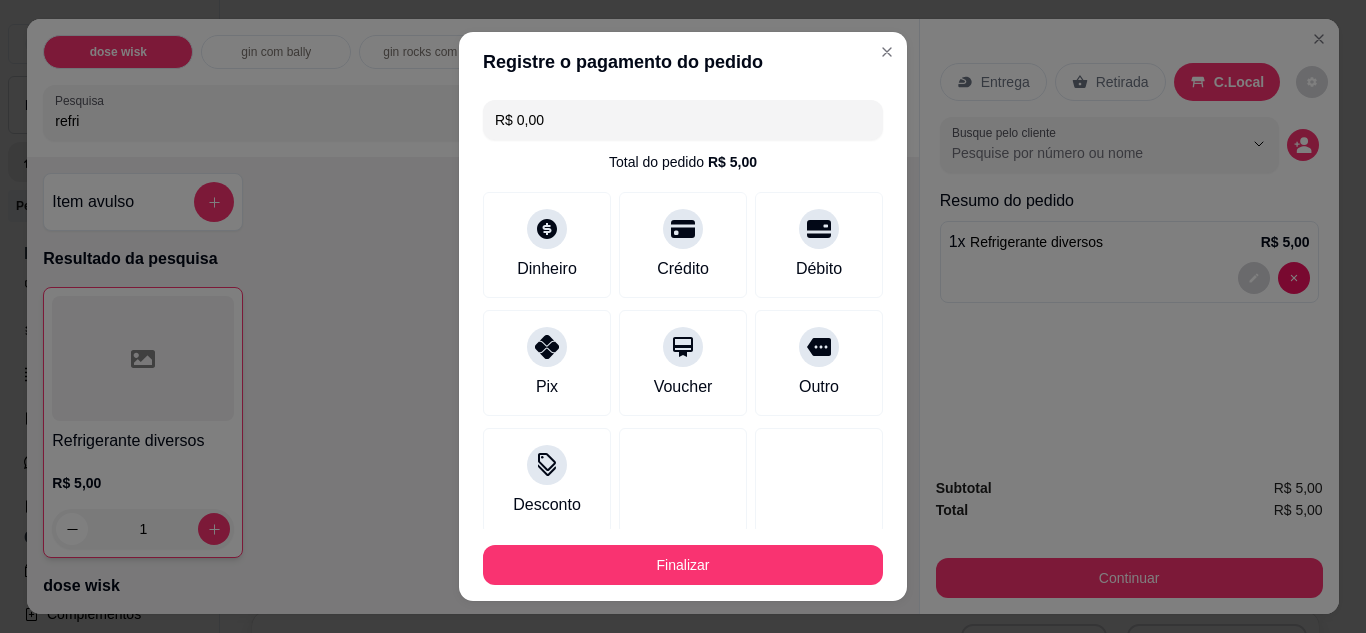 click on "R$ 0,00" at bounding box center [683, 120] 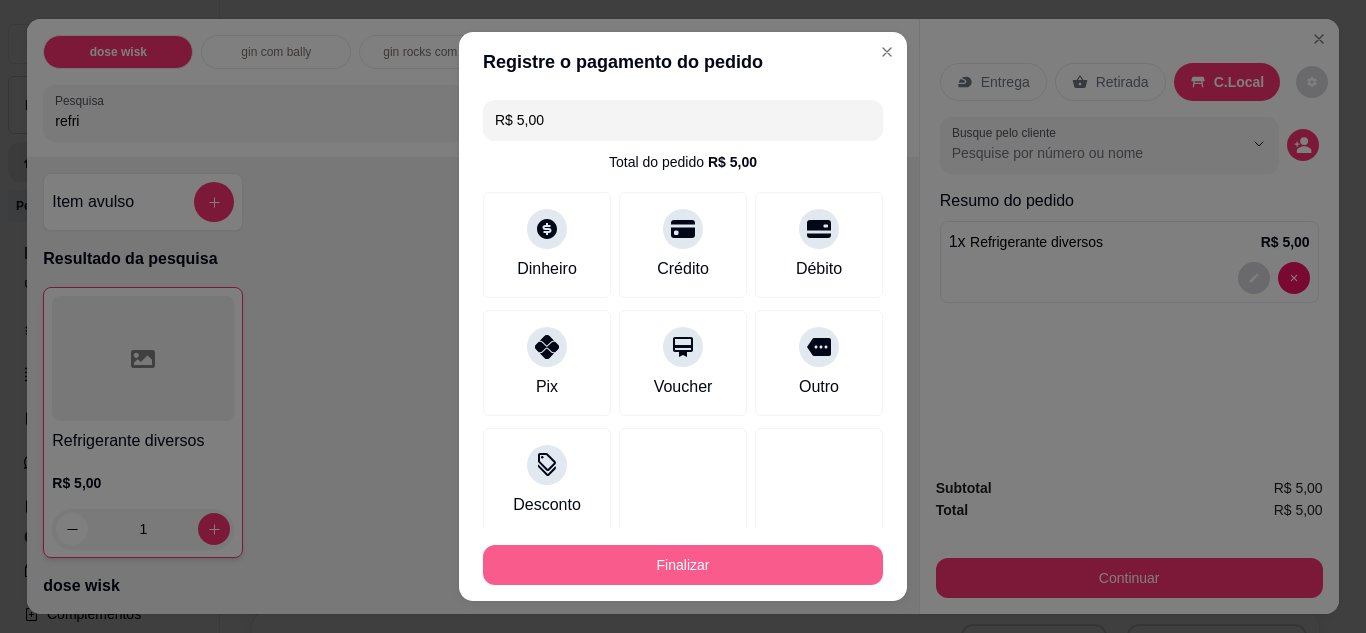 type on "R$ 5,00" 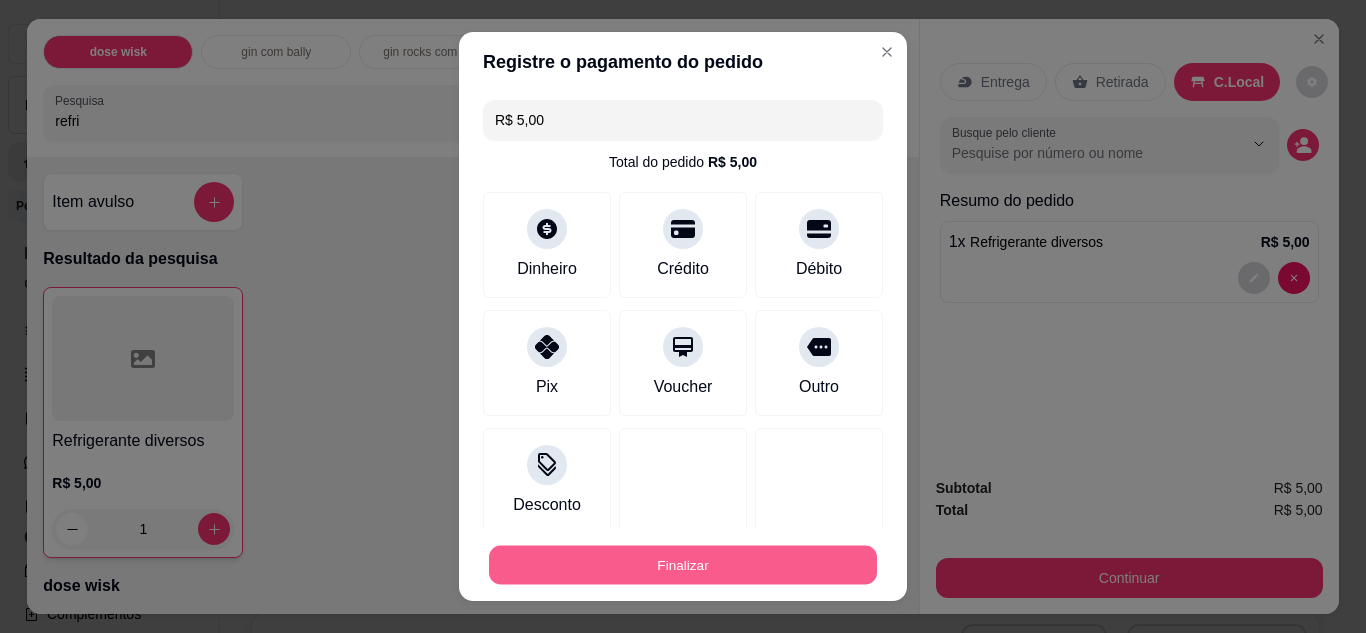 click on "Finalizar" at bounding box center (683, 565) 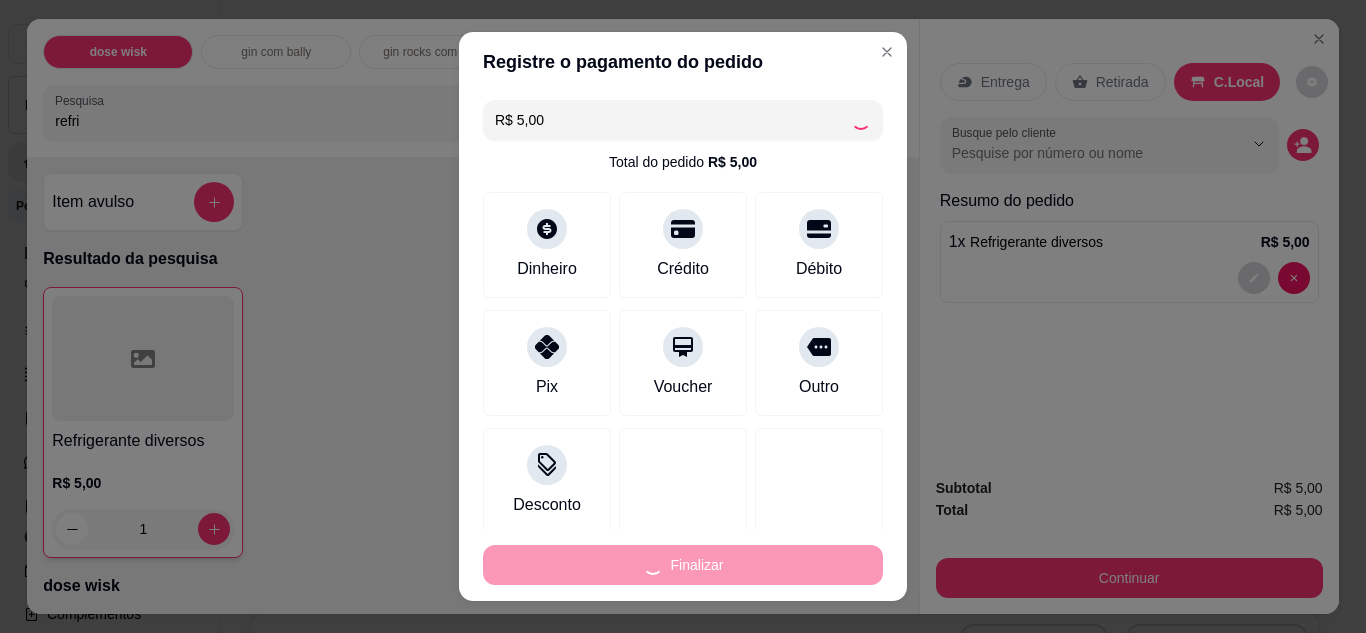 type on "0" 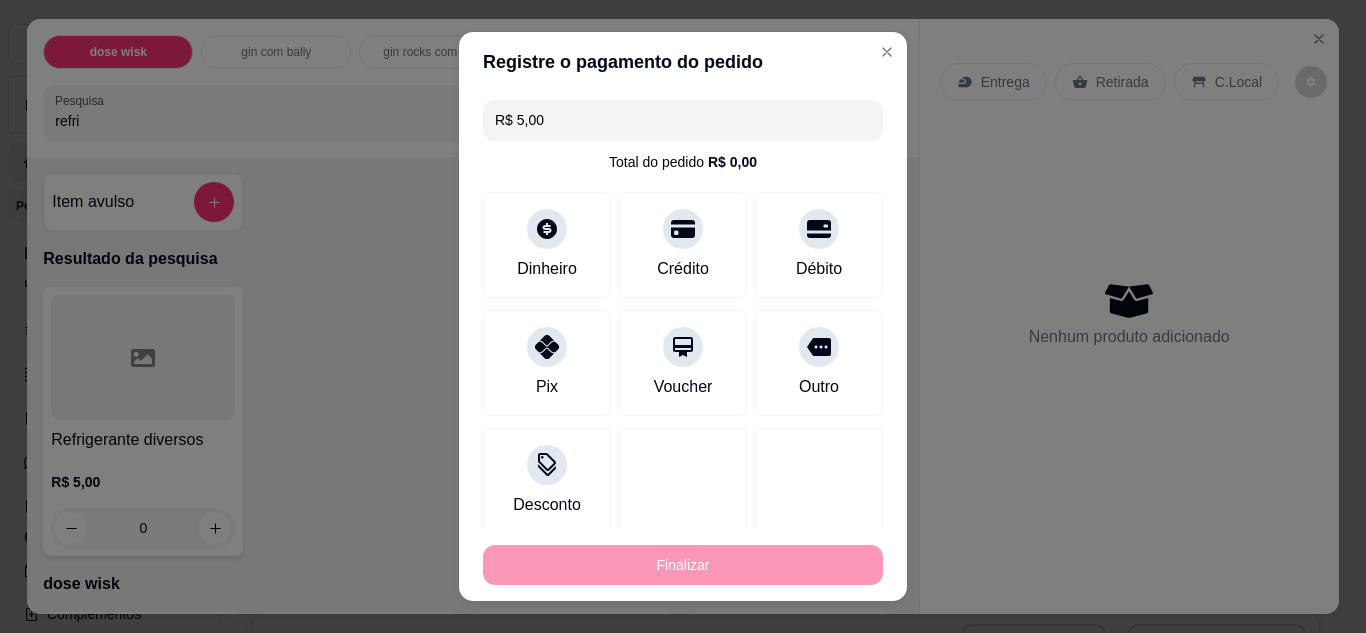 type on "-R$ 5,00" 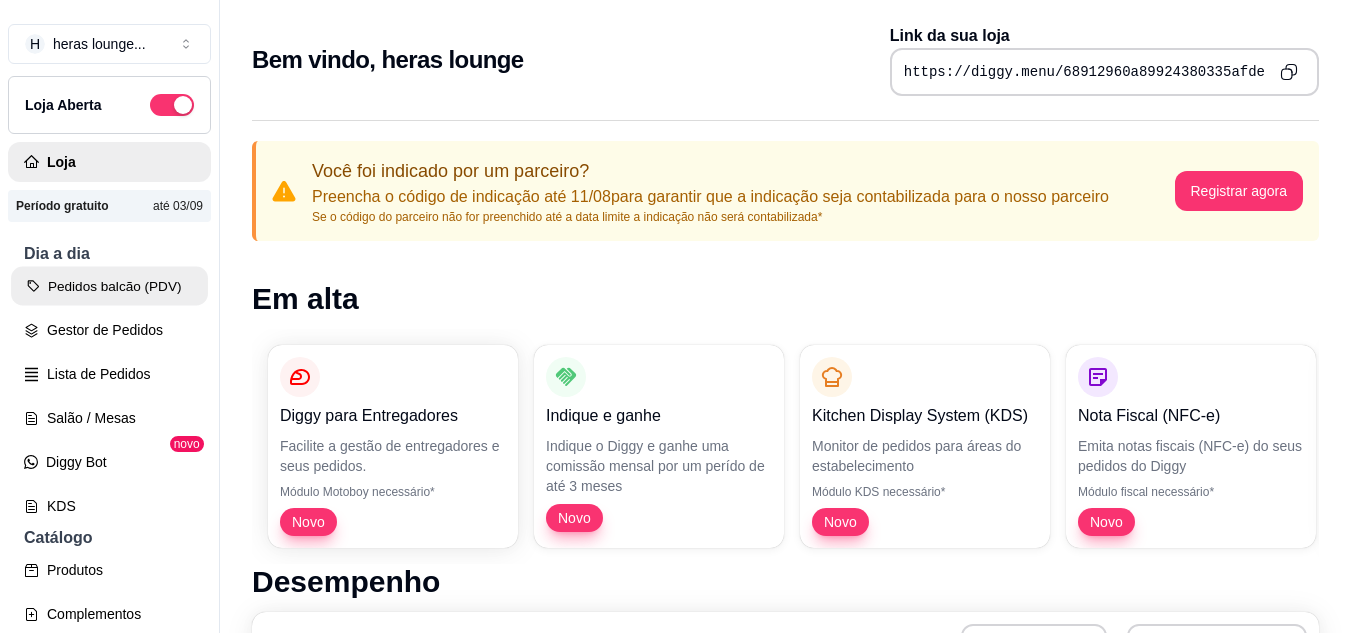 click on "Pedidos balcão (PDV)" at bounding box center (109, 286) 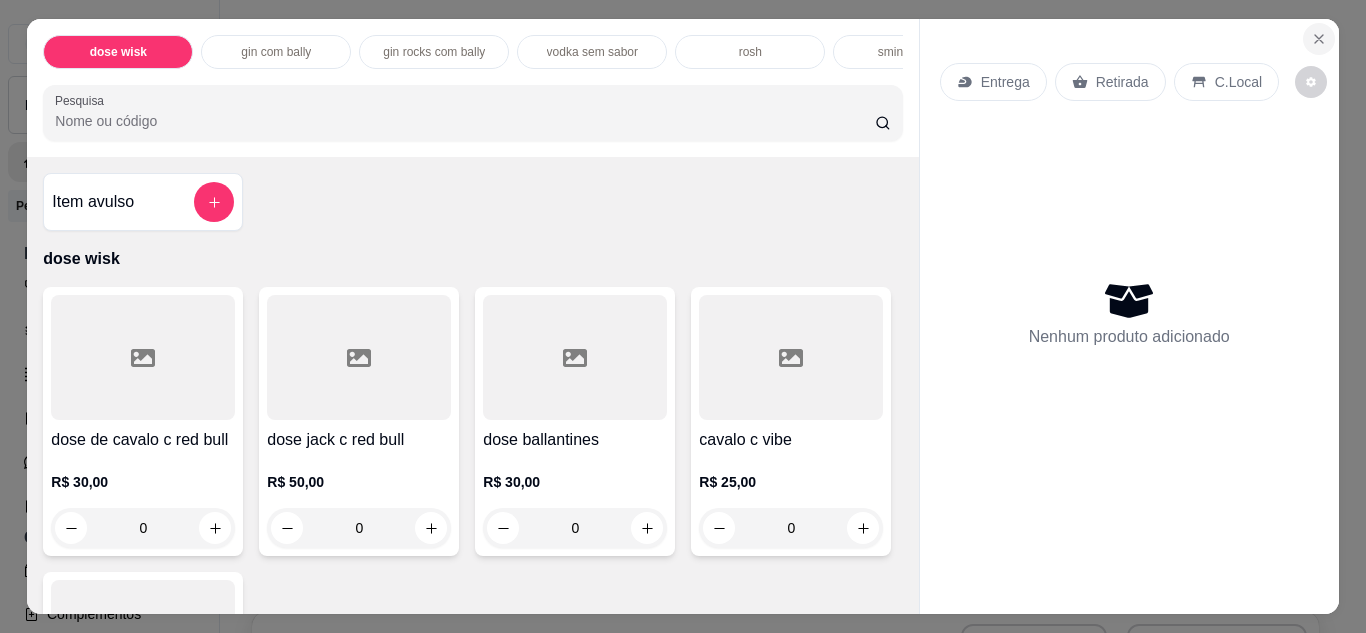 click 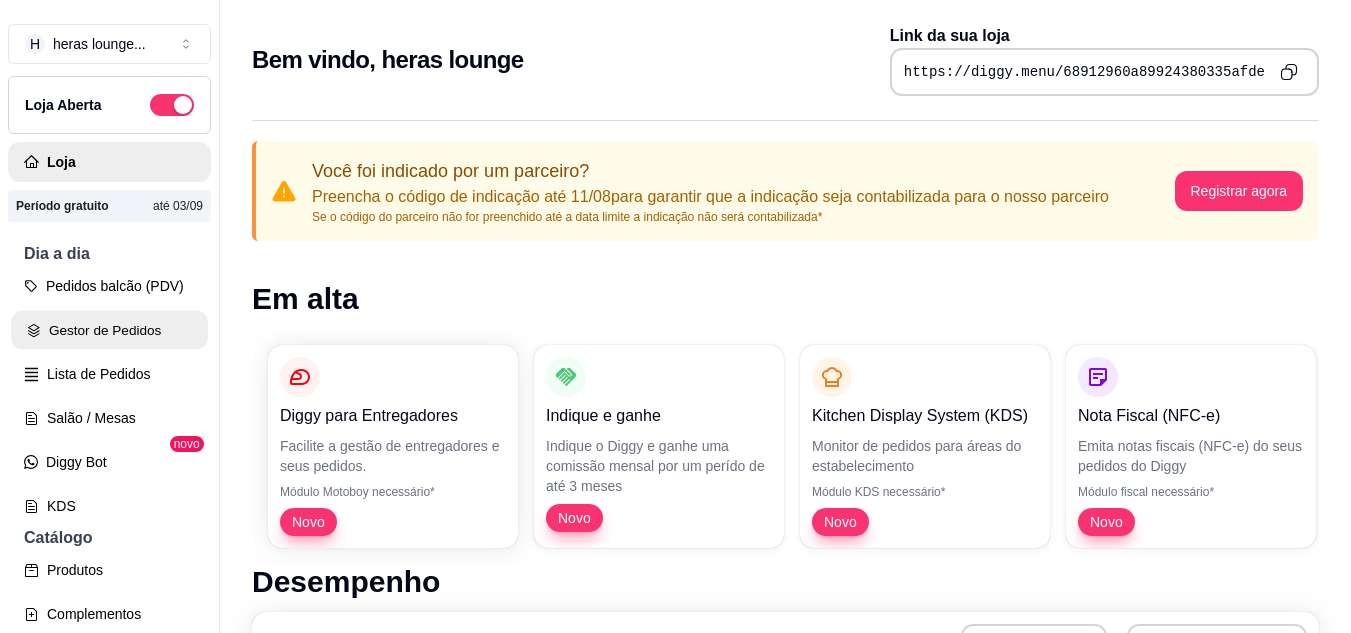 click on "Gestor de Pedidos" at bounding box center [109, 330] 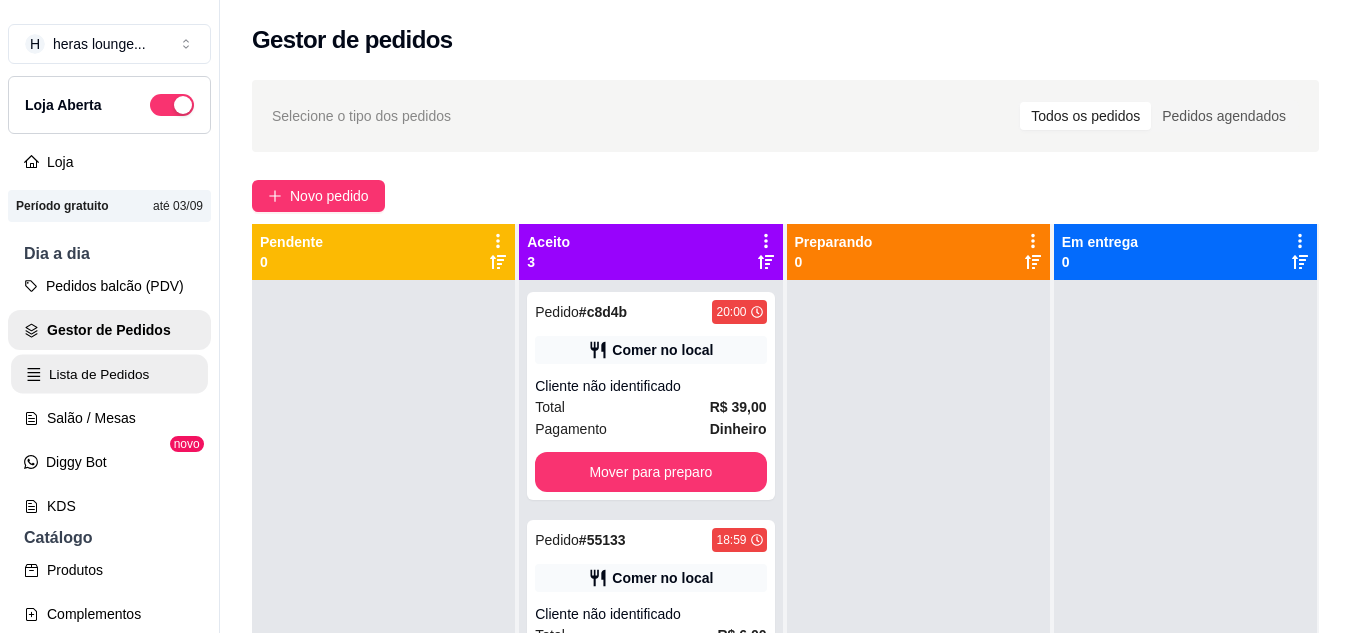 click on "Lista de Pedidos" at bounding box center [109, 374] 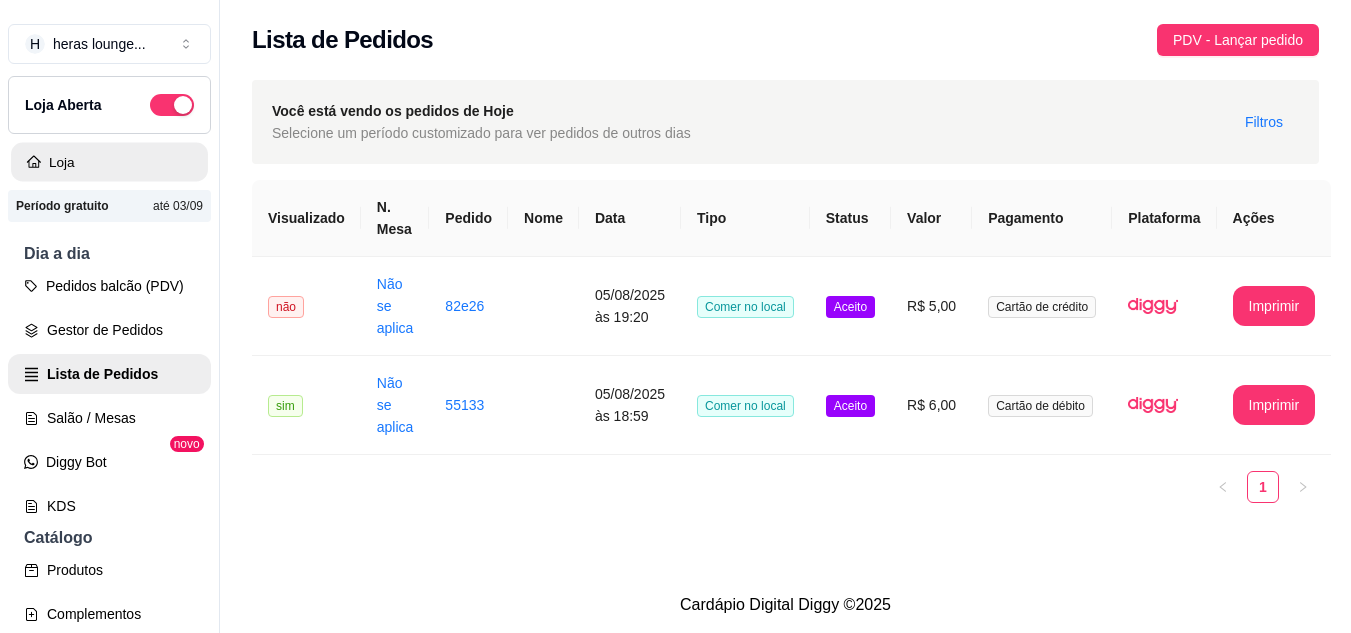 click on "Loja" at bounding box center (109, 162) 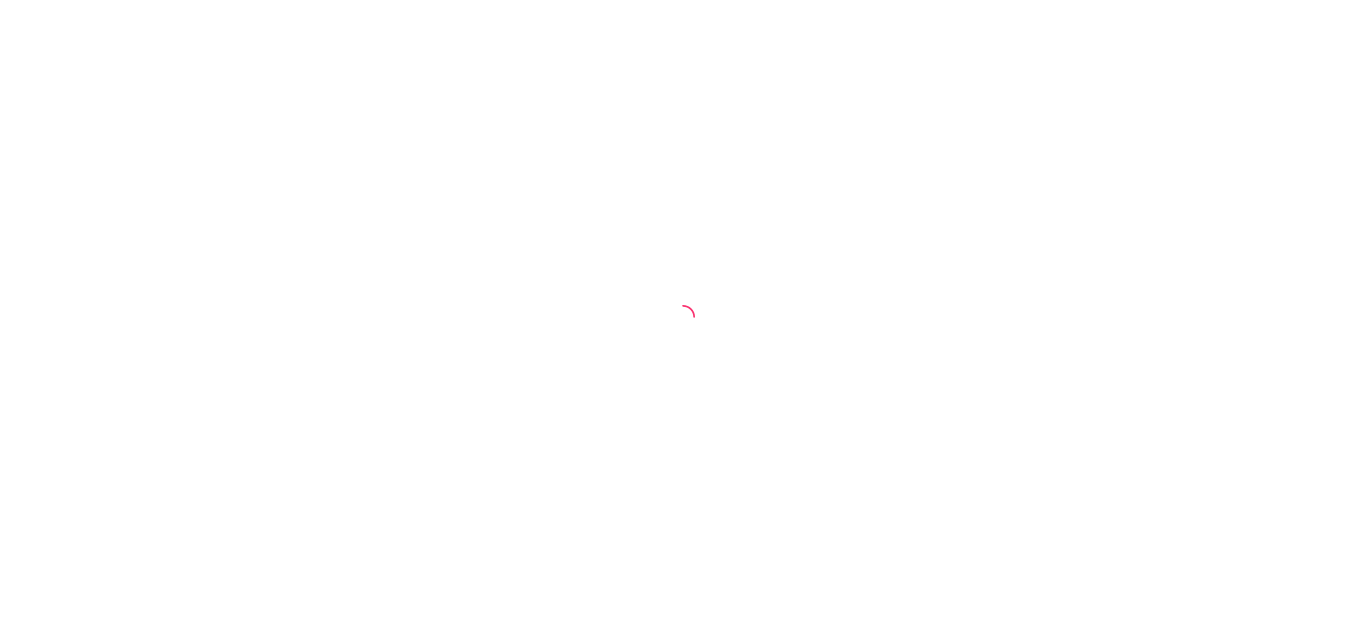 scroll, scrollTop: 0, scrollLeft: 0, axis: both 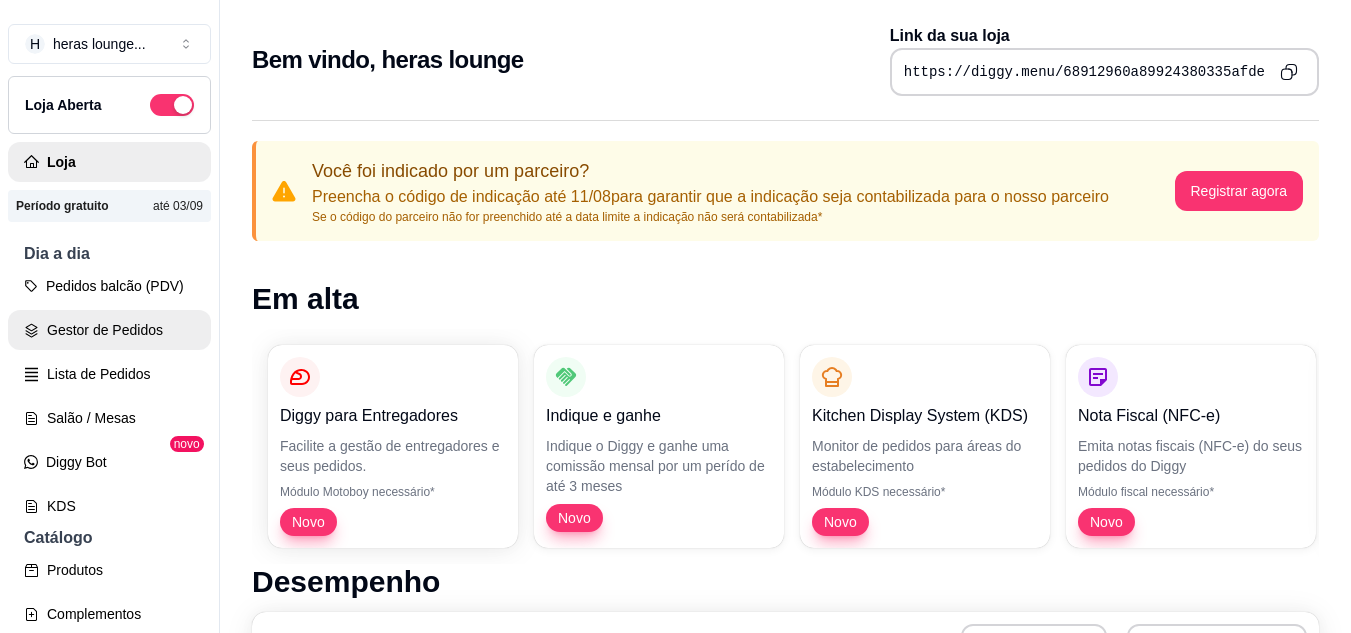 click on "Pedidos balcão (PDV) Gestor de Pedidos Lista de Pedidos Salão / Mesas Diggy Bot novo KDS" at bounding box center [109, 396] 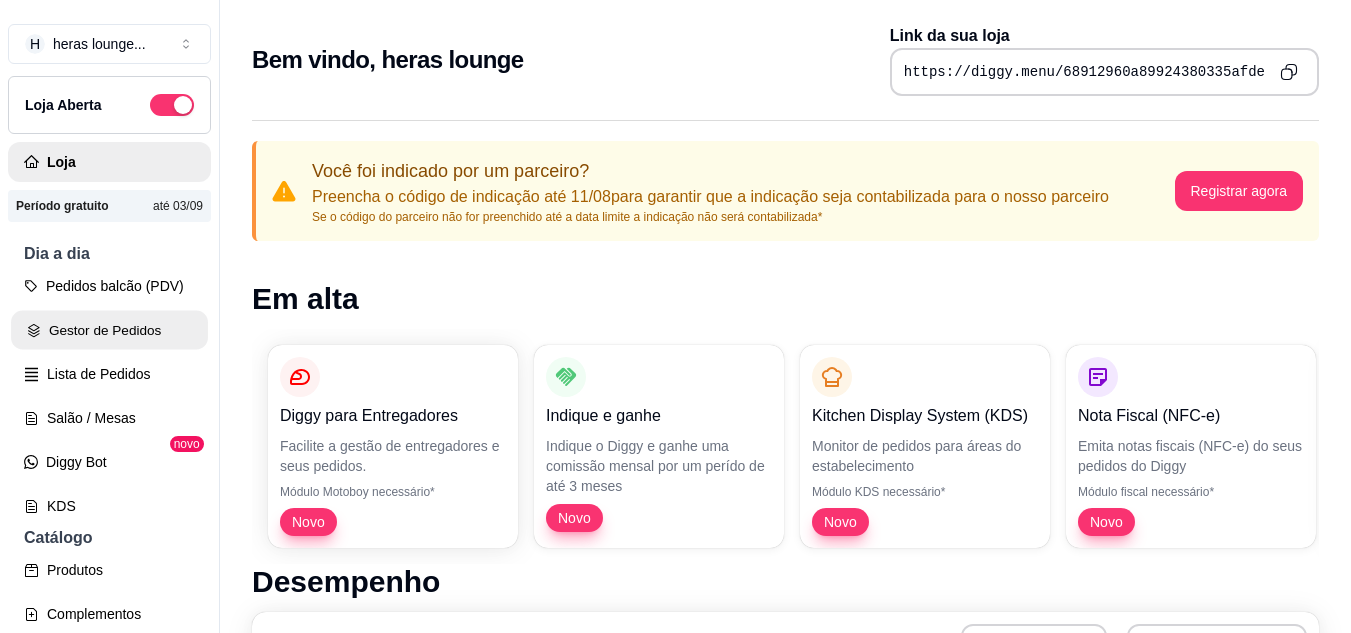 click on "Gestor de Pedidos" at bounding box center [109, 330] 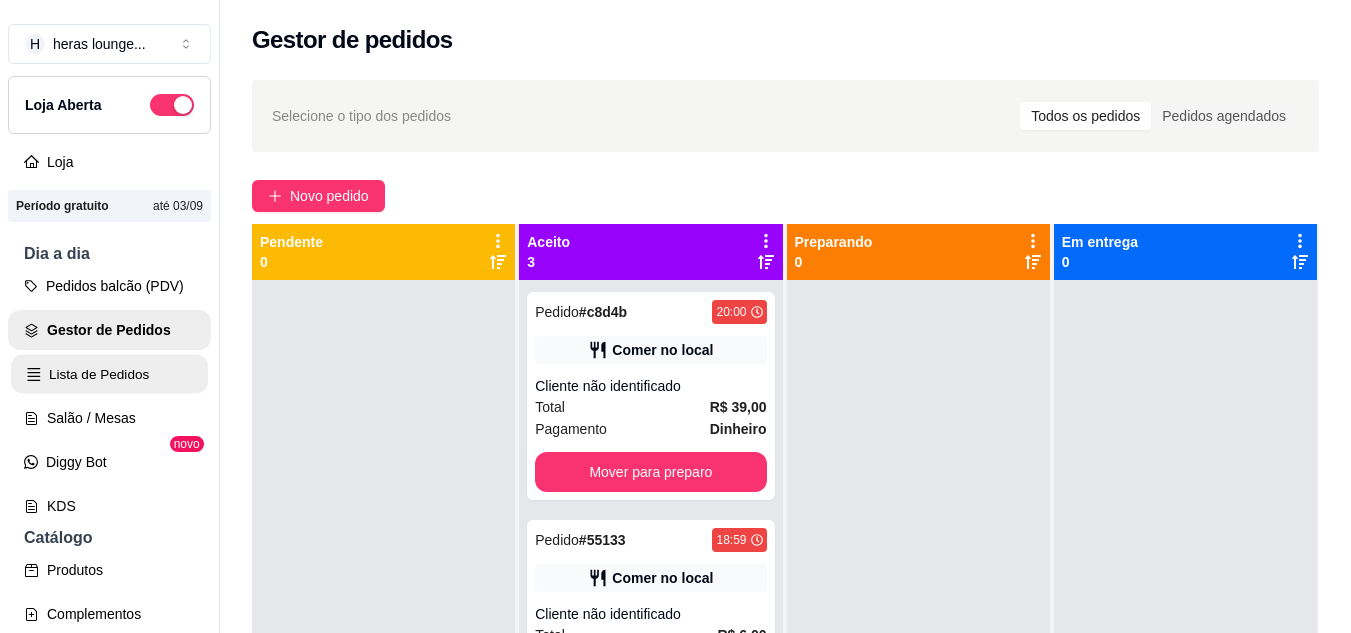 click on "Lista de Pedidos" at bounding box center (109, 374) 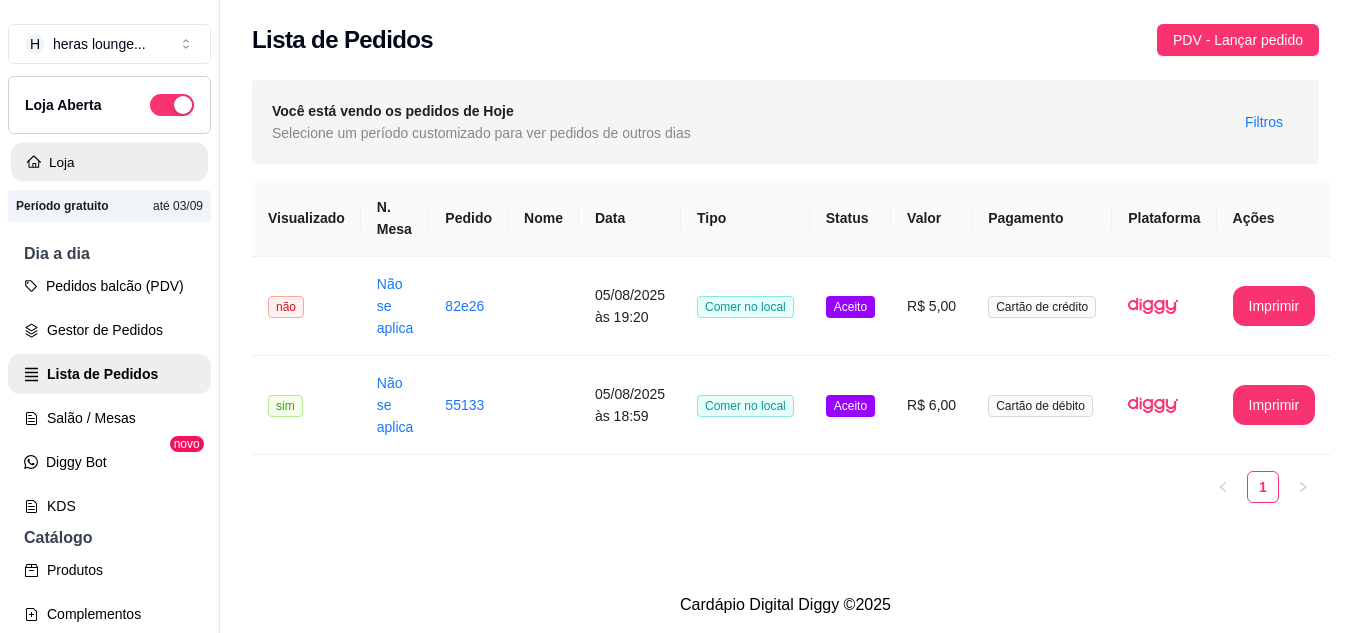 click on "Loja" at bounding box center (109, 162) 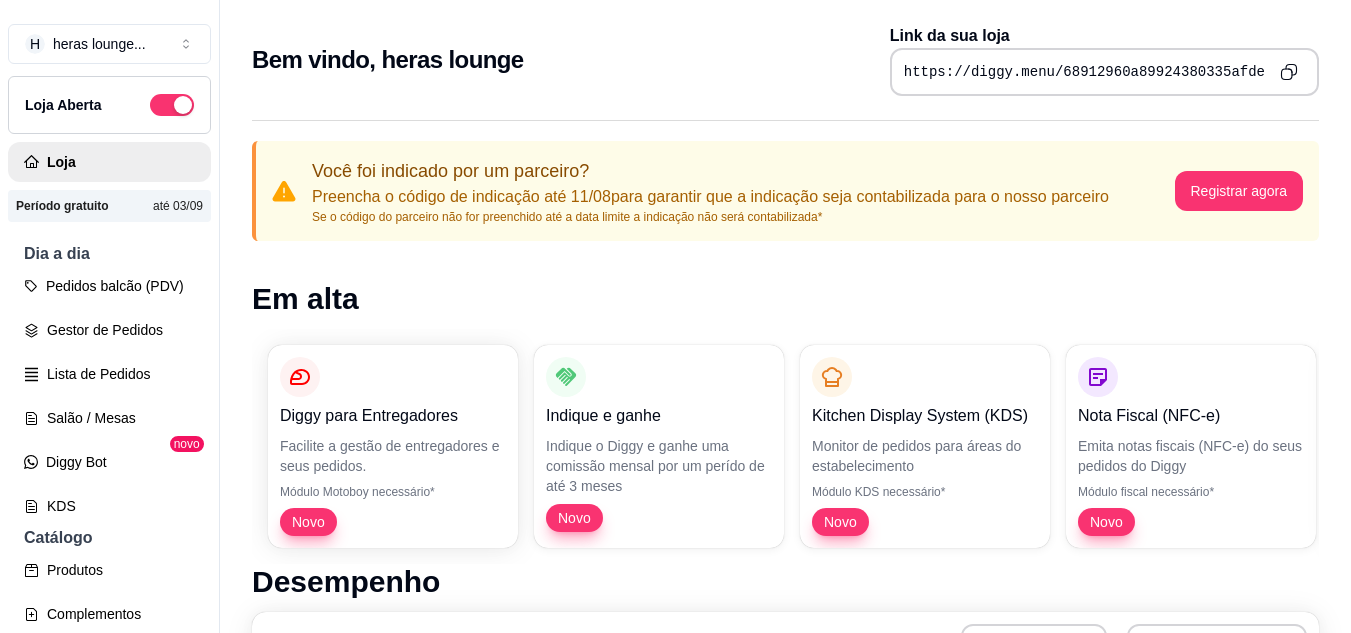 click on "Bem vindo, heras lounge Link da sua loja https://diggy.menu/68912960a89924380335afde" at bounding box center (785, 60) 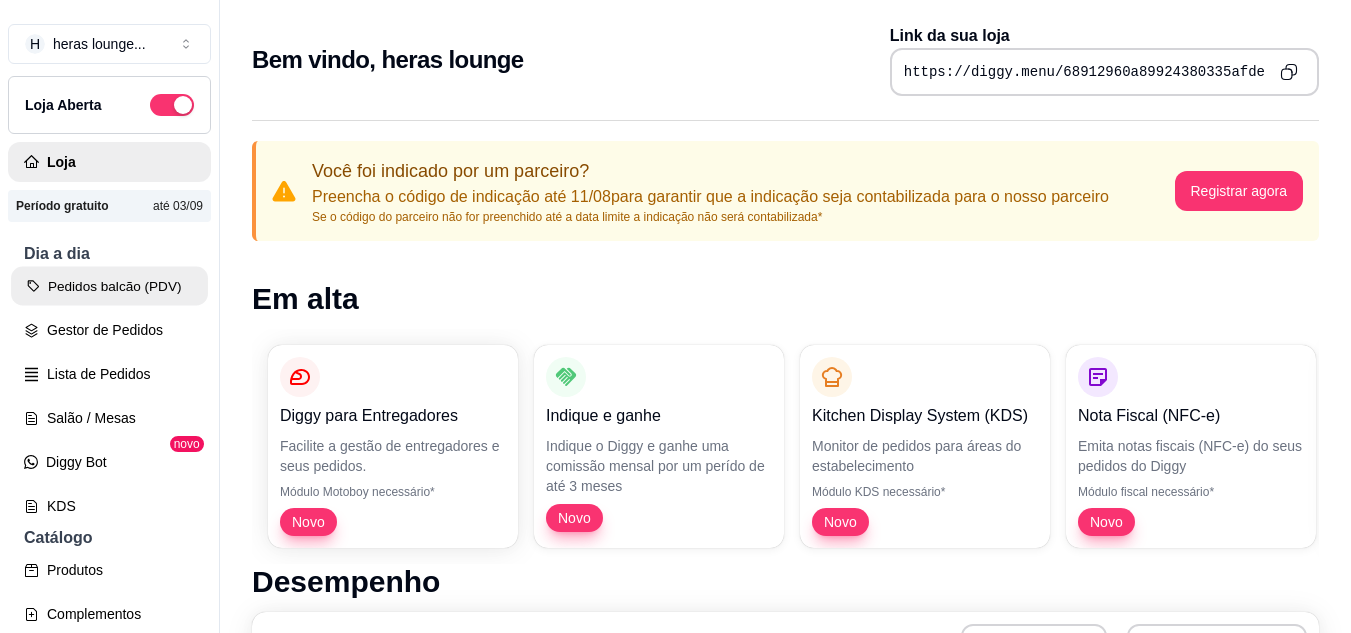 click on "Pedidos balcão (PDV)" at bounding box center (109, 286) 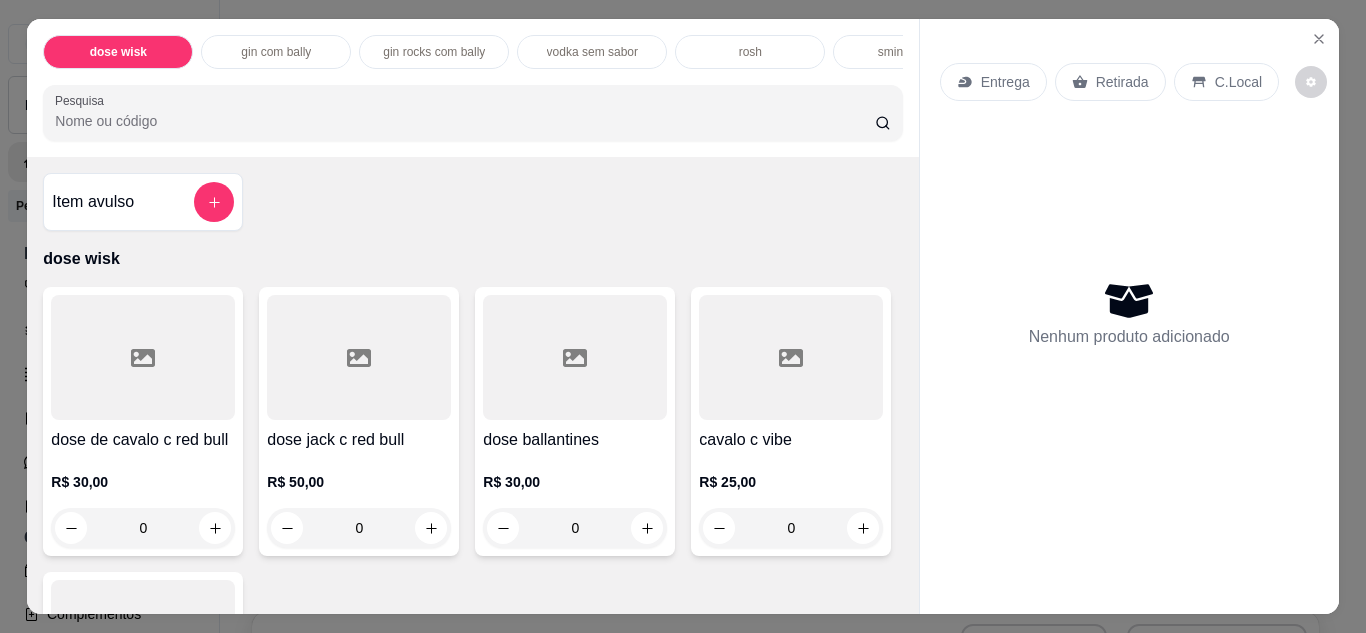 click on "Item avulso dose wisk  dose de cavalo c red bull   R$ 30,00 0 dose jack c red bull   R$ 50,00 0 dose ballantines    R$ 30,00 0 cavalo c vibe   R$ 25,00 0 ballantines c vibe   R$ 25,00 0 gin com bally gin invictus c bally   R$ 15,00 0 gin invictos c red bull   R$ 25,00 0 gin promocional com bally   R$ 15,00 R$ 10,00 0 gin promocinal bally 3 por 20   R$ 20,00 0 gin rocks com bally gin rocks c bally   R$ 20,00 0 gin rocks c red bull   R$ 25,00 0 vodka sem sabor vodka smirnorff com bally ou vibe    R$ 18,00 0 vodka askov com bally ou vibe   R$ 15,00 0 absolut com monster ou red bull   R$ 35,00 0 malibu com bally    R$ 25,00 0 malibu com monster ou red bull   R$ 30,00 0 ciroc com red bull   R$ 50,00 0 rosh rosh   R$ 10,00 0 dublo rosh    R$ 20,00 R$ 18,00 0 sminorff ice  sminorff ice 51   R$ 10,00 0 sminorff tradicional    R$ 10,00 0 skol beats   R$ 10,00 0 cerveja lata haineken lata   R$ 6,00 0 original lata    R$ 5,00 0  lata imperio   R$ 5,00 0 Skol   R$ 5,00 0 bahama Duplo Malte   0" at bounding box center (472, 385) 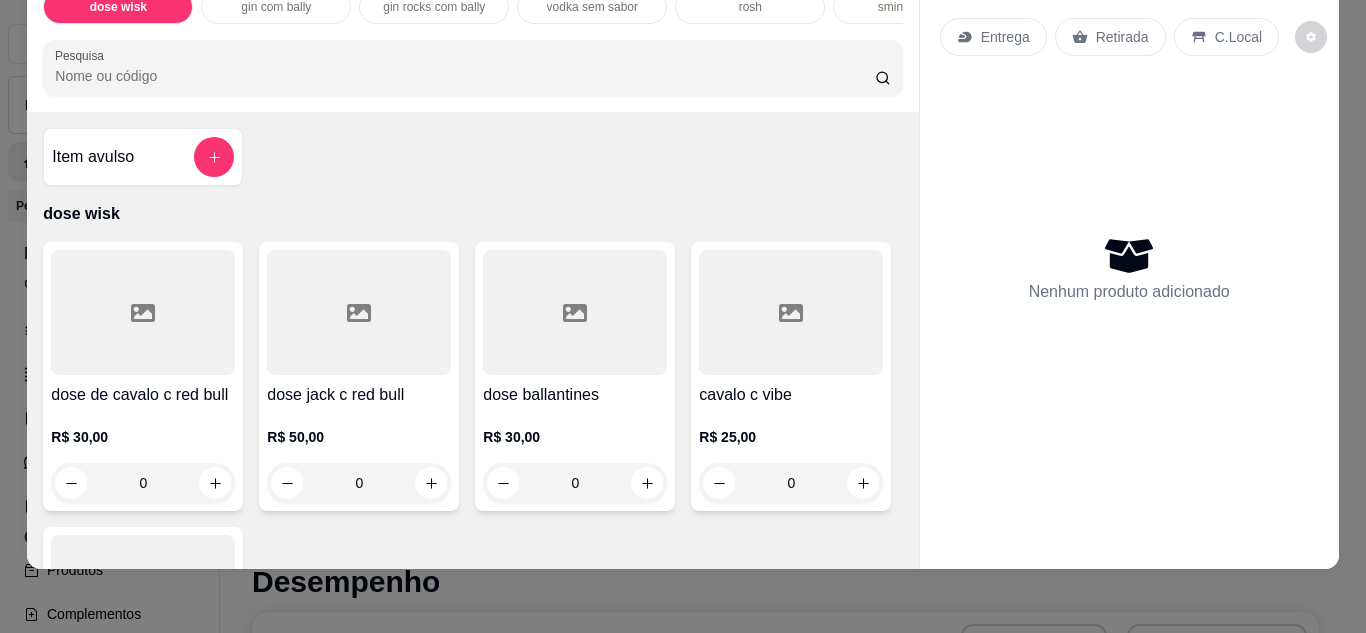 scroll, scrollTop: 53, scrollLeft: 0, axis: vertical 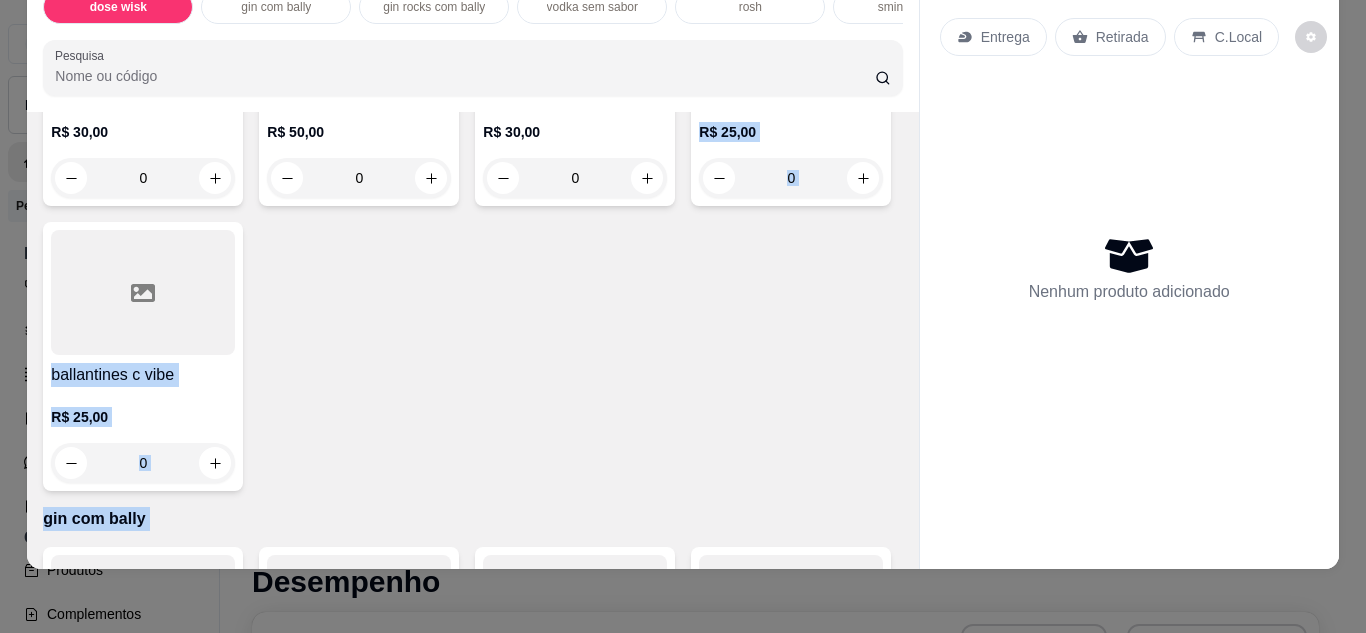 drag, startPoint x: 812, startPoint y: 435, endPoint x: 910, endPoint y: 552, distance: 152.62044 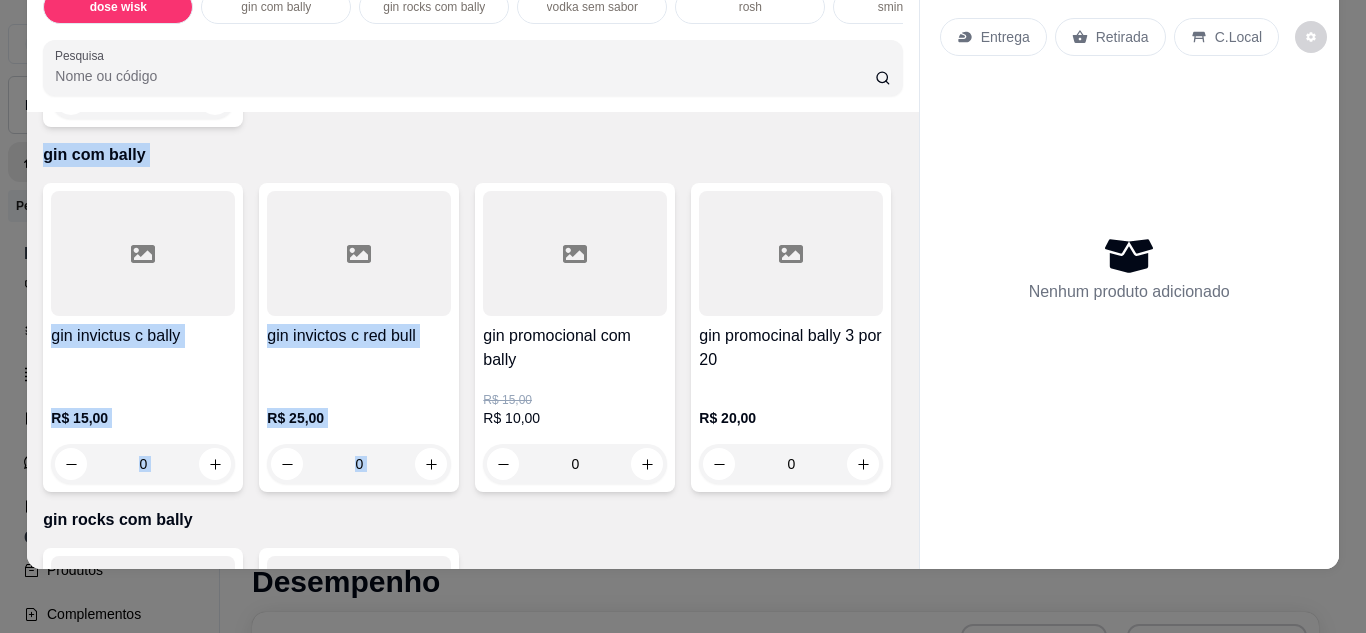 scroll, scrollTop: 677, scrollLeft: 0, axis: vertical 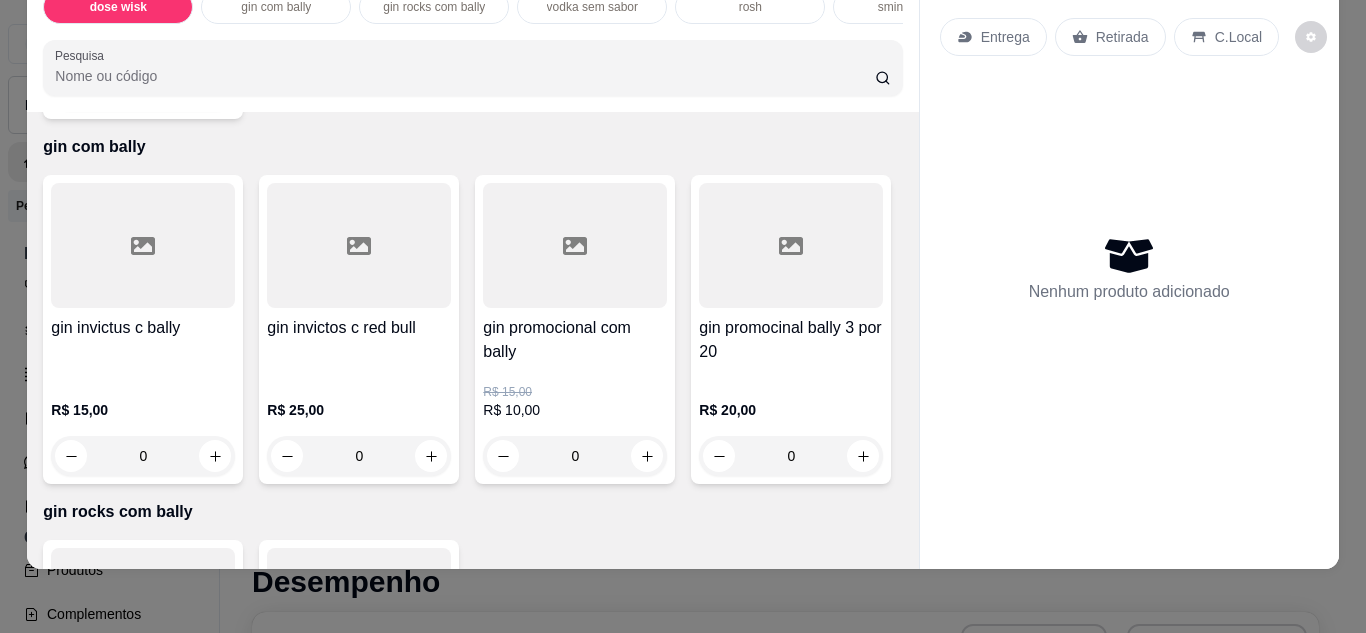click on "gin invictus c bally   R$ 15,00 0 gin invictos c red bull   R$ 25,00 0 gin promocional com bally   R$ 15,00 R$ 10,00 0 gin promocinal bally 3 por 20   R$ 20,00 0" at bounding box center (472, 329) 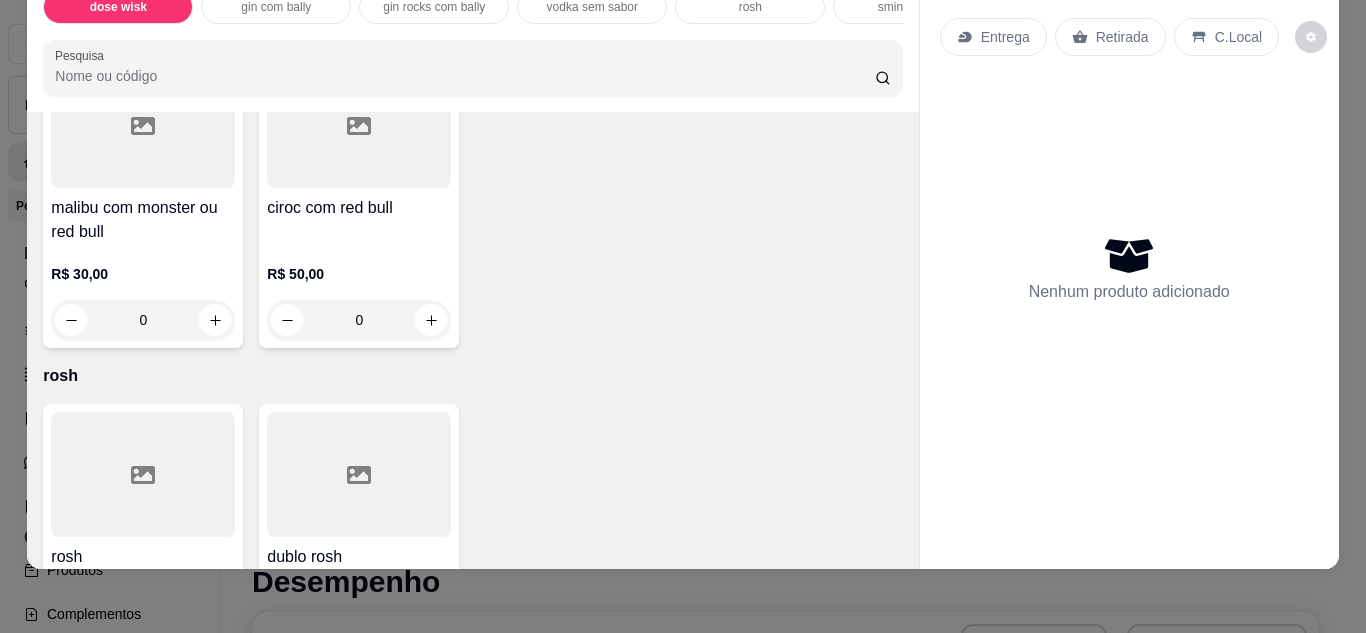 scroll, scrollTop: 1797, scrollLeft: 0, axis: vertical 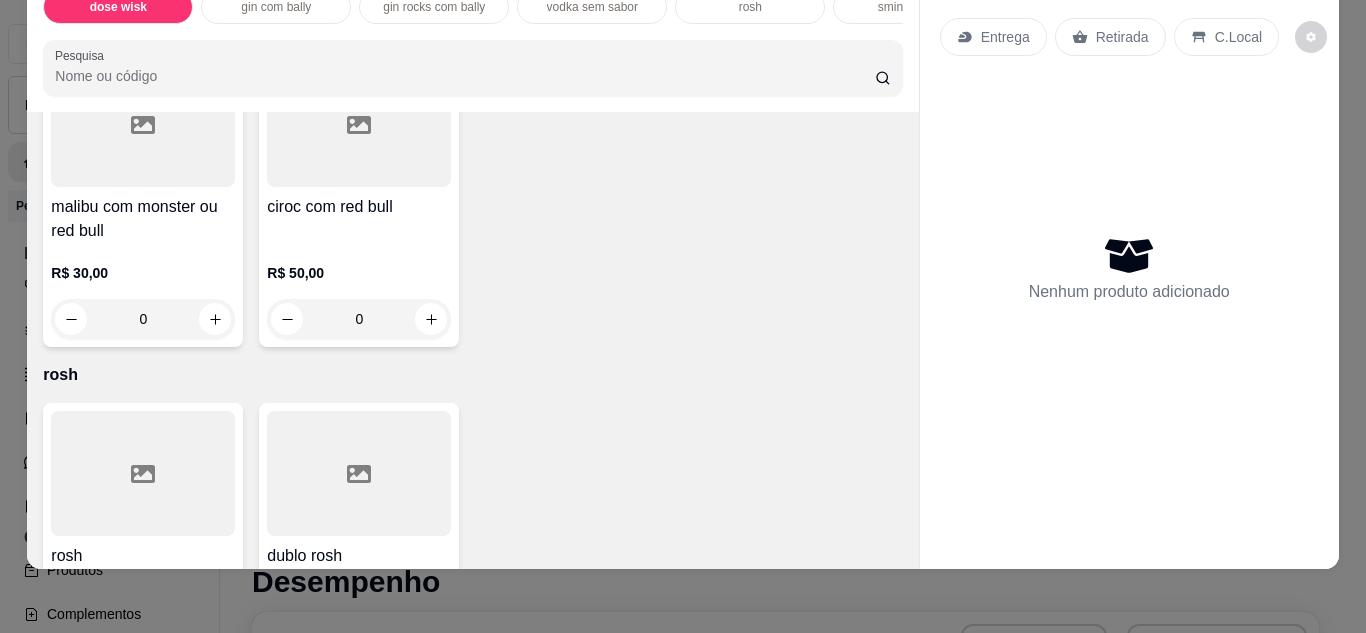 click on "R$ 35,00 0" at bounding box center [575, -18] 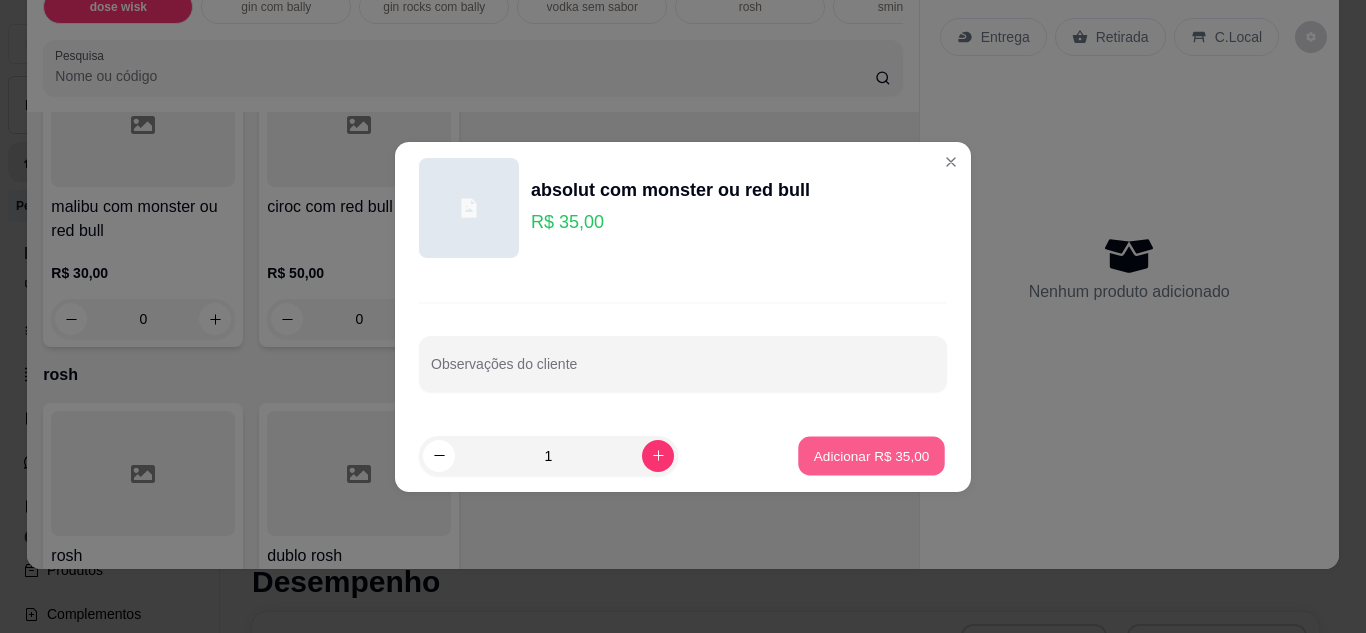 click on "Adicionar   R$ 35,00" at bounding box center (871, 455) 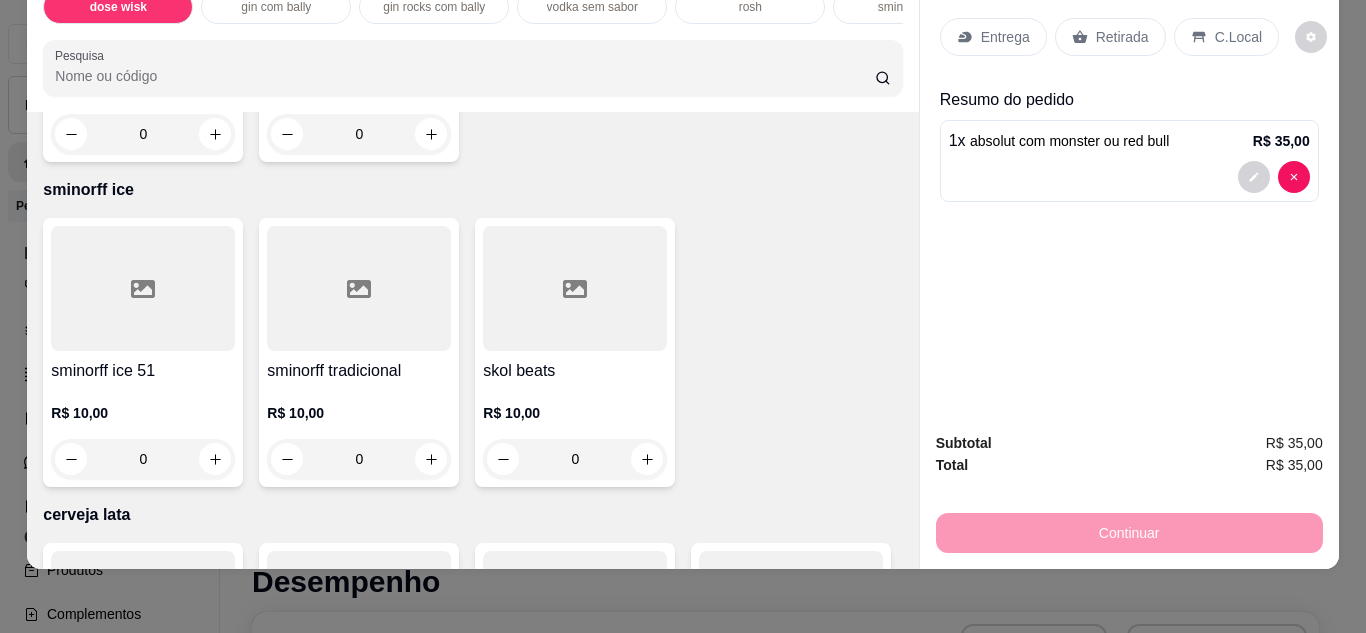 scroll, scrollTop: 2343, scrollLeft: 0, axis: vertical 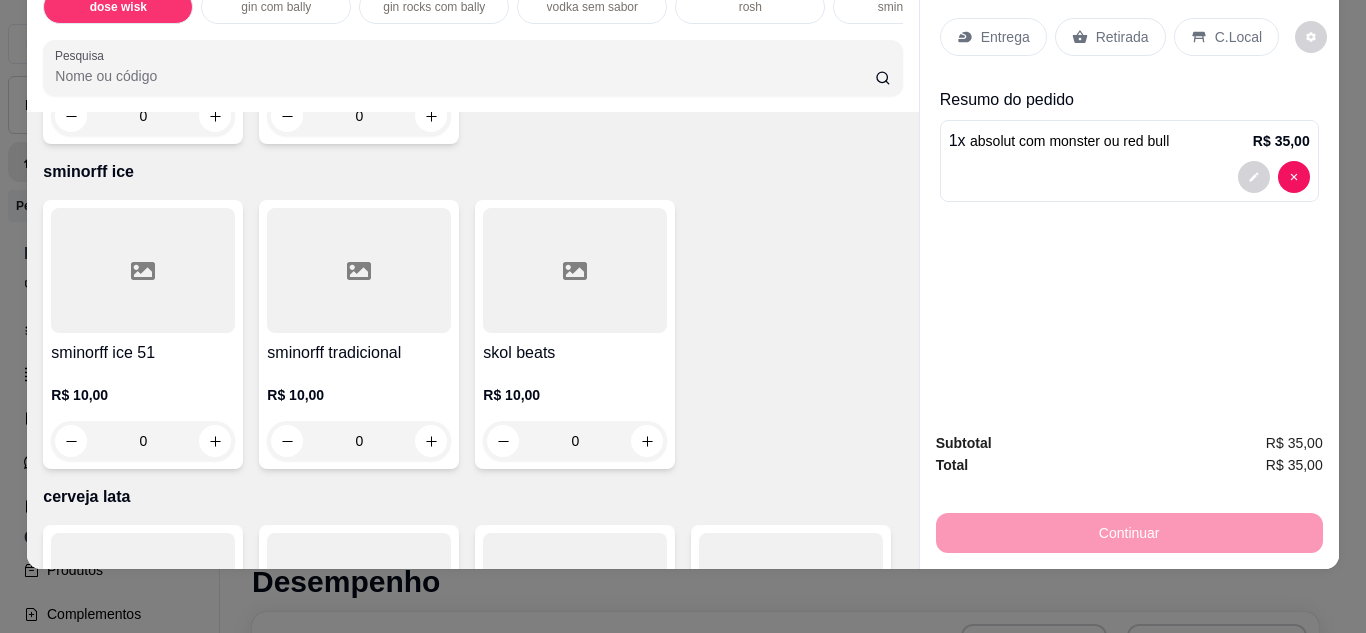 click on "R$ 10,00 0" at bounding box center [143, 88] 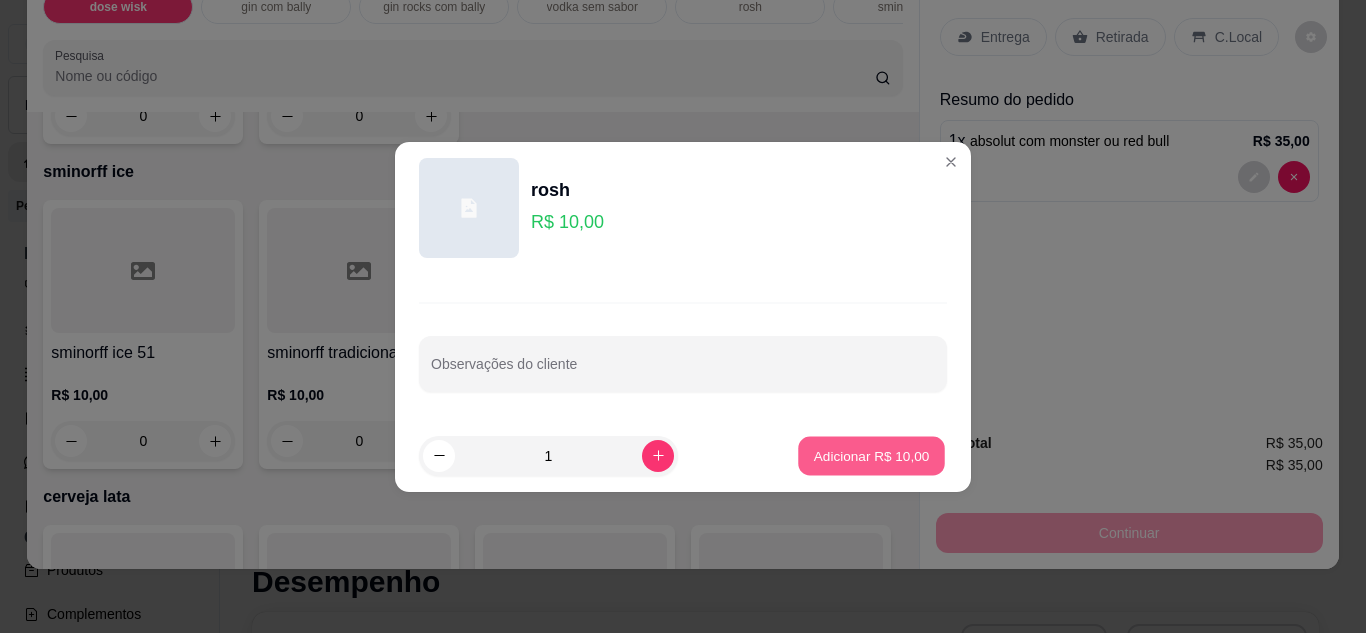 click on "Adicionar   R$ 10,00" at bounding box center [871, 455] 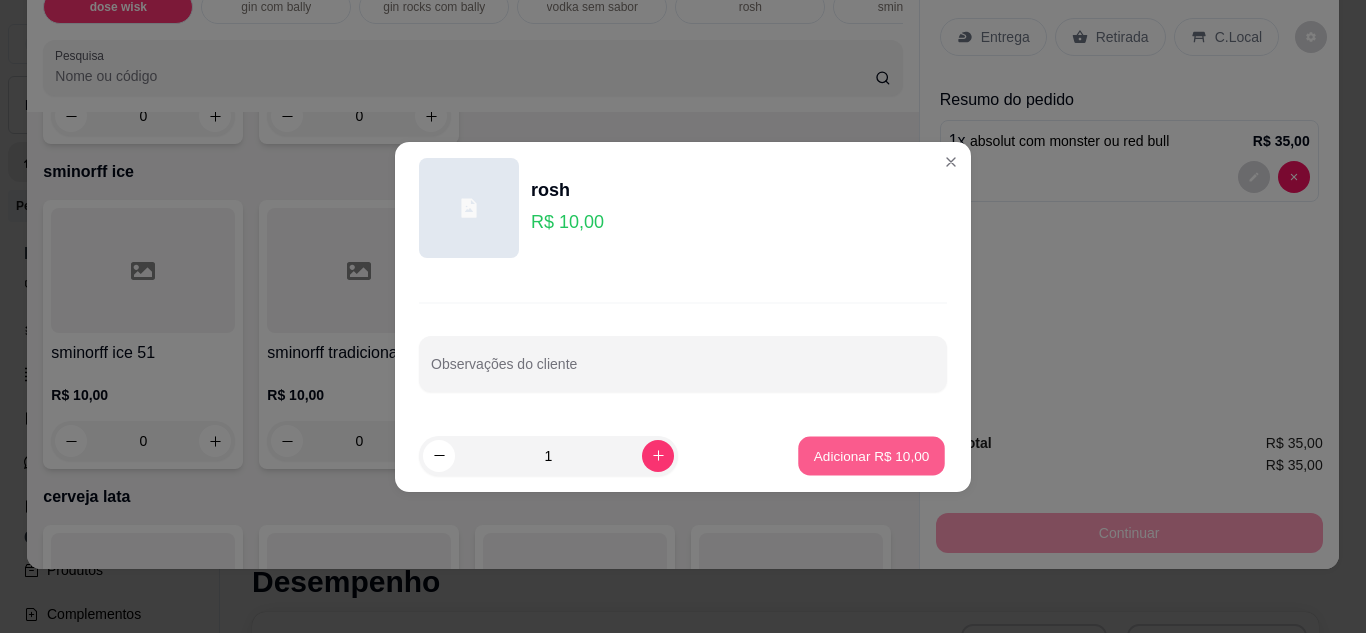 type on "1" 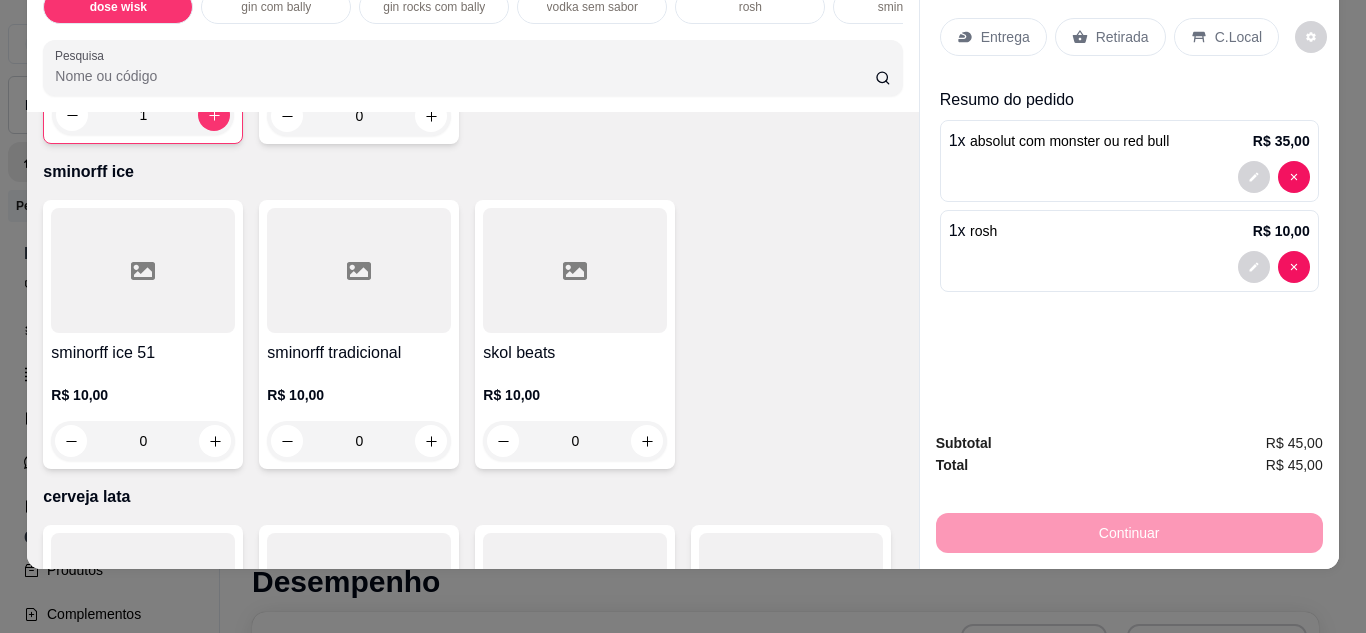 click 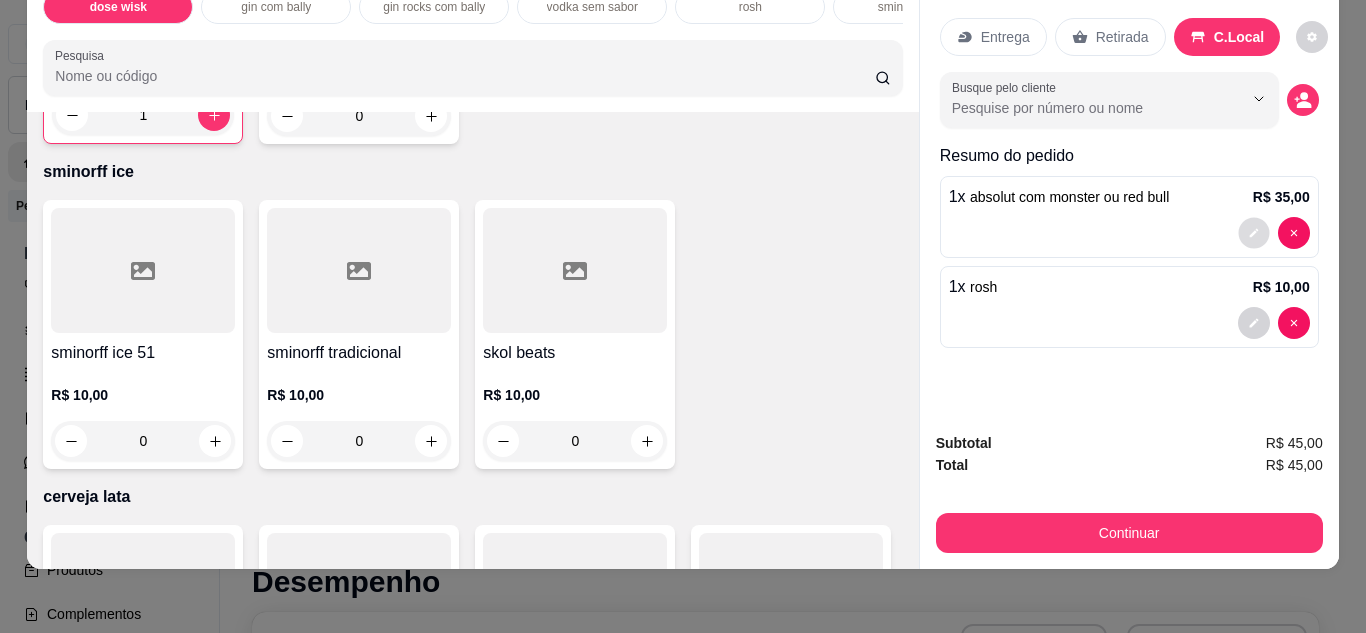 click 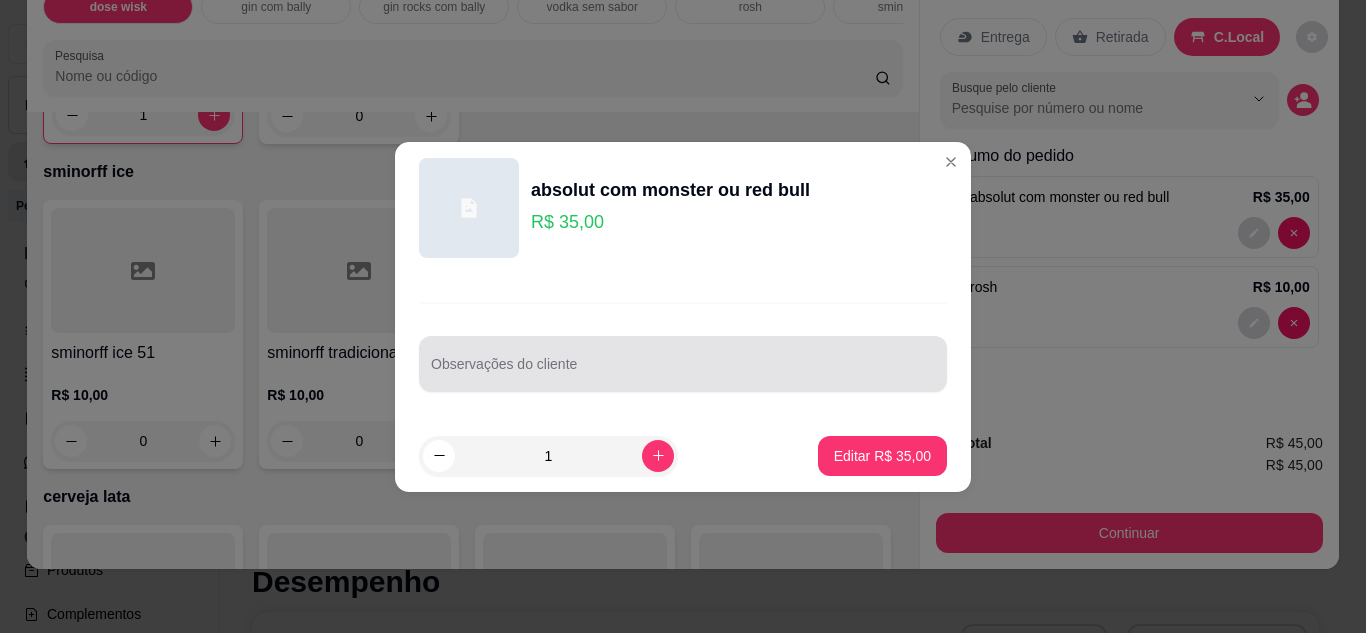 click at bounding box center (683, 364) 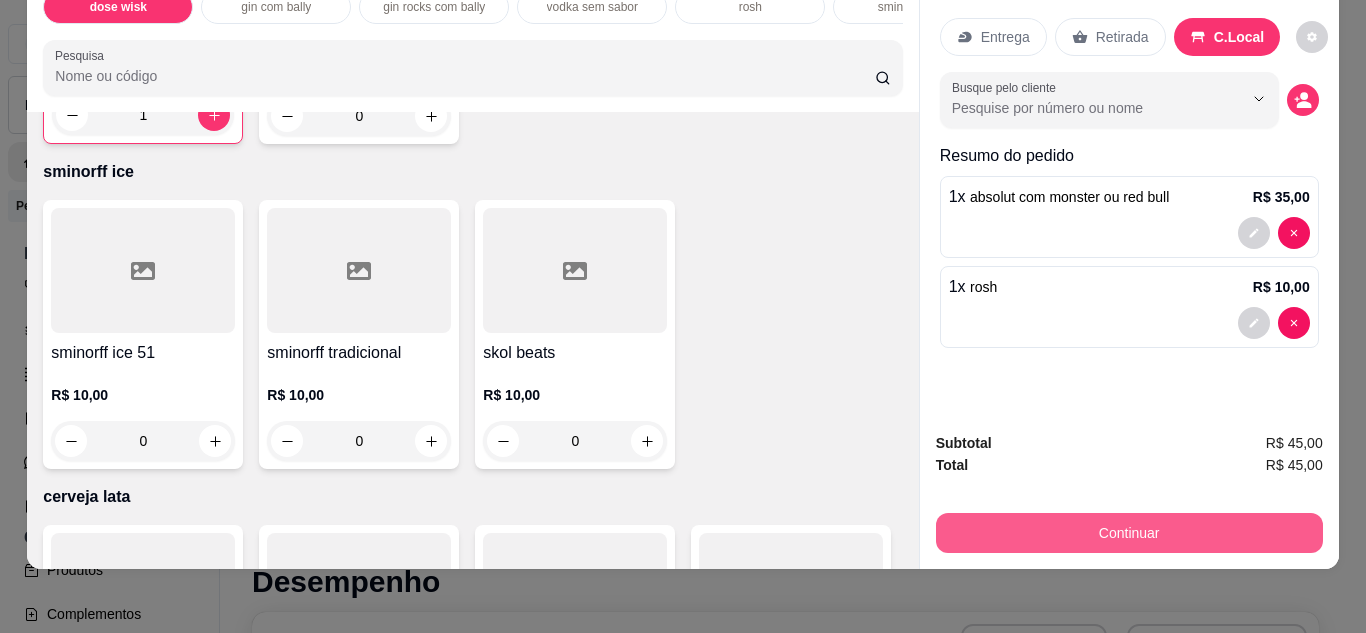 click on "Continuar" at bounding box center [1129, 533] 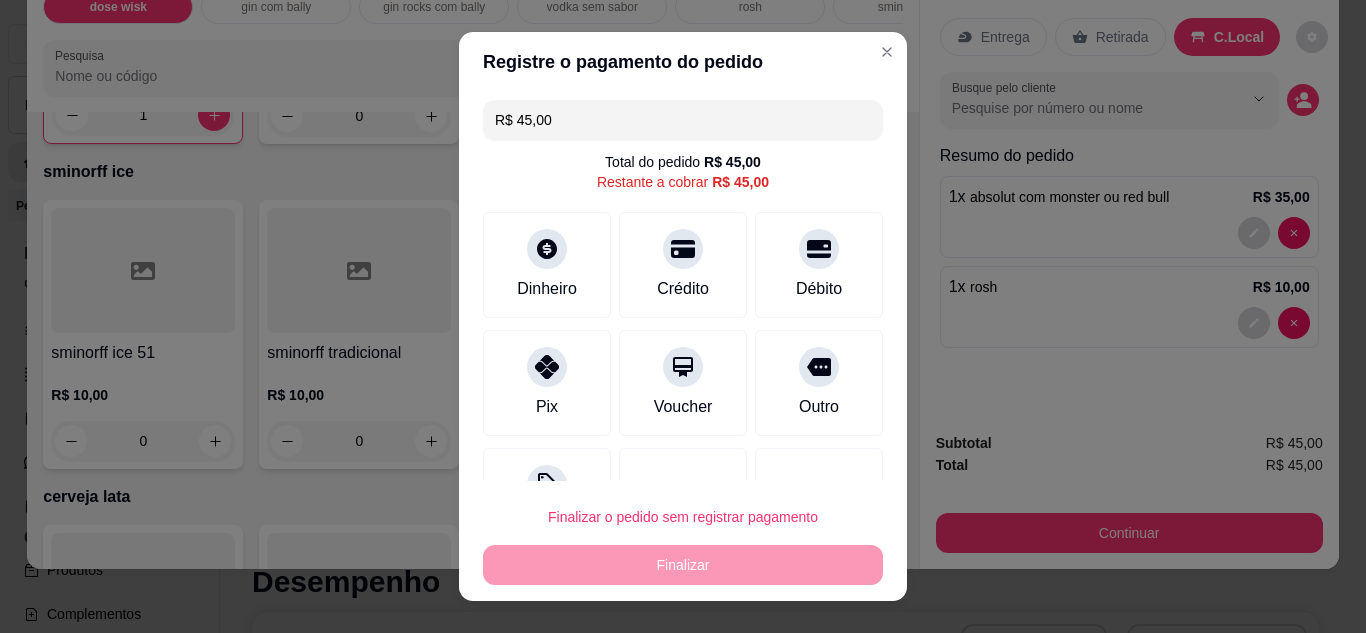 click on "R$ 45,00" at bounding box center [683, 120] 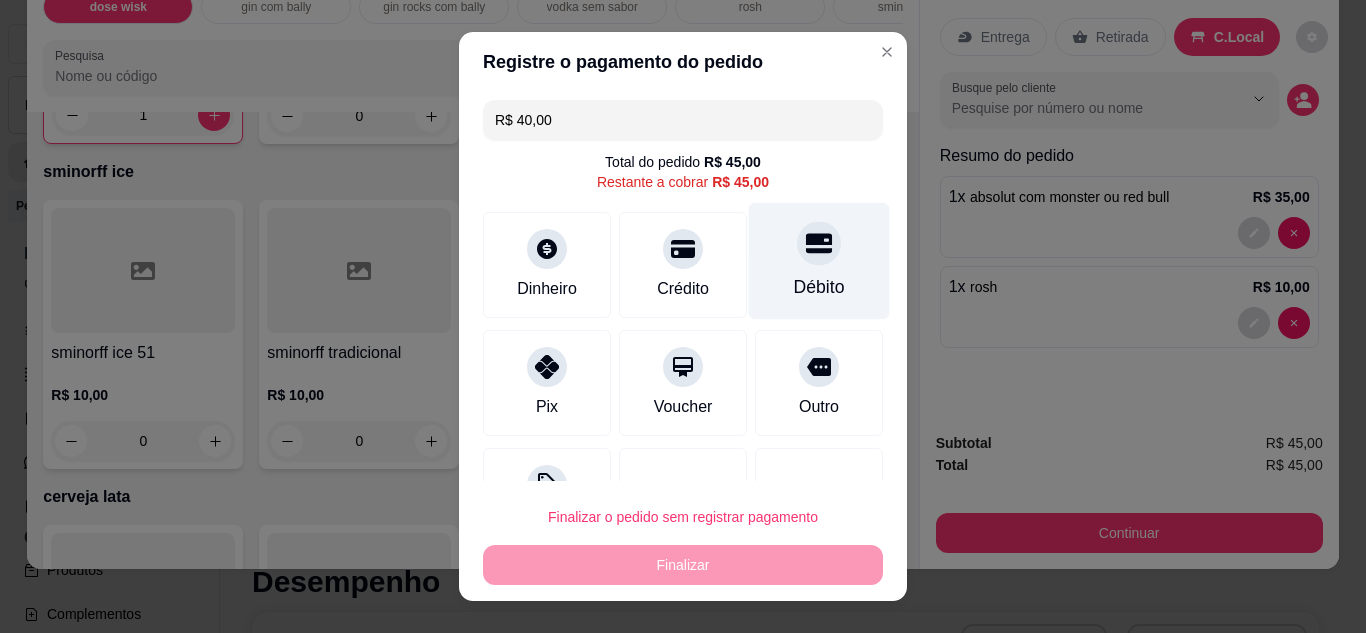 click on "Débito" at bounding box center (819, 260) 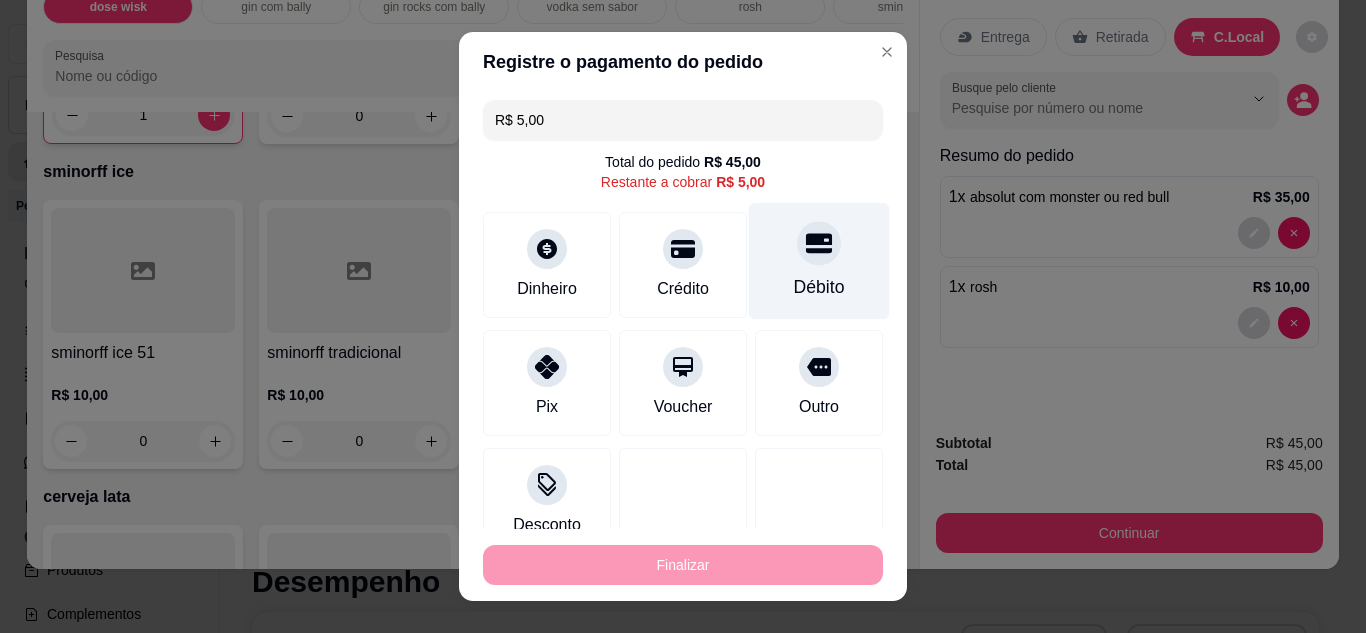 click on "Débito" at bounding box center (819, 287) 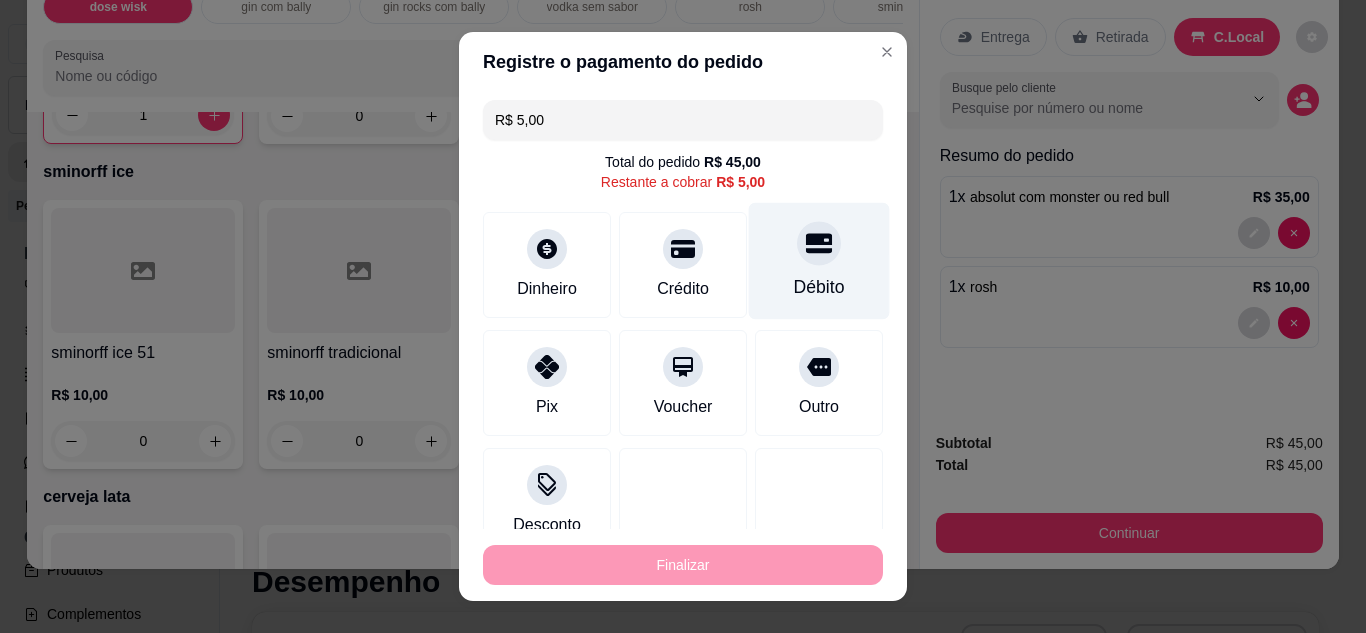 type on "R$ 0,00" 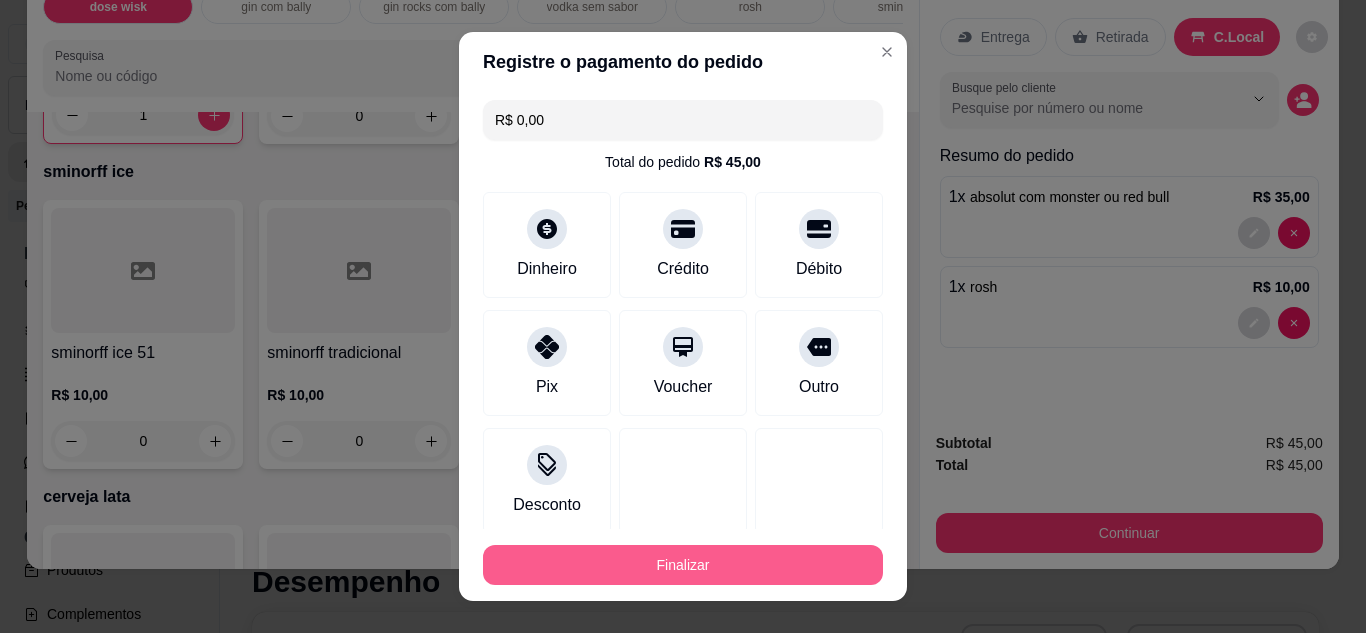 click on "Finalizar" at bounding box center (683, 565) 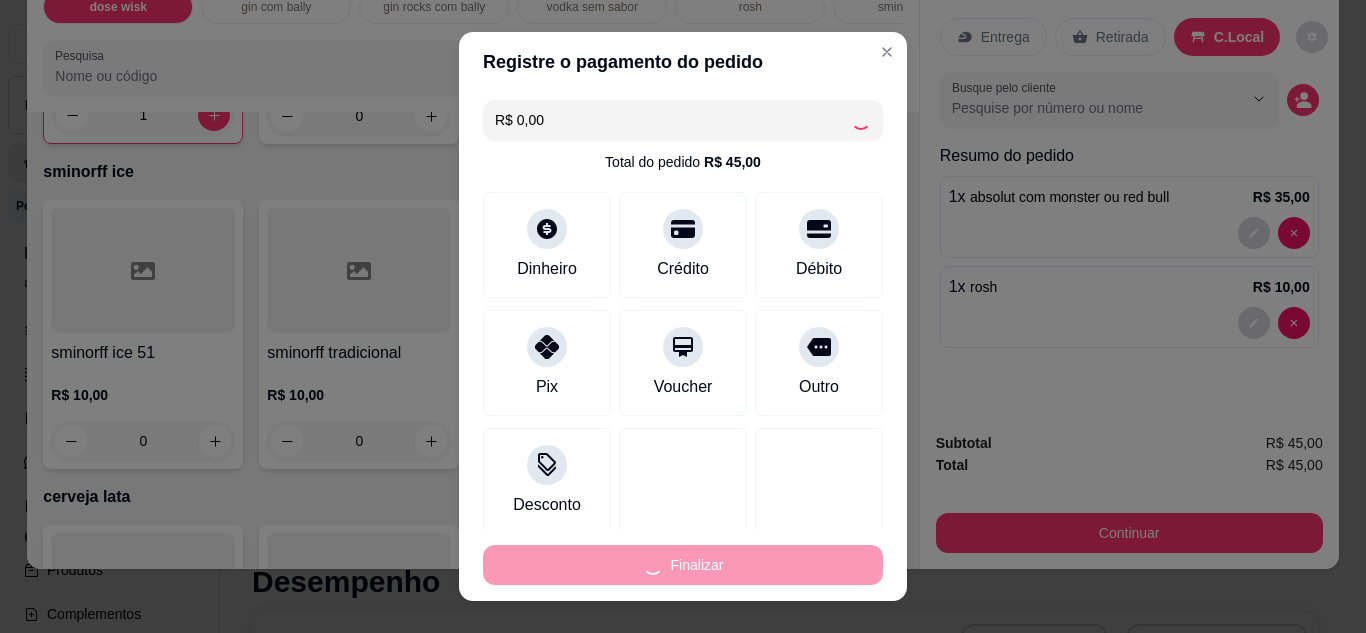 type on "0" 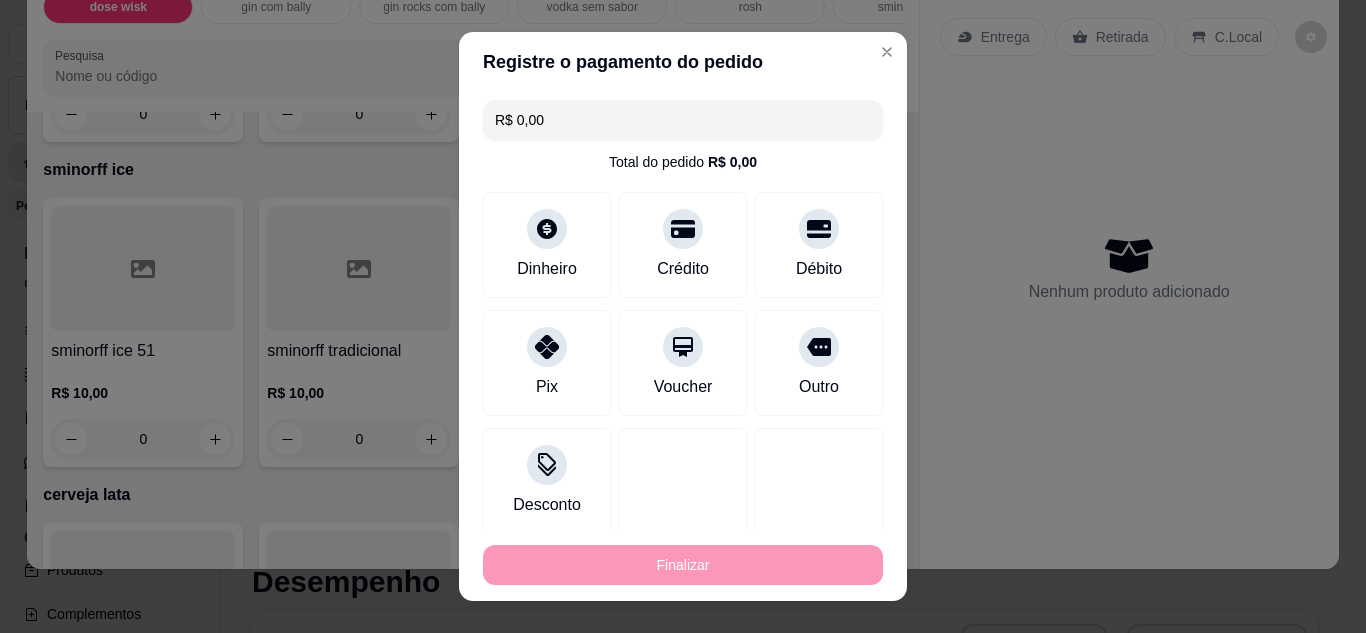 type on "-R$ 45,00" 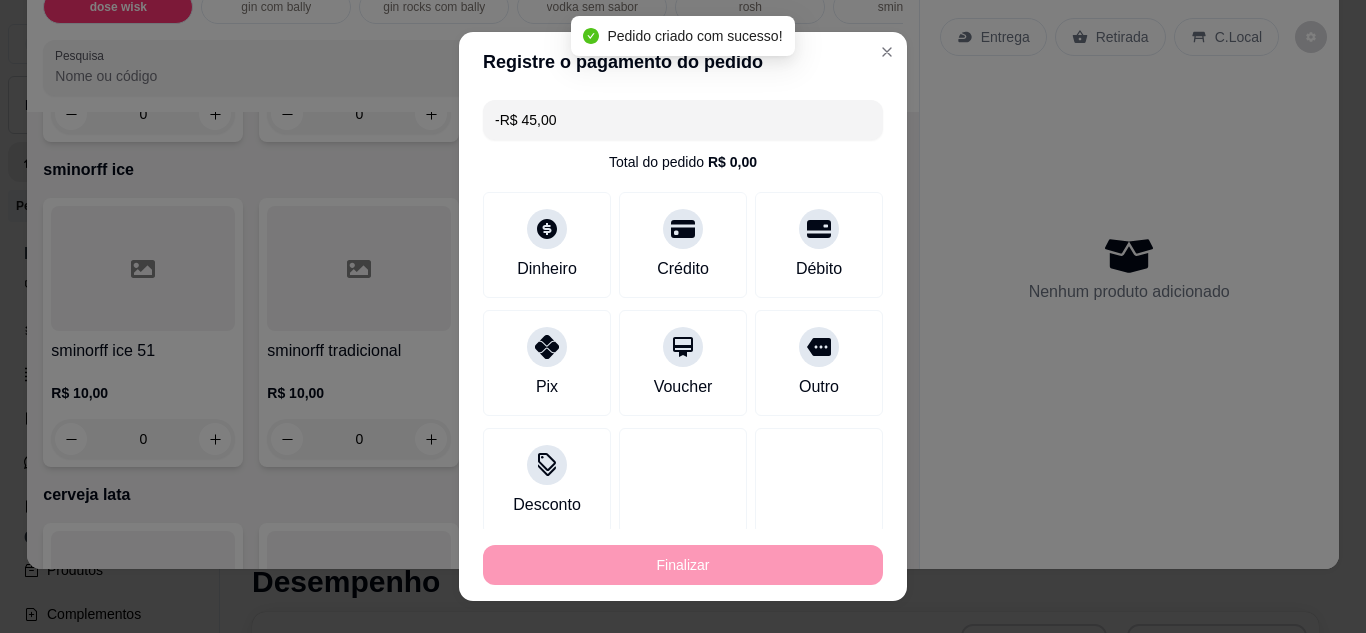 scroll, scrollTop: 2341, scrollLeft: 0, axis: vertical 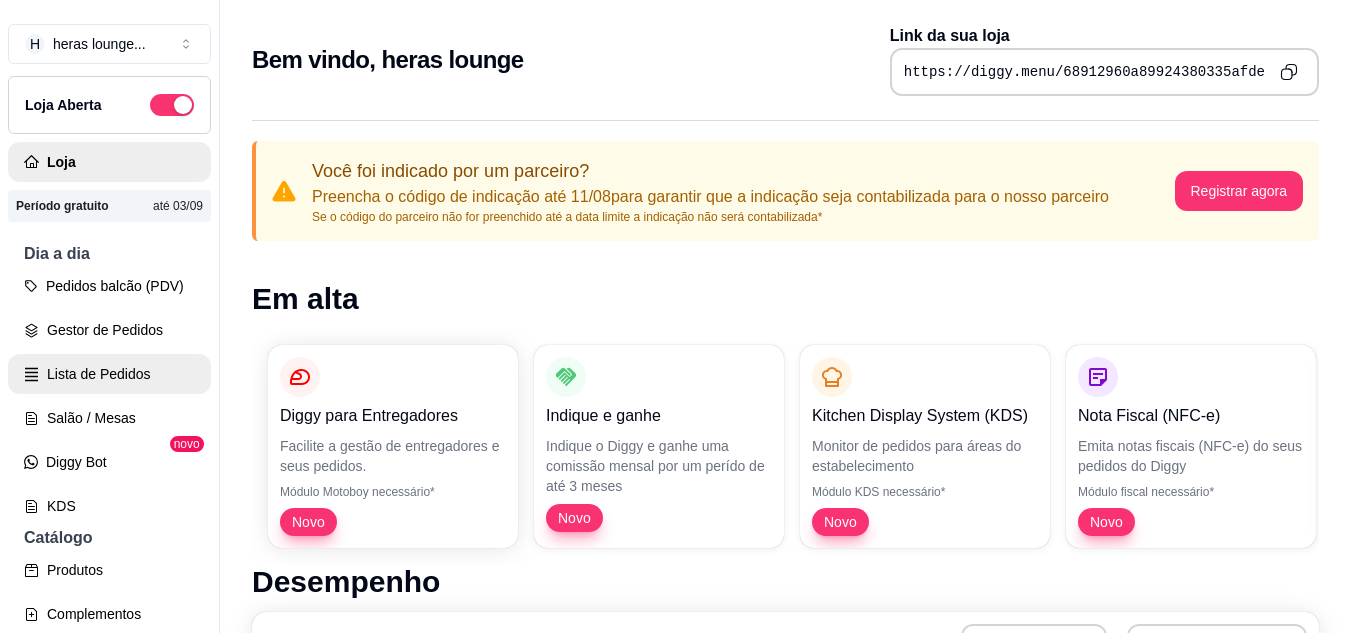 click on "Lista de Pedidos" at bounding box center (109, 374) 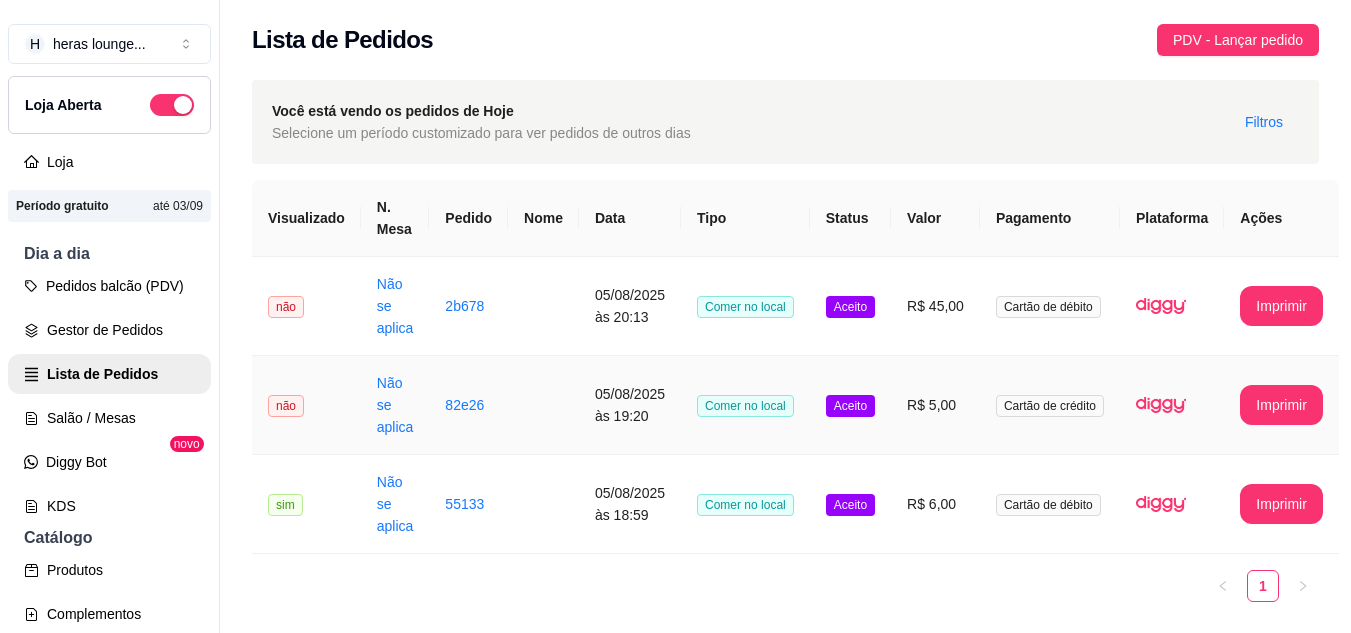 click on "não" at bounding box center (286, 406) 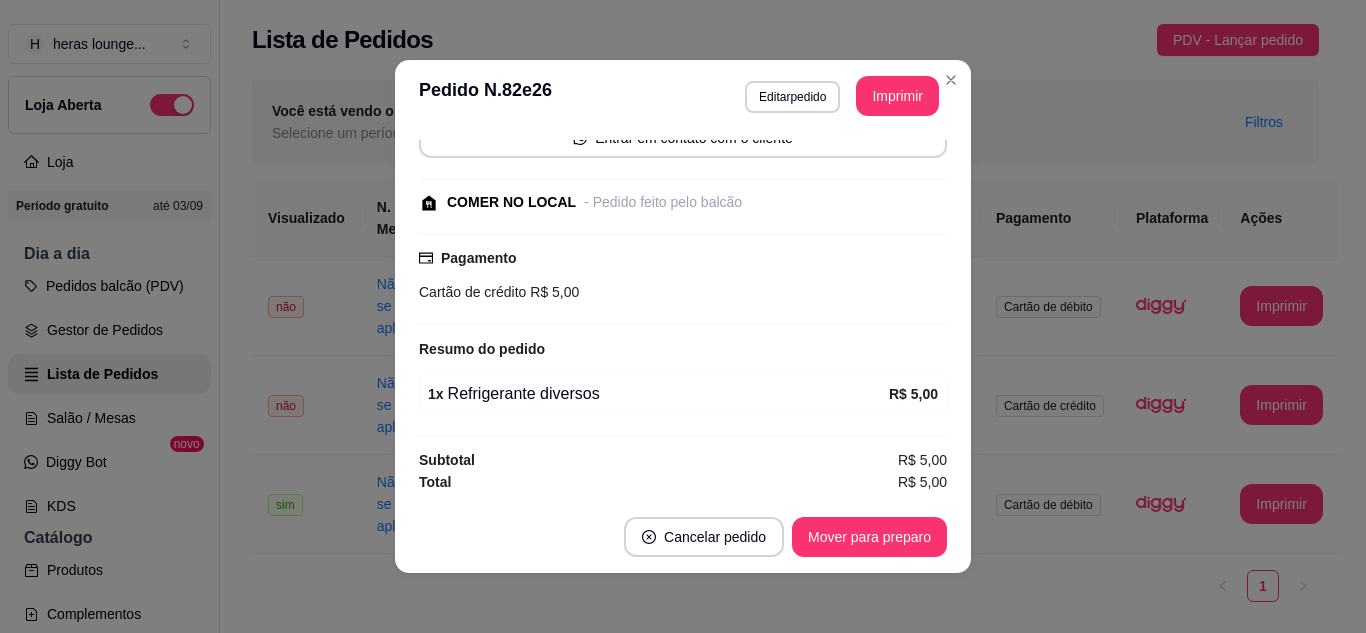 scroll, scrollTop: 55, scrollLeft: 0, axis: vertical 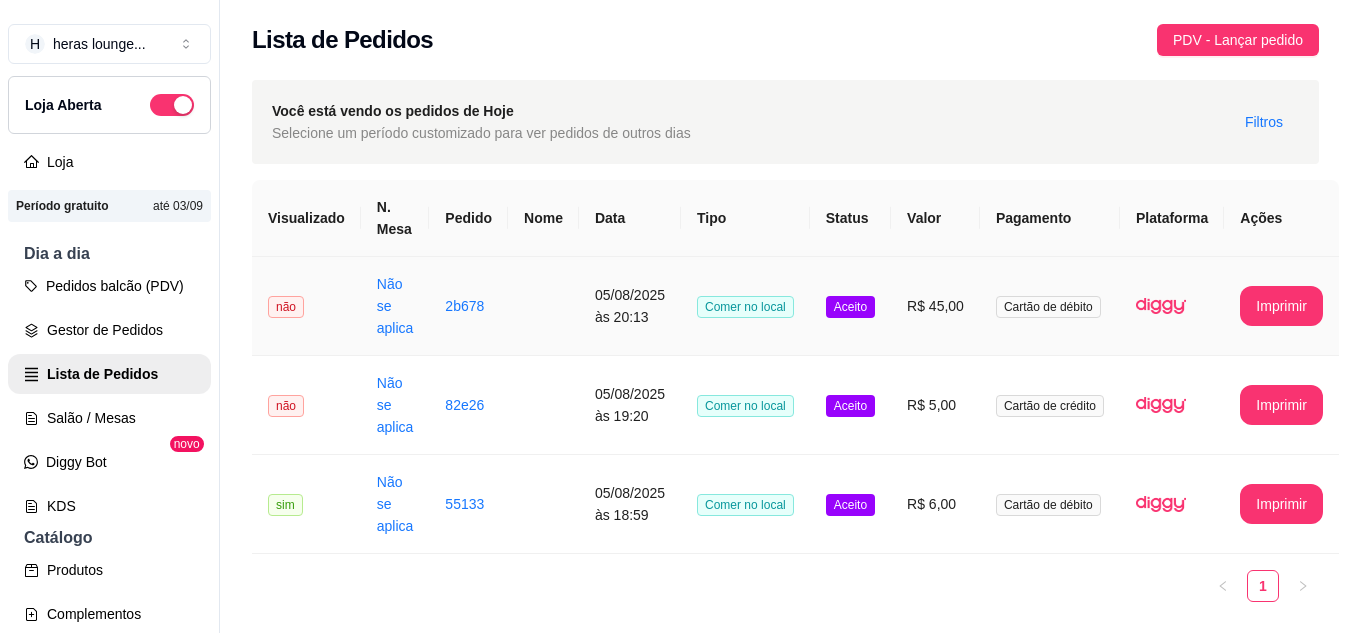 click on "não" at bounding box center [306, 306] 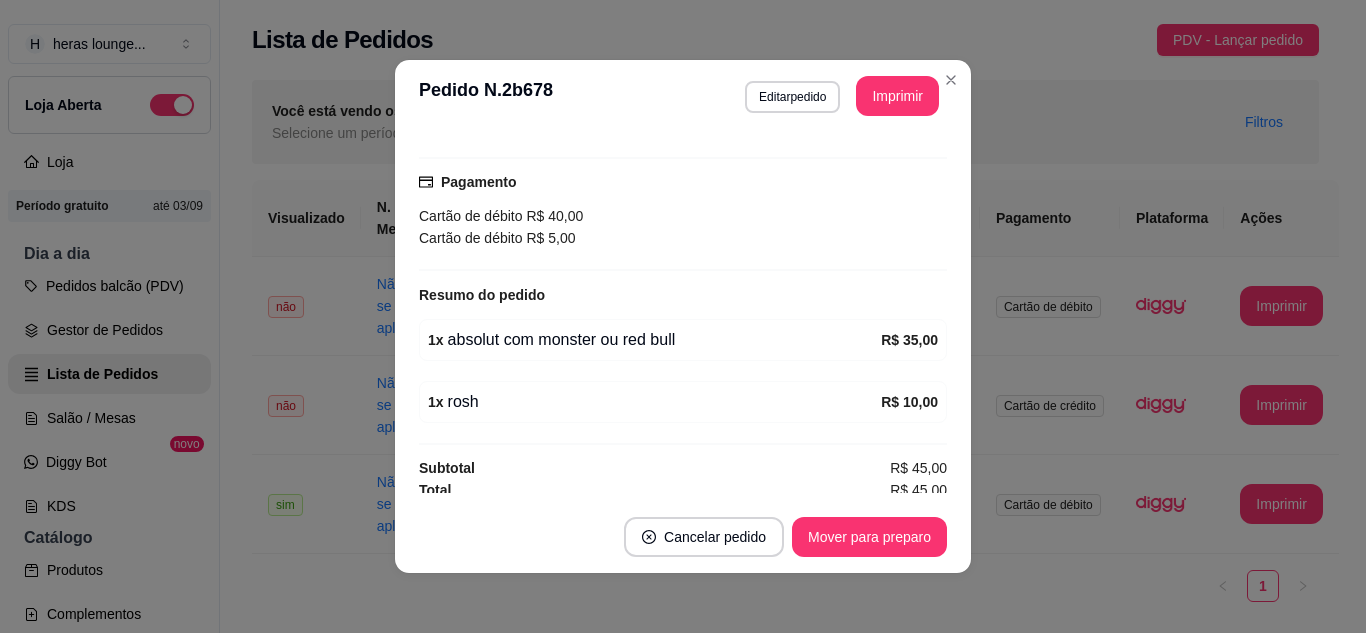 scroll, scrollTop: 248, scrollLeft: 0, axis: vertical 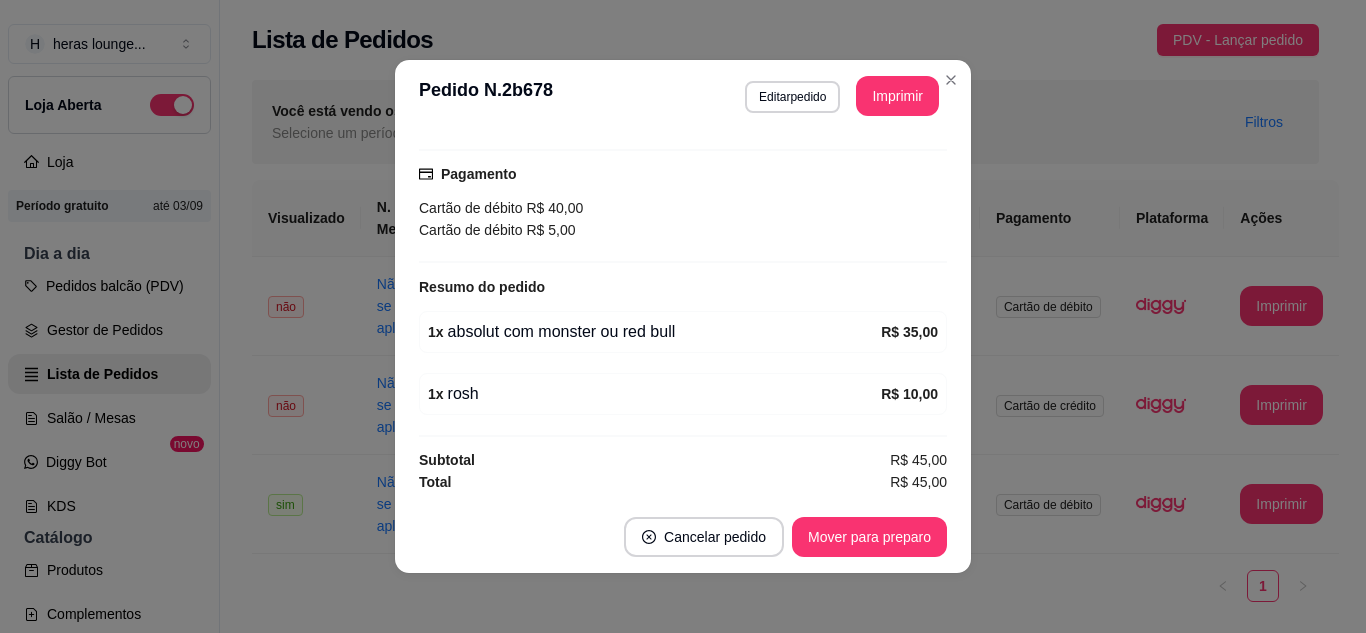 click on "**********" at bounding box center [842, 96] 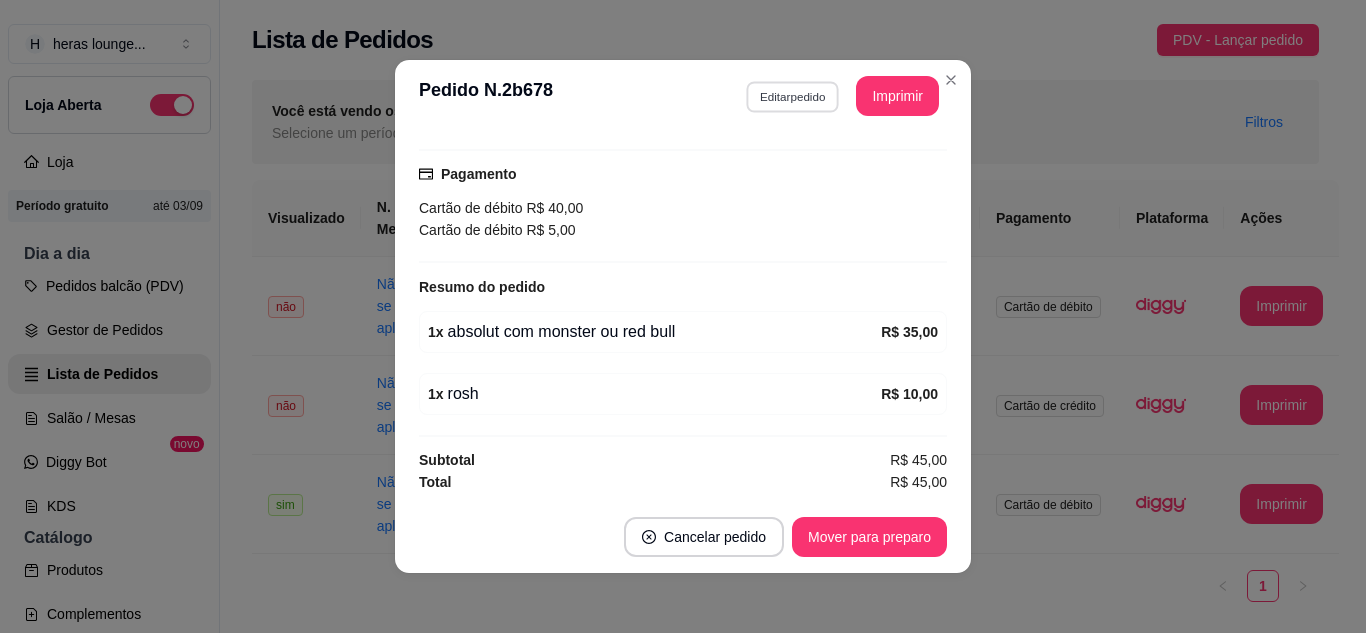 click on "Editar  pedido" at bounding box center [792, 96] 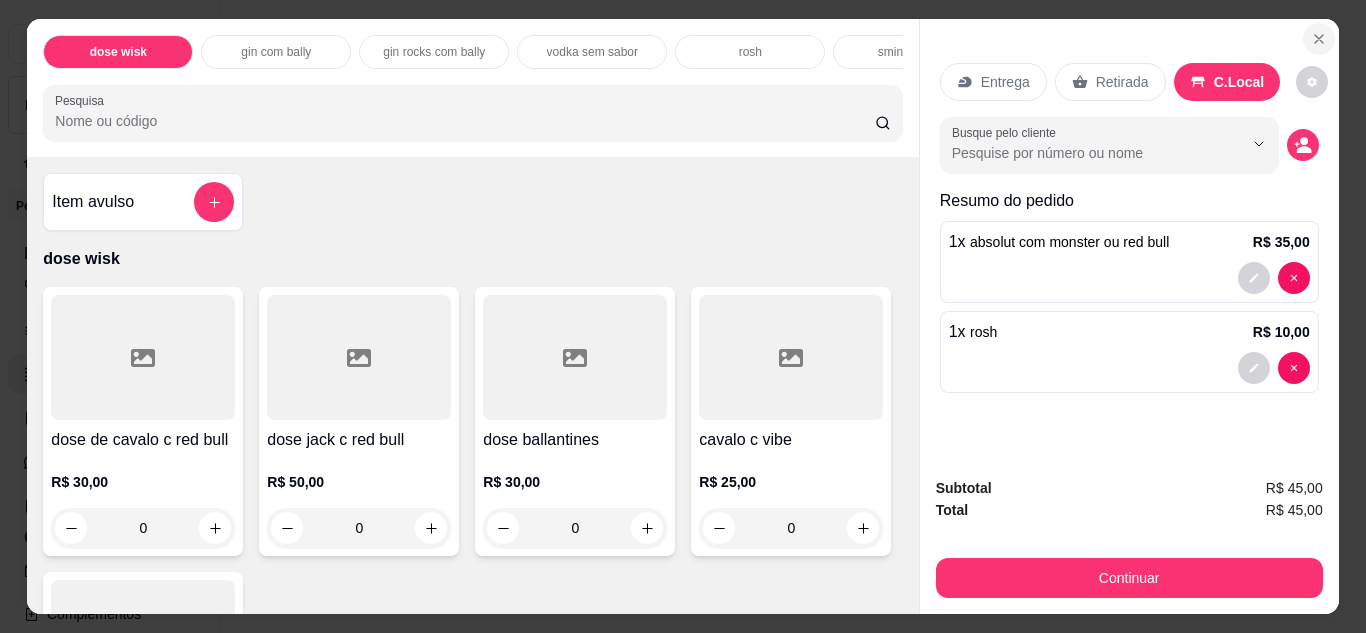 click 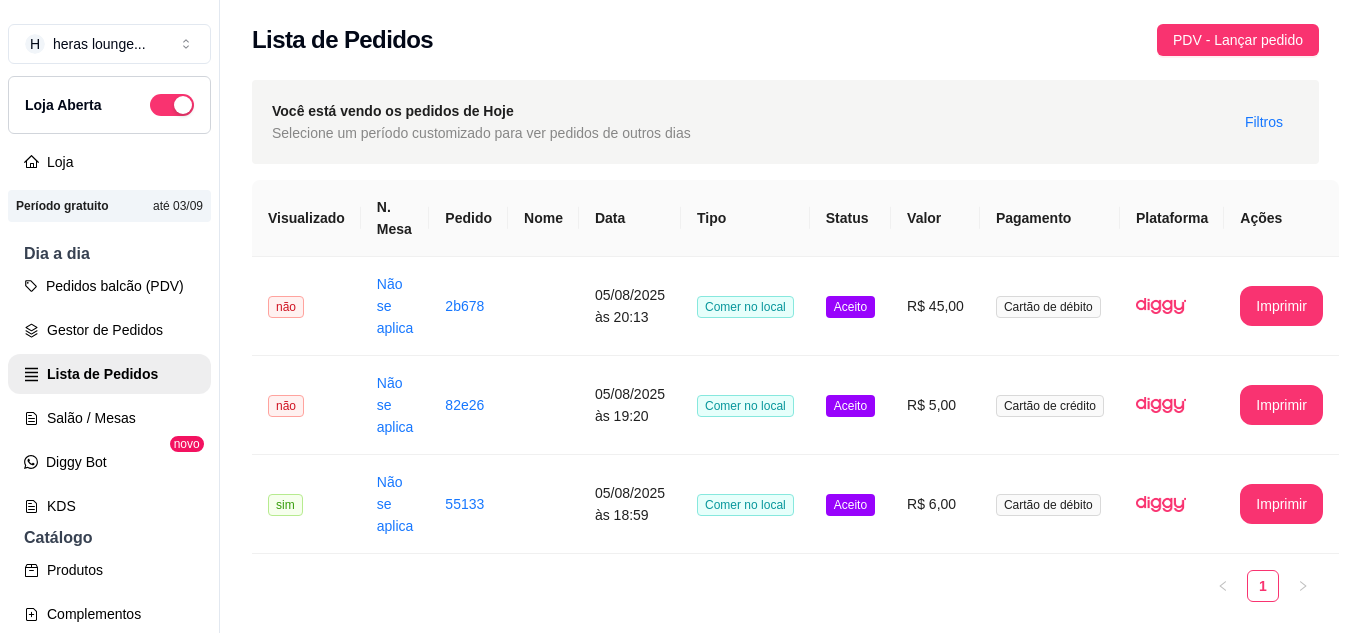 click on "**********" at bounding box center [785, 355] 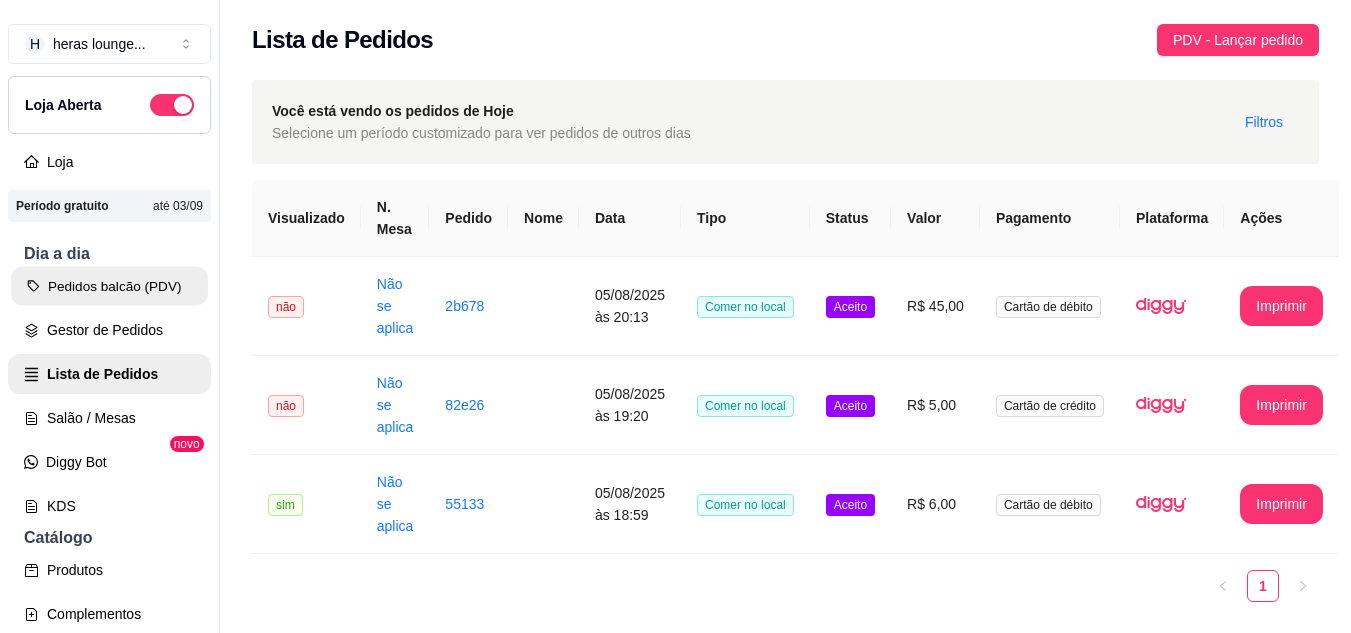 click on "Pedidos balcão (PDV)" at bounding box center [109, 286] 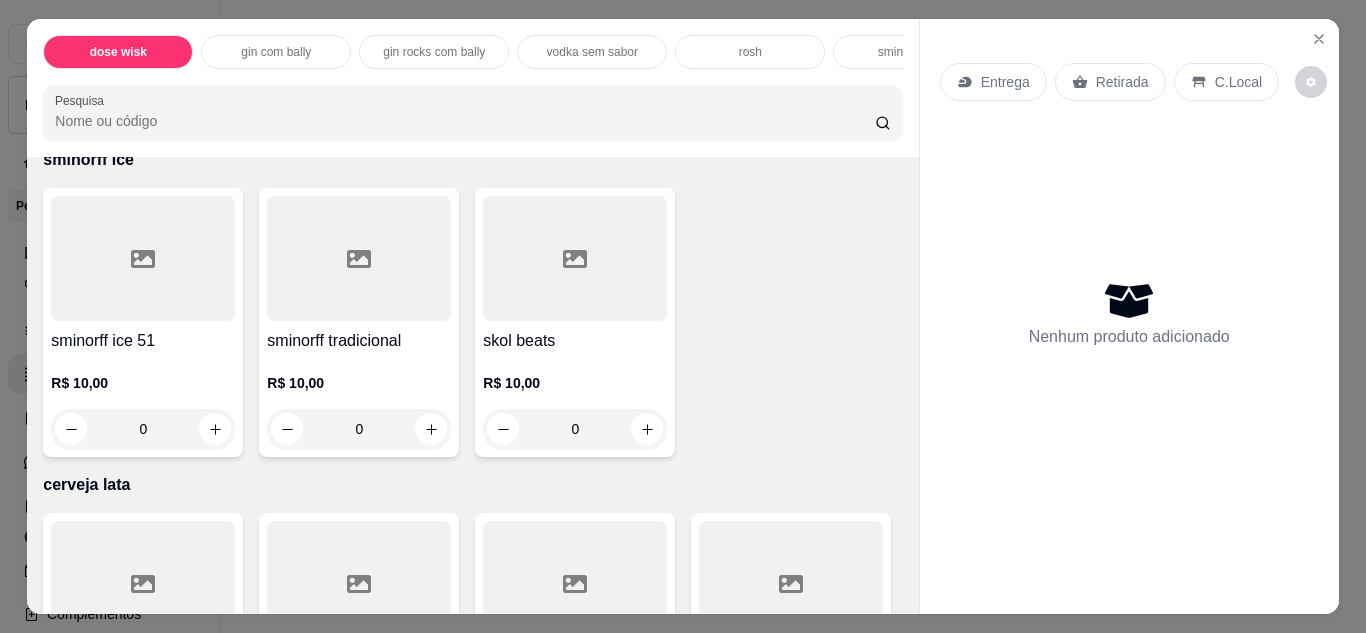 scroll, scrollTop: 2400, scrollLeft: 0, axis: vertical 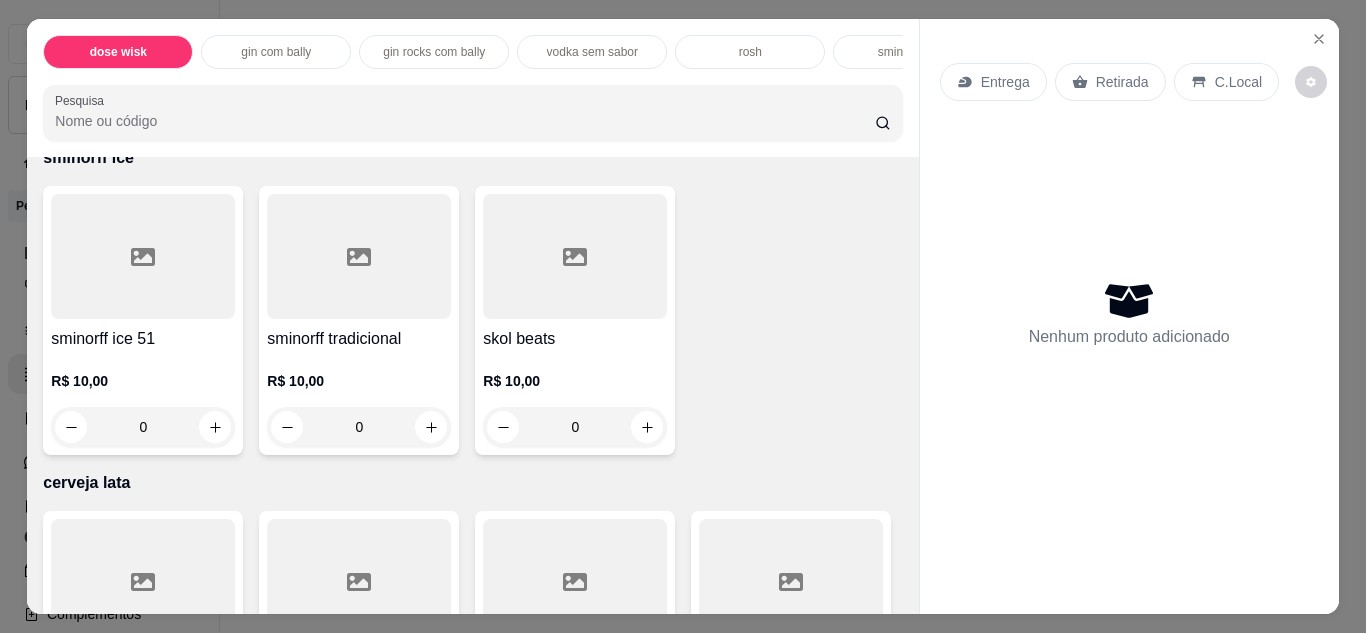 click 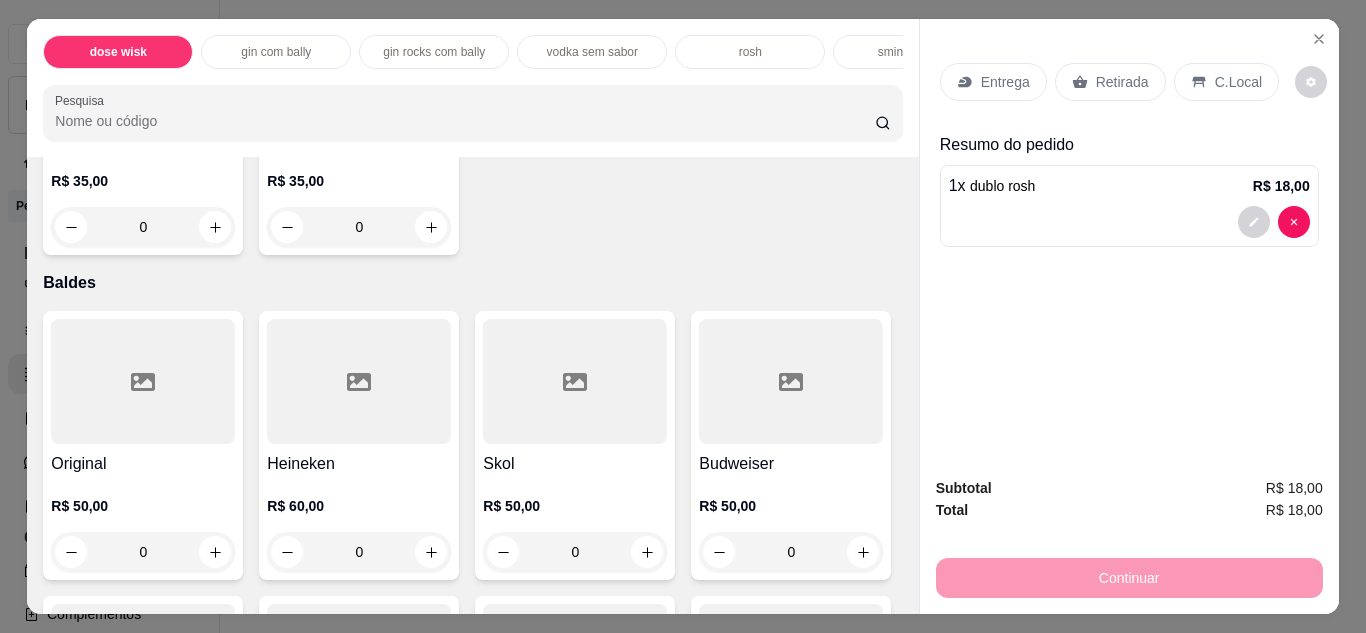 scroll, scrollTop: 5960, scrollLeft: 0, axis: vertical 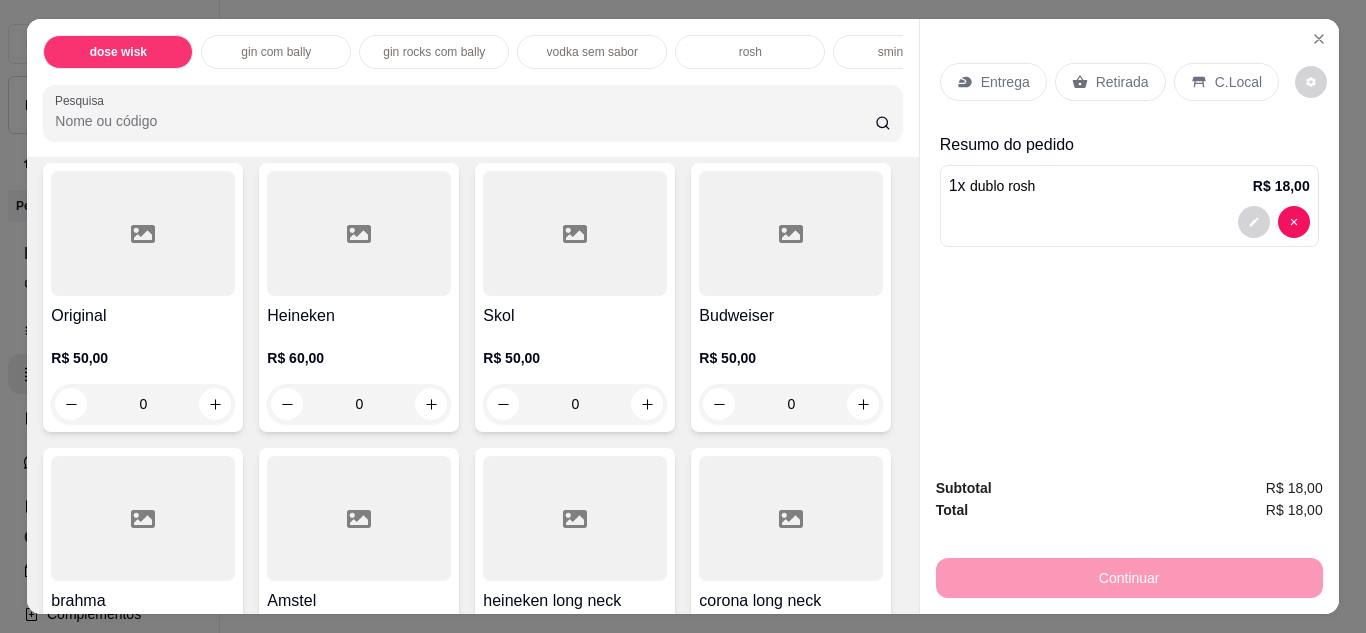 click at bounding box center [215, -246] 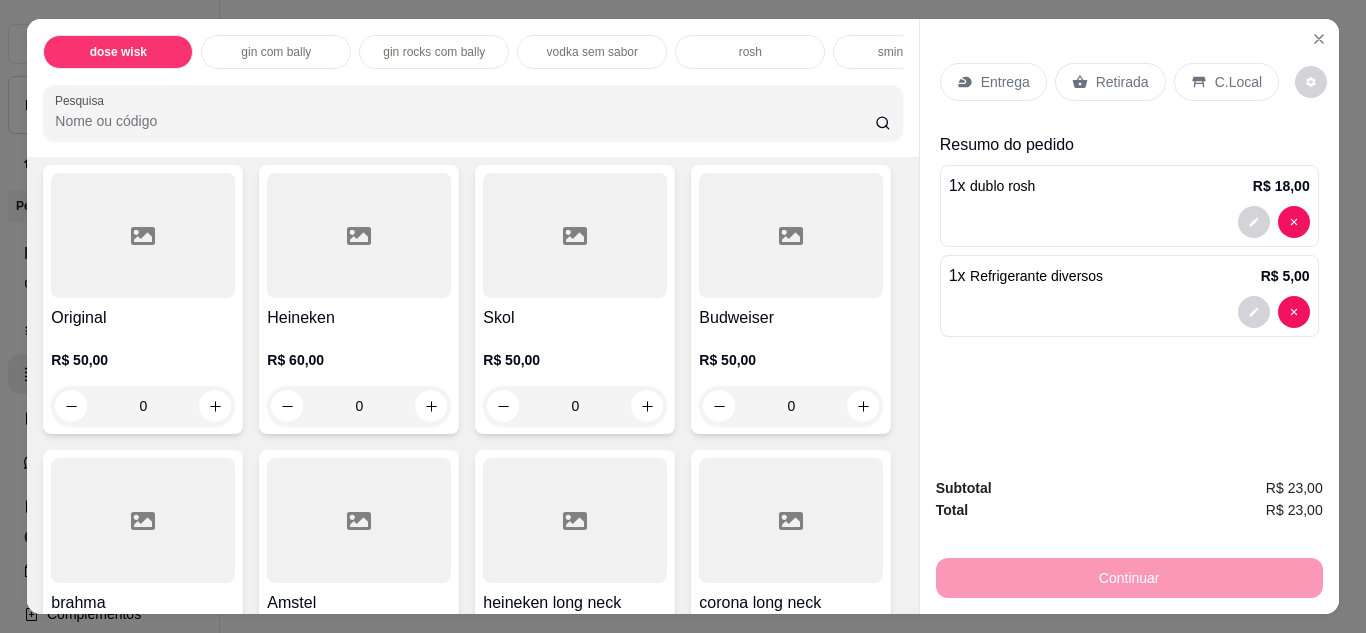 type on "1" 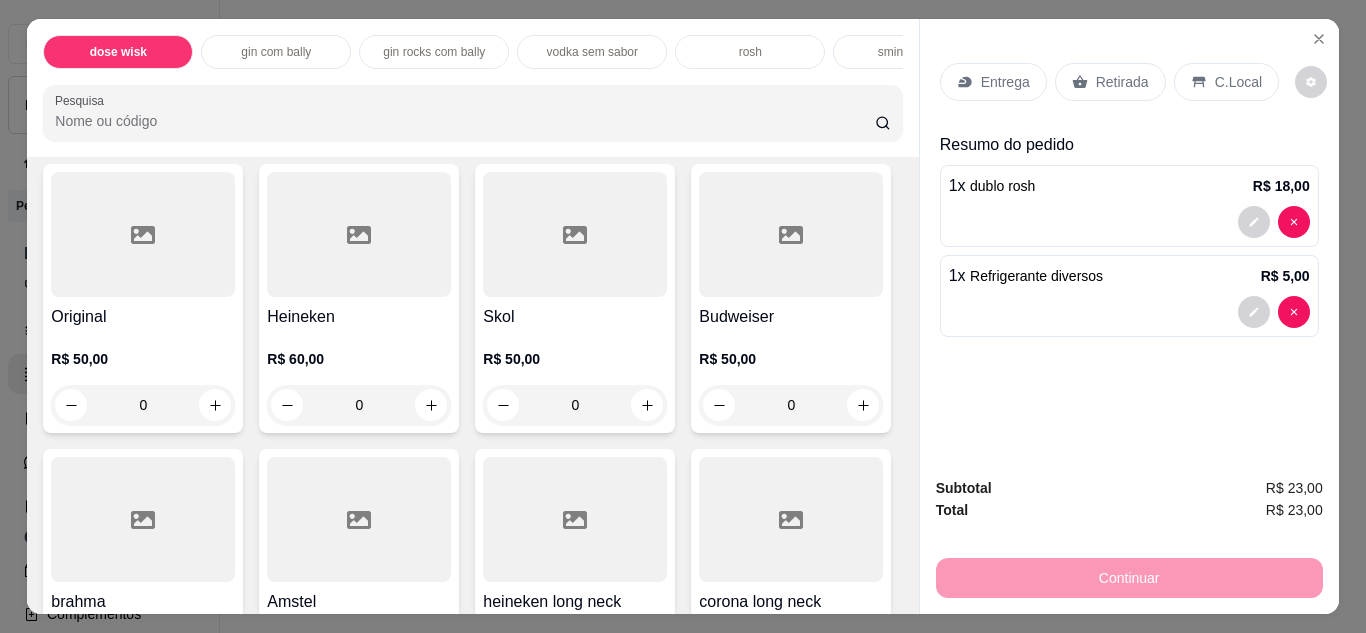 click on "C.Local" at bounding box center (1238, 82) 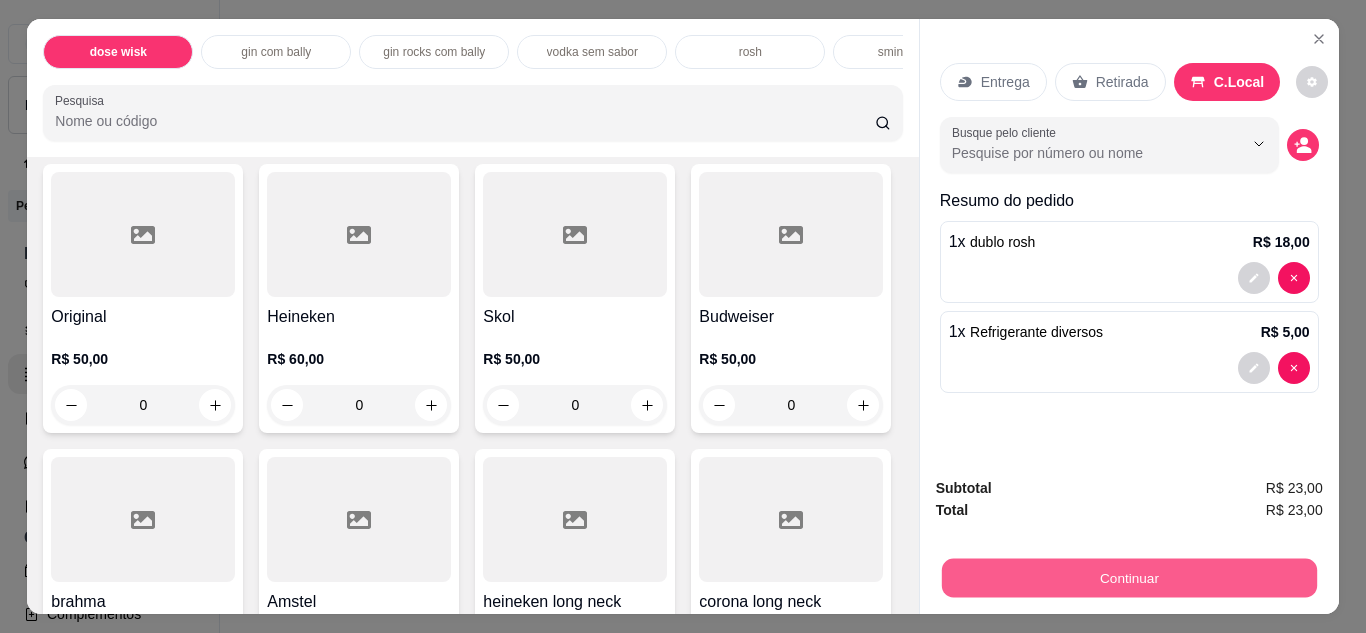 click on "Continuar" at bounding box center [1128, 578] 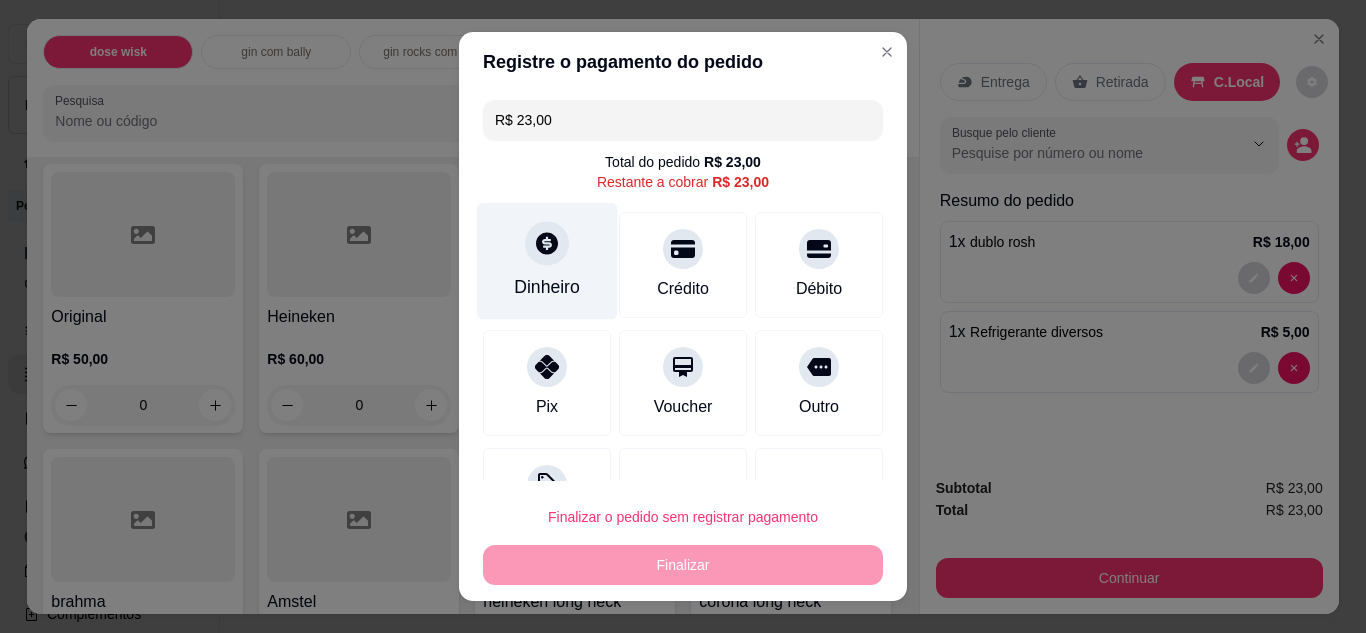 click at bounding box center (547, 243) 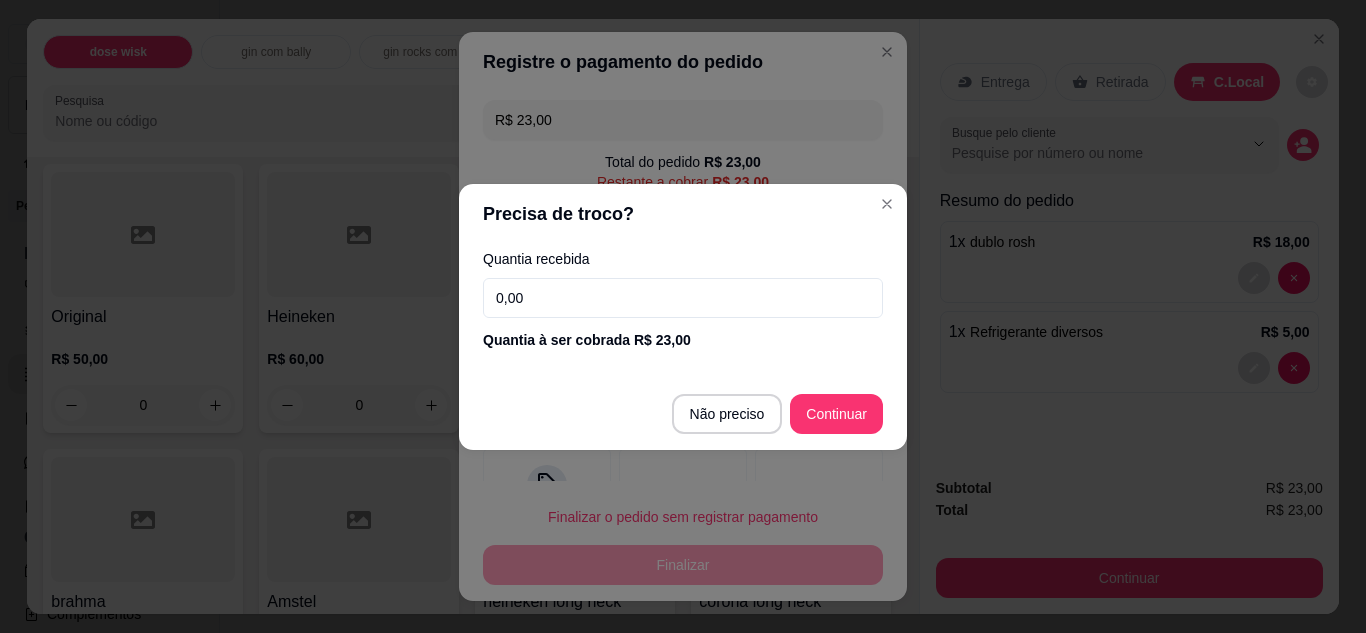 click on "0,00" at bounding box center (683, 298) 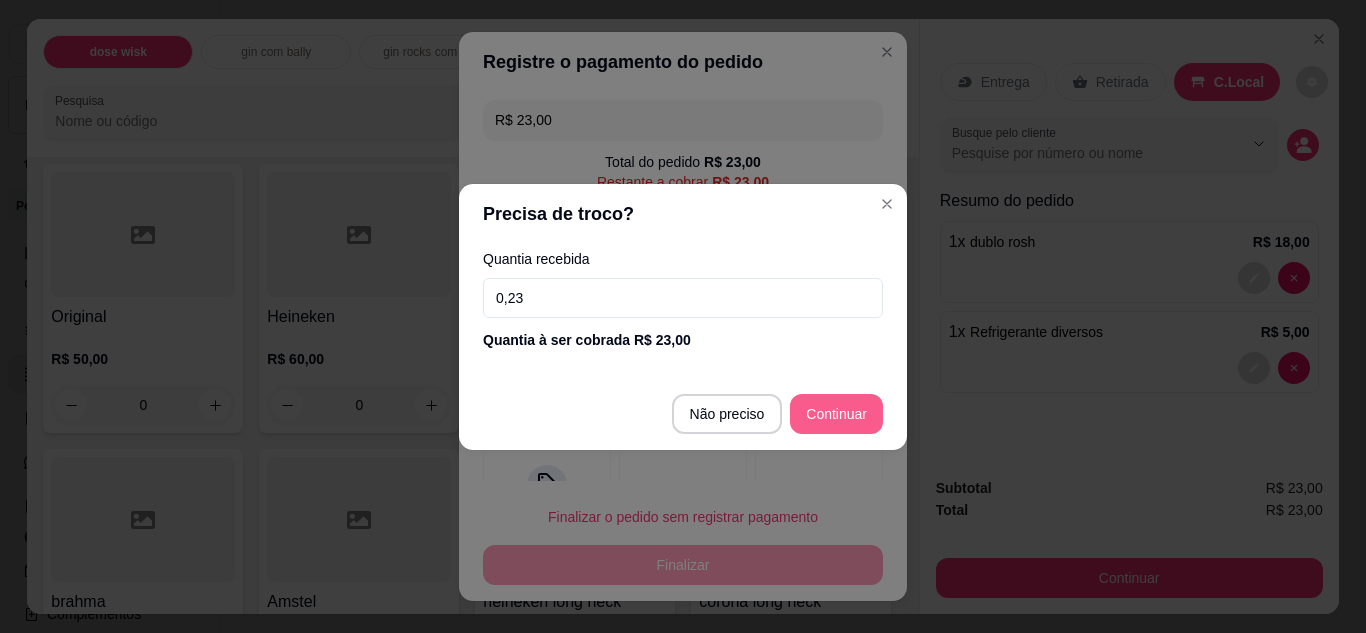 type on "0,23" 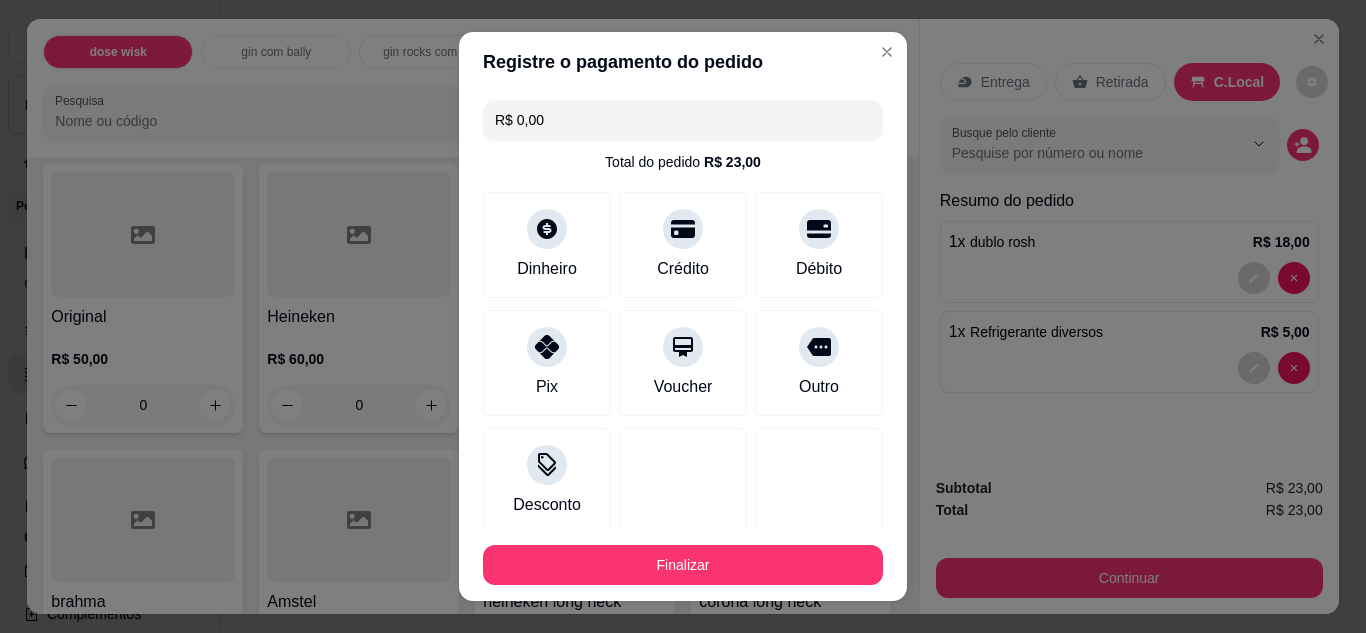 type on "R$ 0,00" 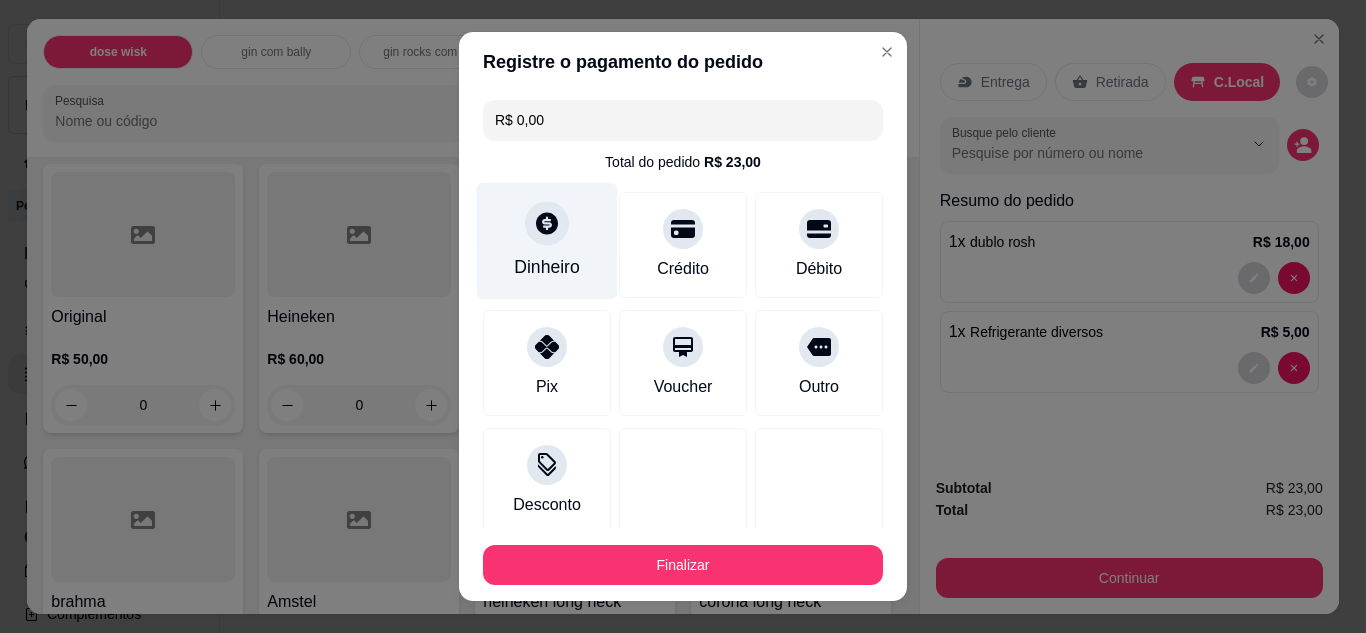 click on "Dinheiro" at bounding box center (547, 267) 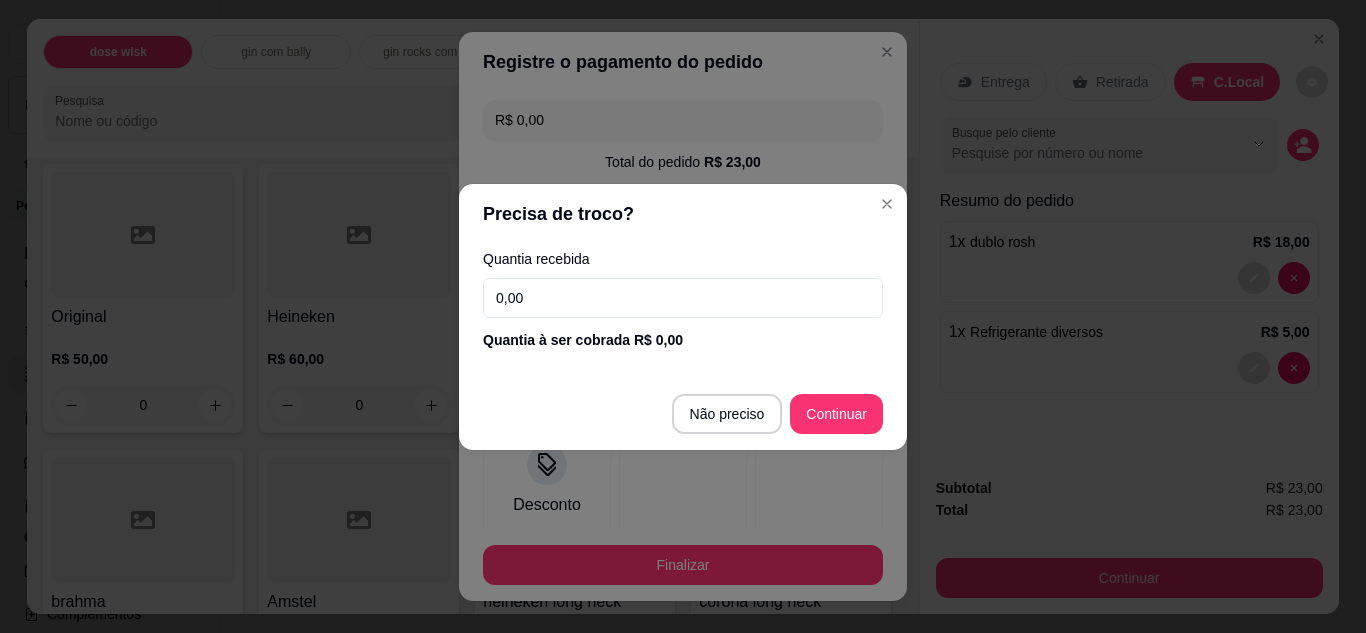 click on "0,00" at bounding box center [683, 298] 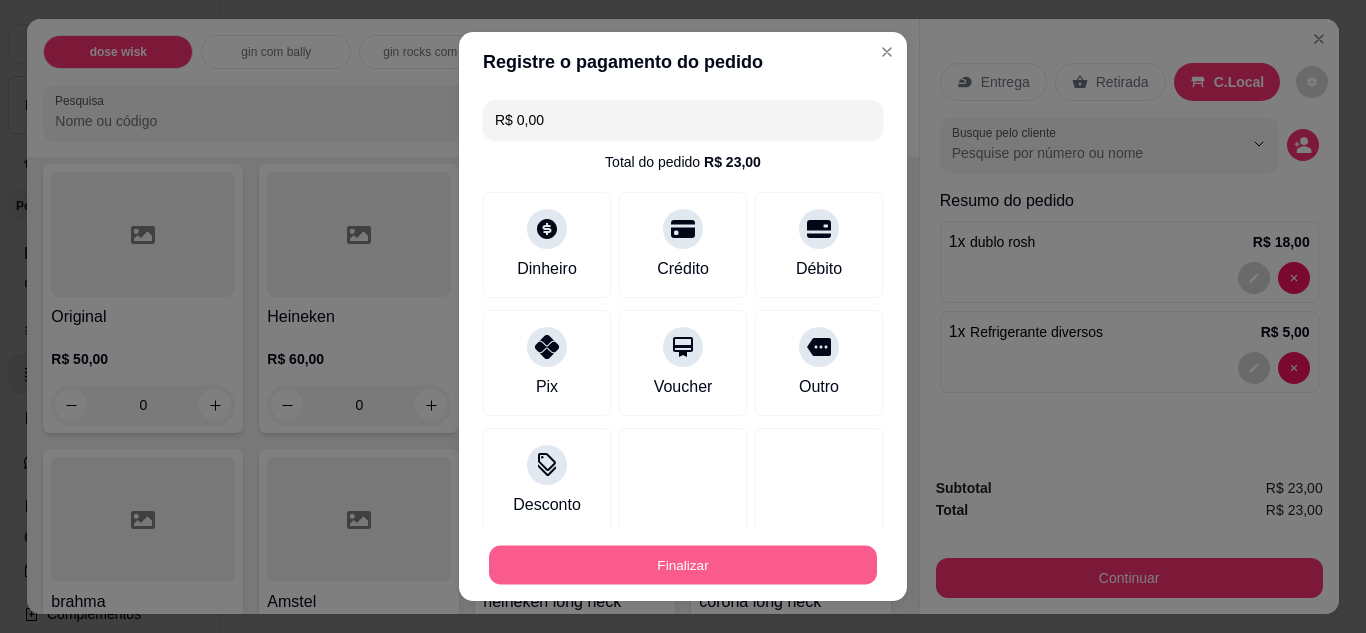 click on "Finalizar" at bounding box center [683, 565] 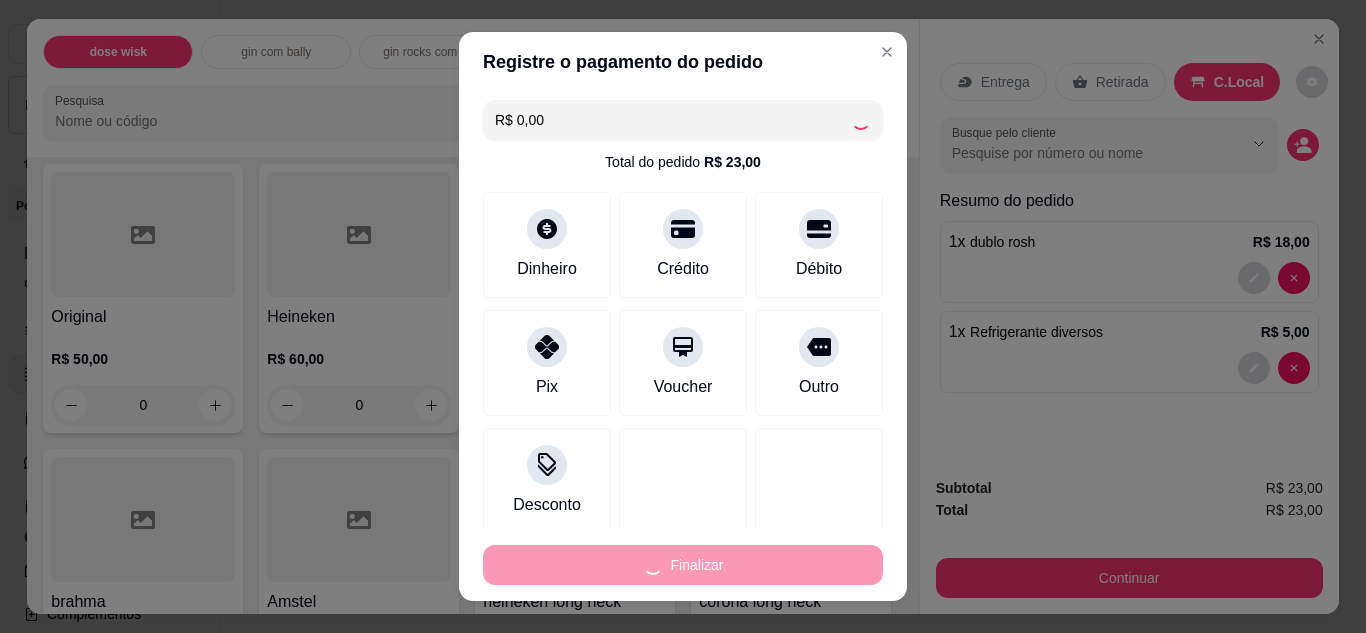 type on "0" 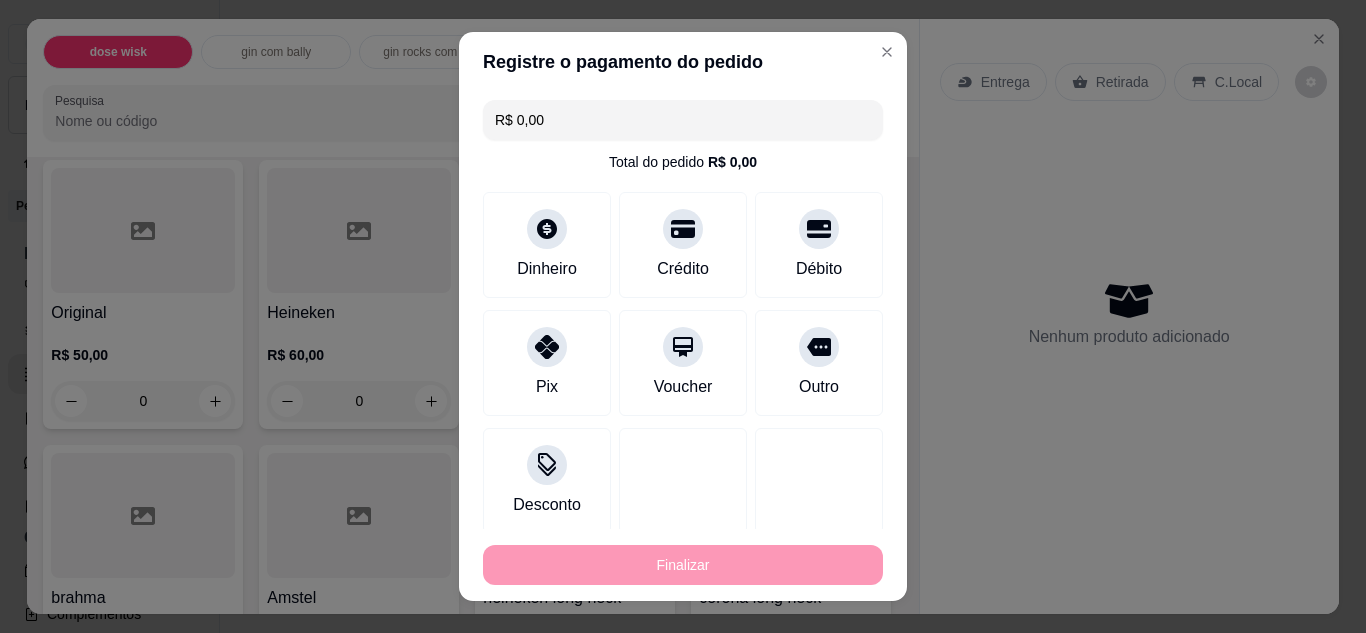 type on "-R$ 23,00" 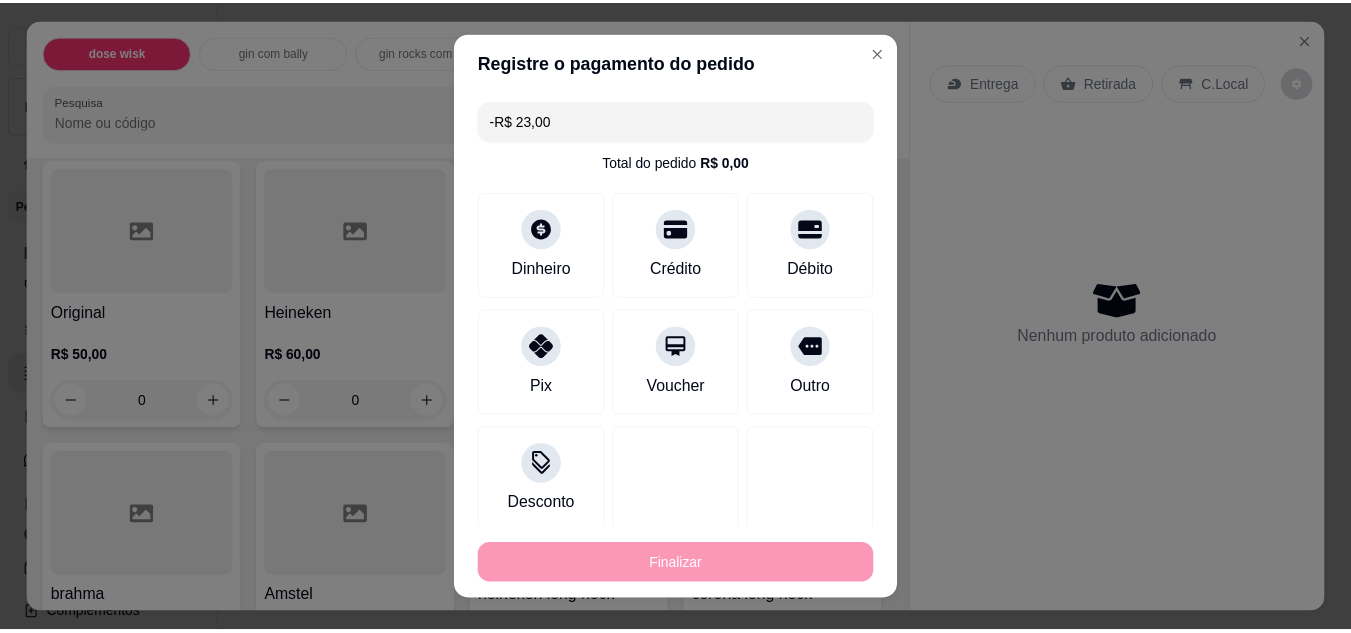 scroll, scrollTop: 5958, scrollLeft: 0, axis: vertical 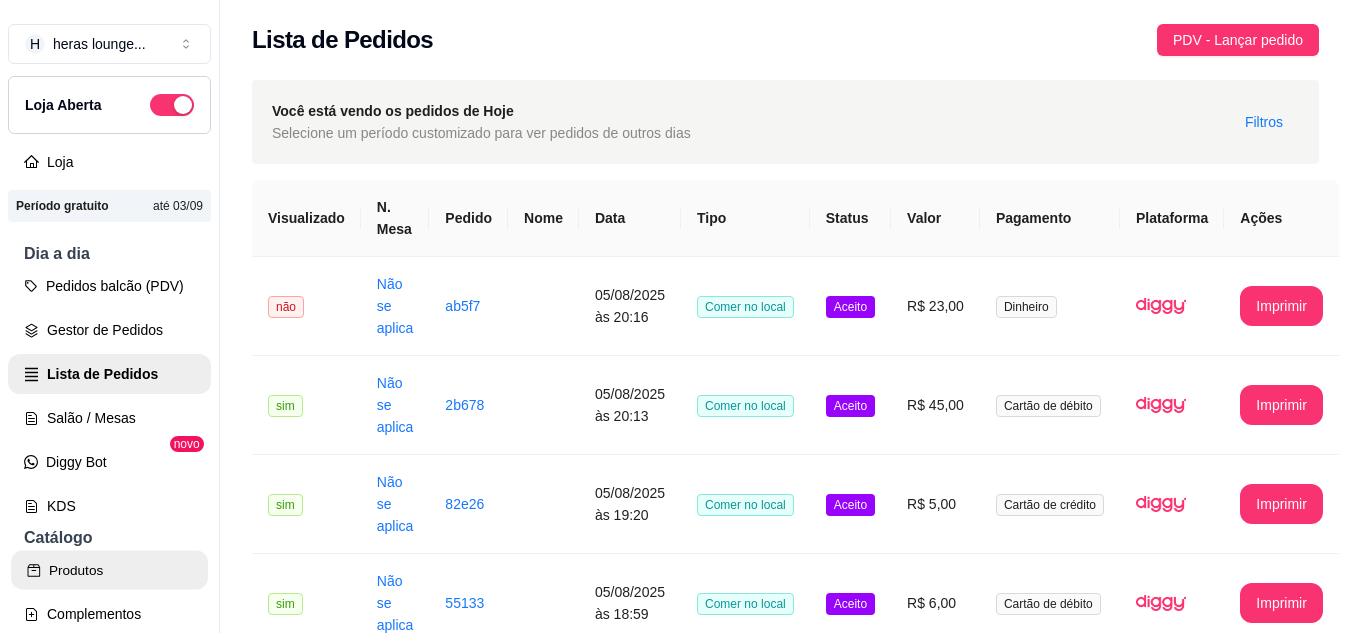 click on "Produtos" at bounding box center [109, 570] 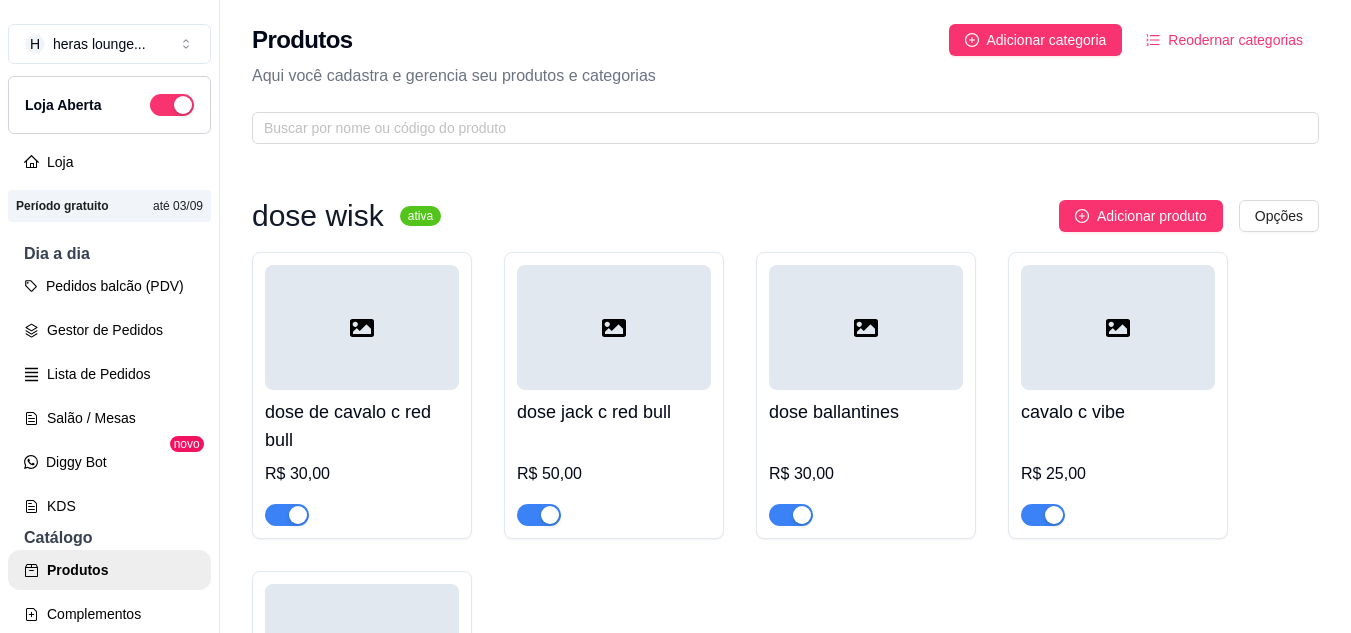 click on "dose wisk  ativa Adicionar produto Opções dose de cavalo c red bull   R$ 30,00 dose jack c red bull   R$ 50,00 dose ballantines    R$ 30,00 cavalo c vibe   R$ 25,00 ballantines c vibe   R$ 25,00 gin com bally ativa Adicionar produto Opções gin invictus c bally   R$ 15,00 gin invictos c red bull   R$ 25,00 gin promocional com bally   R$ 15,00 R$ 10,00 gin promocinal bally 3 por 20   R$ 20,00 gin rocks com bally ativa Adicionar produto Opções gin rocks c bally   R$ 20,00 gin rocks c red bull   R$ 25,00 vodka sem sabor ativa Adicionar produto Opções vodka smirnorff com bally ou vibe    R$ 18,00 vodka askov com bally ou vibe   R$ 15,00 absolut com monster ou red bull   R$ 35,00 malibu com bally    R$ 25,00 malibu com monster ou red bull   R$ 30,00 ciroc com red bull   R$ 50,00 rosh ativa Adicionar produto Opções rosh   R$ 10,00 dublo rosh    R$ 20,00 R$ 18,00 sminorff ice  ativa Adicionar produto Opções sminorff ice 51   R$ 10,00 sminorff tradicional    R$ 10,00 skol beats" at bounding box center (785, 3945) 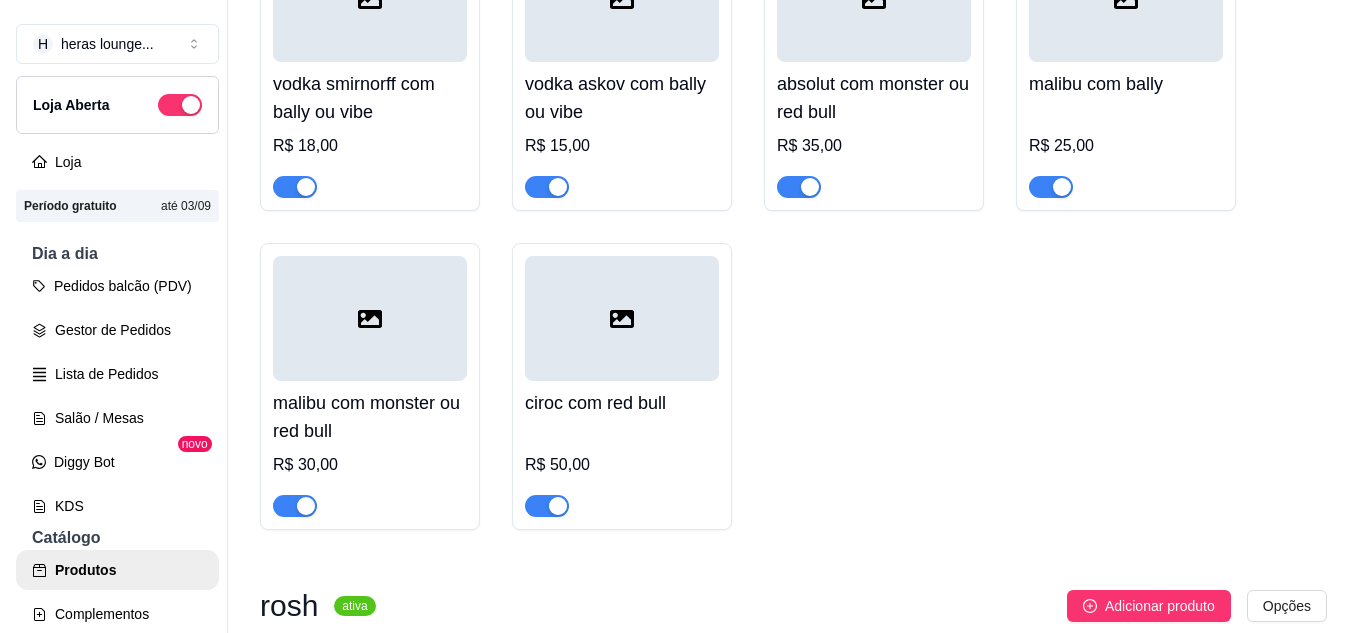 scroll, scrollTop: 0, scrollLeft: 0, axis: both 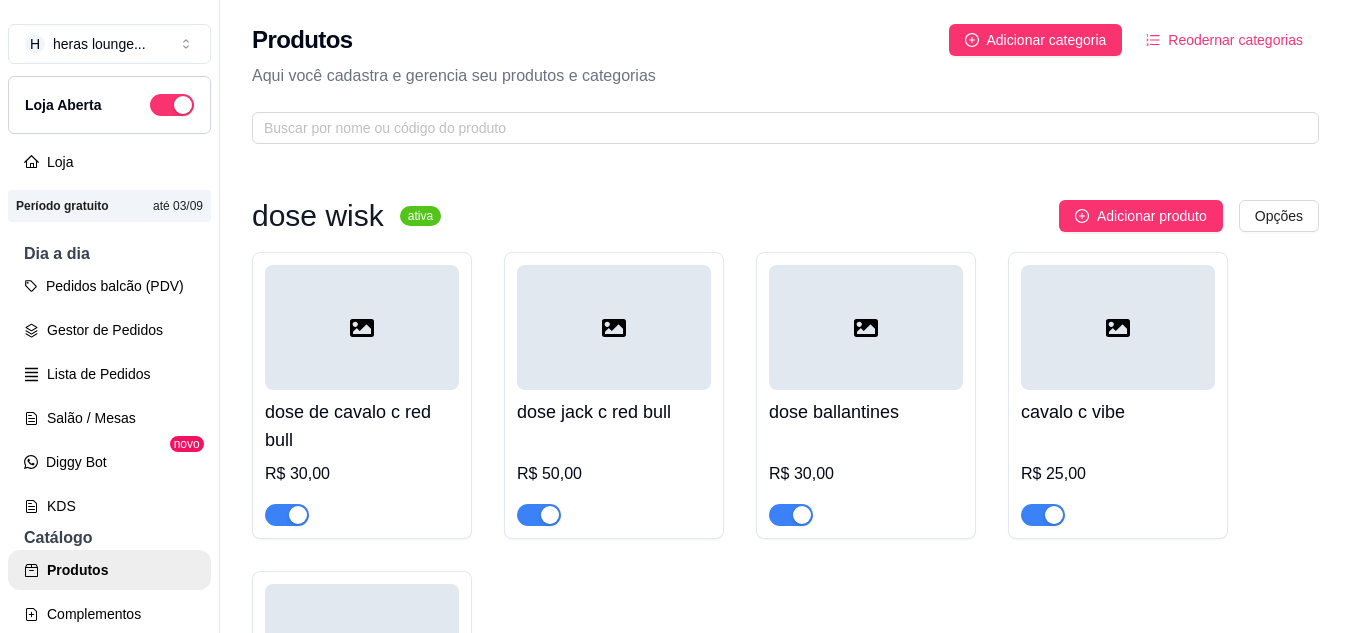 click on "Produtos Adicionar categoria Reodernar categorias" at bounding box center (785, 40) 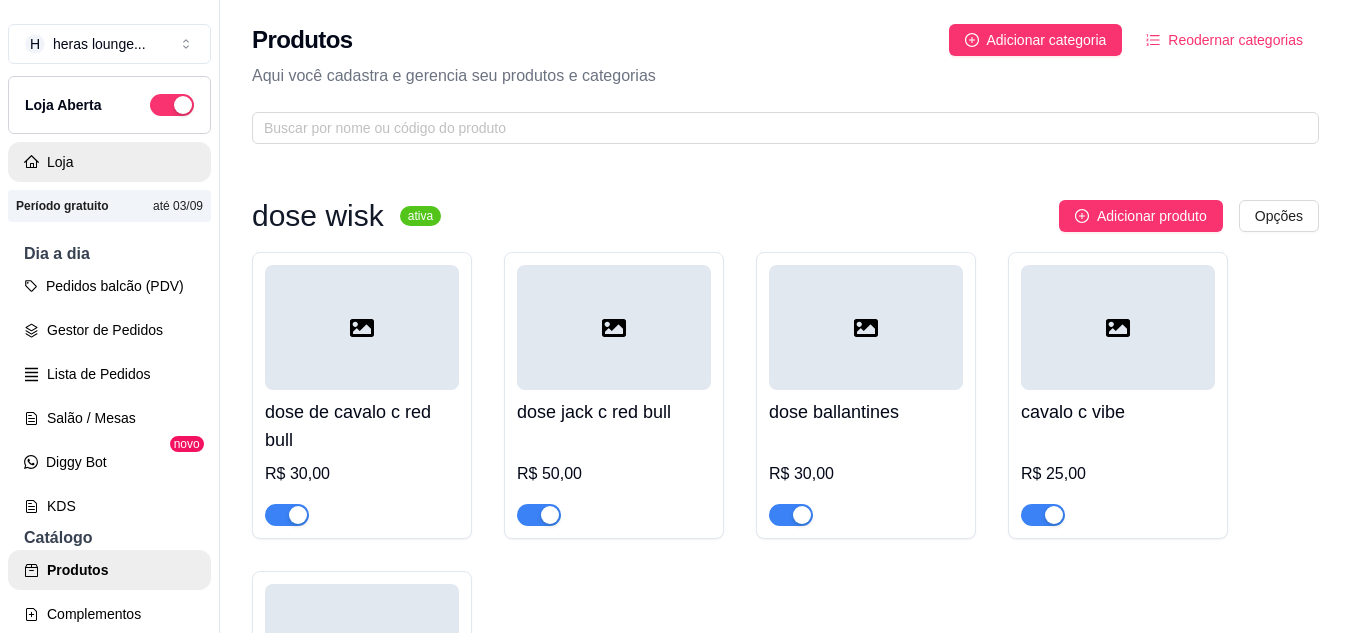 click on "Loja" at bounding box center [109, 162] 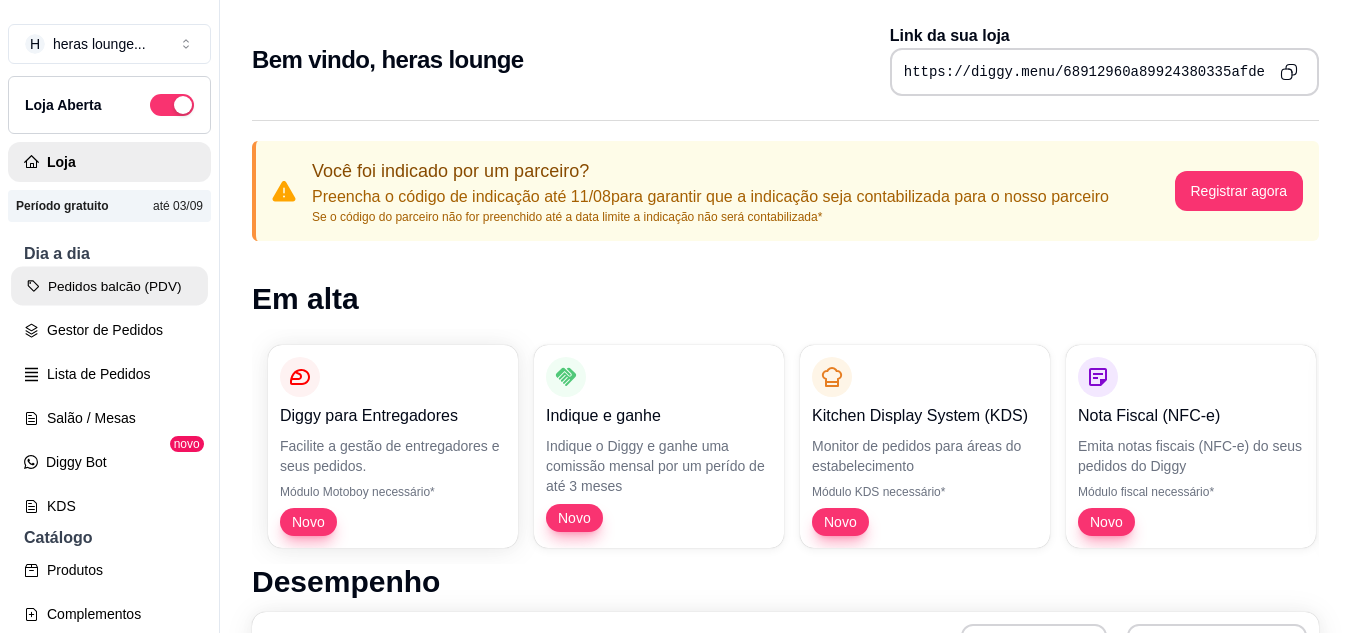 click on "Pedidos balcão (PDV)" at bounding box center [109, 286] 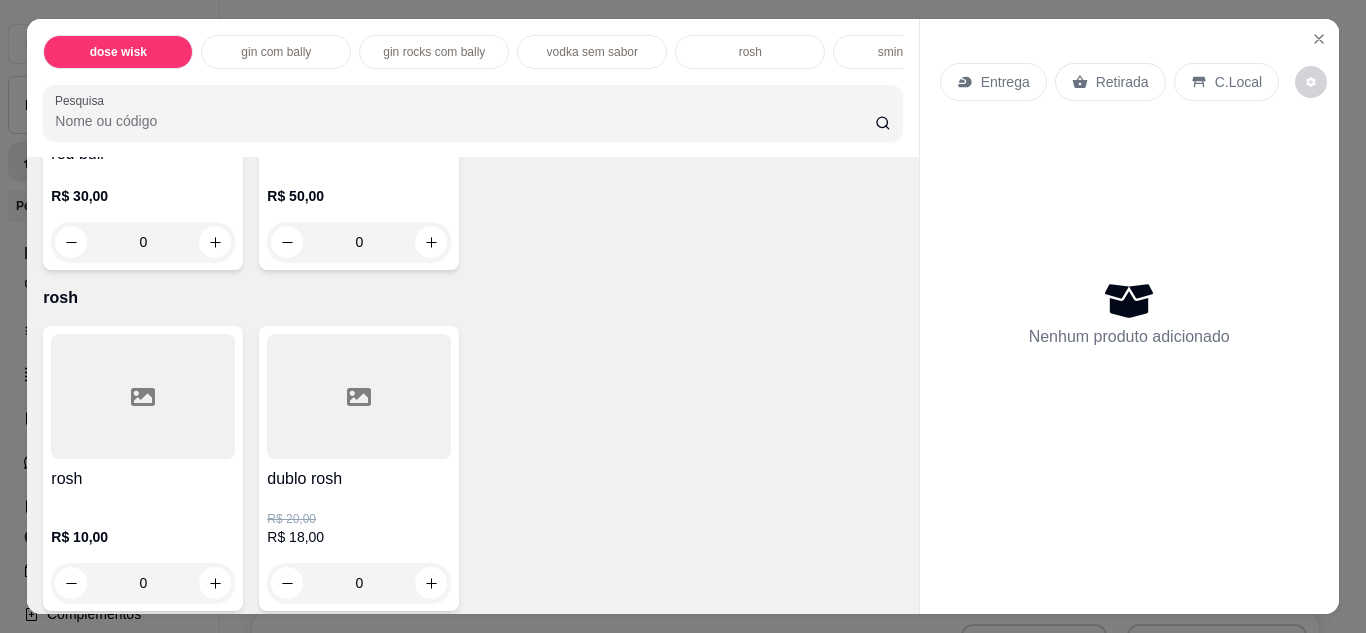 scroll, scrollTop: 1920, scrollLeft: 0, axis: vertical 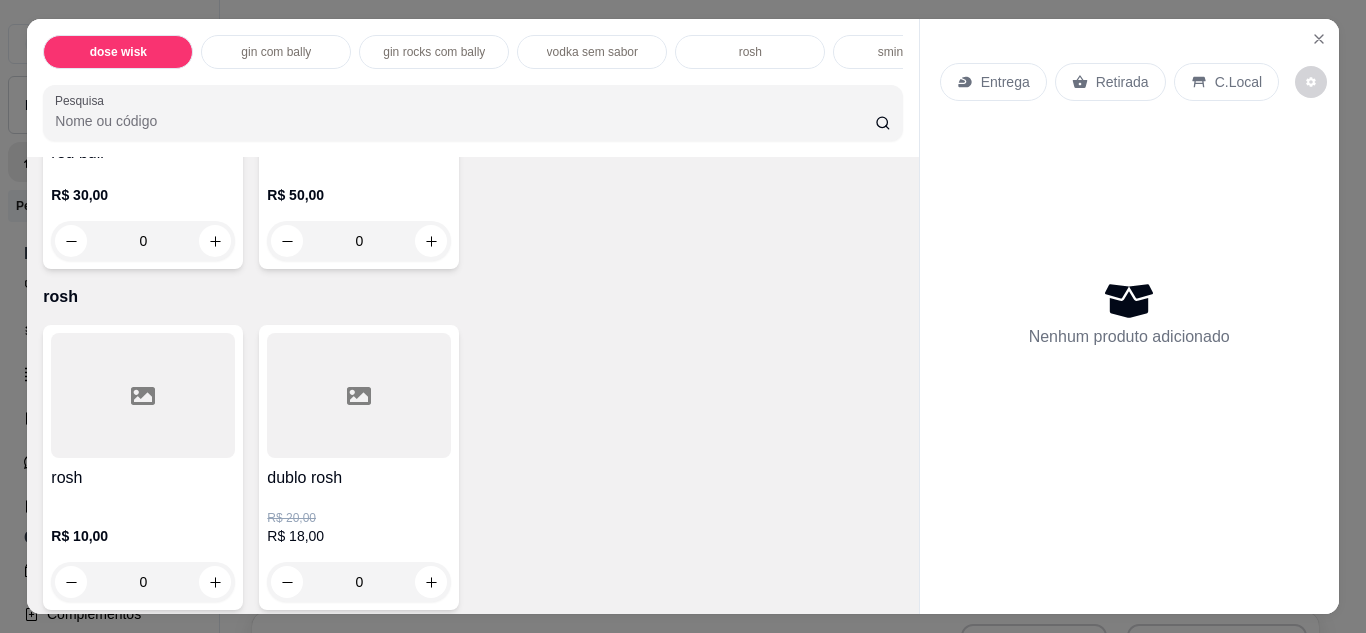click at bounding box center (647, -69) 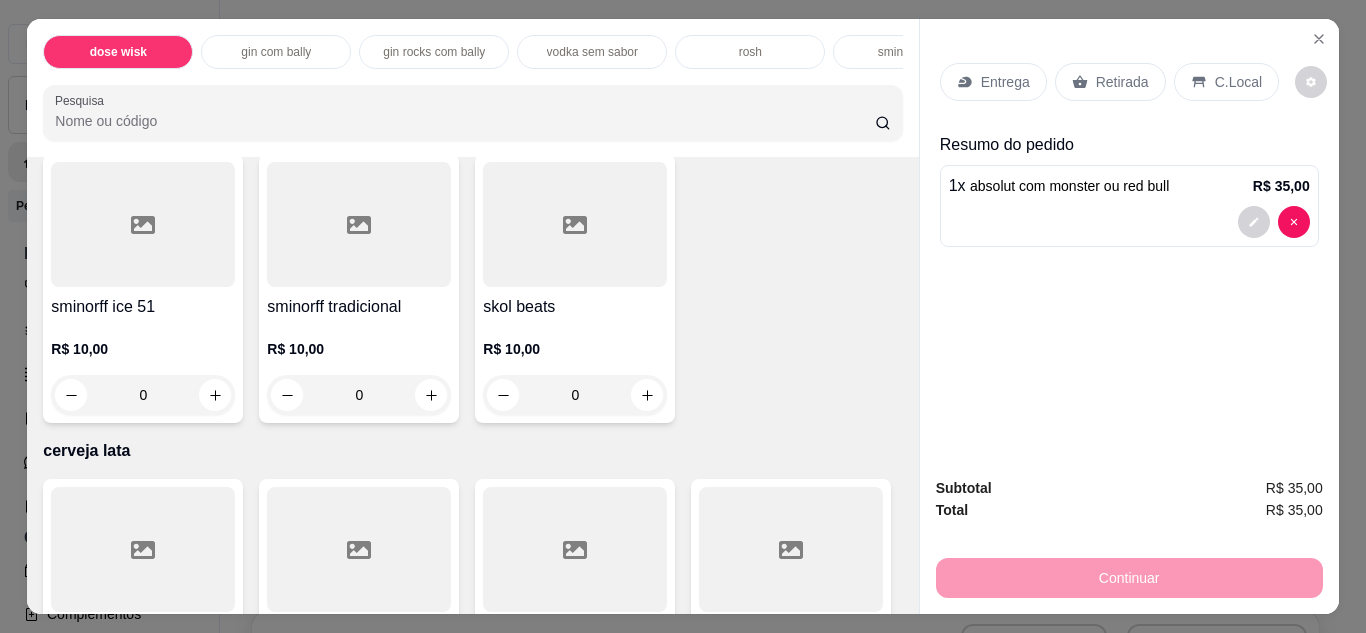 scroll, scrollTop: 2440, scrollLeft: 0, axis: vertical 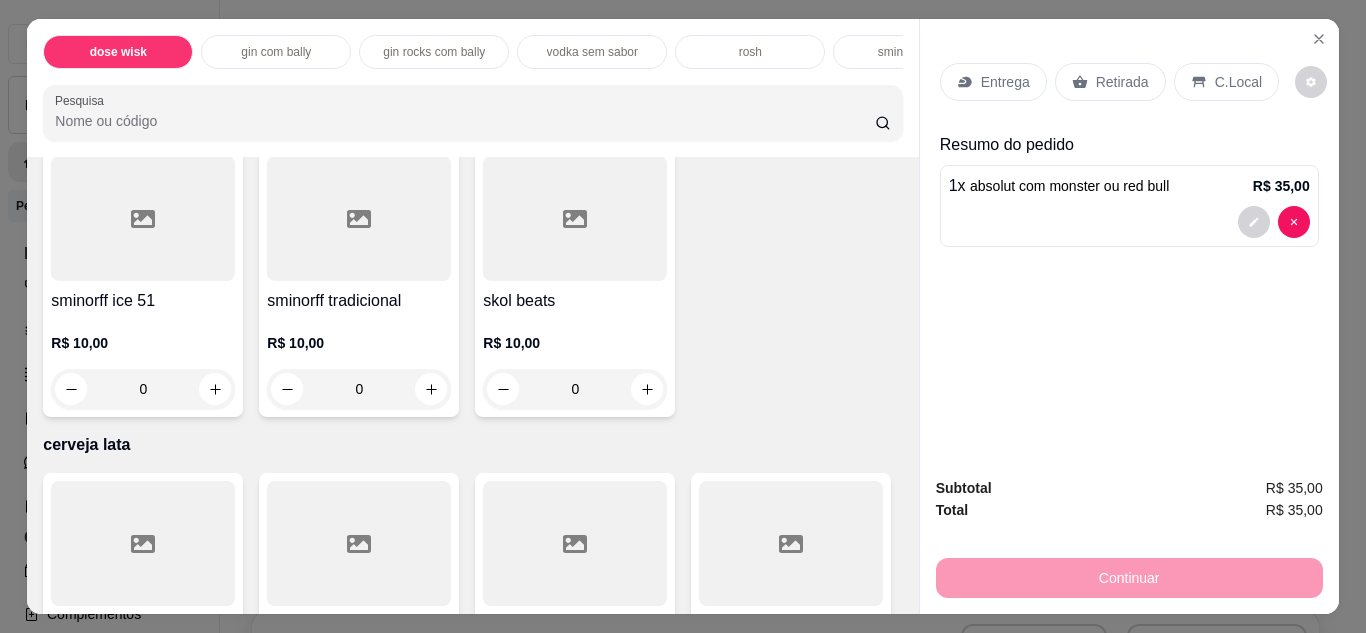 click 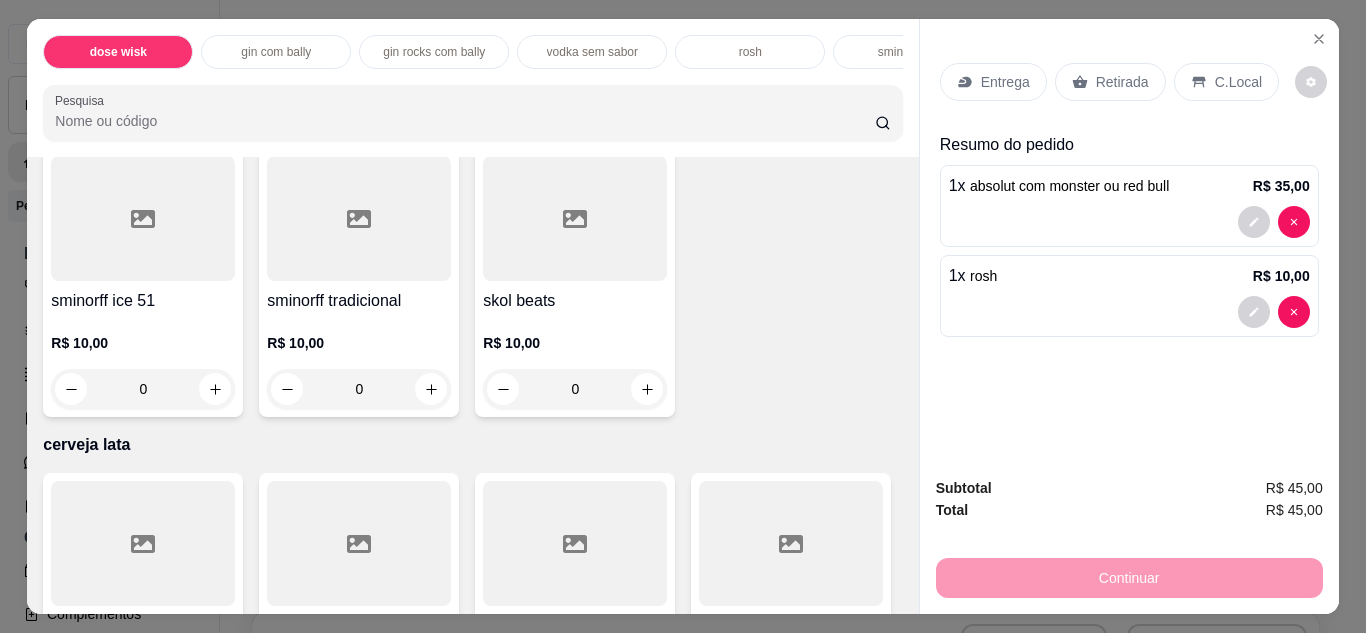 scroll, scrollTop: 2441, scrollLeft: 0, axis: vertical 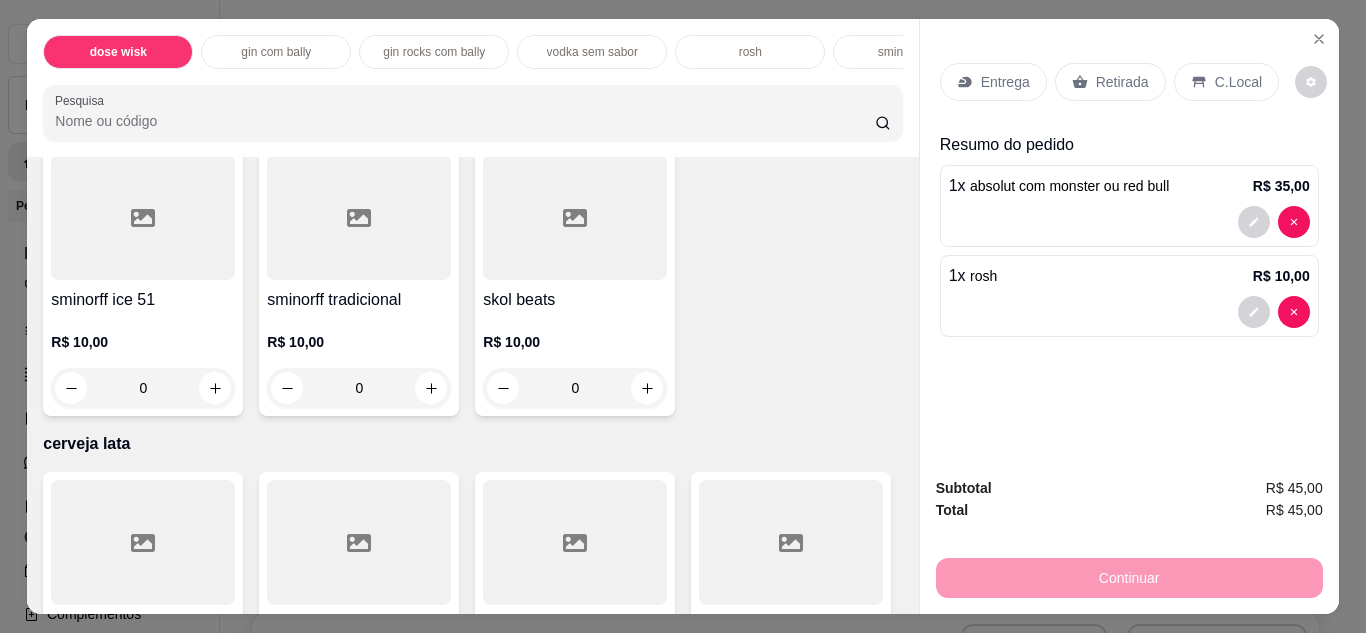 click on "Retirada" at bounding box center [1122, 82] 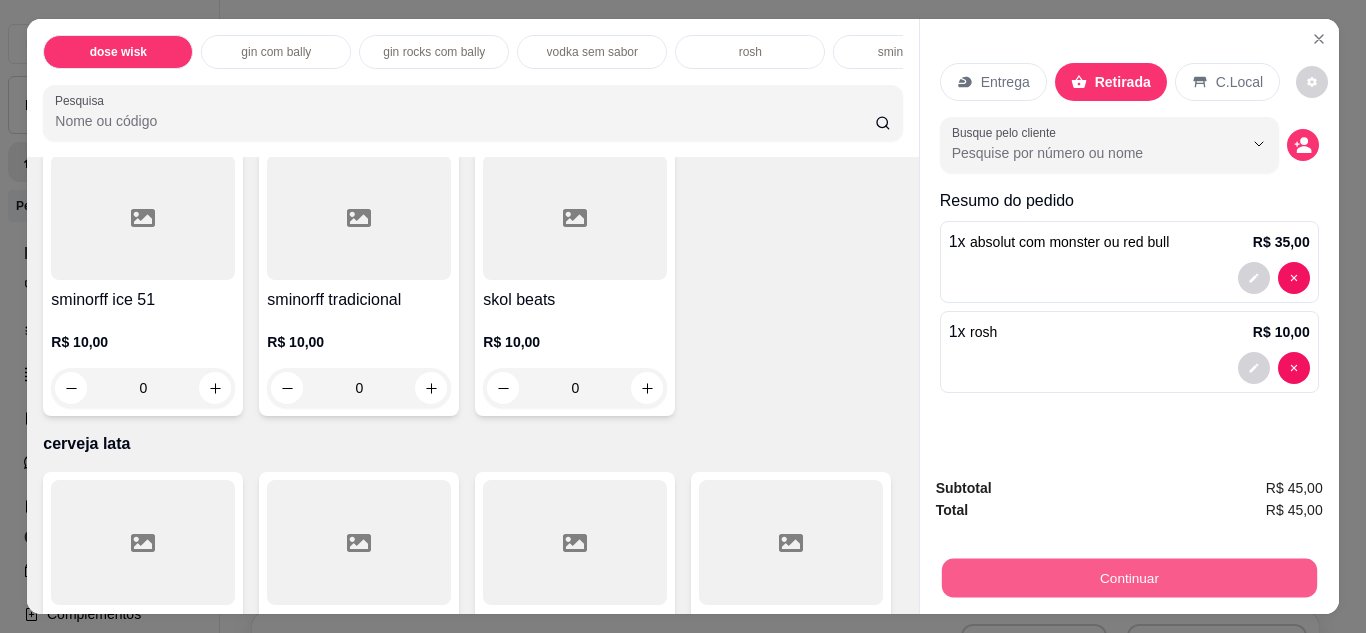click on "Continuar" at bounding box center (1128, 578) 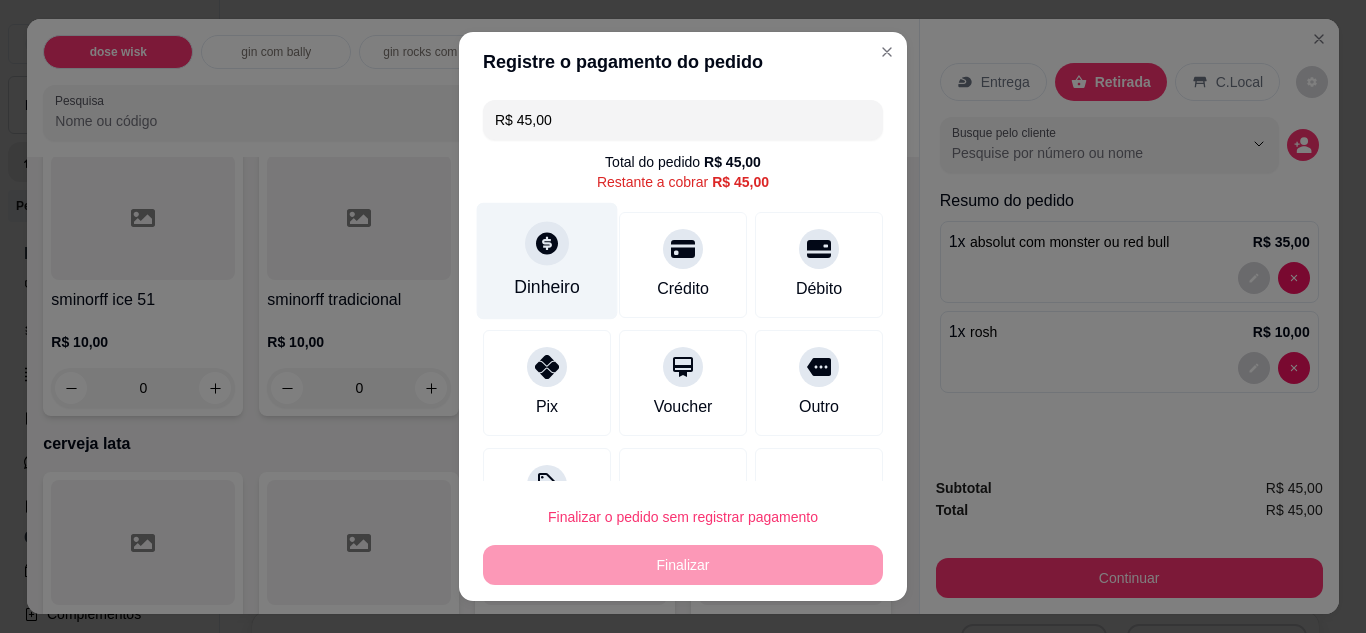 click on "Dinheiro" at bounding box center (547, 260) 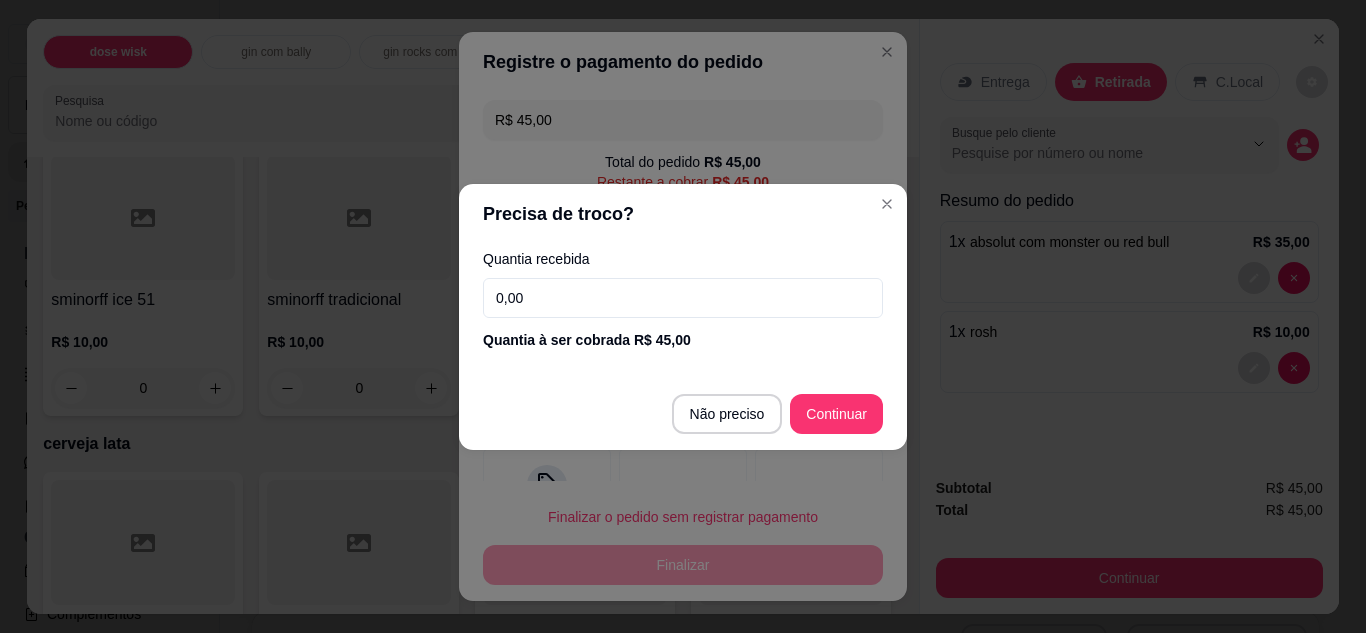 click on "0,00" at bounding box center [683, 298] 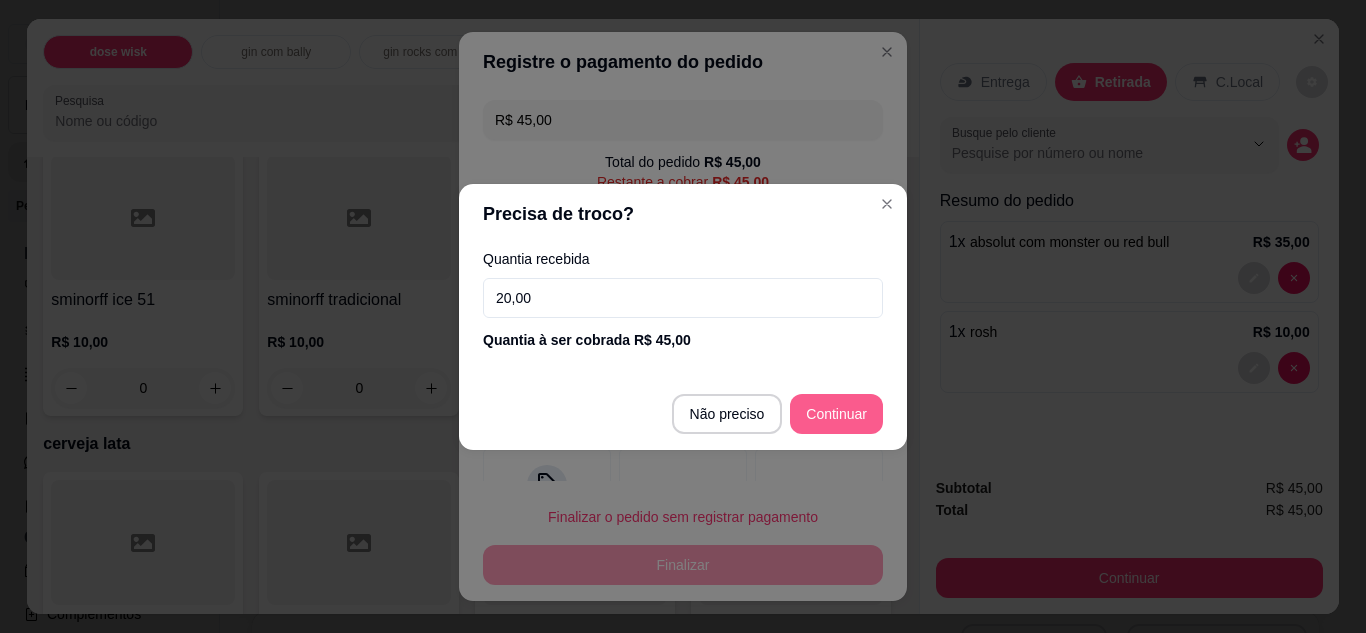 type on "20,00" 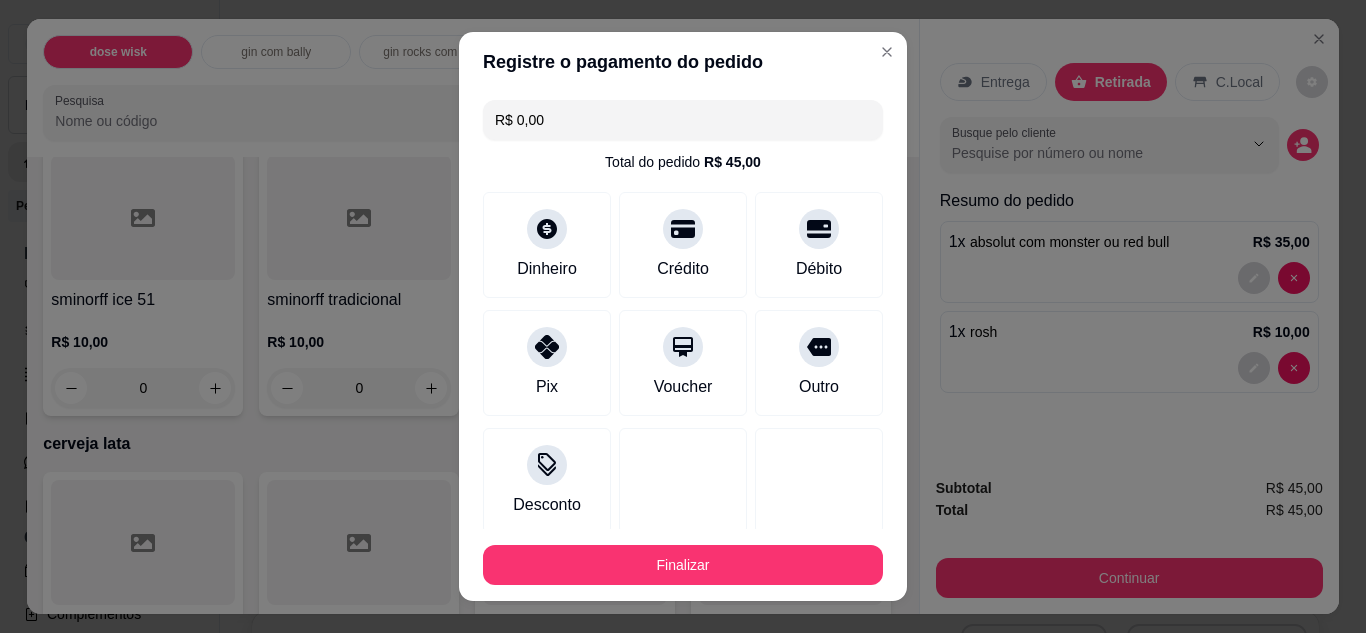 click on "R$ 0,00" at bounding box center (683, 120) 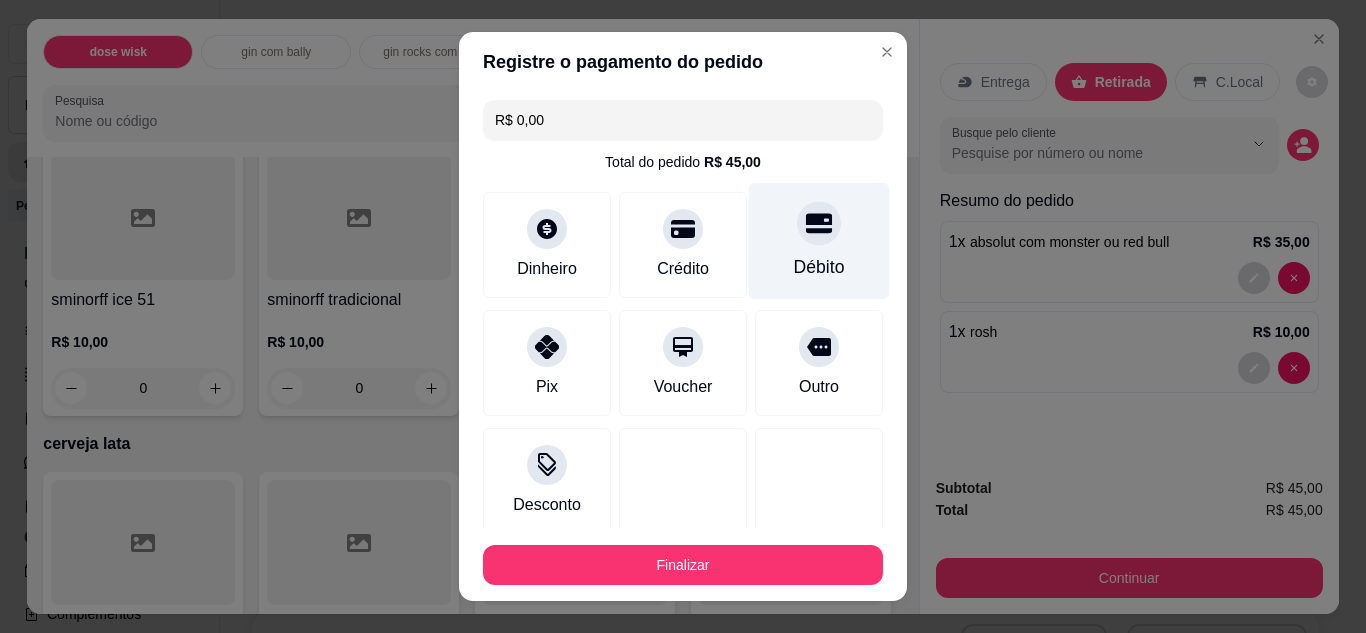 click on "Débito" at bounding box center (819, 240) 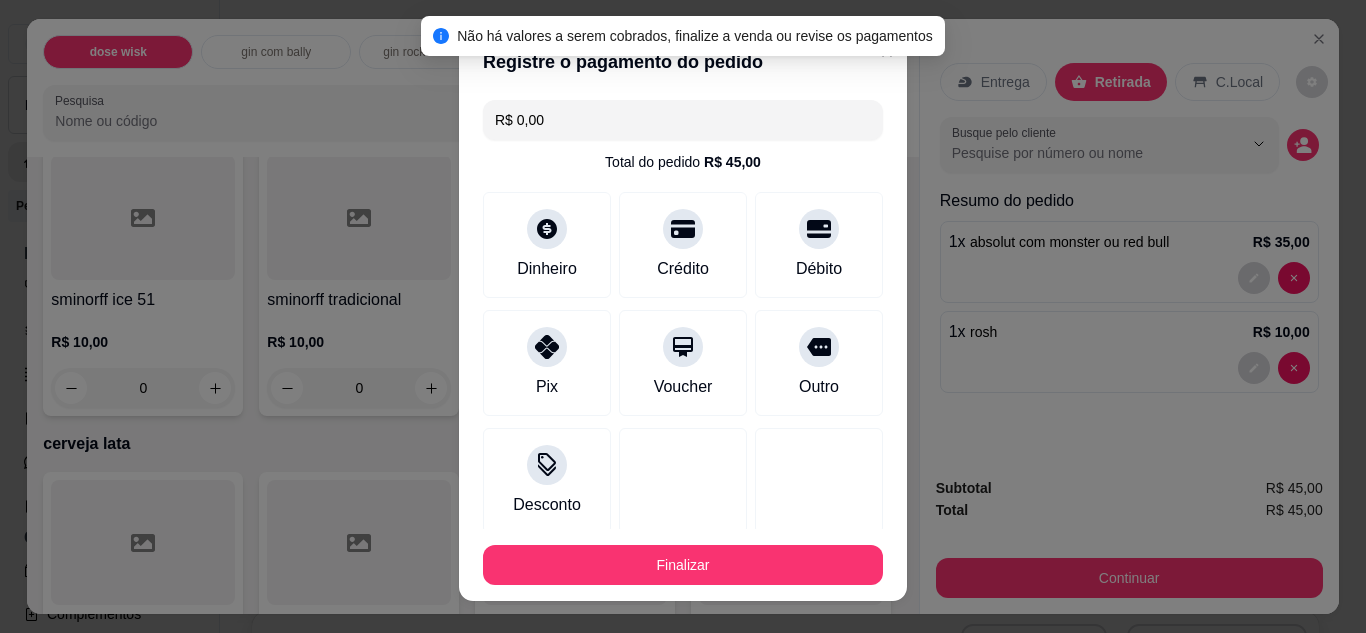click on "R$ 0,00" at bounding box center (683, 120) 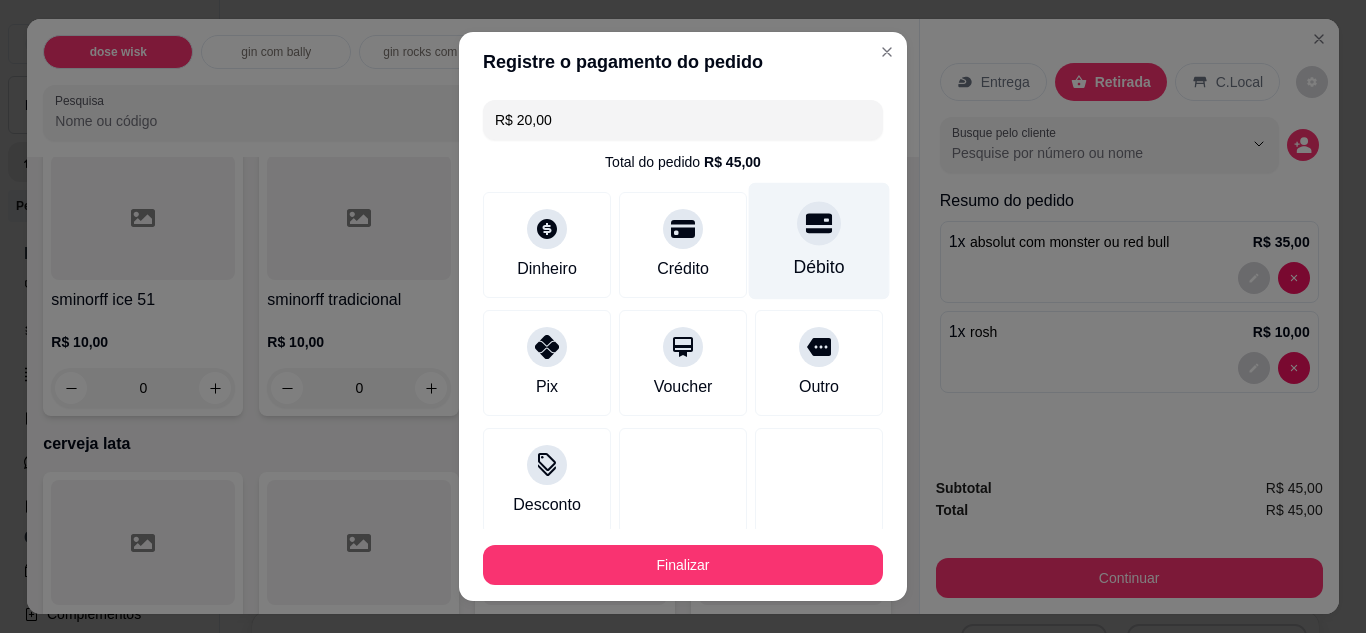 type on "R$ 20,00" 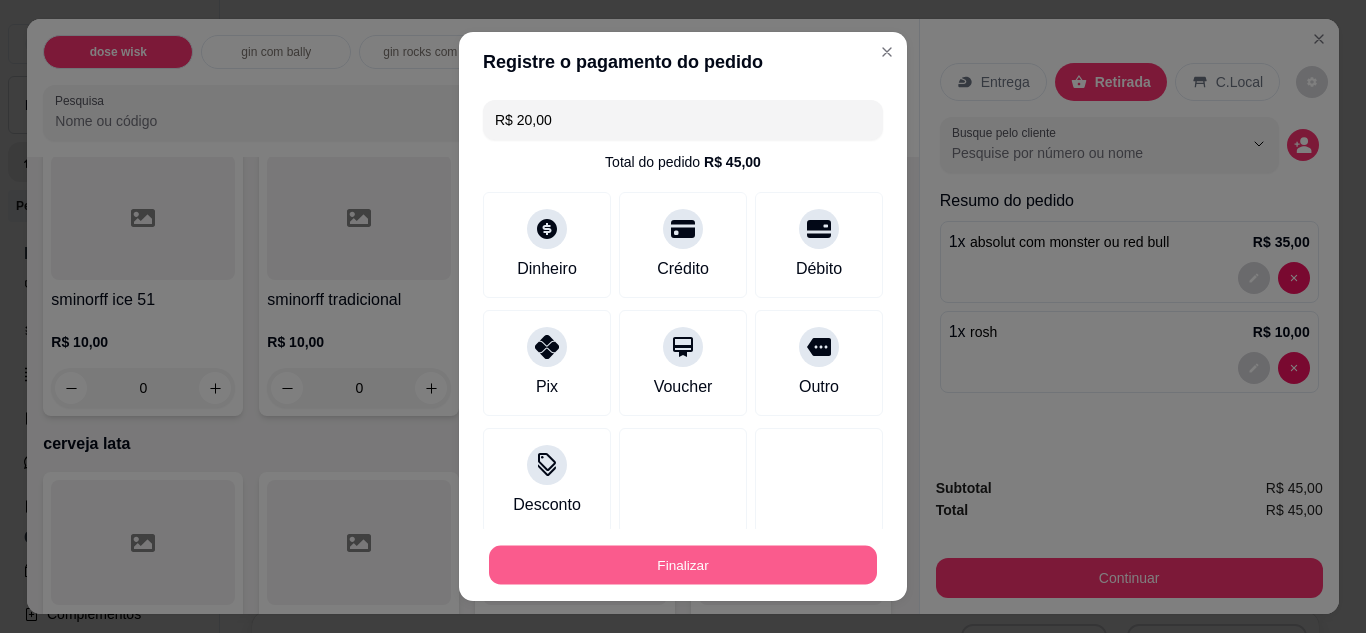 click on "Finalizar" at bounding box center (683, 565) 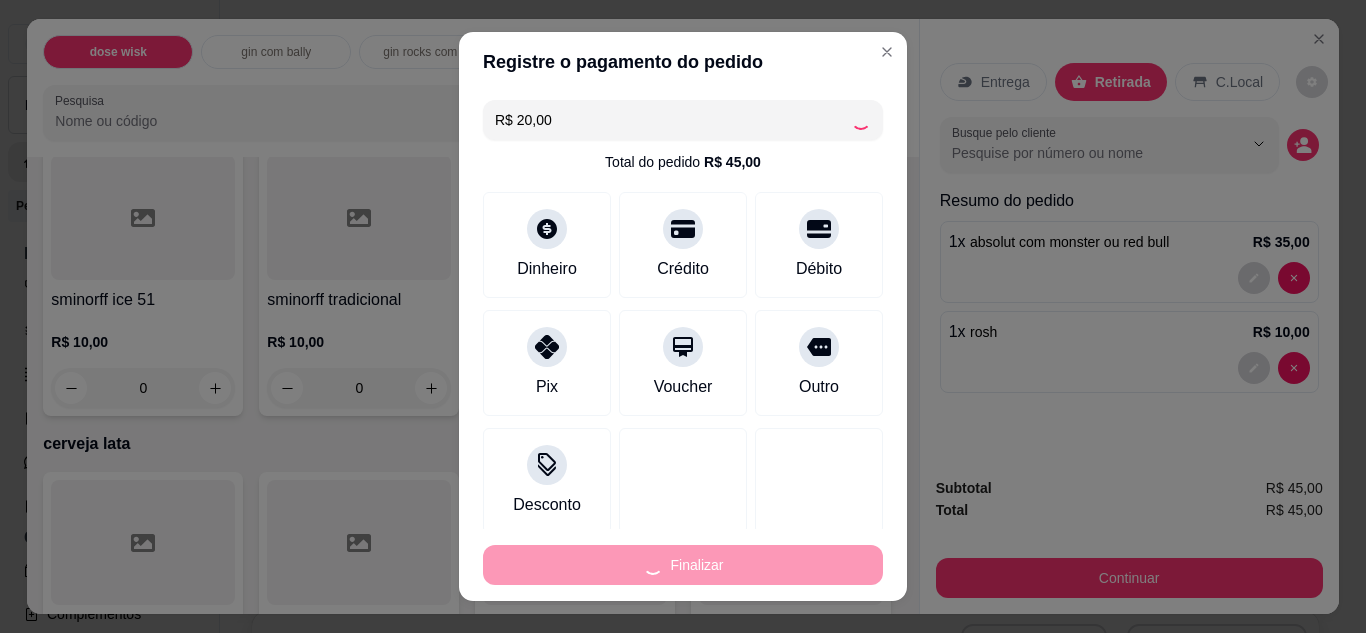 type on "0" 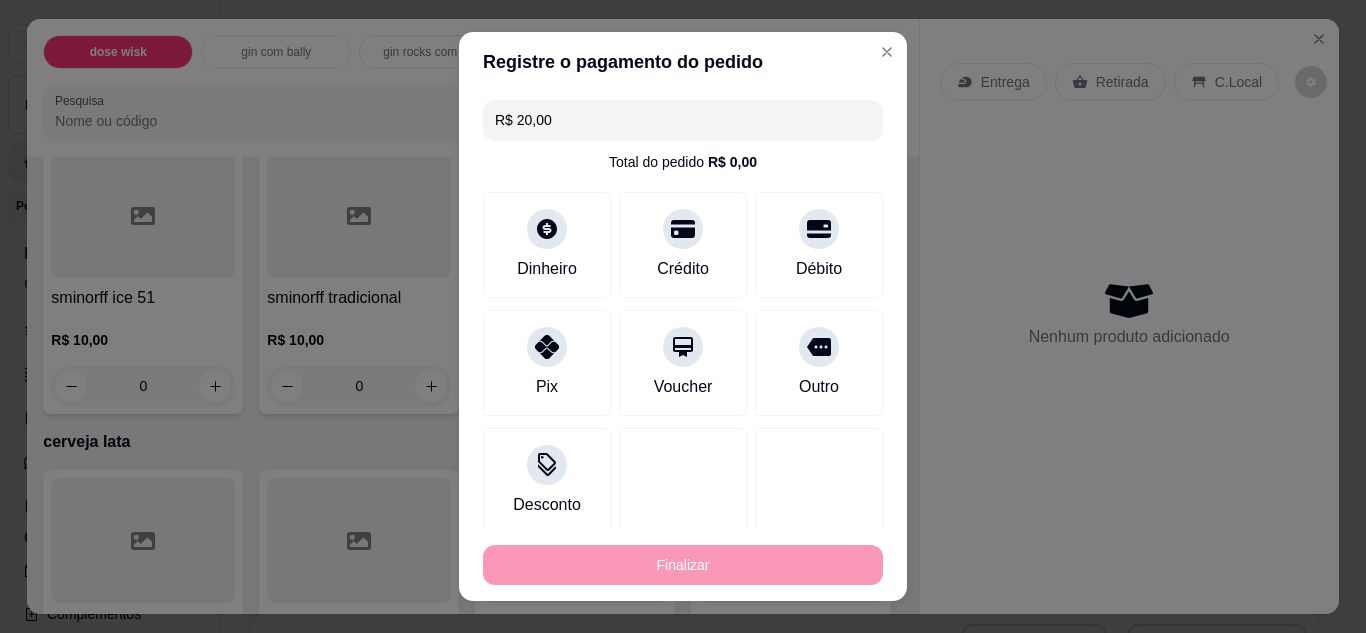 type on "-R$ 45,00" 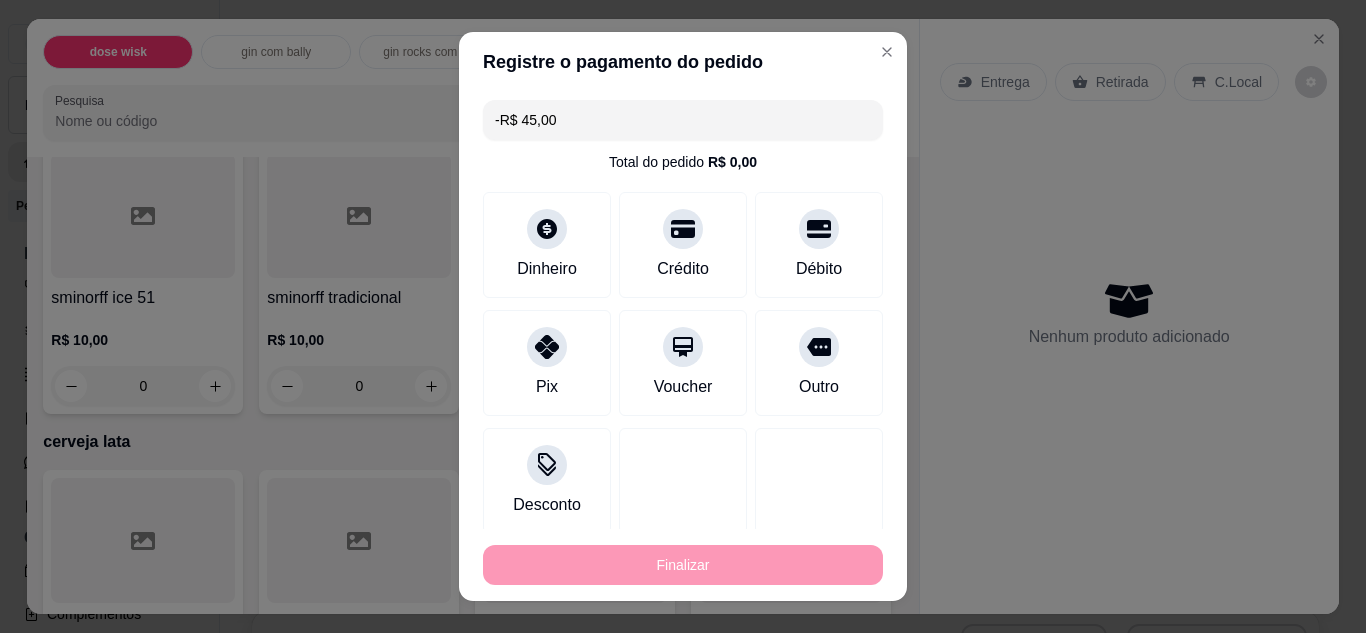 scroll, scrollTop: 2438, scrollLeft: 0, axis: vertical 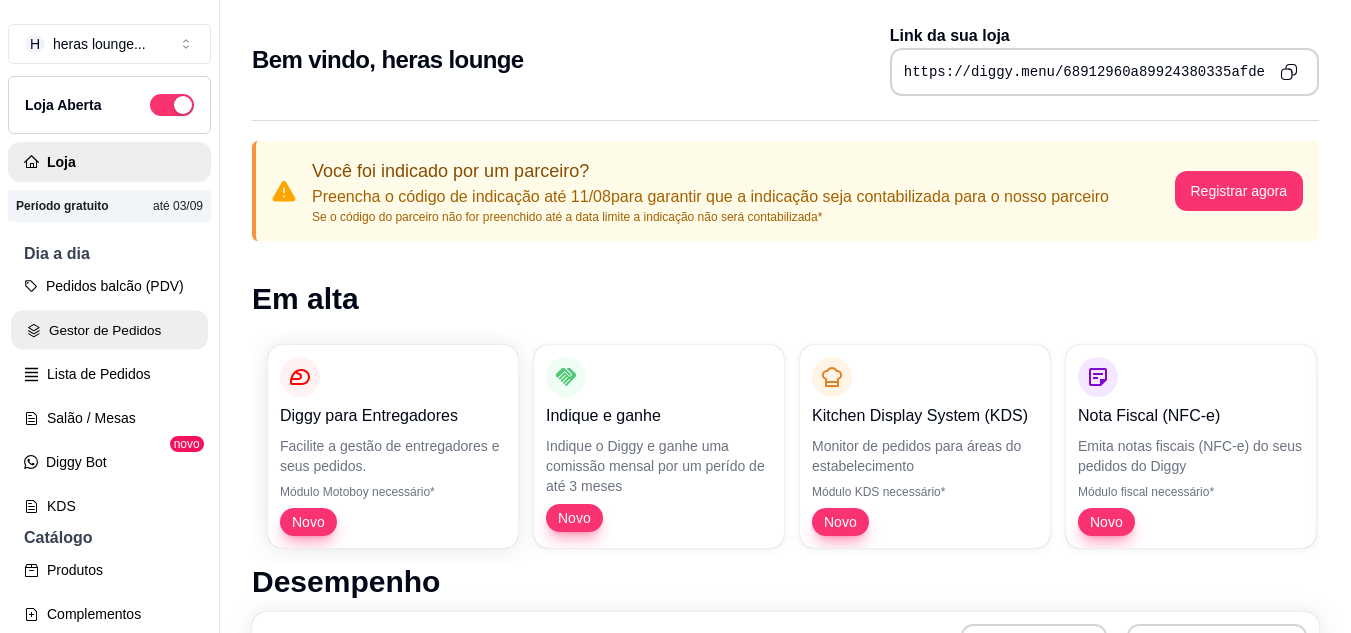 click on "Gestor de Pedidos" at bounding box center (109, 330) 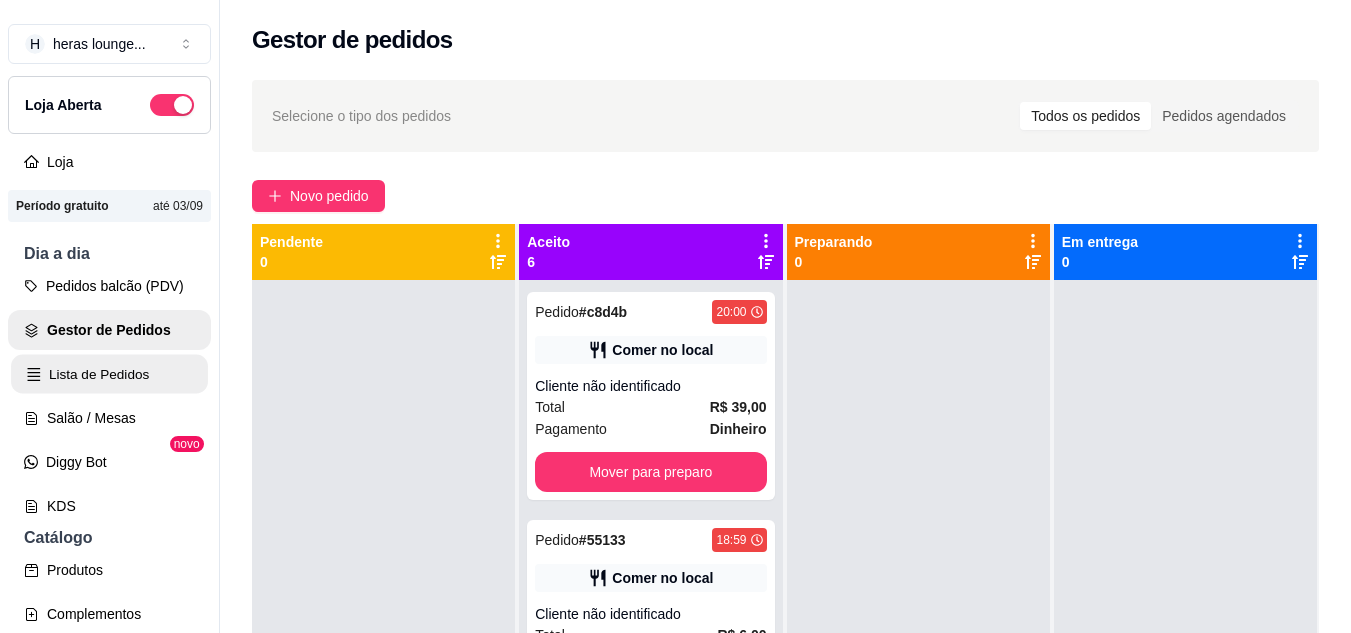 click on "Lista de Pedidos" at bounding box center (109, 374) 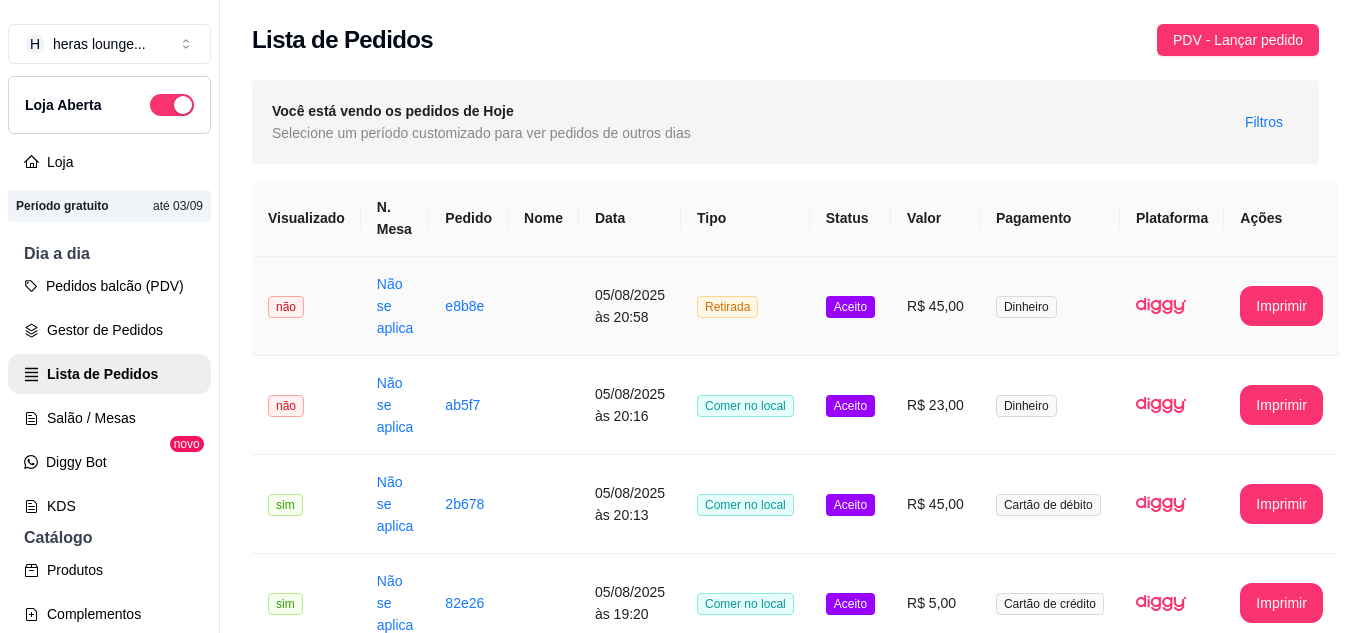 click on "Retirada" at bounding box center (745, 306) 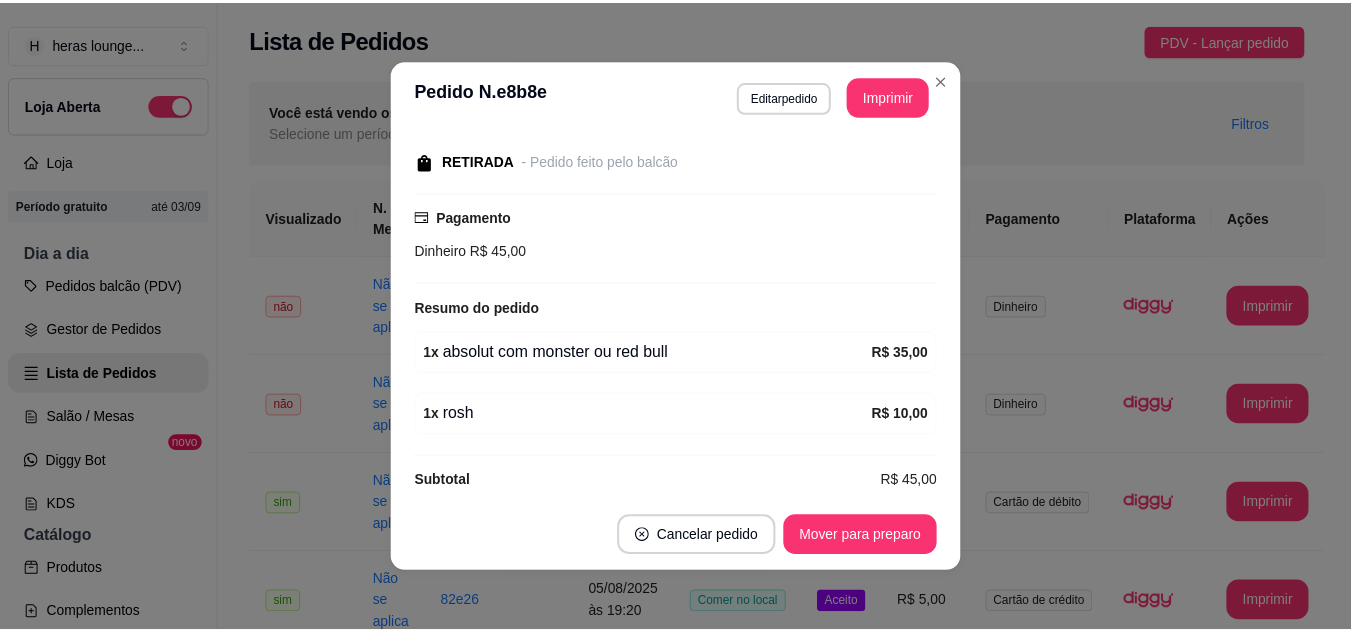 scroll, scrollTop: 226, scrollLeft: 0, axis: vertical 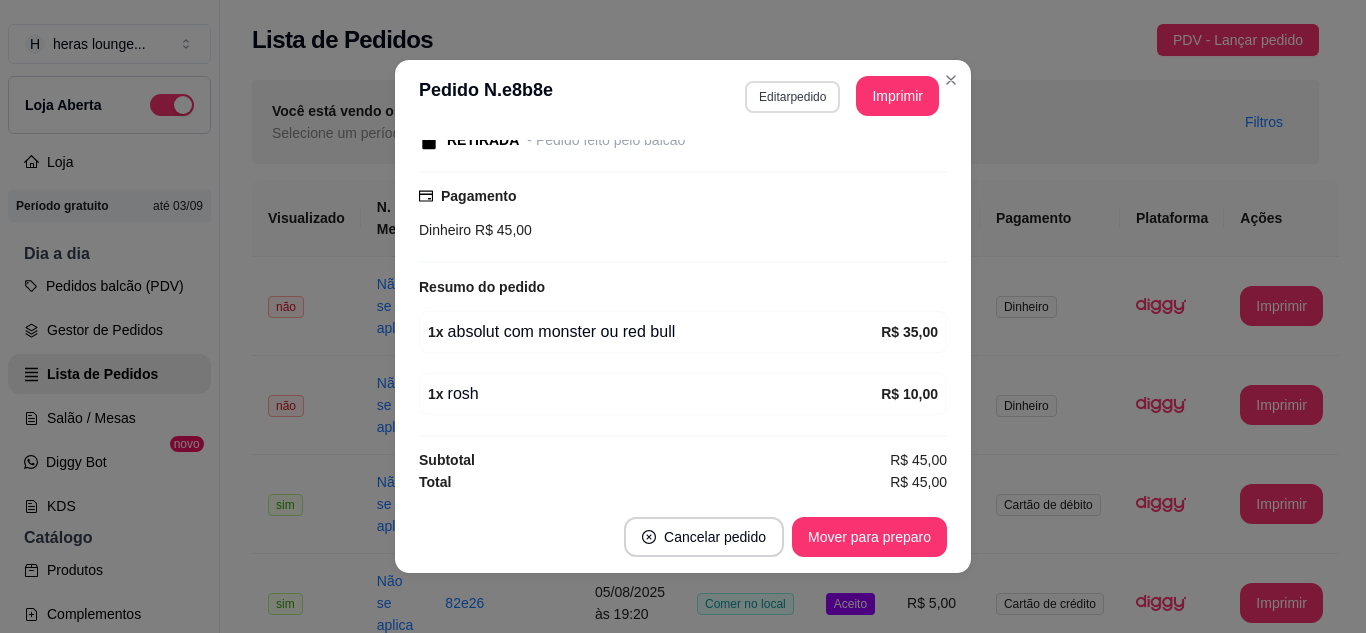 click on "Editar  pedido" at bounding box center [792, 97] 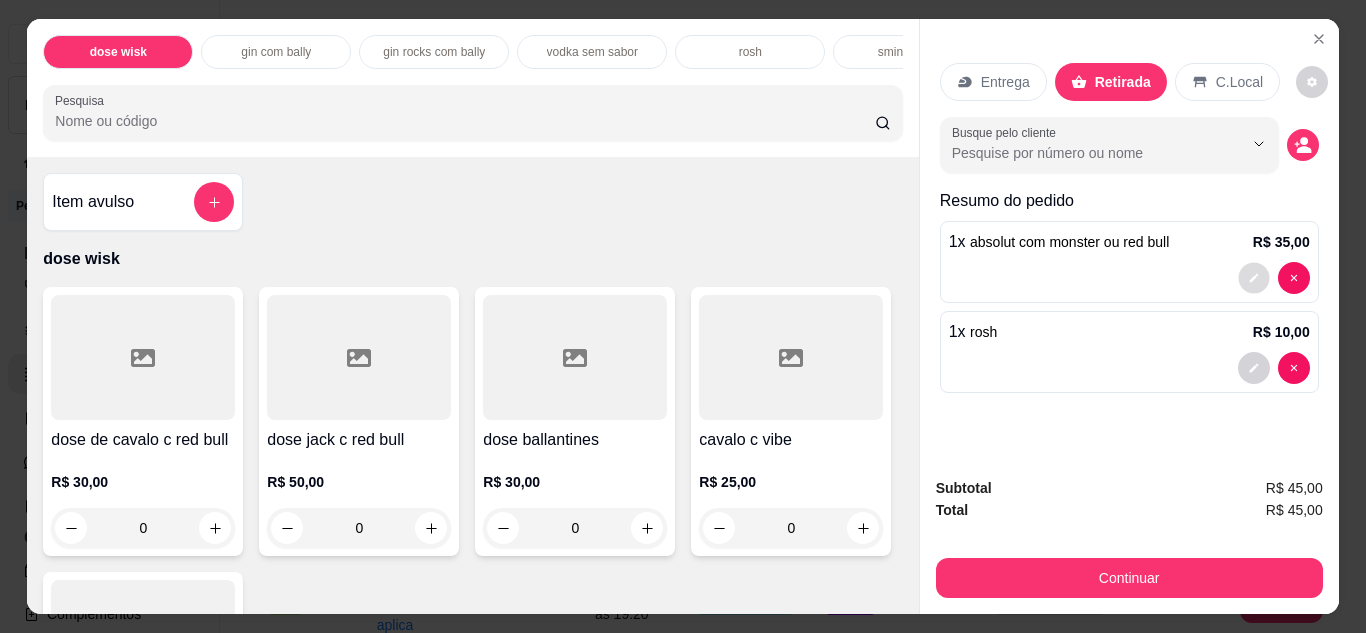 click at bounding box center [1253, 277] 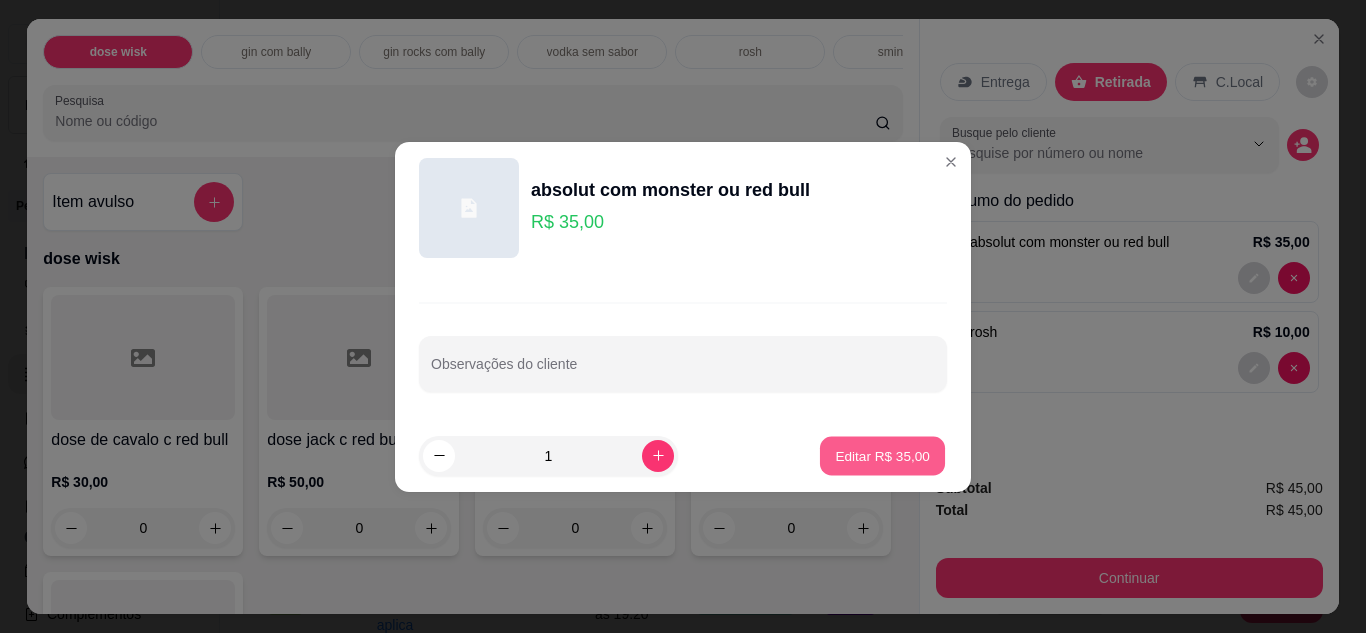 click on "Editar   R$ 35,00" at bounding box center (882, 455) 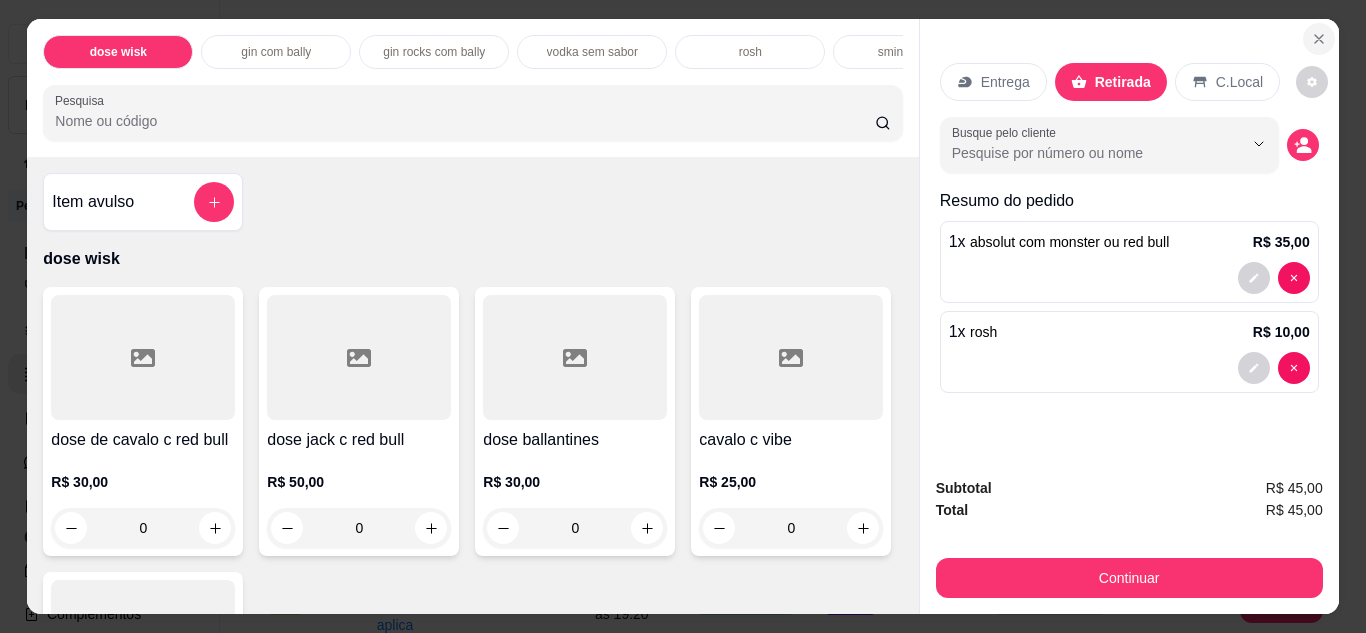 click 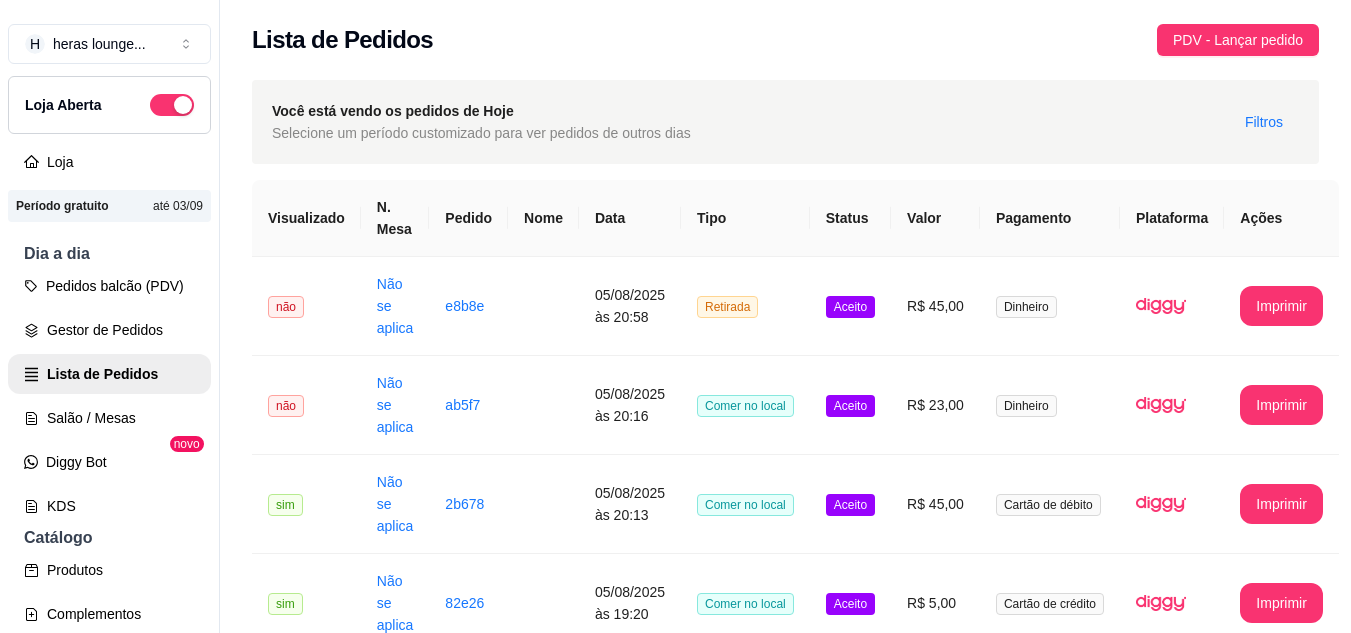 click on "Lista de Pedidos PDV - Lançar pedido" at bounding box center [785, 40] 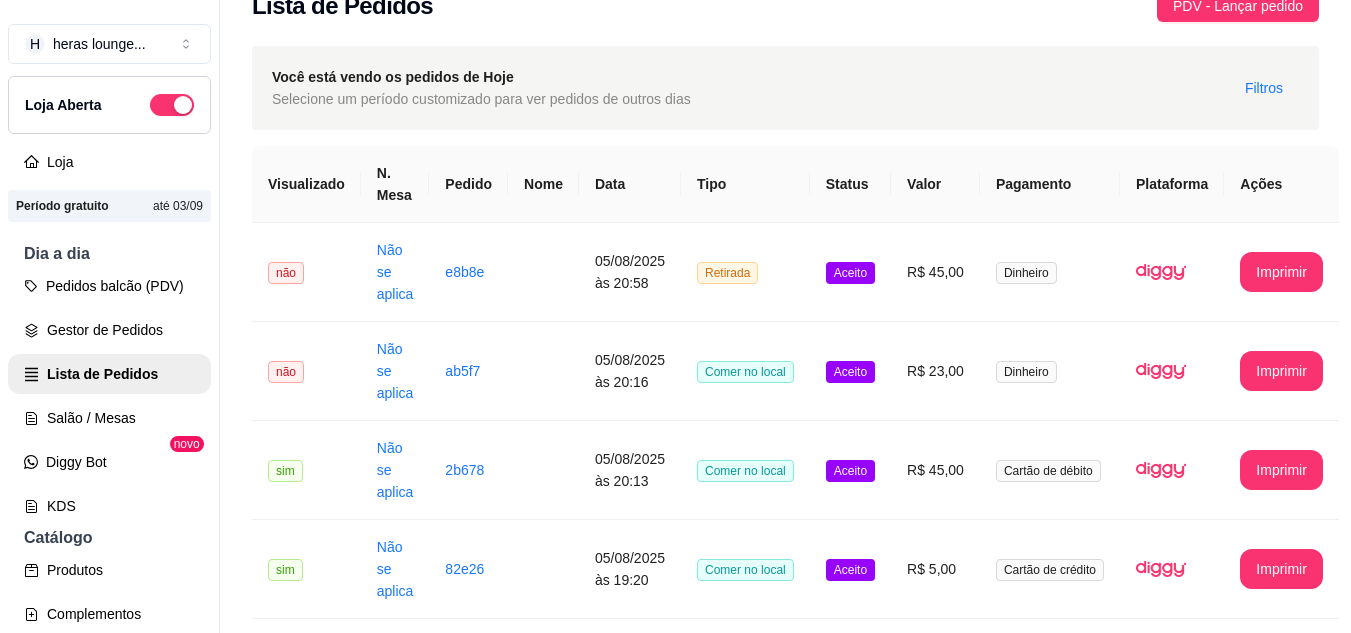 scroll, scrollTop: 0, scrollLeft: 0, axis: both 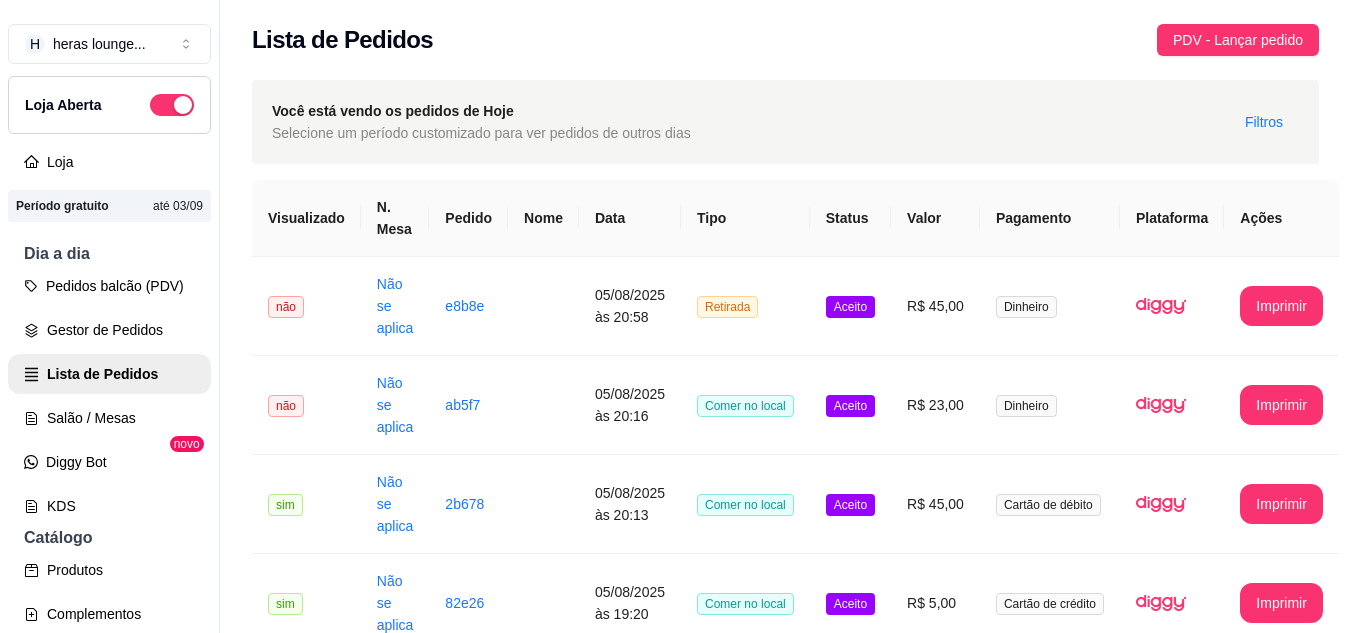 click on "Lista de Pedidos PDV - Lançar pedido" at bounding box center [785, 40] 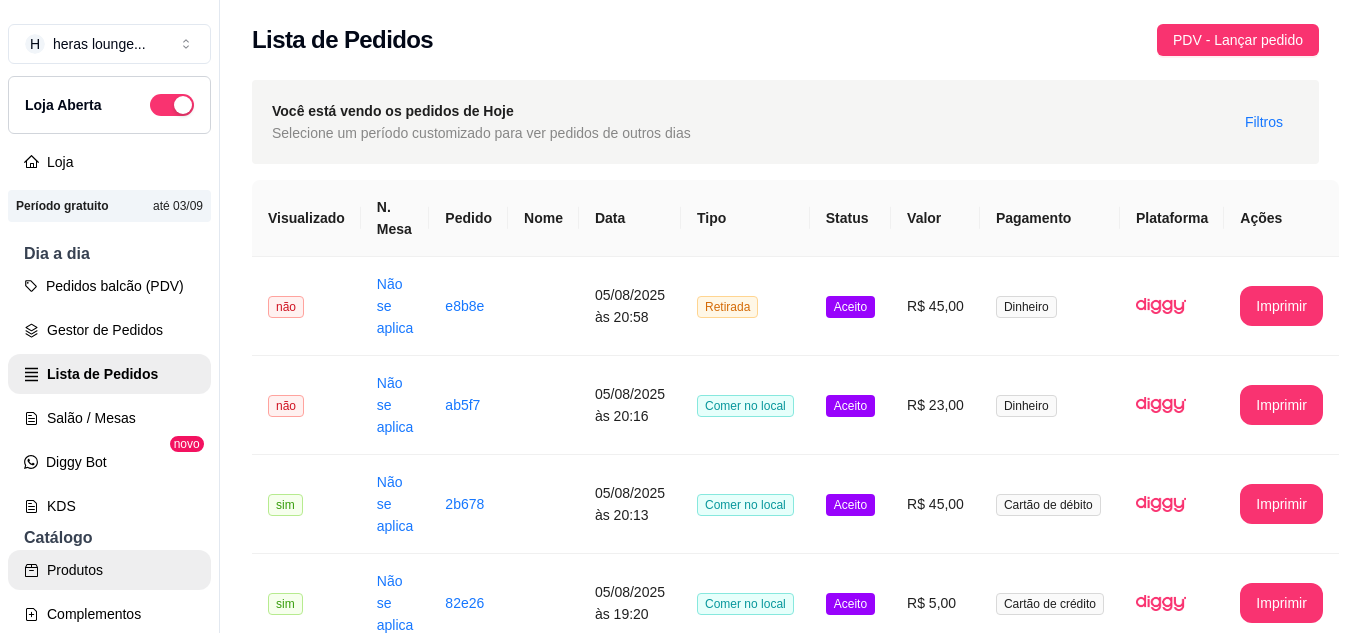 click on "Produtos" at bounding box center (109, 570) 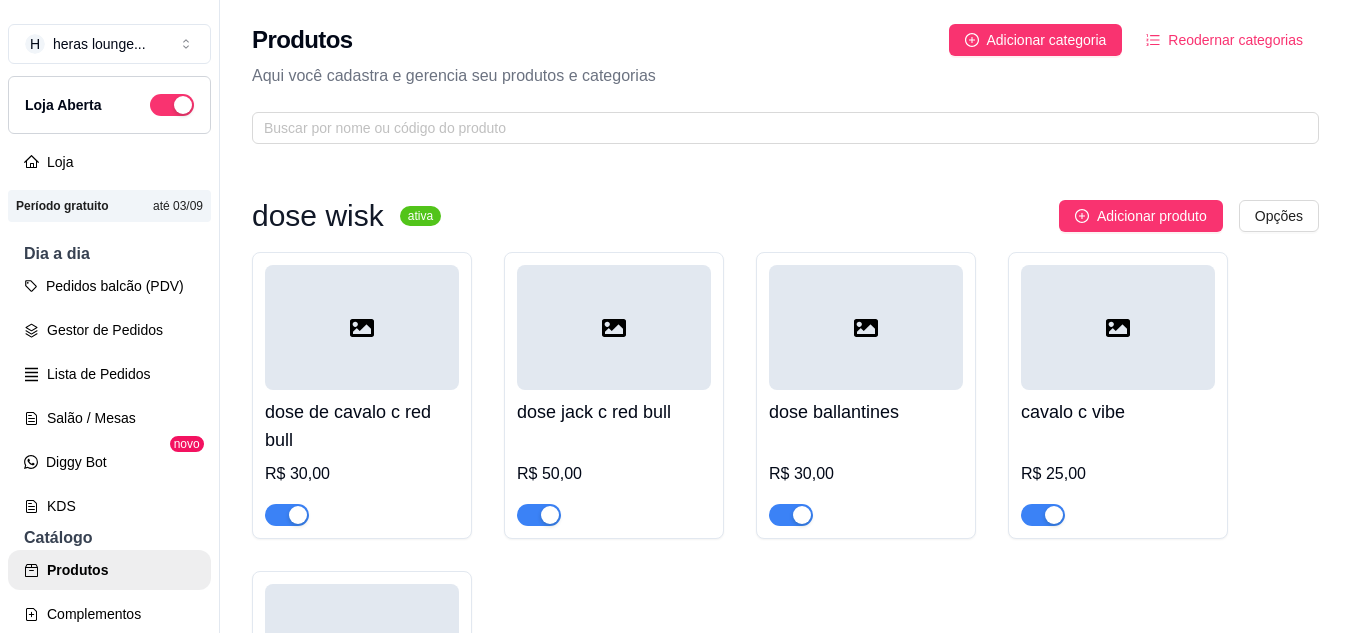 click on "dose de cavalo c red bull   R$ 30,00 dose jack c red bull   R$ 50,00 dose ballantines    R$ 30,00 cavalo c vibe   R$ 25,00 ballantines c vibe   R$ 25,00" at bounding box center [785, 541] 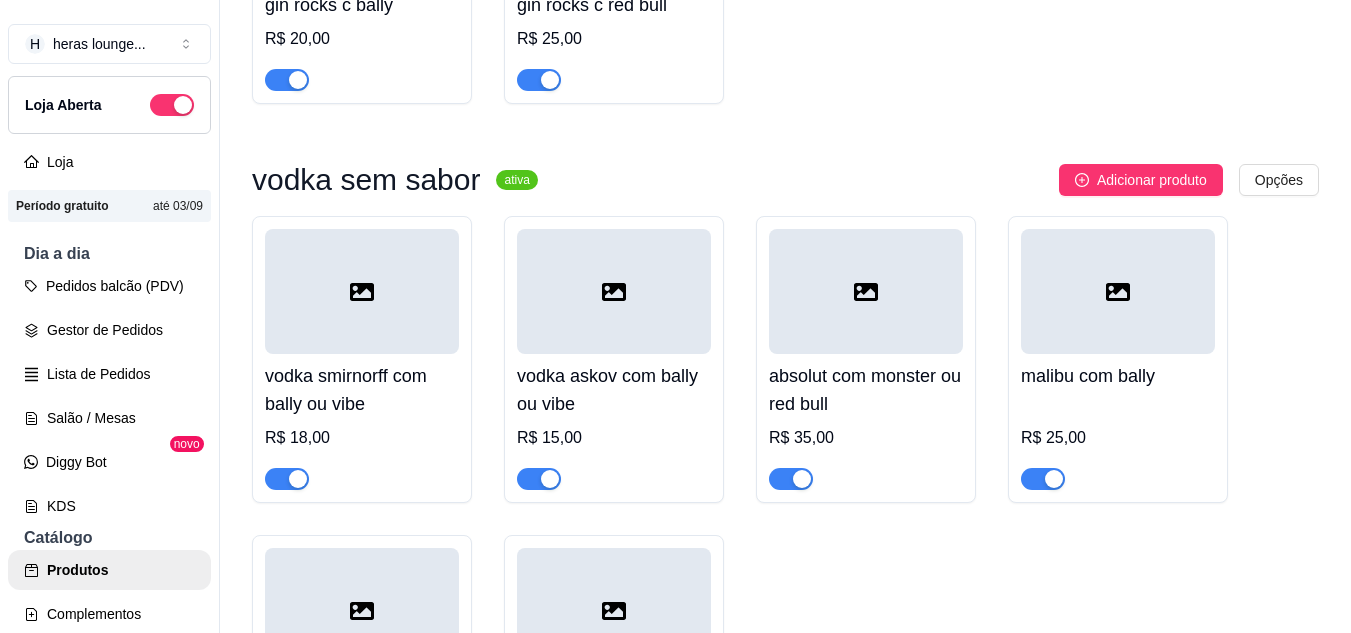 scroll, scrollTop: 1560, scrollLeft: 0, axis: vertical 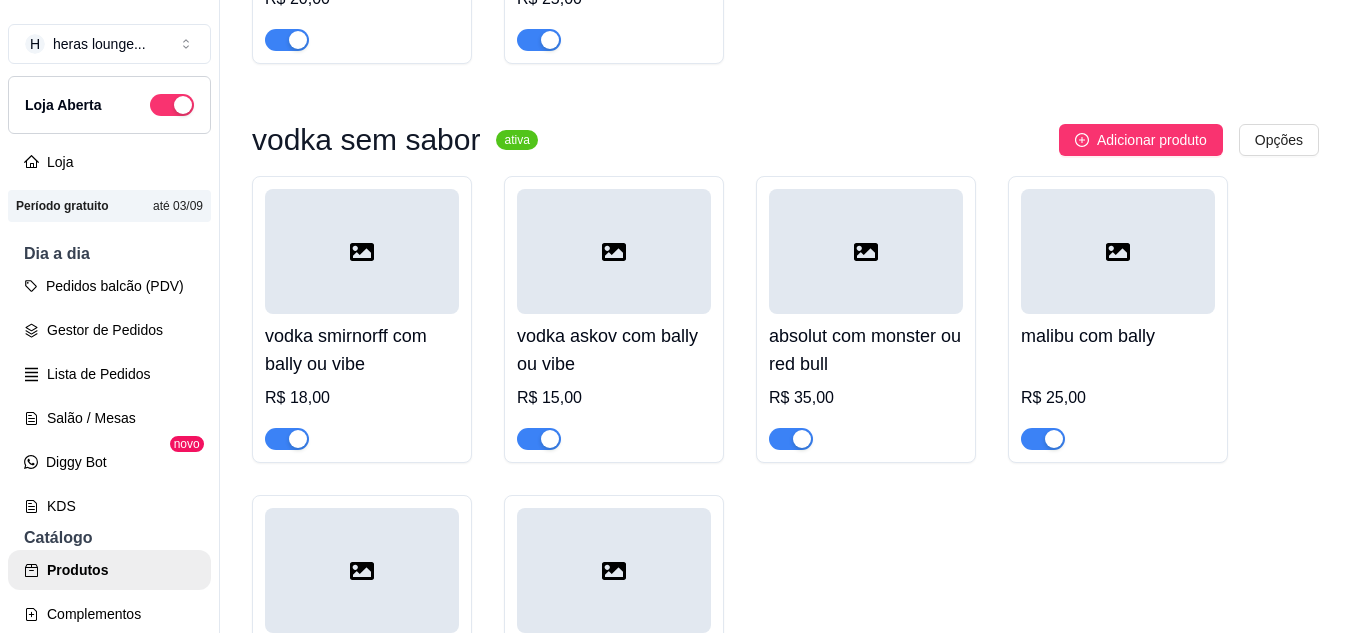 click at bounding box center [866, 251] 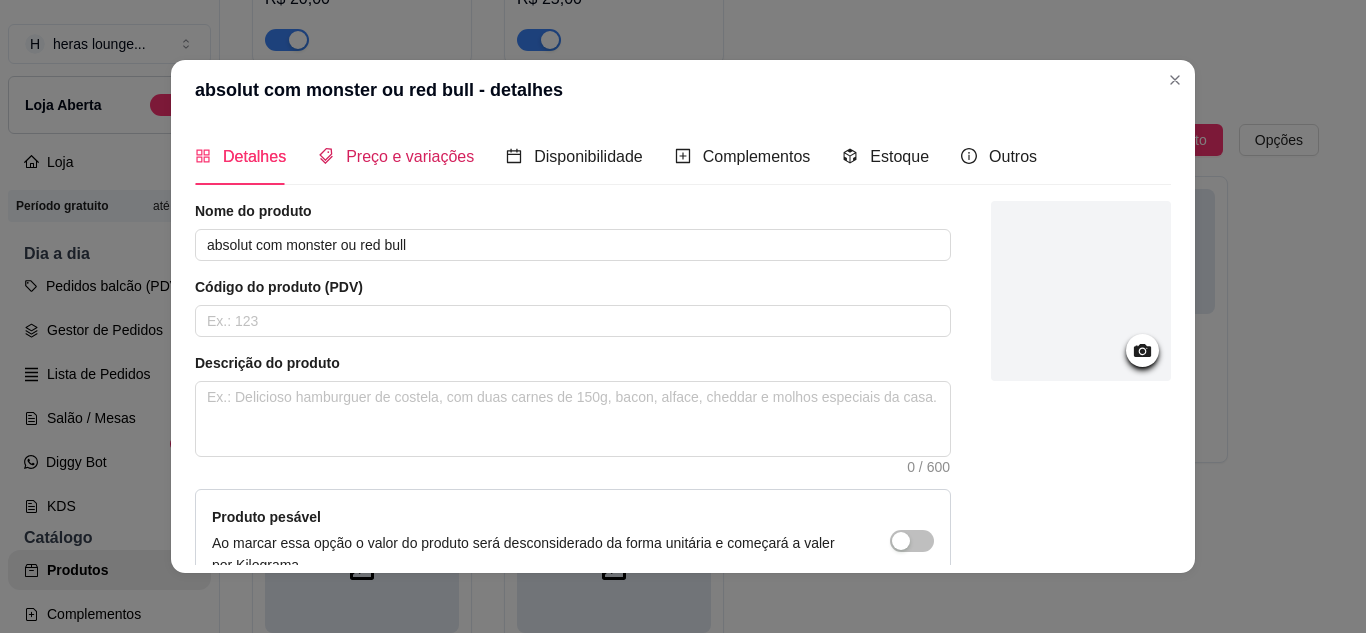 click on "Preço e variações" at bounding box center [410, 156] 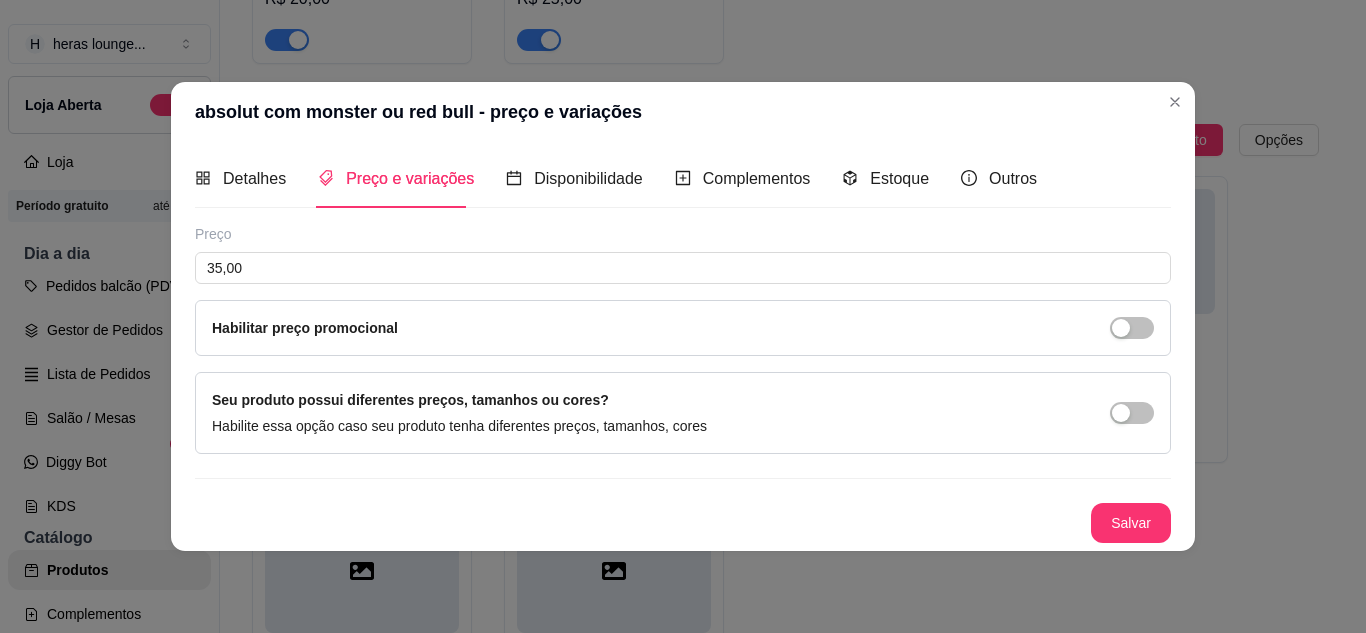 type 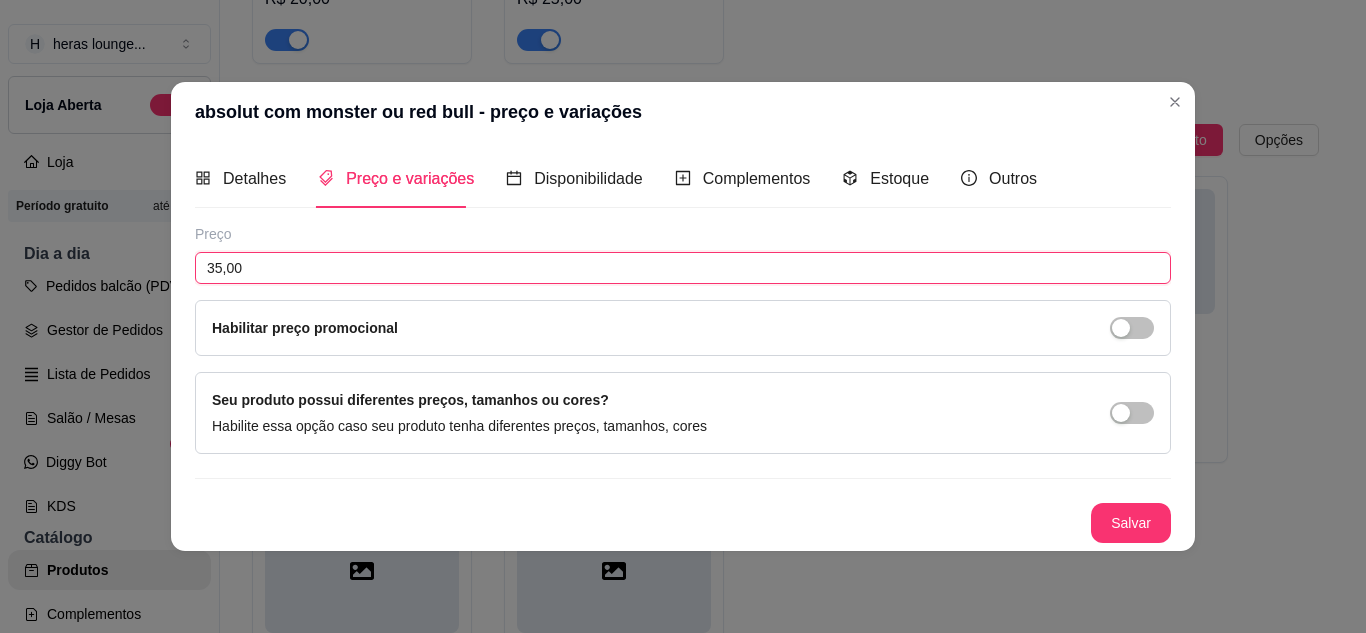 click on "35,00" at bounding box center [683, 268] 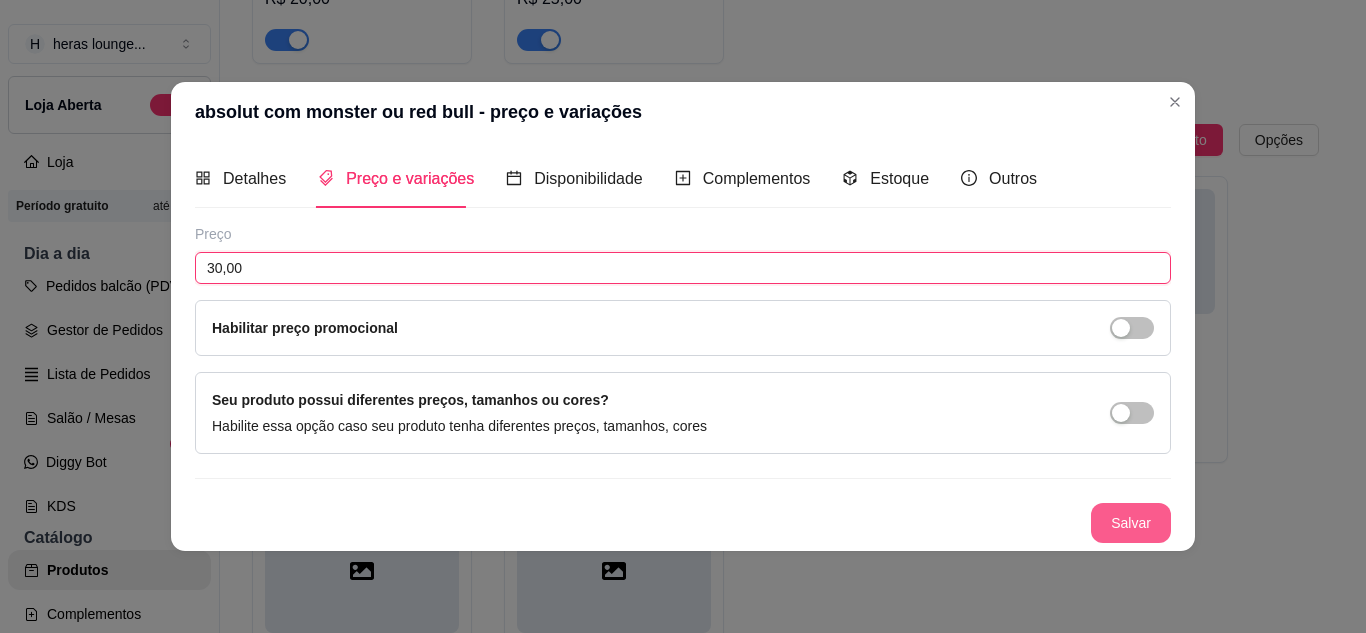 type on "30,00" 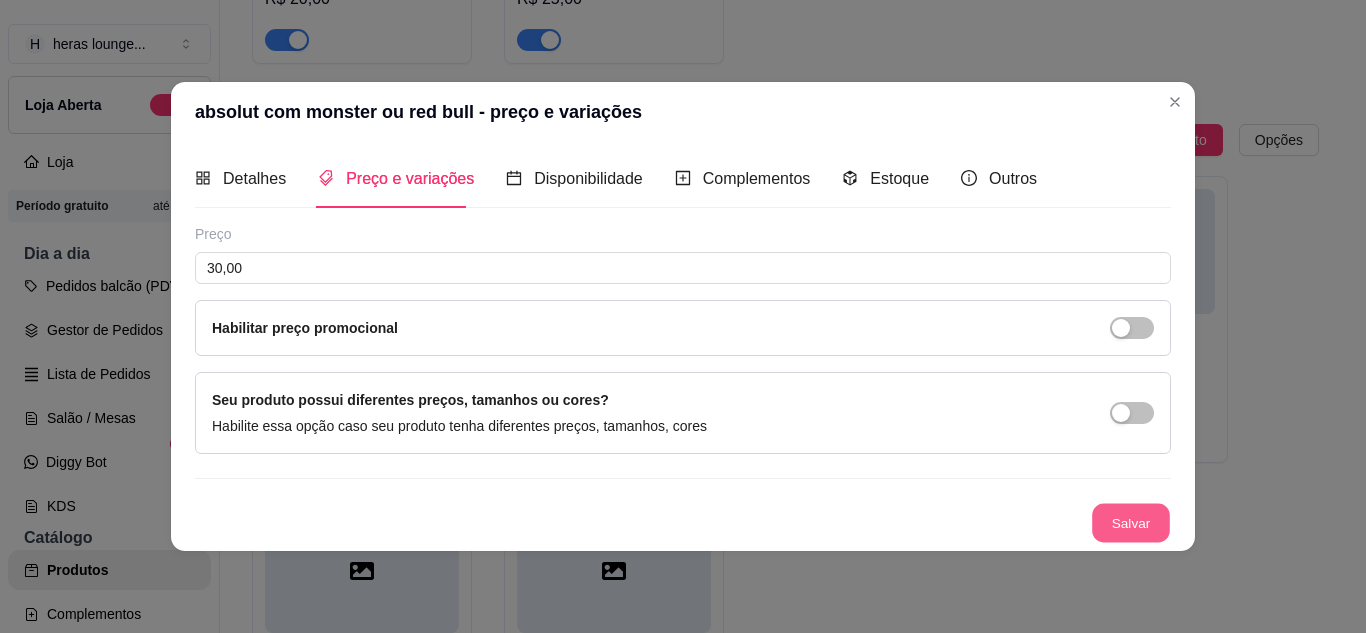 click on "Salvar" at bounding box center [1131, 522] 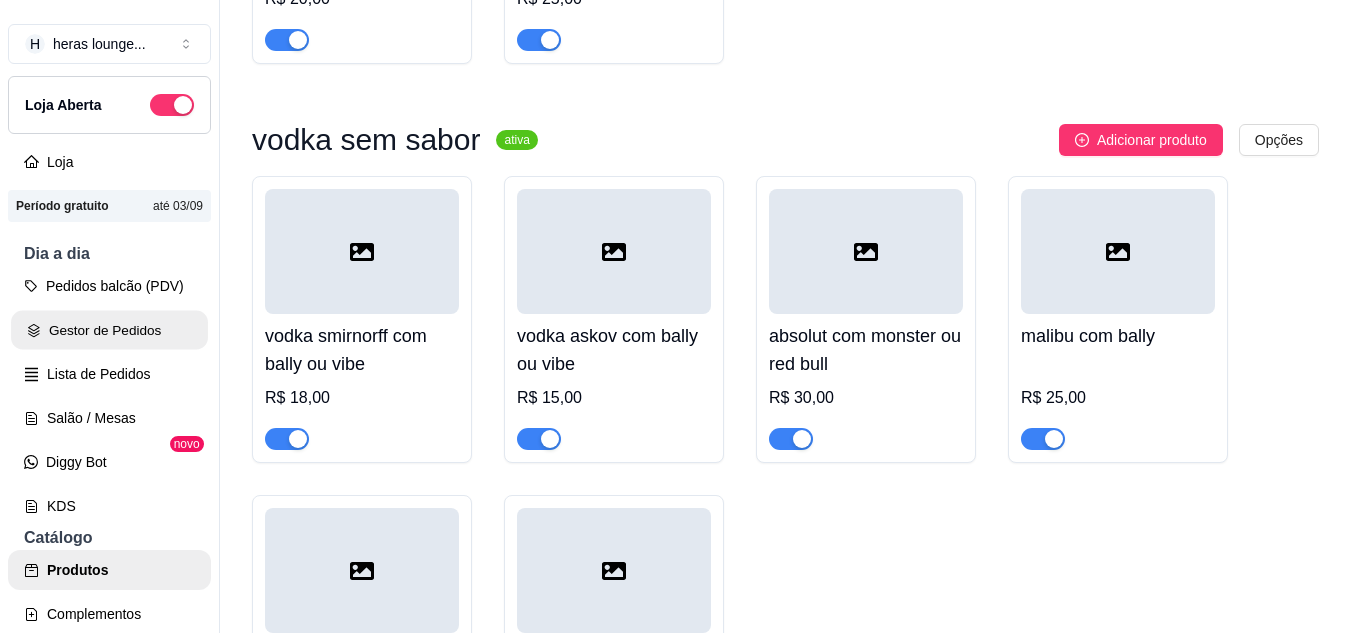 click on "Gestor de Pedidos" at bounding box center (109, 330) 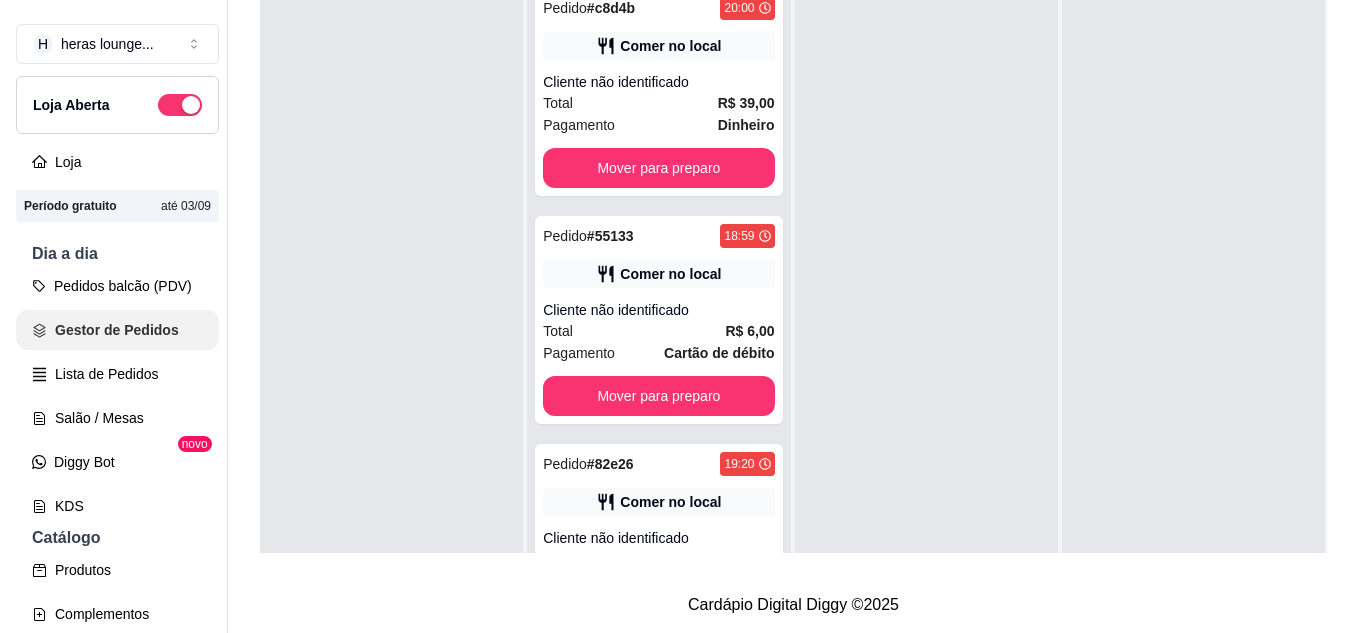 scroll, scrollTop: 0, scrollLeft: 0, axis: both 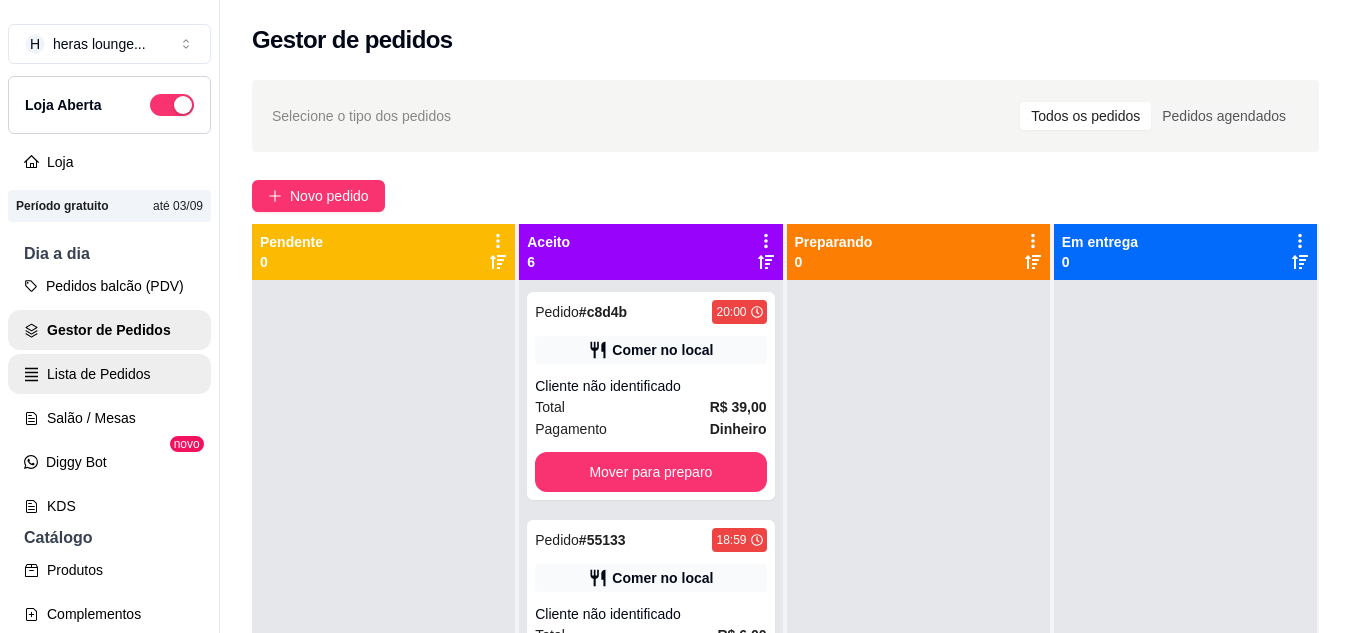 click on "Lista de Pedidos" at bounding box center (109, 374) 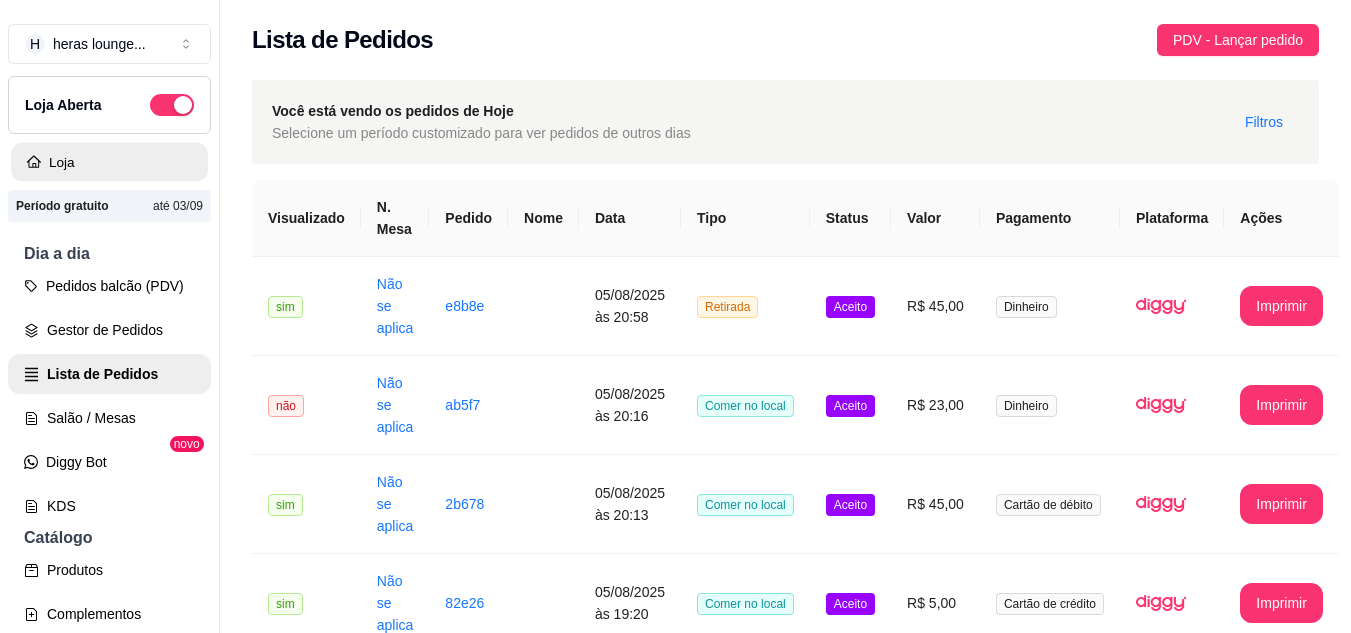 click on "Loja" at bounding box center (109, 162) 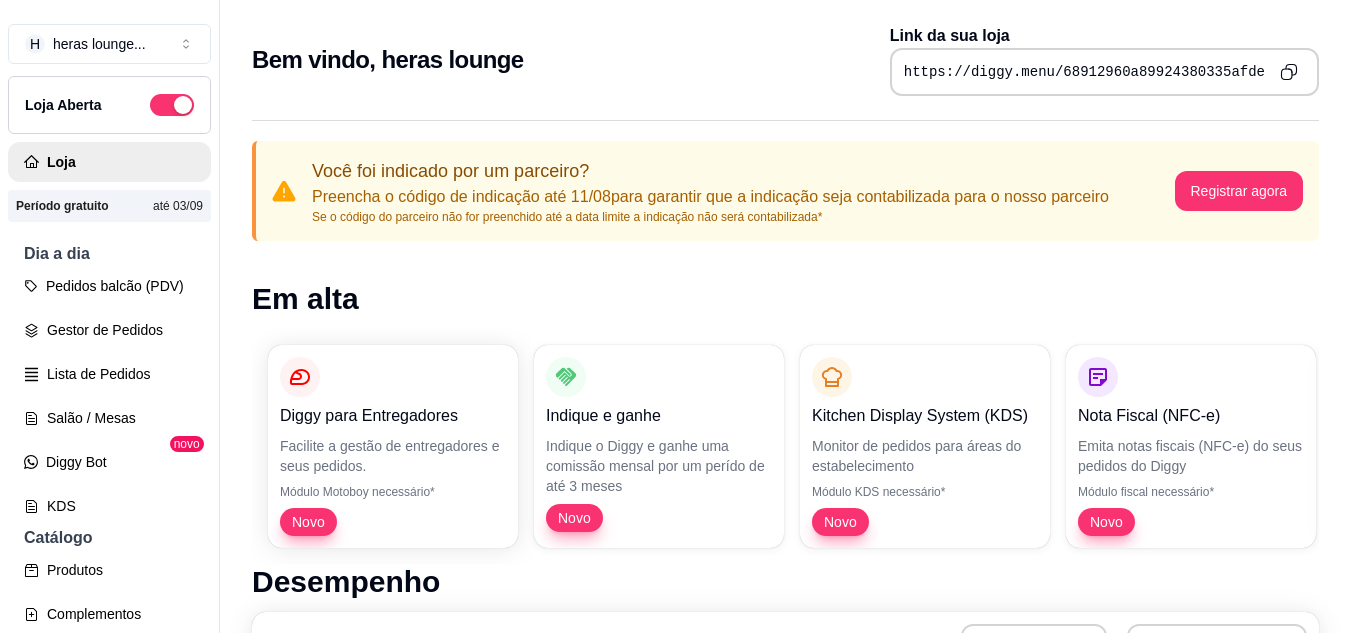 click on "Em alta" at bounding box center (785, 299) 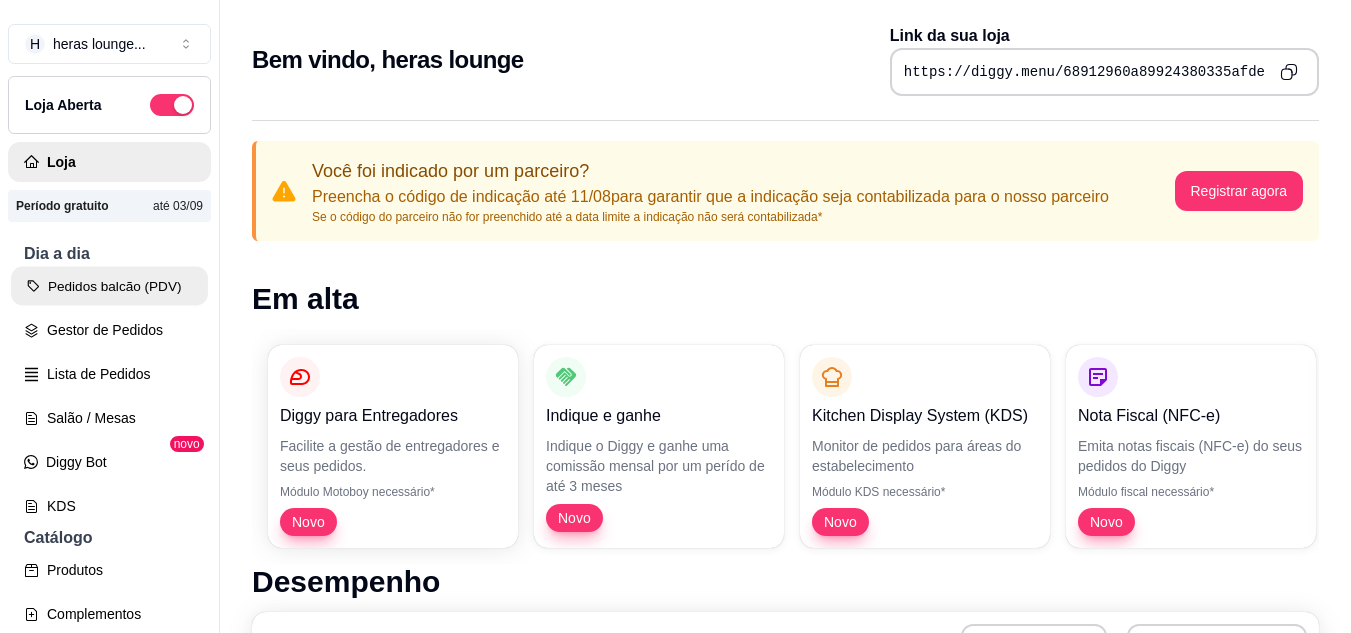 click on "Pedidos balcão (PDV)" at bounding box center [109, 286] 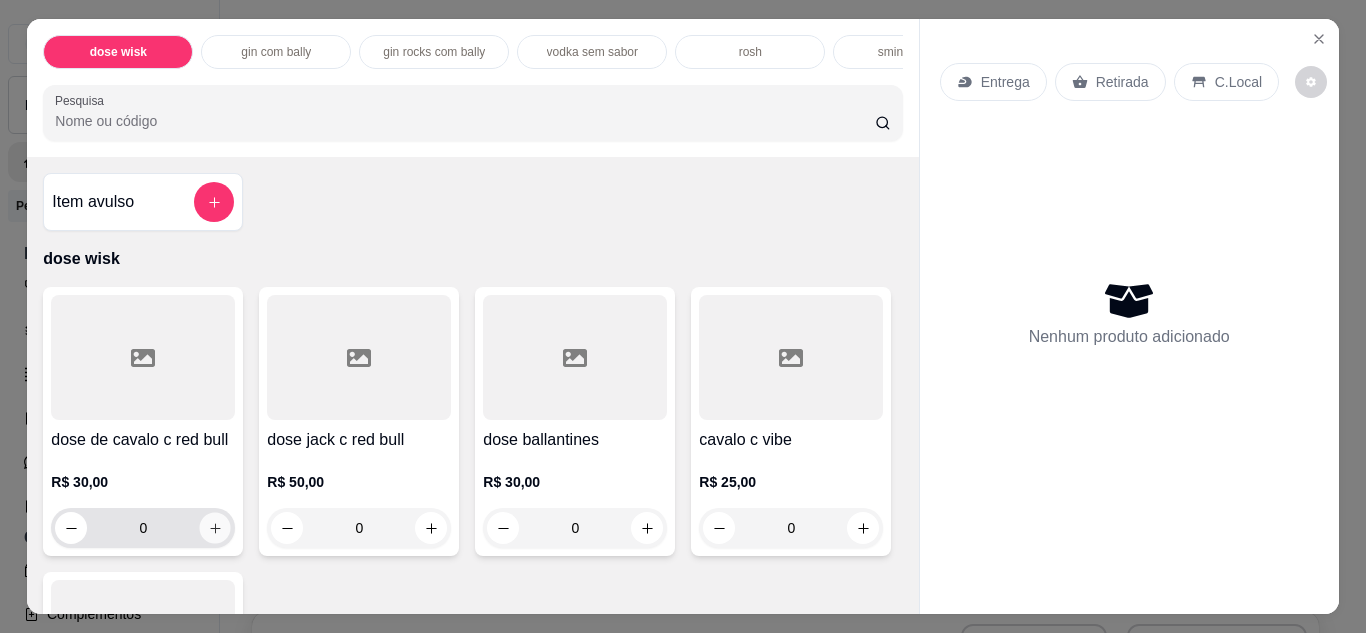 click 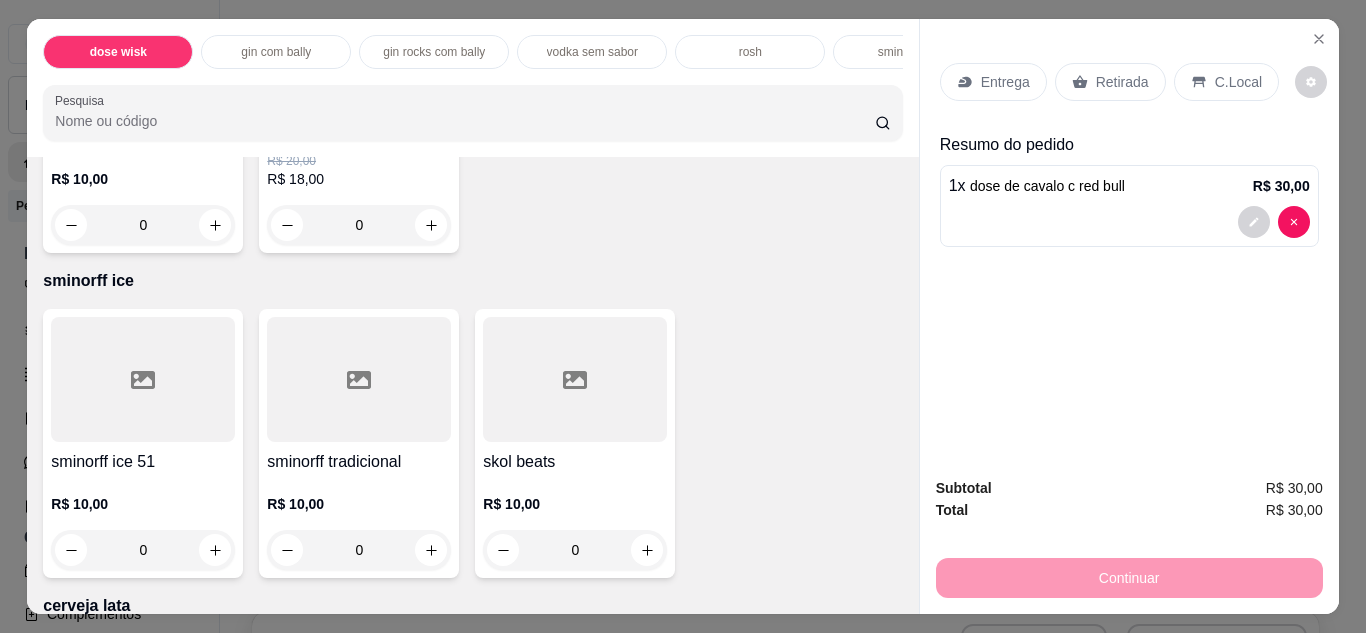 scroll, scrollTop: 2400, scrollLeft: 0, axis: vertical 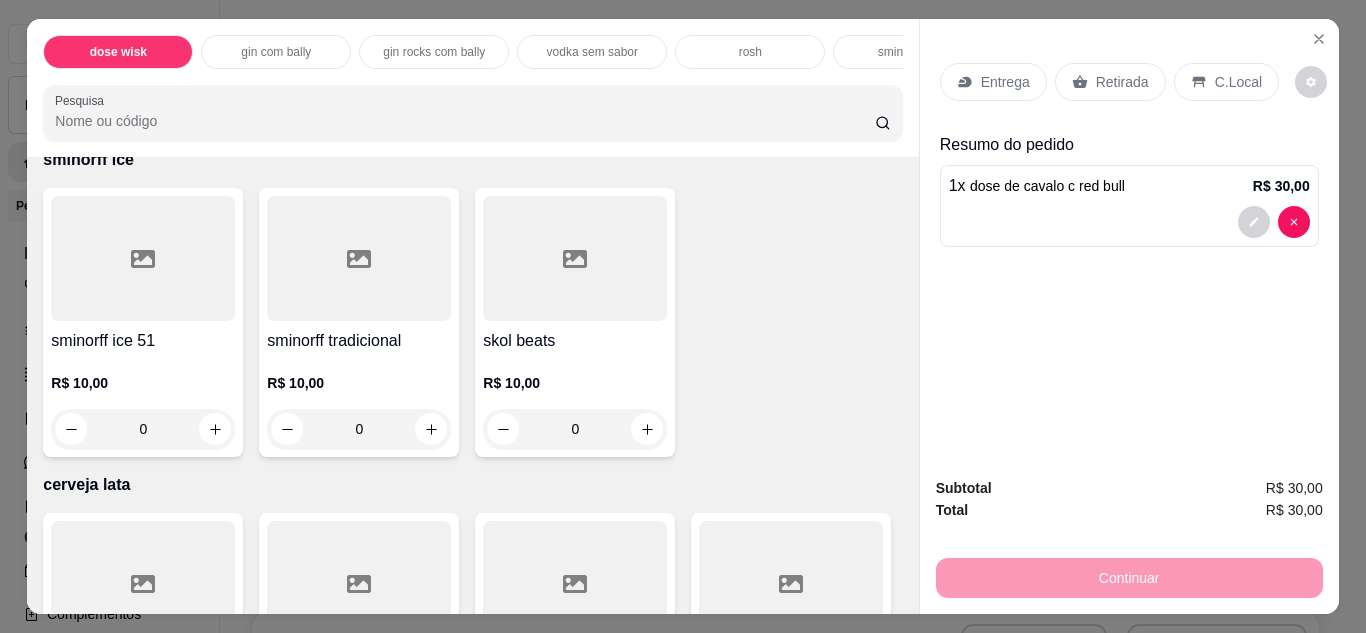 click at bounding box center [431, 104] 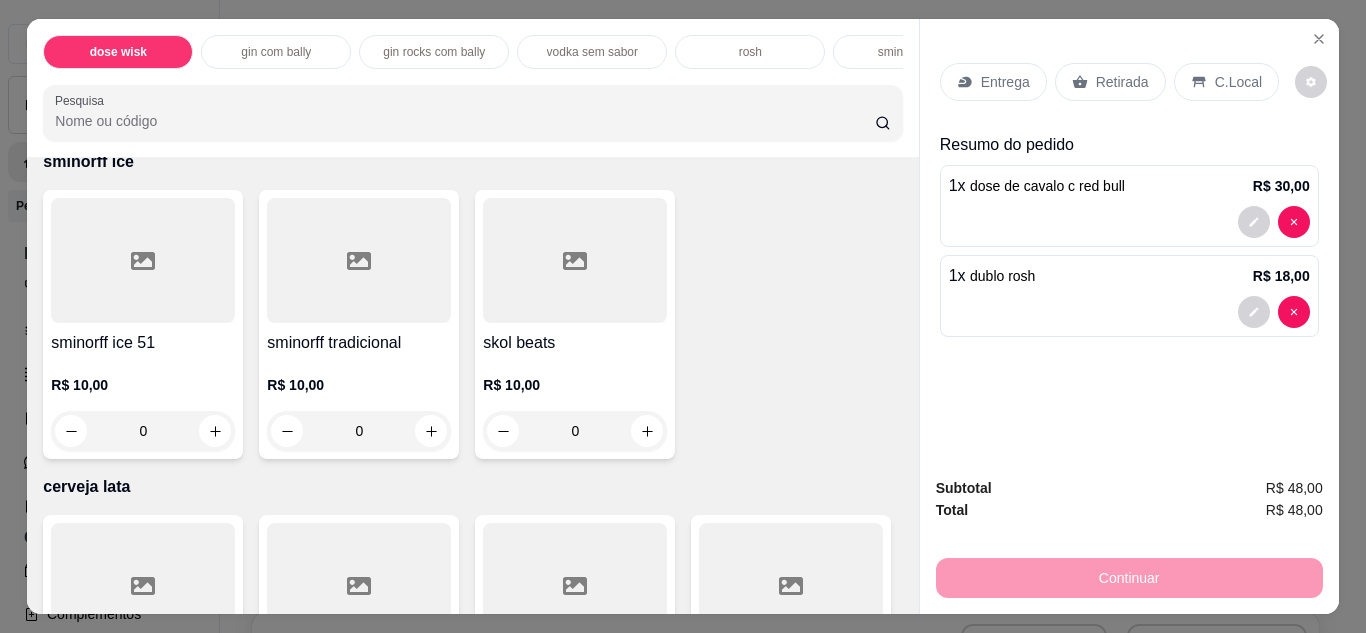 click on "C.Local" at bounding box center (1238, 82) 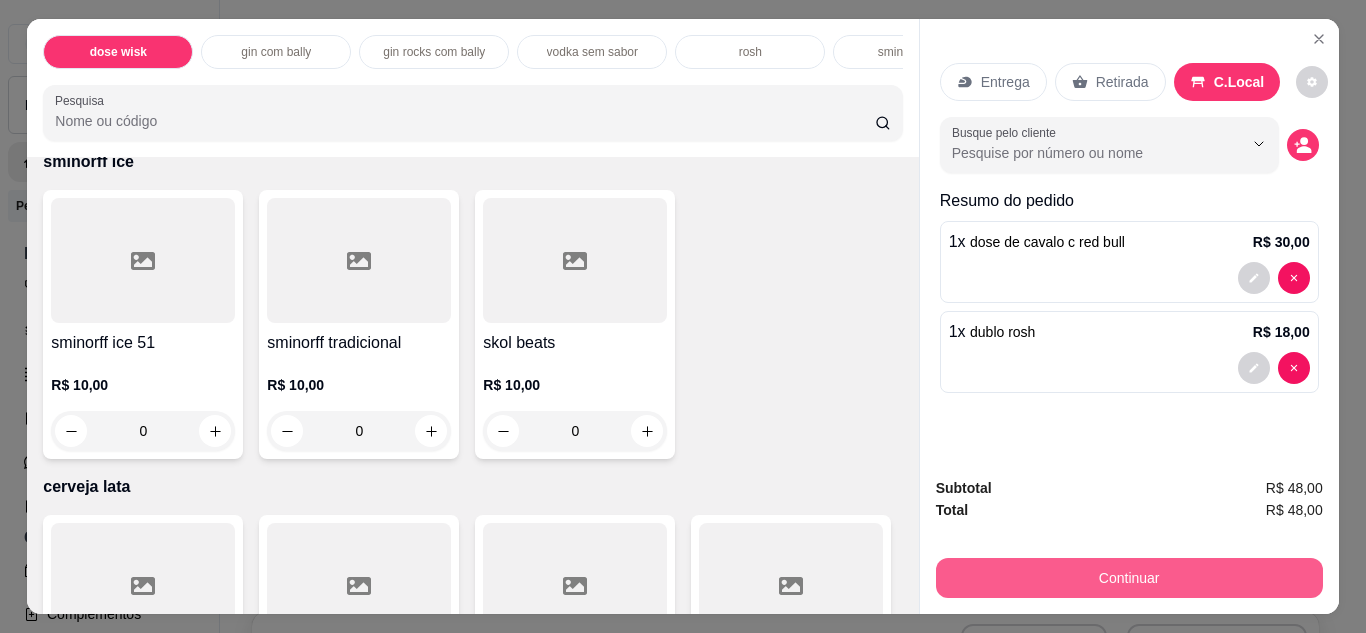 click on "Continuar" at bounding box center (1129, 578) 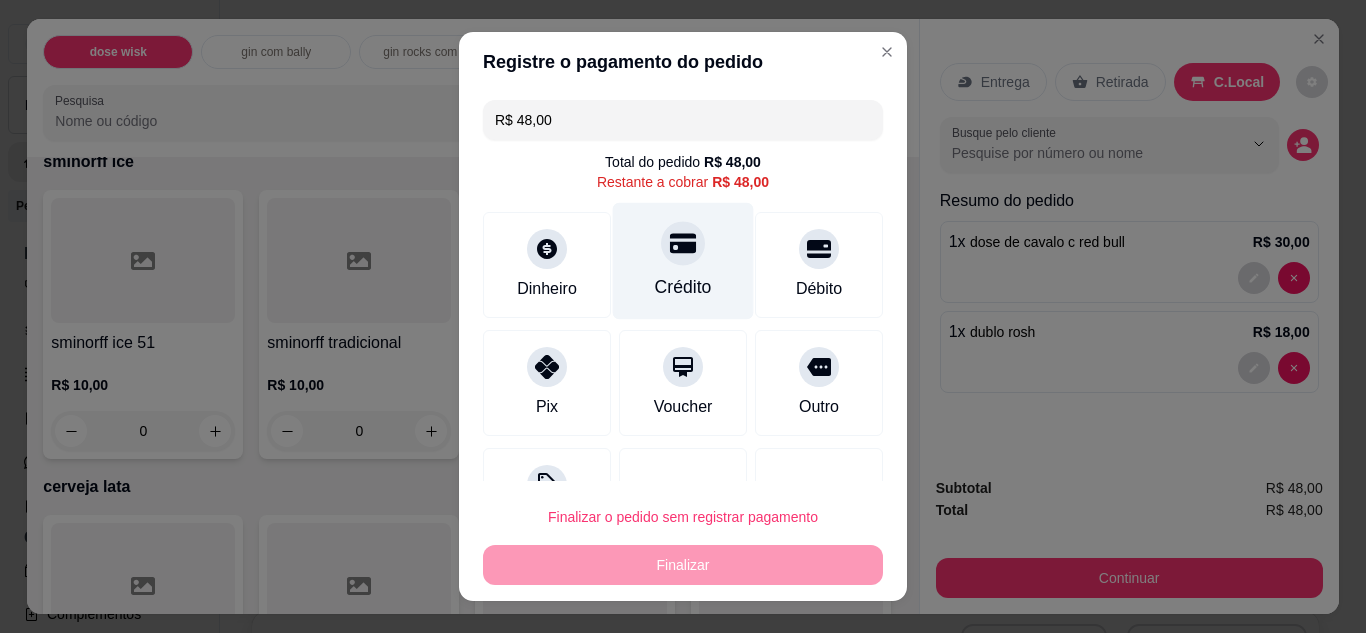 click on "Crédito" at bounding box center (683, 287) 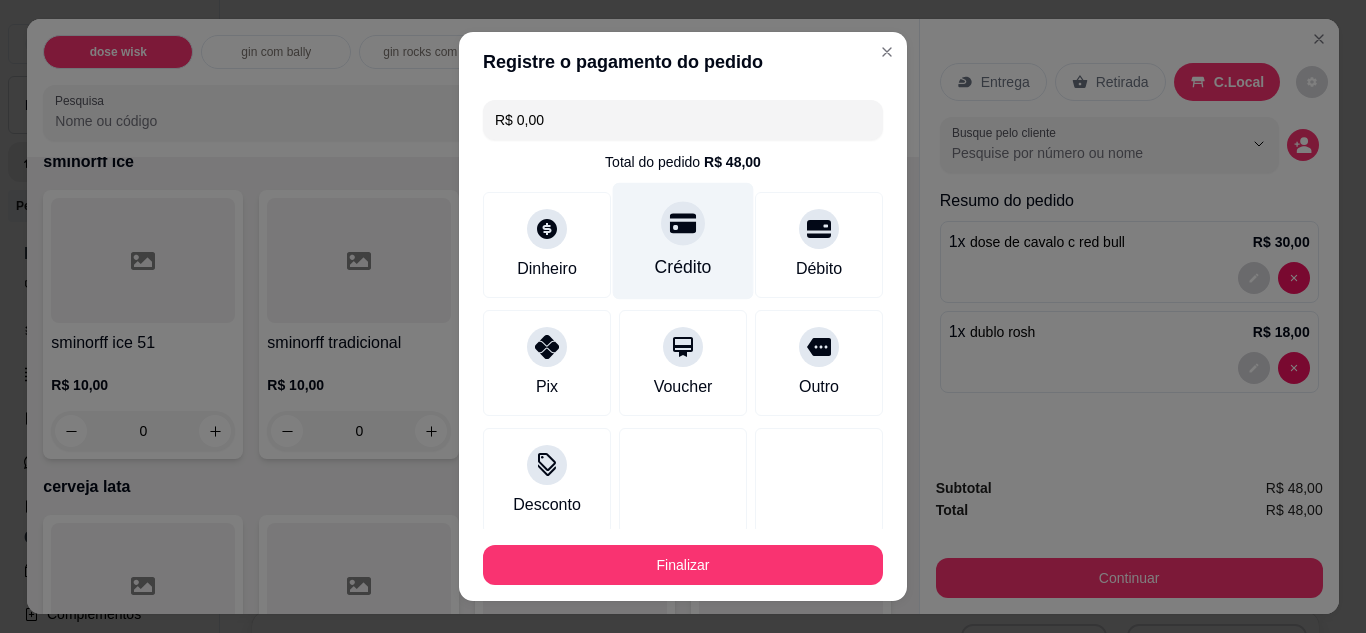 type on "R$ 0,00" 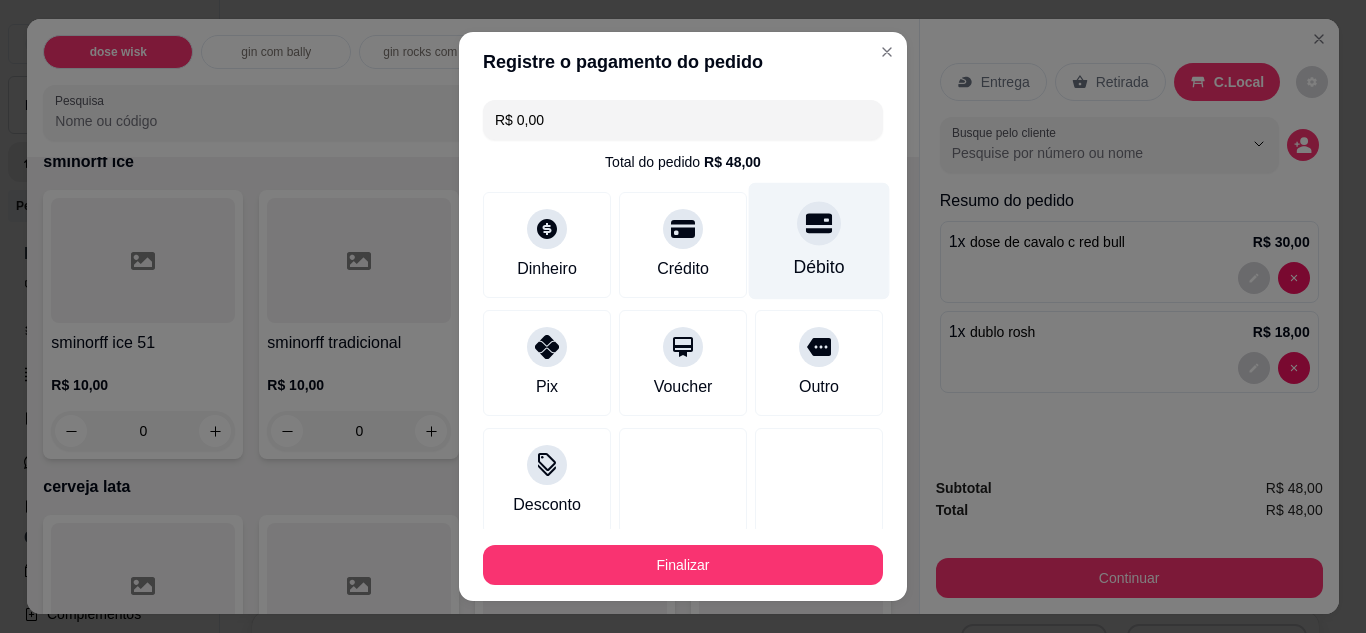 click on "Débito" at bounding box center (819, 240) 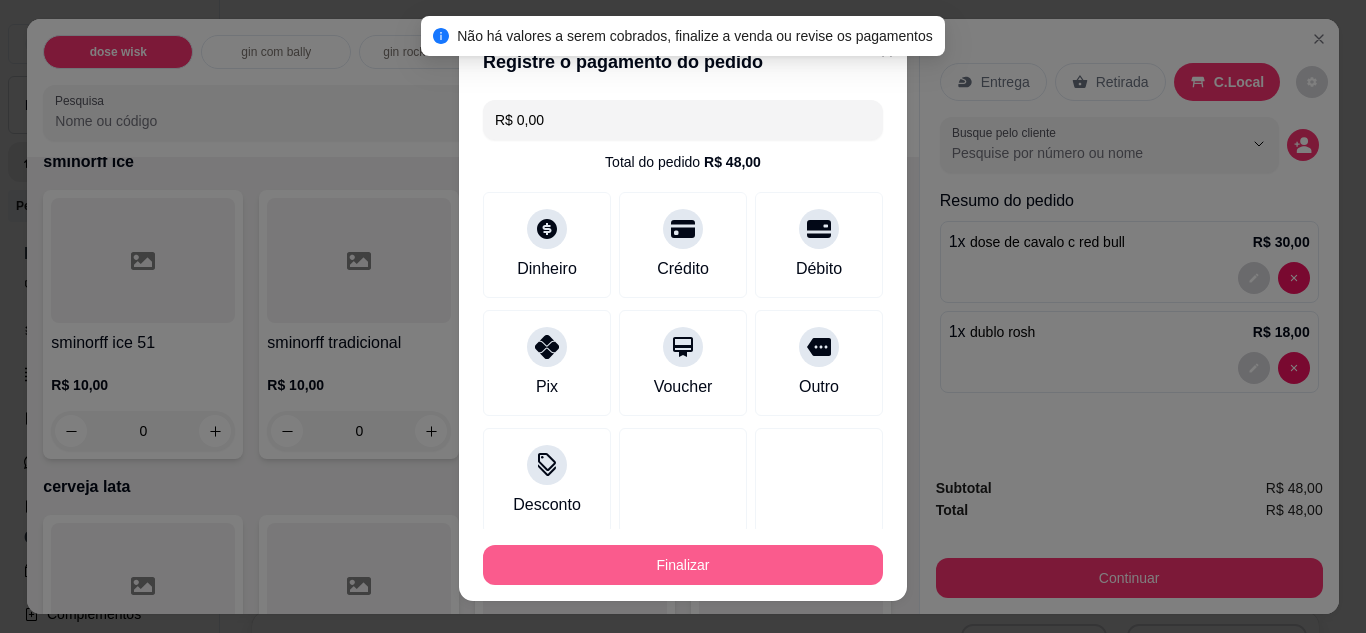 click on "Finalizar" at bounding box center [683, 565] 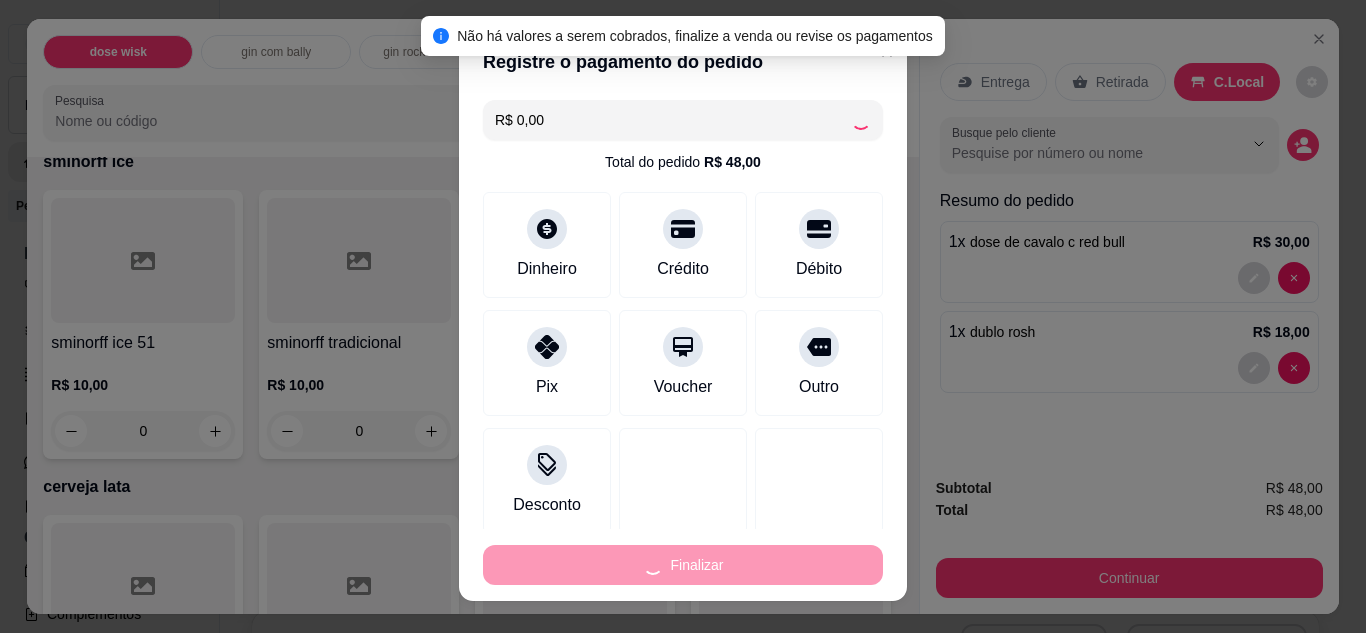 type on "0" 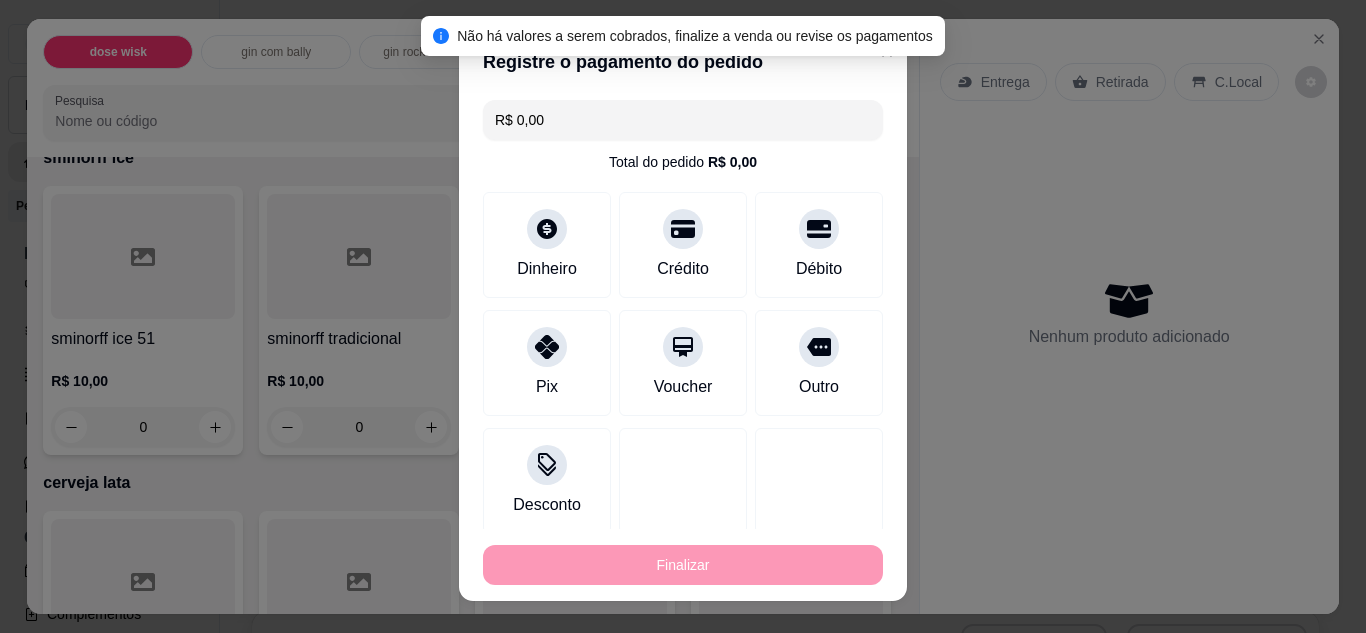 type on "-R$ 48,00" 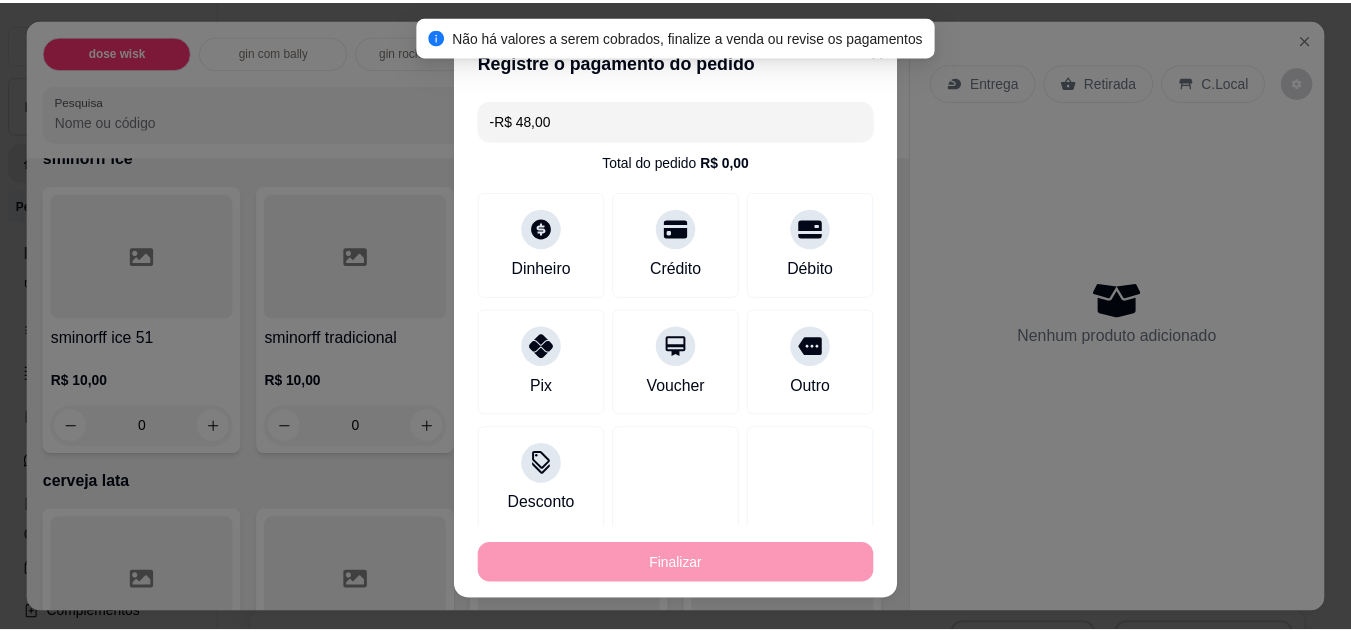 scroll, scrollTop: 2398, scrollLeft: 0, axis: vertical 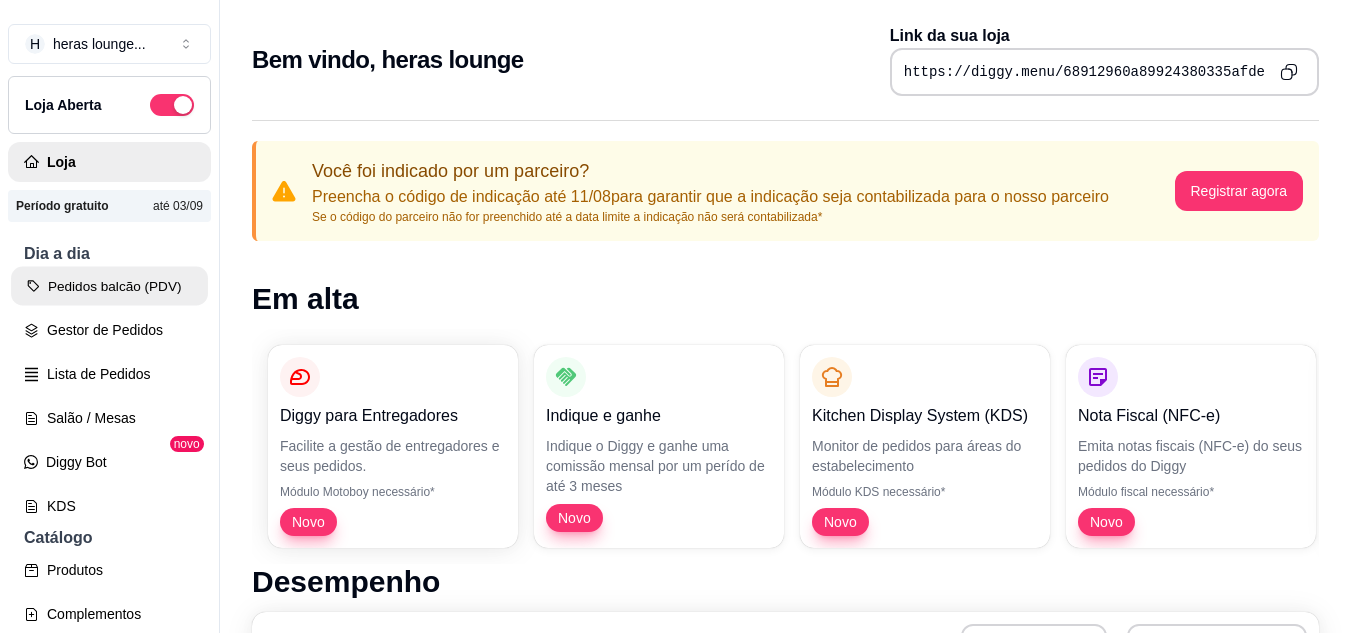 click on "Pedidos balcão (PDV)" at bounding box center [109, 286] 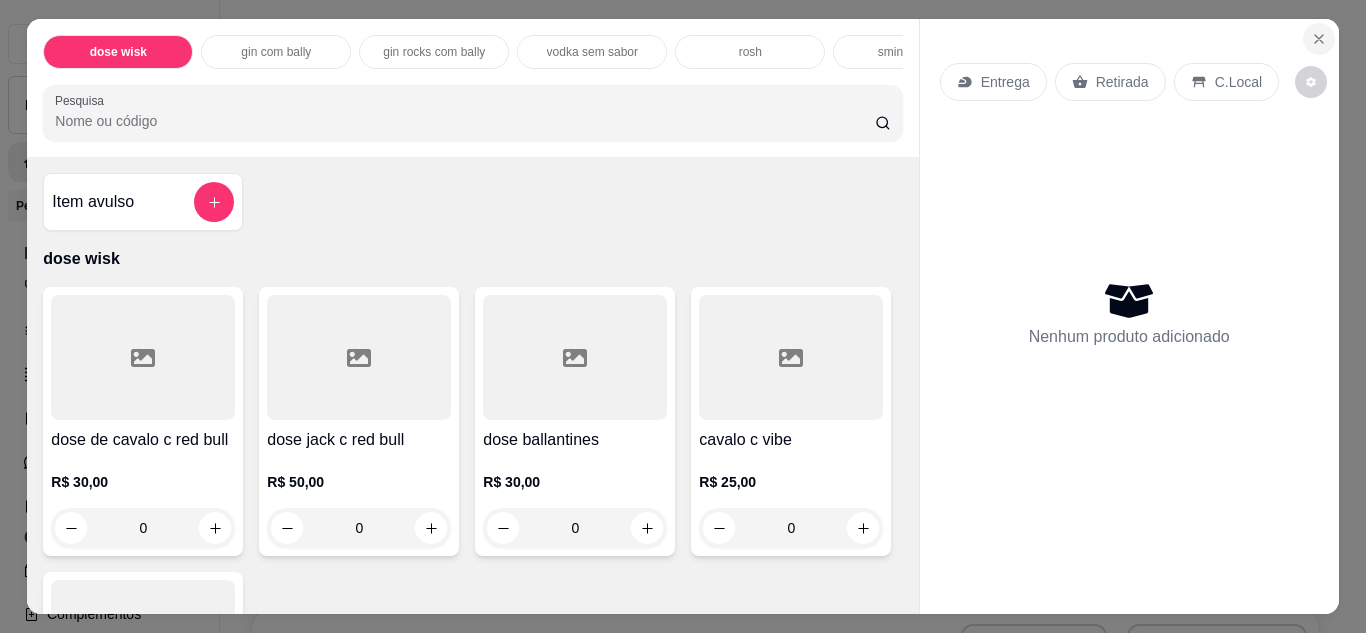 click 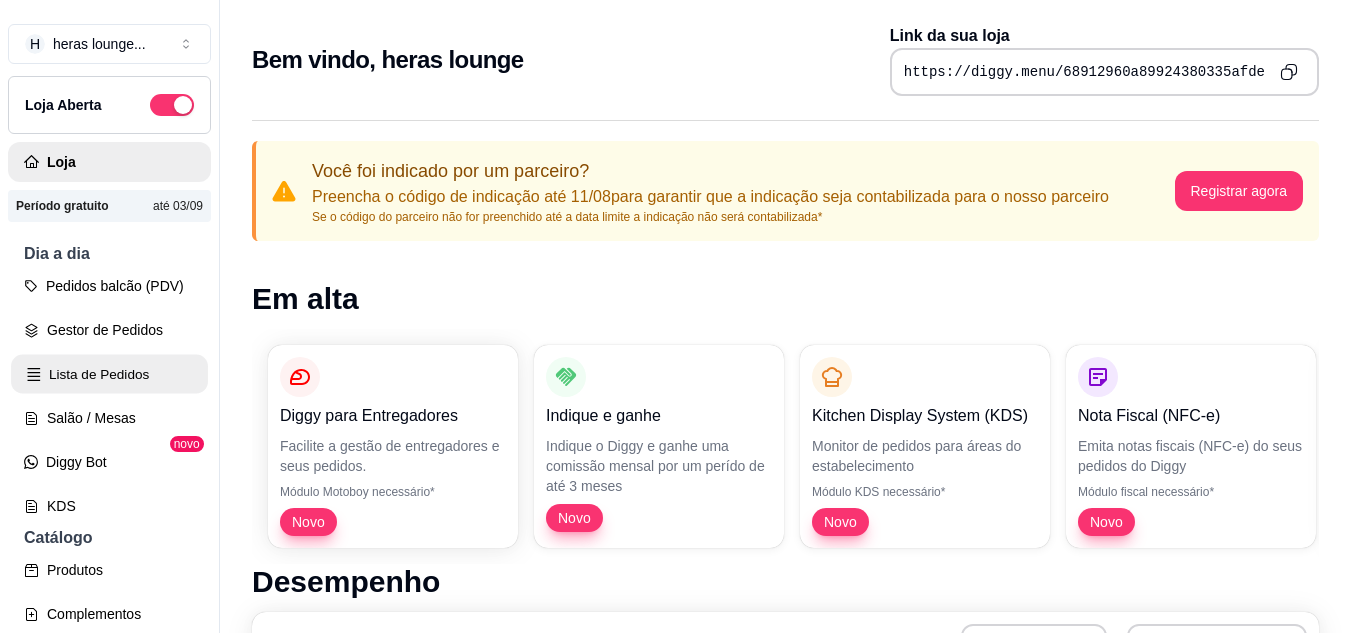 click on "Lista de Pedidos" at bounding box center (109, 374) 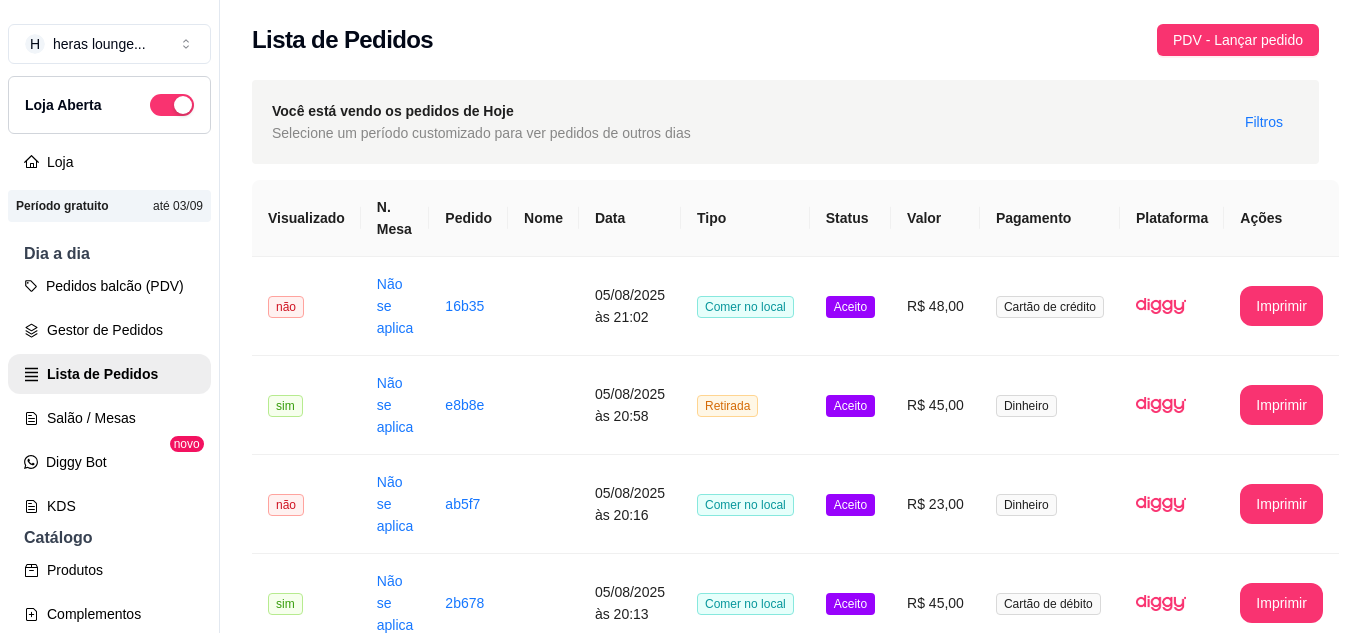 click on "Lista de Pedidos PDV - Lançar pedido" at bounding box center (785, 34) 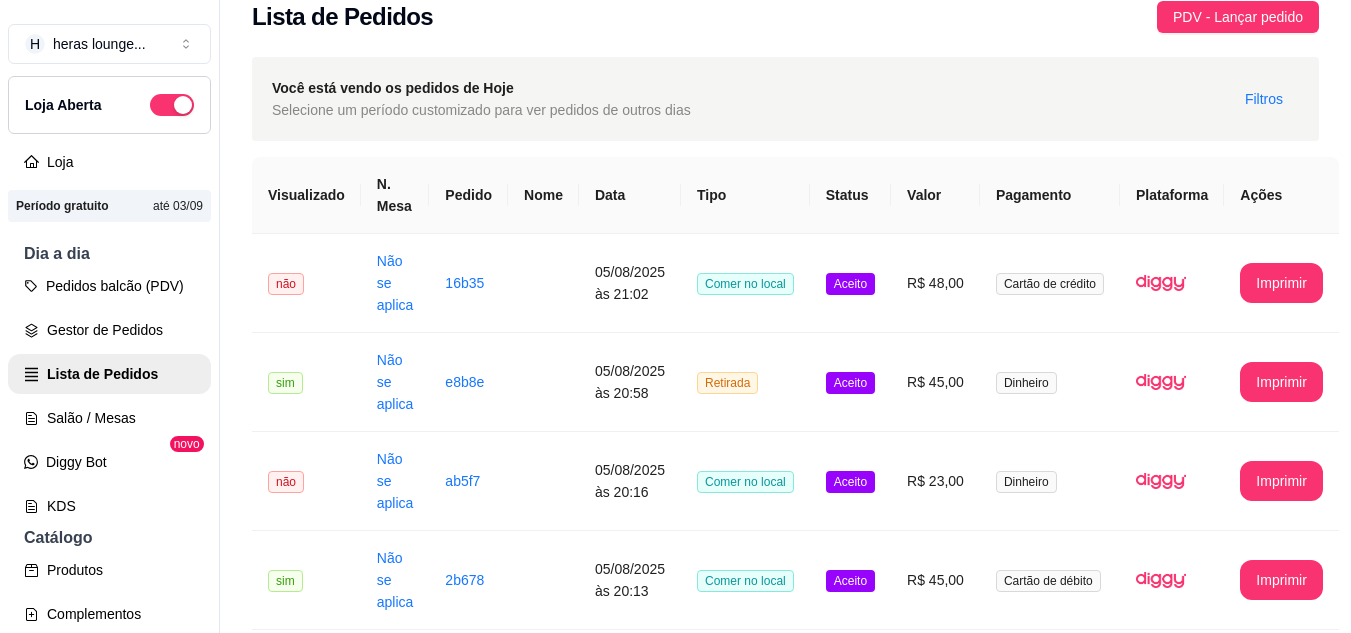 scroll, scrollTop: 0, scrollLeft: 0, axis: both 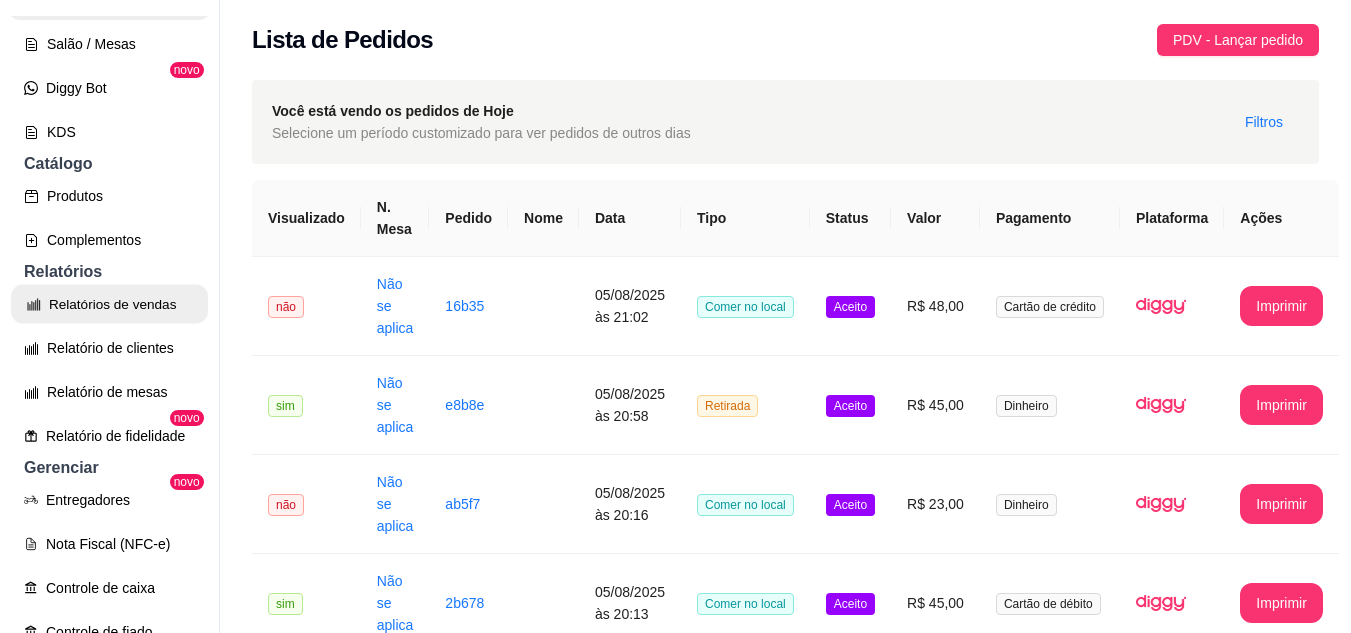click on "Relatórios de vendas" at bounding box center (109, 304) 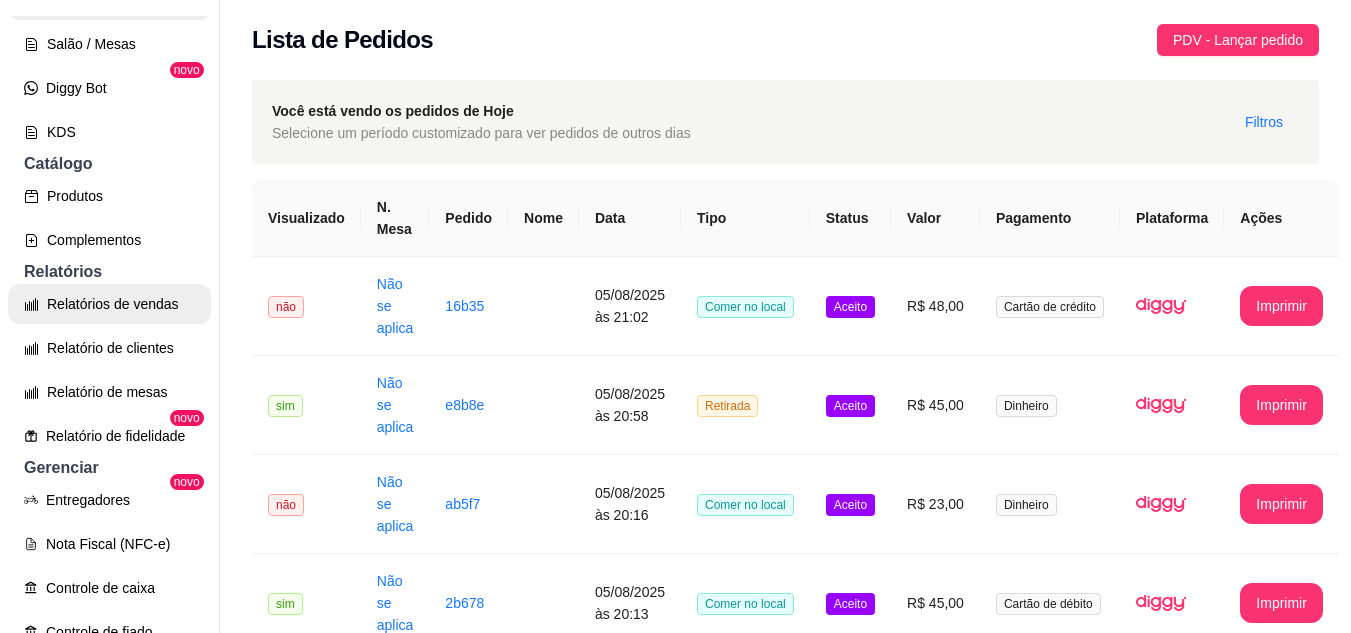 select on "ALL" 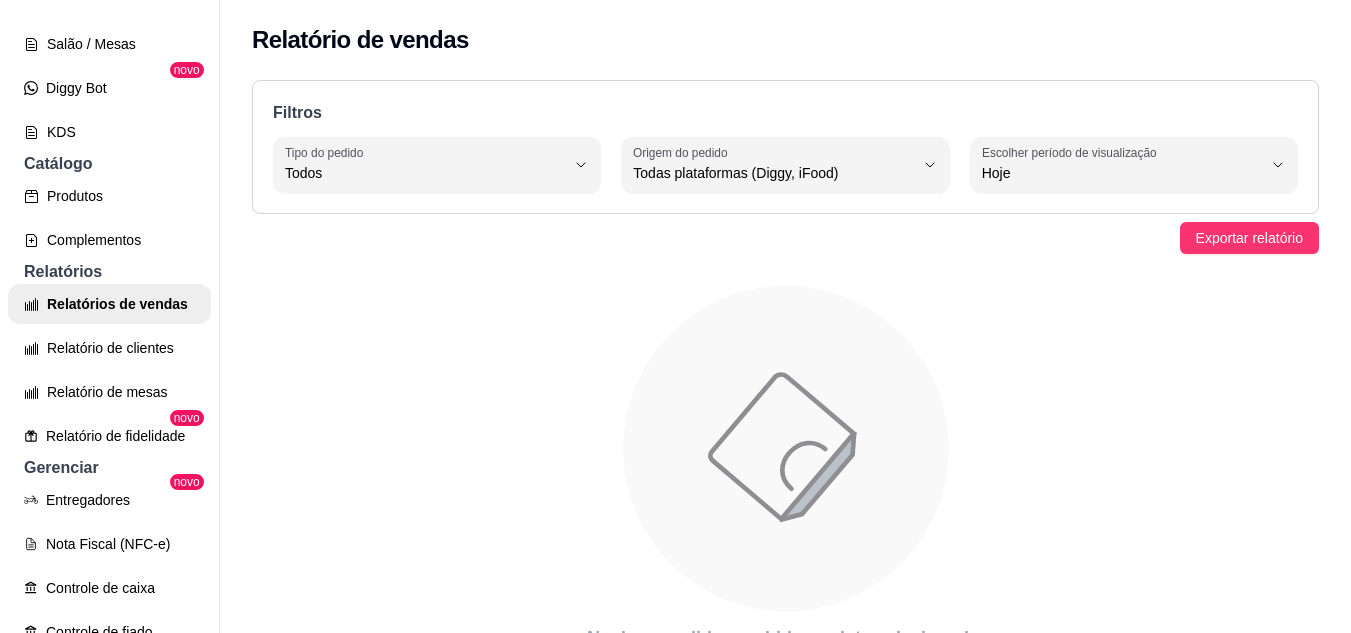 click on "Relatório de vendas" at bounding box center [785, 40] 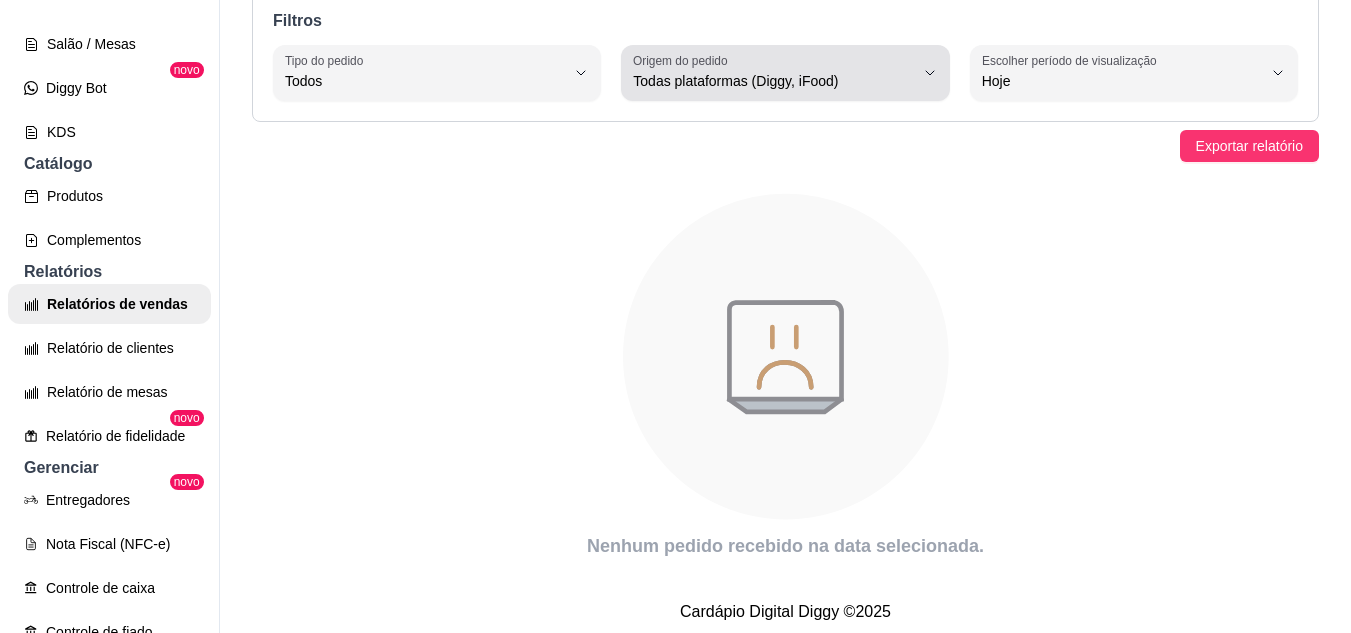 scroll, scrollTop: 114, scrollLeft: 0, axis: vertical 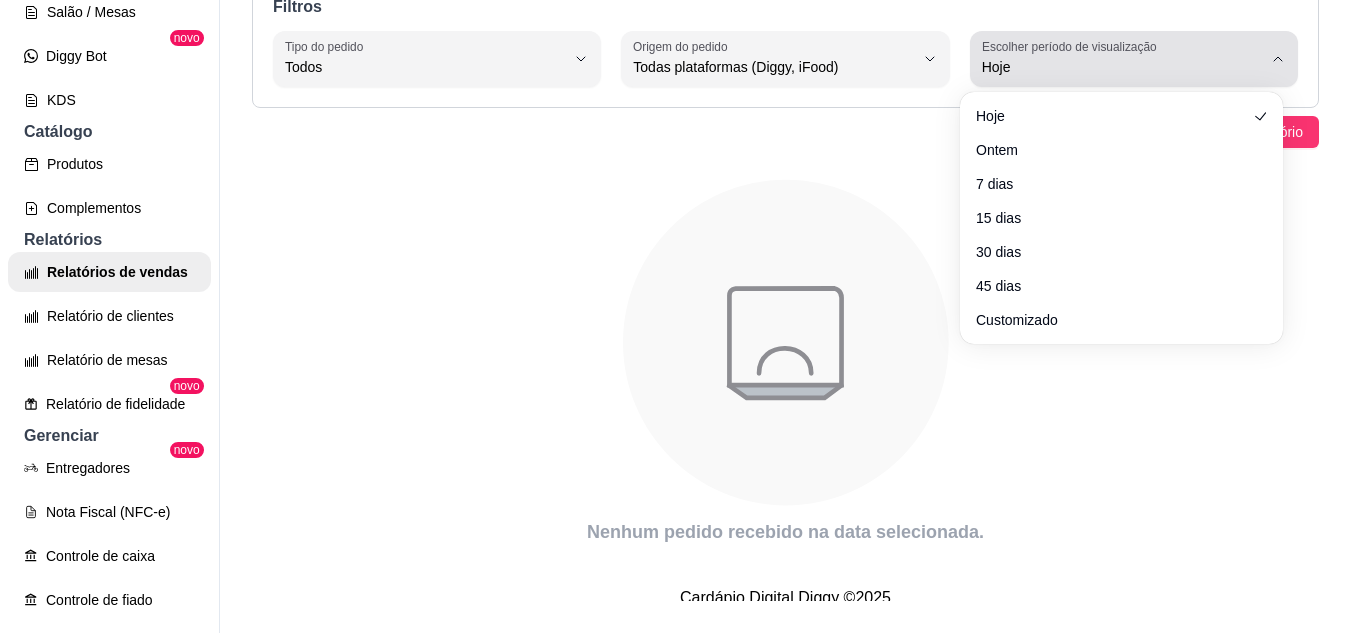 click on "Escolher período de visualização" at bounding box center (1072, 46) 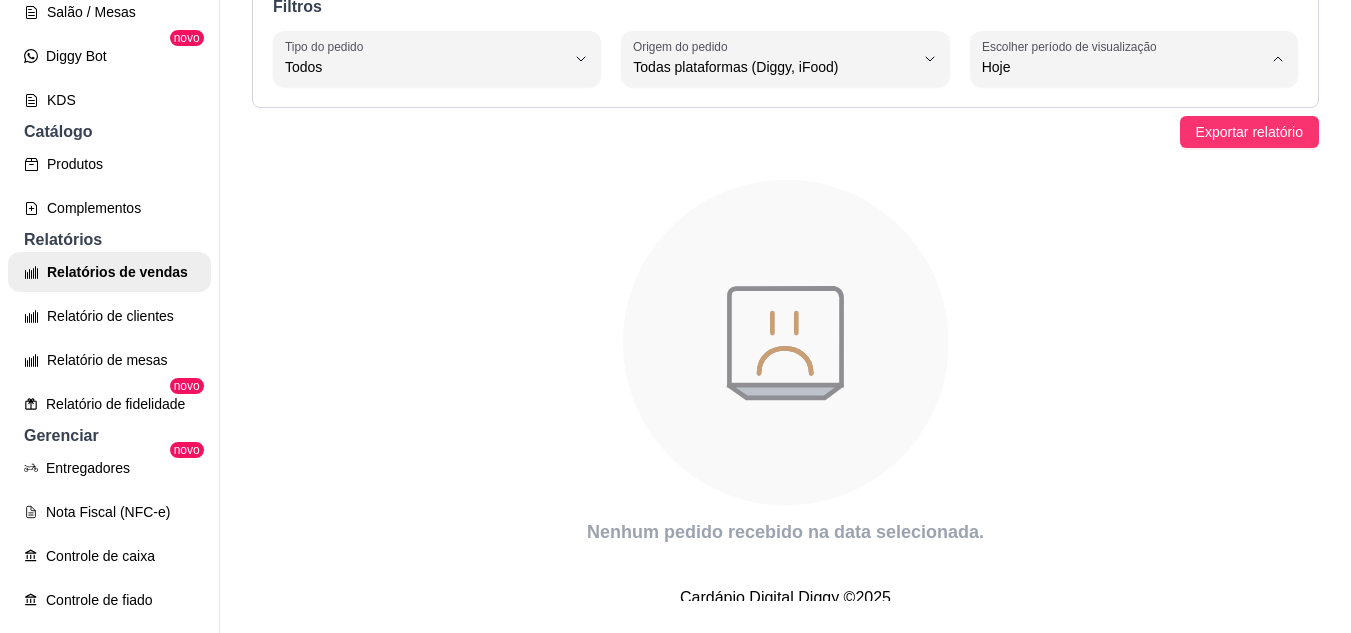 click on "Hoje" at bounding box center (1111, 114) 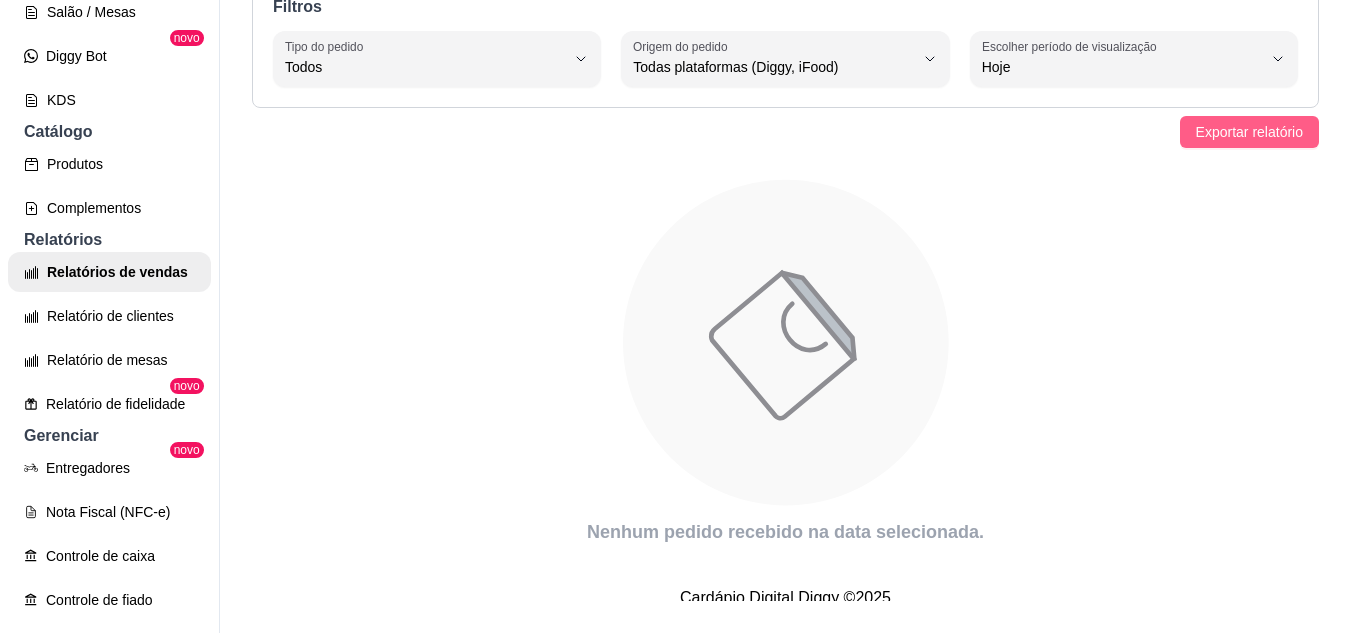 click on "Exportar relatório" at bounding box center (1249, 132) 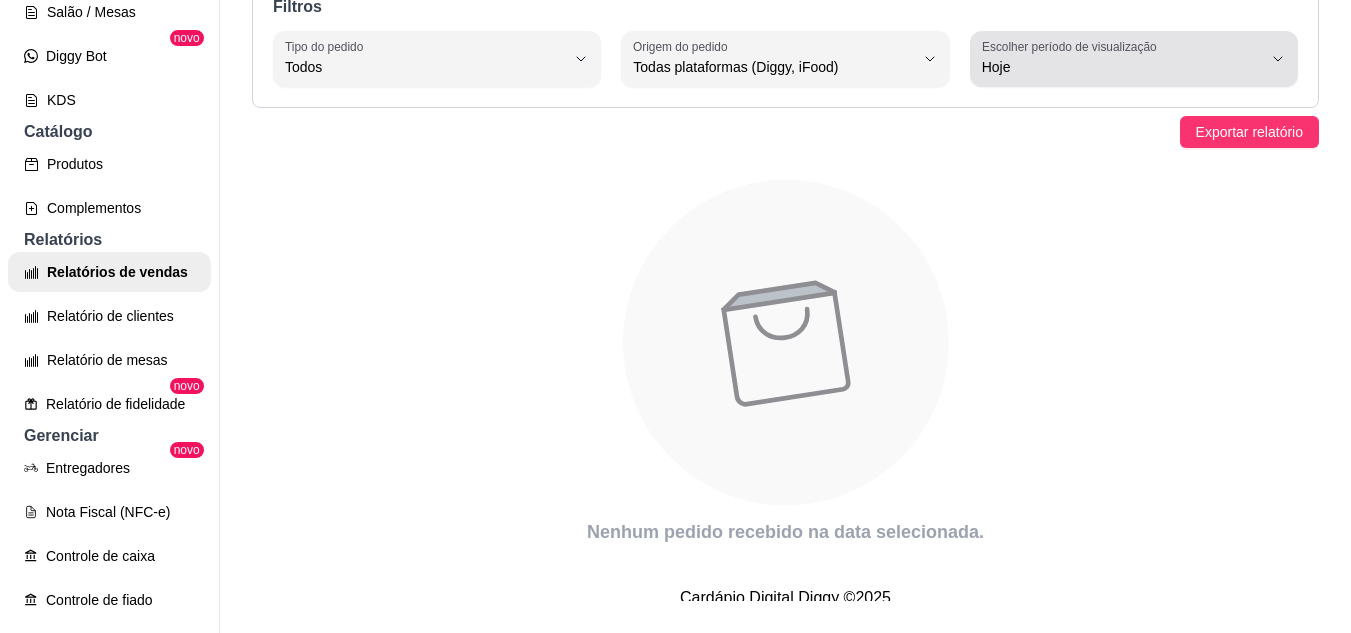 click on "Escolher período de visualização Hoje" at bounding box center [1134, 59] 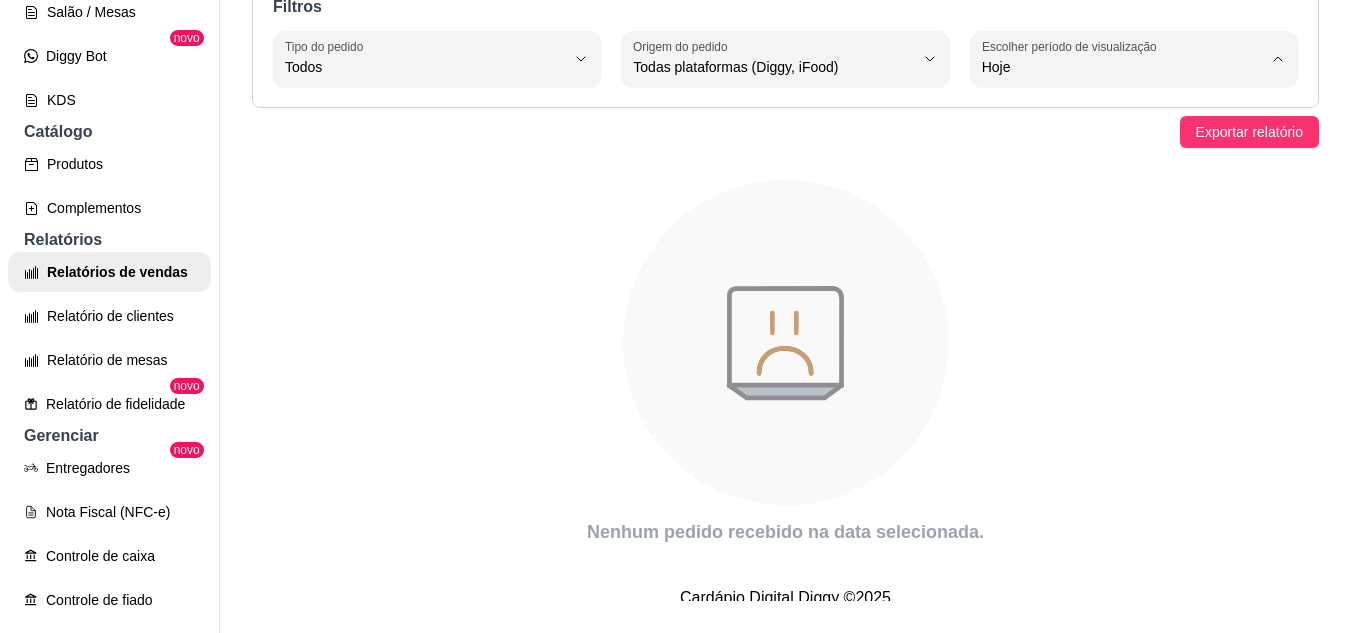 click on "Ontem" at bounding box center (1111, 147) 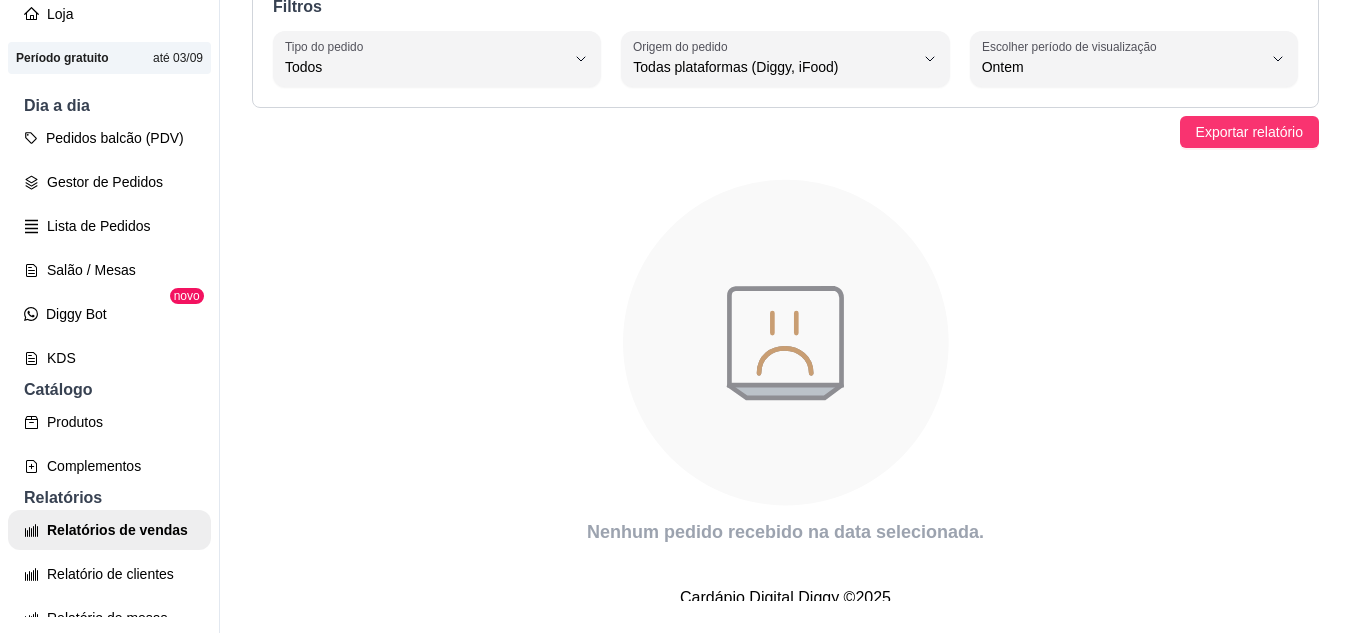 scroll, scrollTop: 0, scrollLeft: 0, axis: both 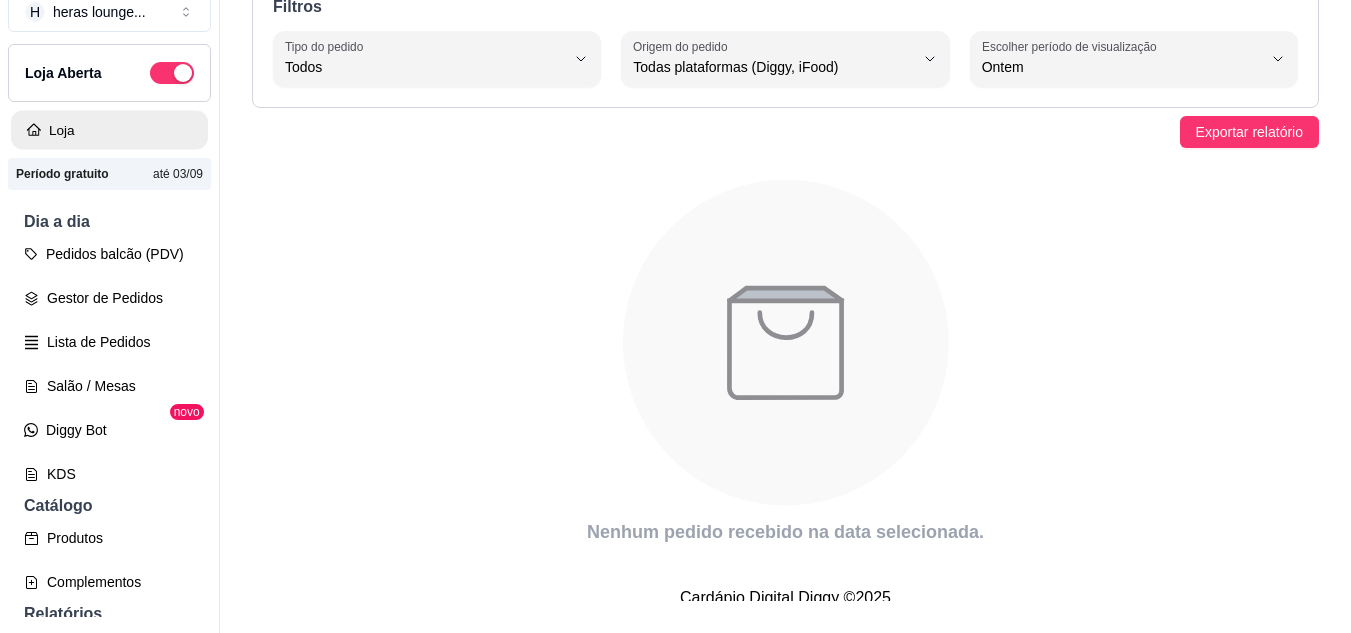 click on "Loja" at bounding box center (109, 130) 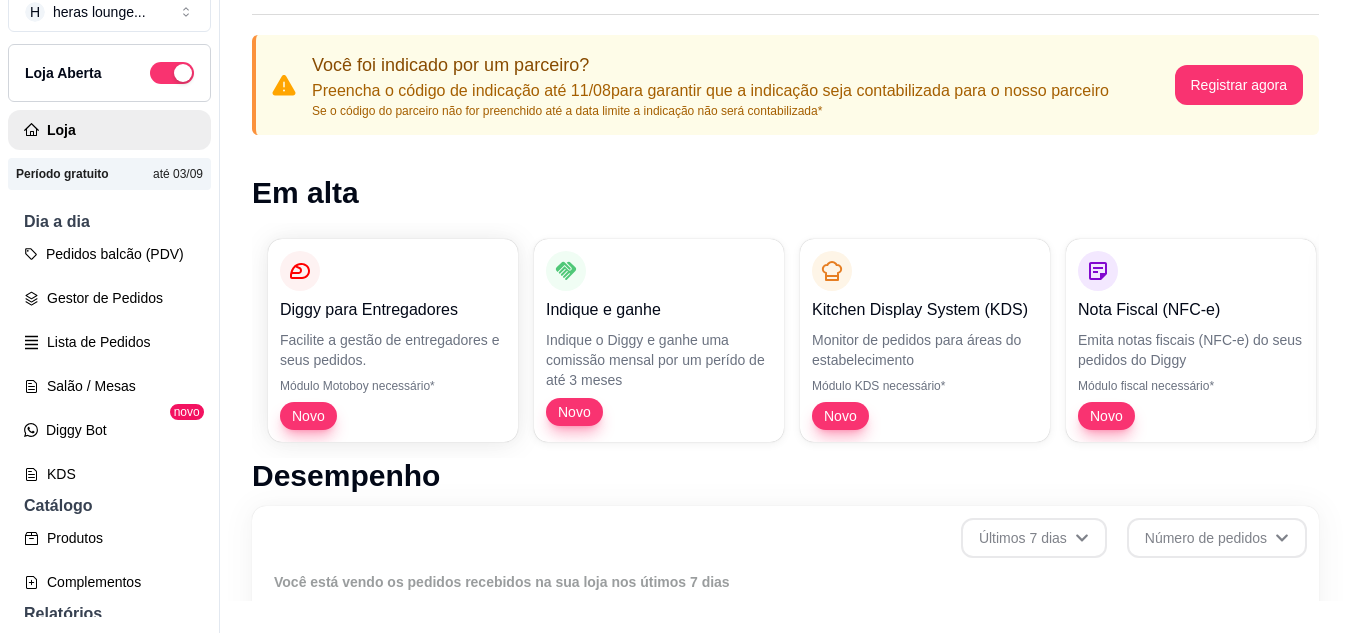 scroll, scrollTop: 0, scrollLeft: 0, axis: both 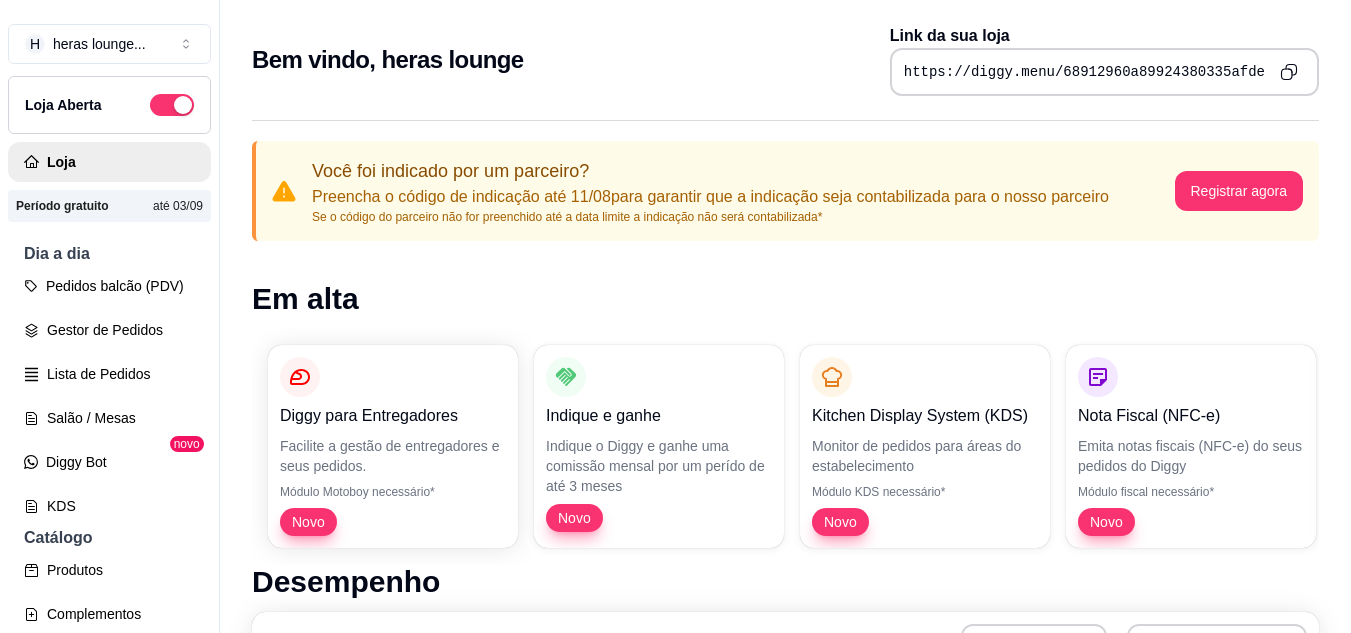 click on "Em alta" at bounding box center [785, 299] 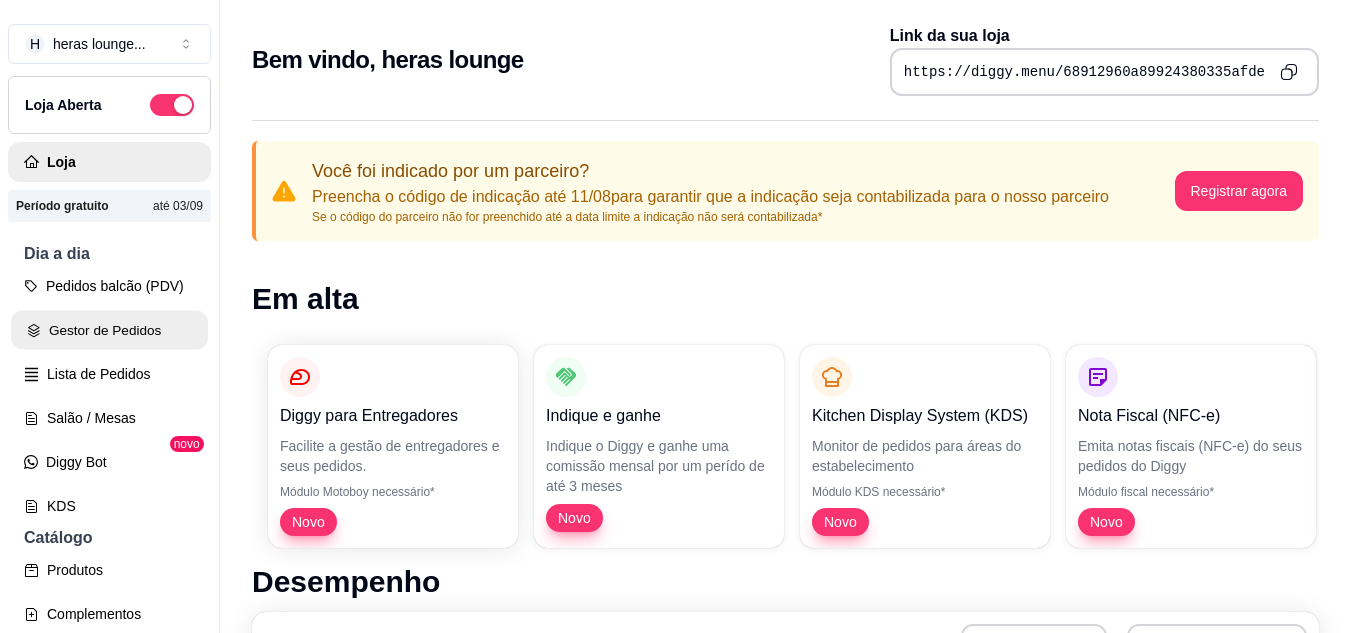 click on "Gestor de Pedidos" at bounding box center [109, 330] 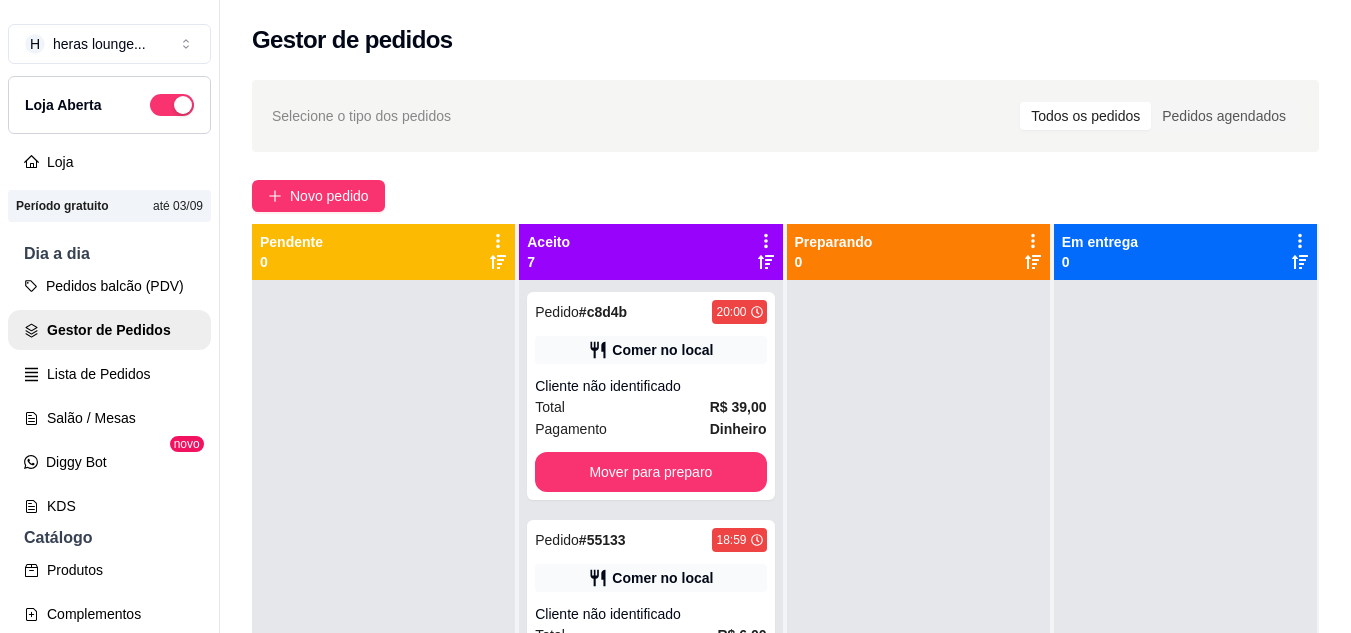 click on "Selecione o tipo dos pedidos Todos os pedidos Pedidos agendados Novo pedido Pendente 0 Aceito 7 Pedido  # c8d4b 20:00 Comer no local Cliente não identificado Total R$ 39,00 Pagamento Dinheiro Mover para preparo Pedido  # 55133 18:59 Comer no local Cliente não identificado Total R$ 6,00 Pagamento Cartão de débito Mover para preparo Pedido  # 82e26 19:20 Comer no local Cliente não identificado Total R$ 5,00 Pagamento Cartão de crédito Mover para preparo Pedido  # 2b678 20:13 Comer no local Cliente não identificado Total R$ 45,00 Pagamento Cartão de débito Pagamento Cartão de débito Mover para preparo Pedido  # ab5f7 20:16 Comer no local Cliente não identificado Total R$ 23,00 Pagamento Dinheiro Mover para preparo Pedido  # e8b8e 20:58 Retirada Cliente não identificado Total R$ 45,00 Pagamento Dinheiro Mover para preparo Pedido  # 16b35 21:02 Comer no local Cliente não identificado Total R$ 48,00 Pagamento Cartão de crédito Mover para preparo Preparando 0 Em entrega 0" at bounding box center (785, 474) 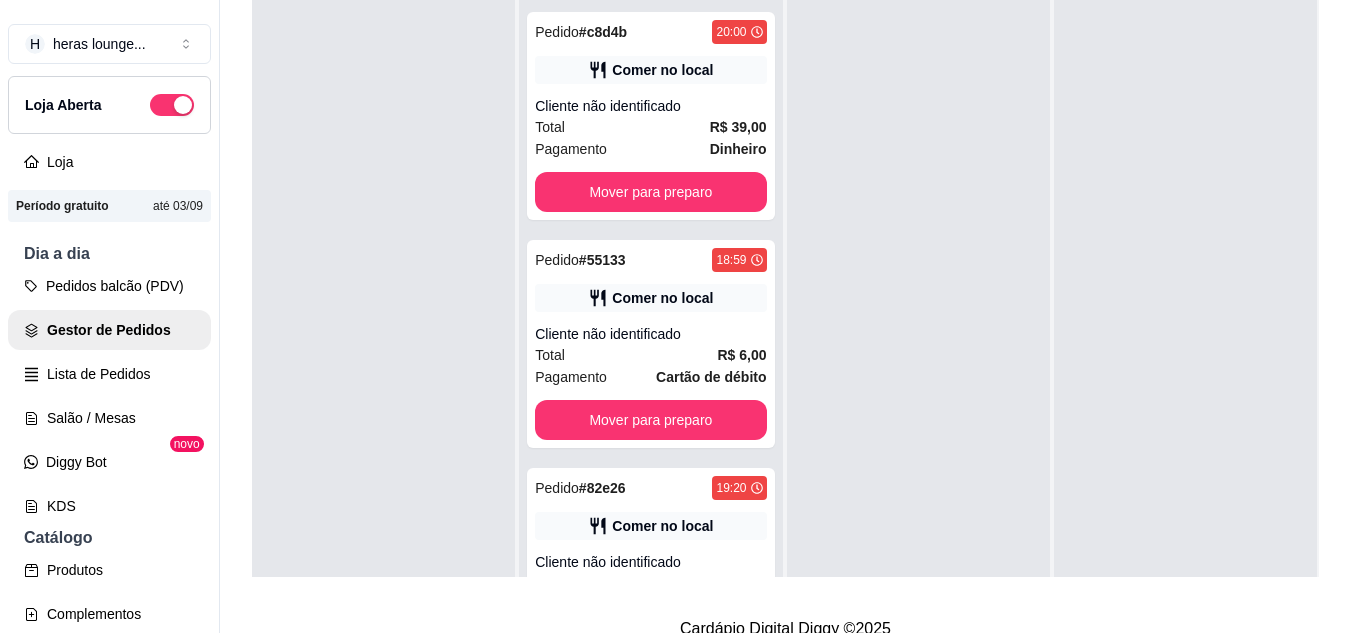 scroll, scrollTop: 319, scrollLeft: 0, axis: vertical 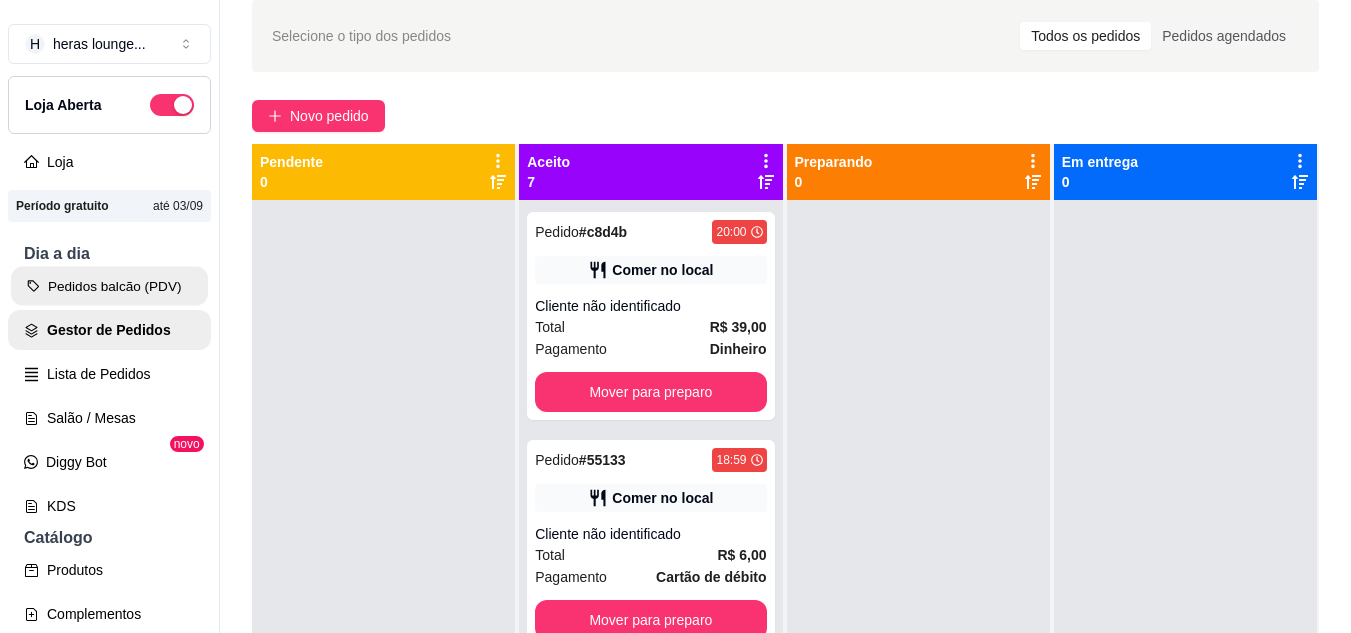 click on "Pedidos balcão (PDV)" at bounding box center (109, 286) 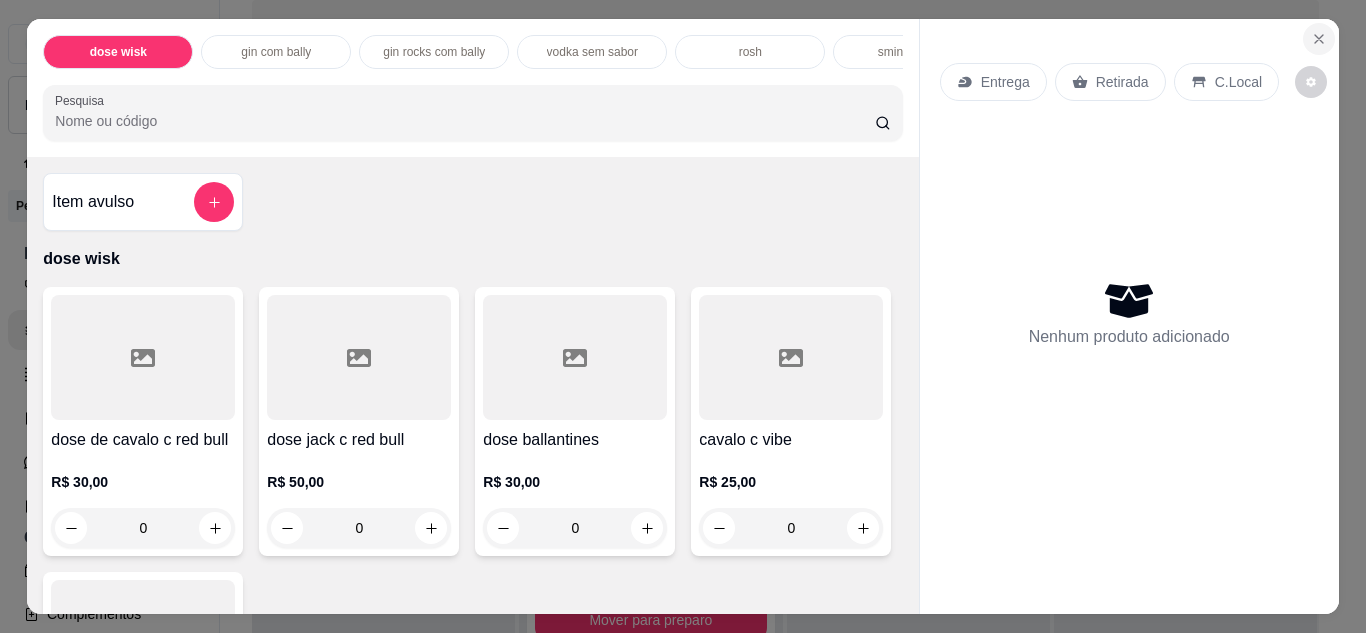click at bounding box center (1319, 39) 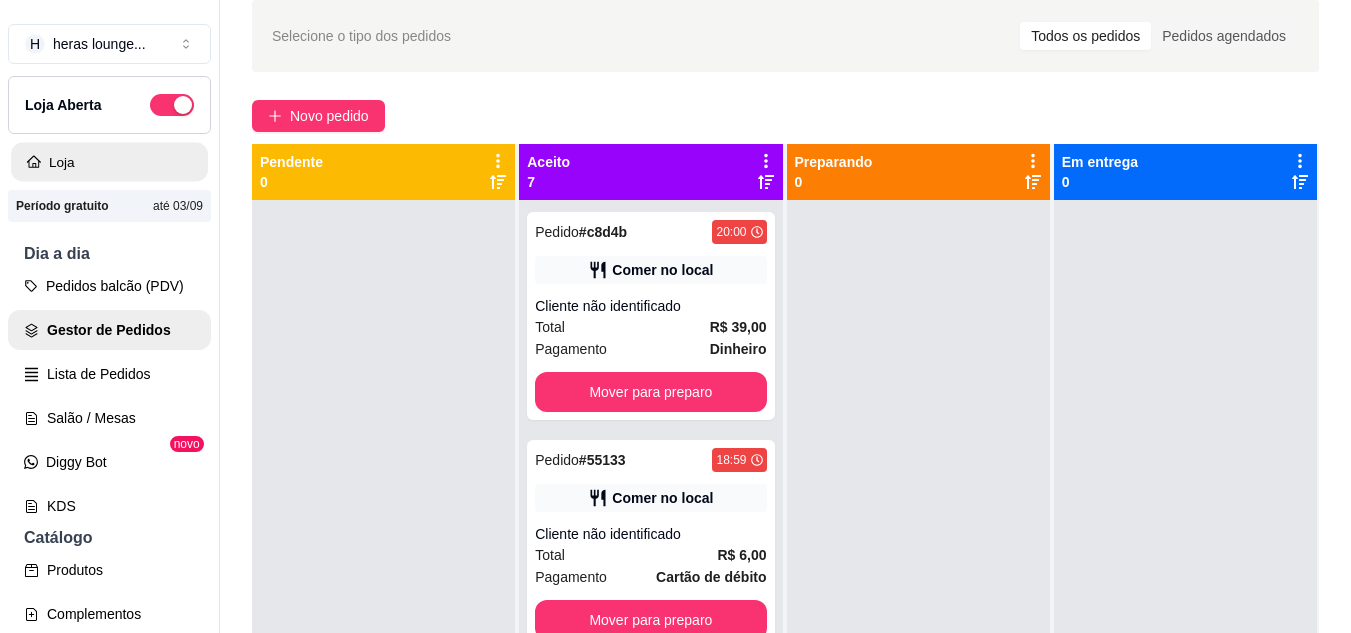 click on "Loja" at bounding box center [109, 162] 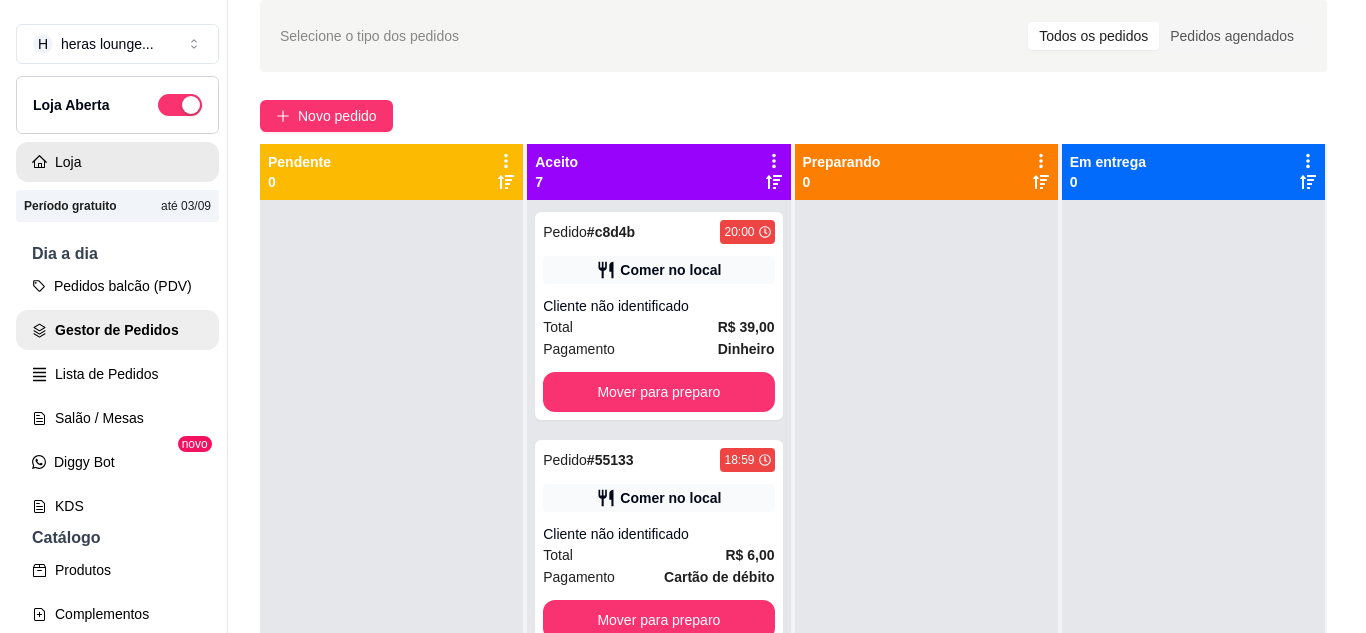 scroll, scrollTop: 0, scrollLeft: 0, axis: both 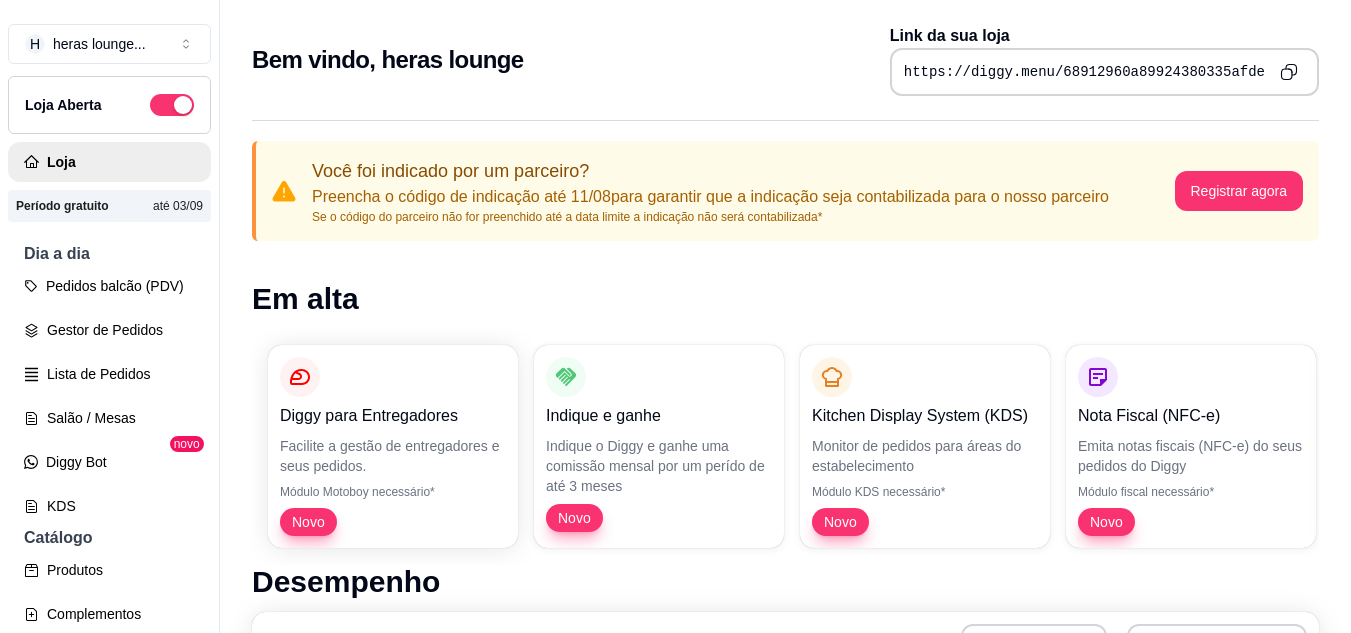 click on "Em alta" at bounding box center (785, 299) 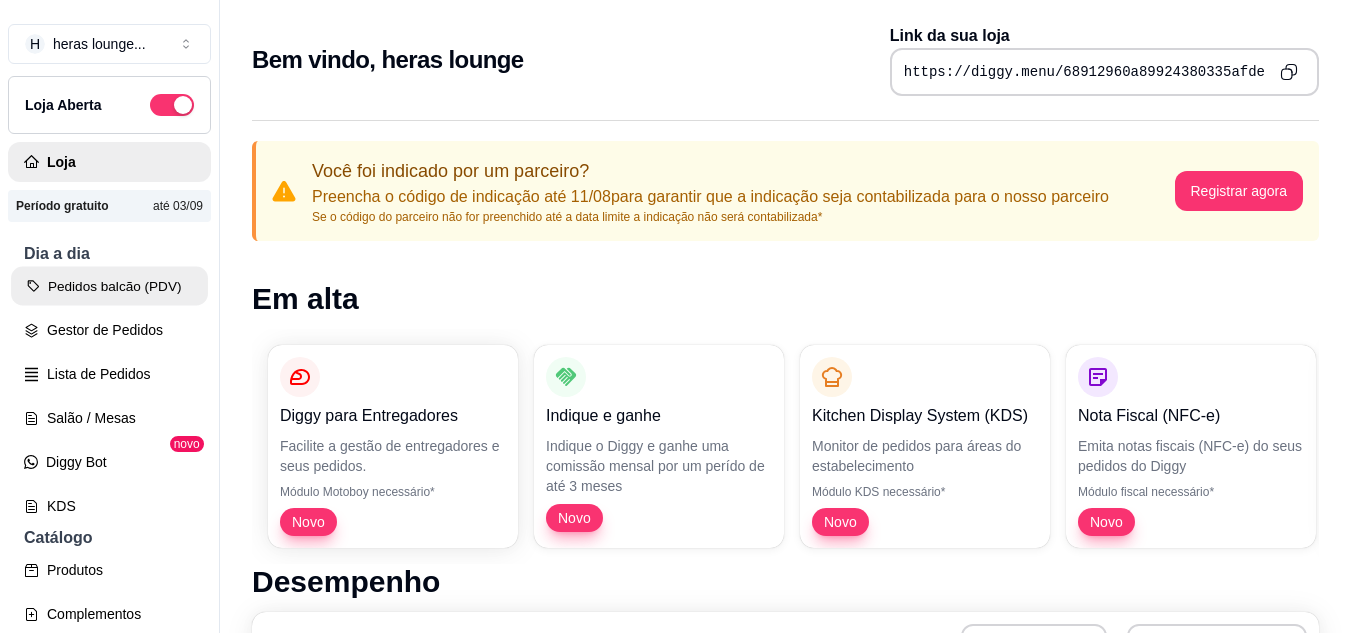 click on "Pedidos balcão (PDV)" at bounding box center (109, 286) 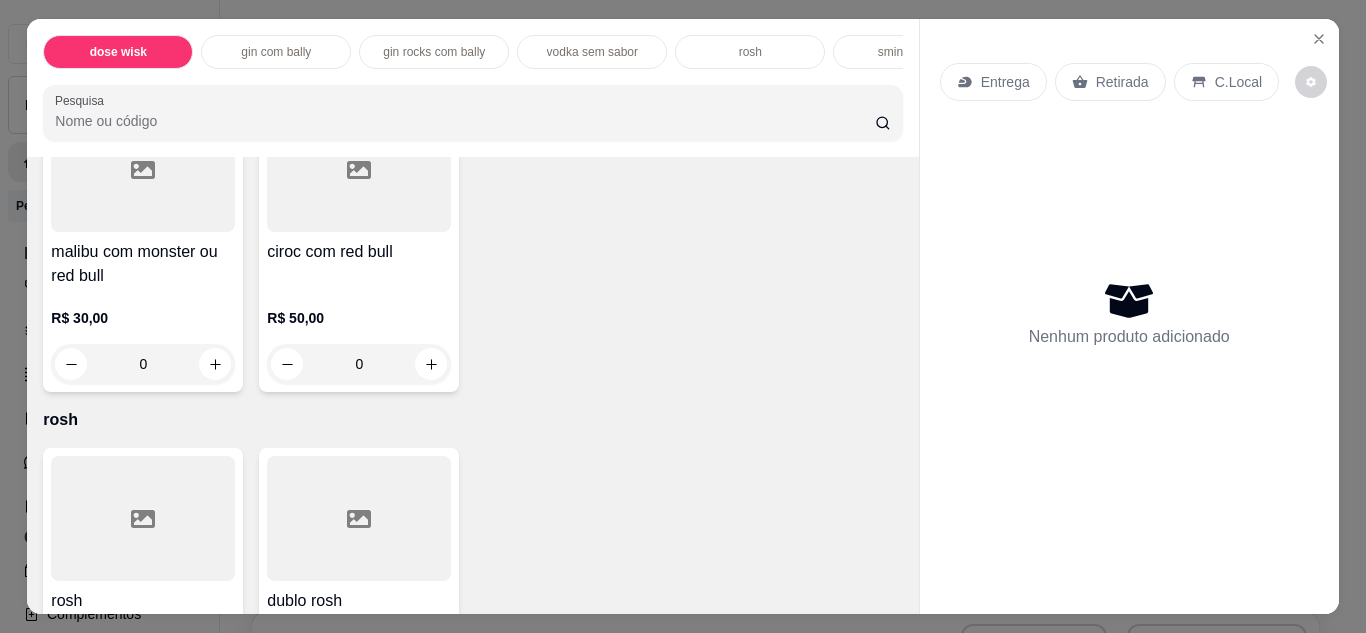 scroll, scrollTop: 1800, scrollLeft: 0, axis: vertical 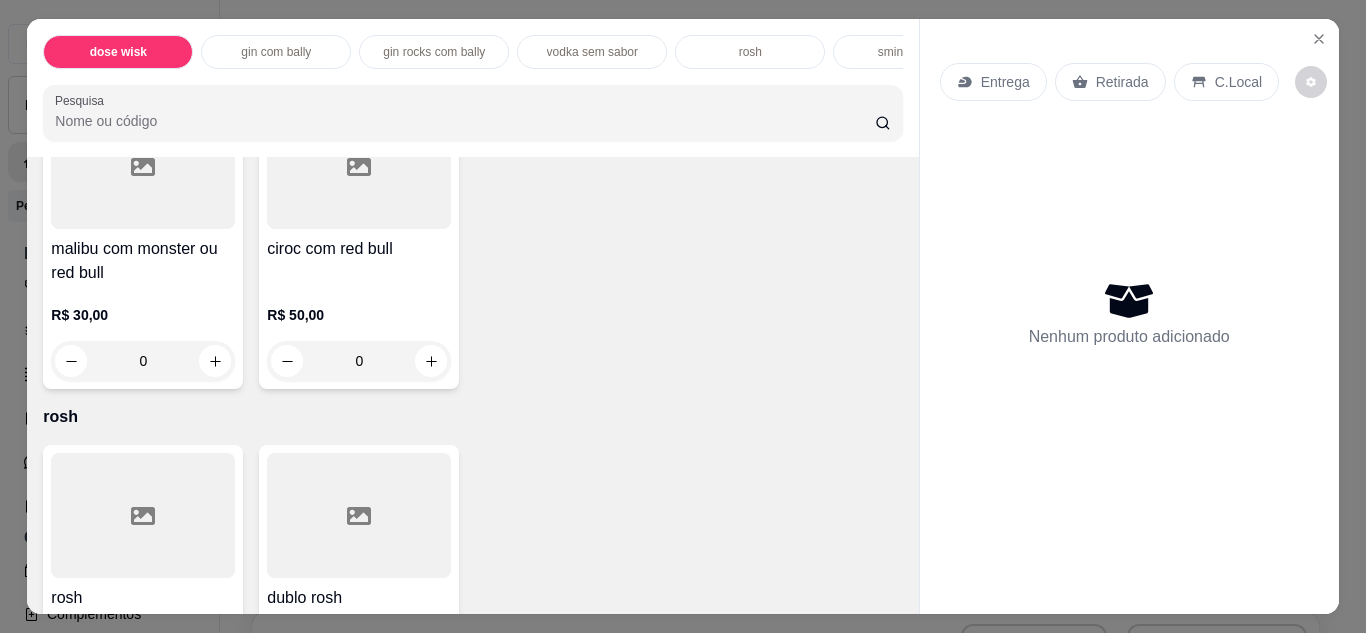 click at bounding box center (647, 51) 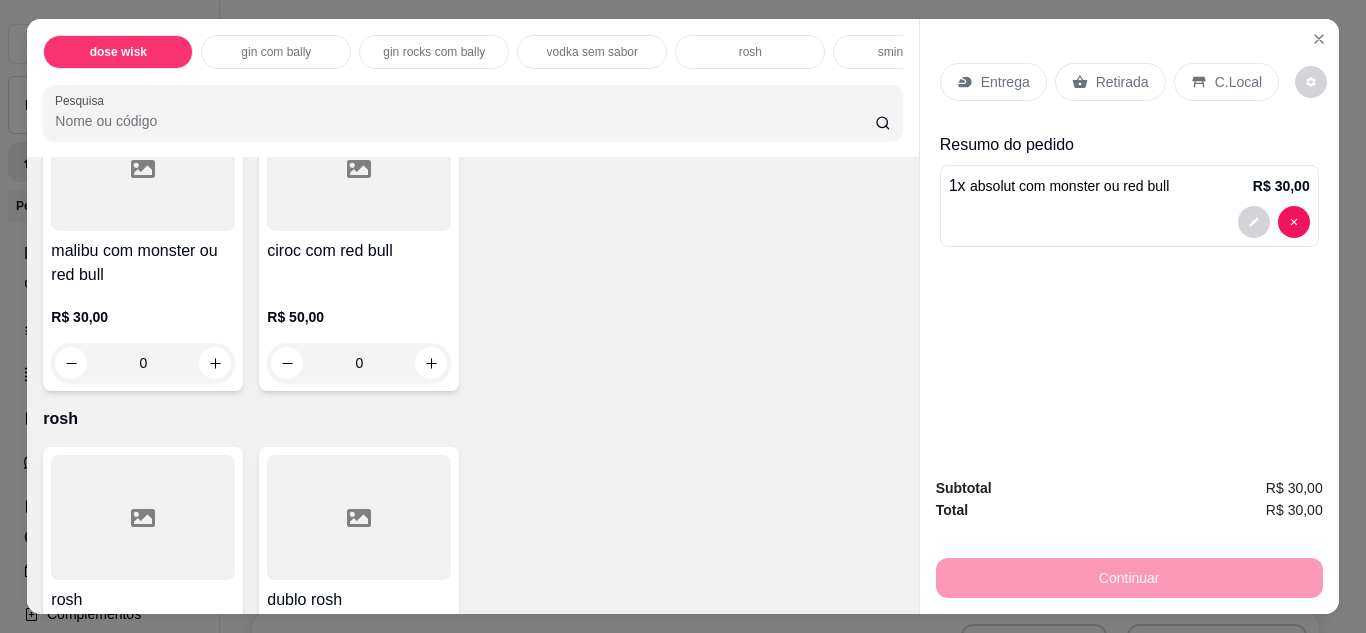 click on "Retirada" at bounding box center (1110, 82) 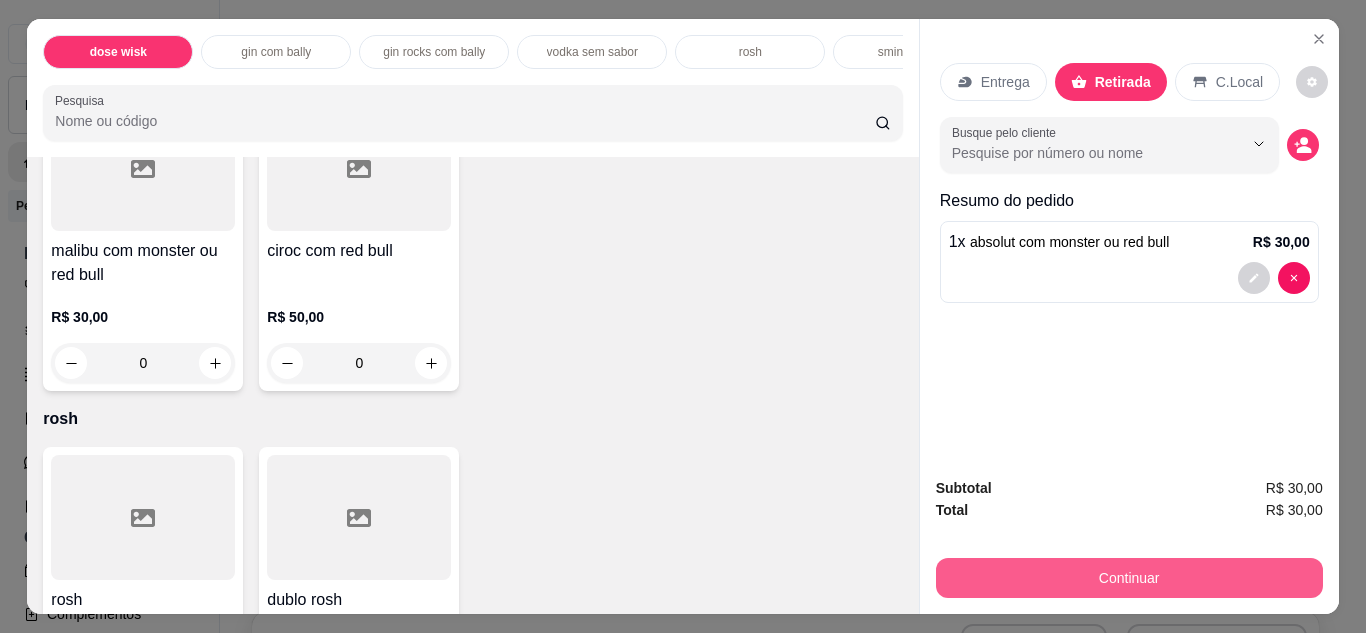 click on "Continuar" at bounding box center [1129, 578] 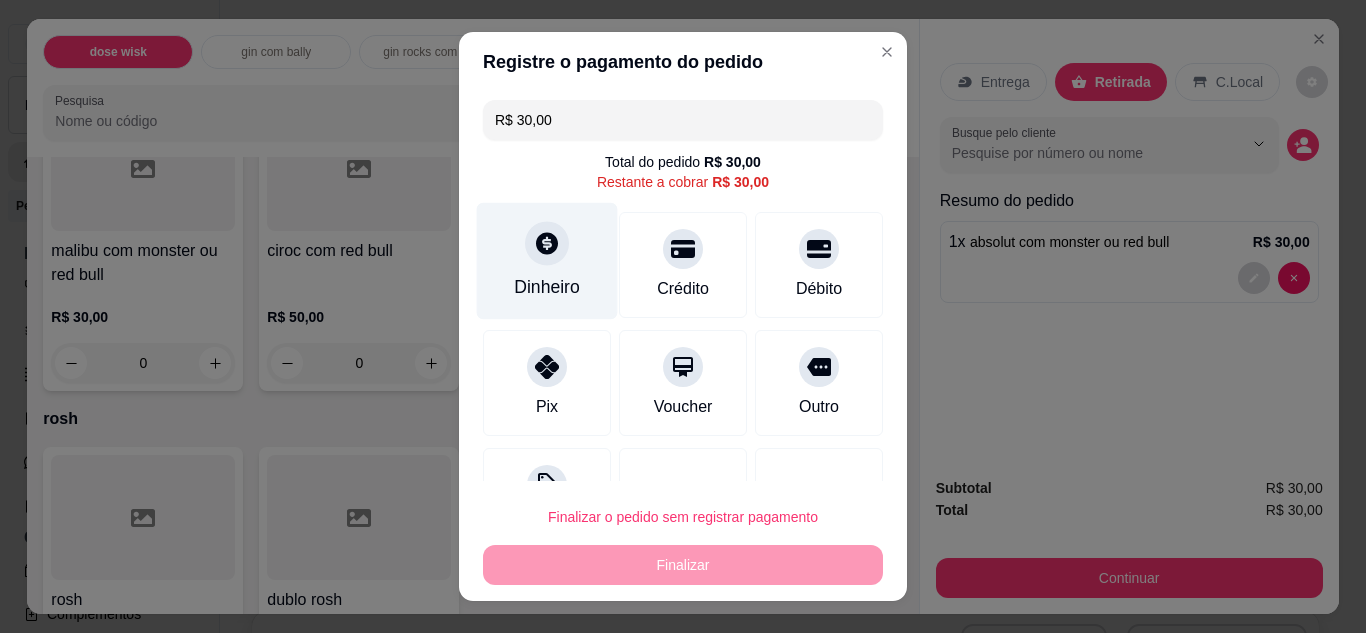 click on "Dinheiro" at bounding box center (547, 287) 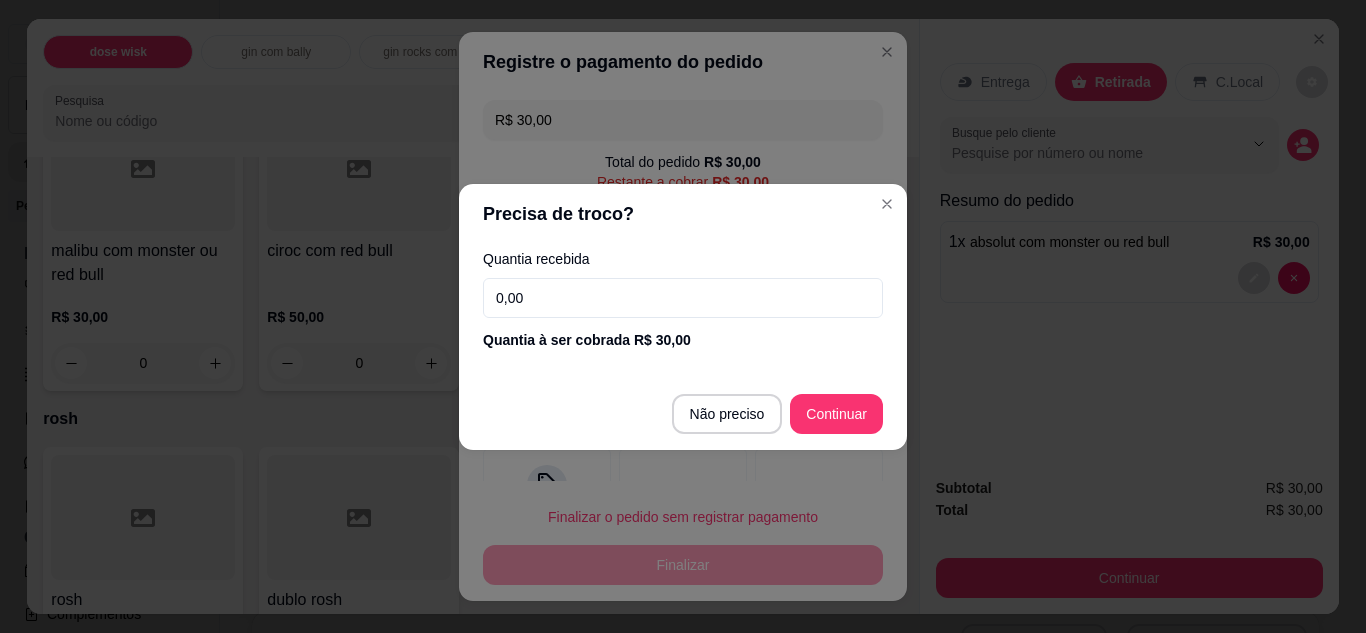 click on "0,00" at bounding box center [683, 298] 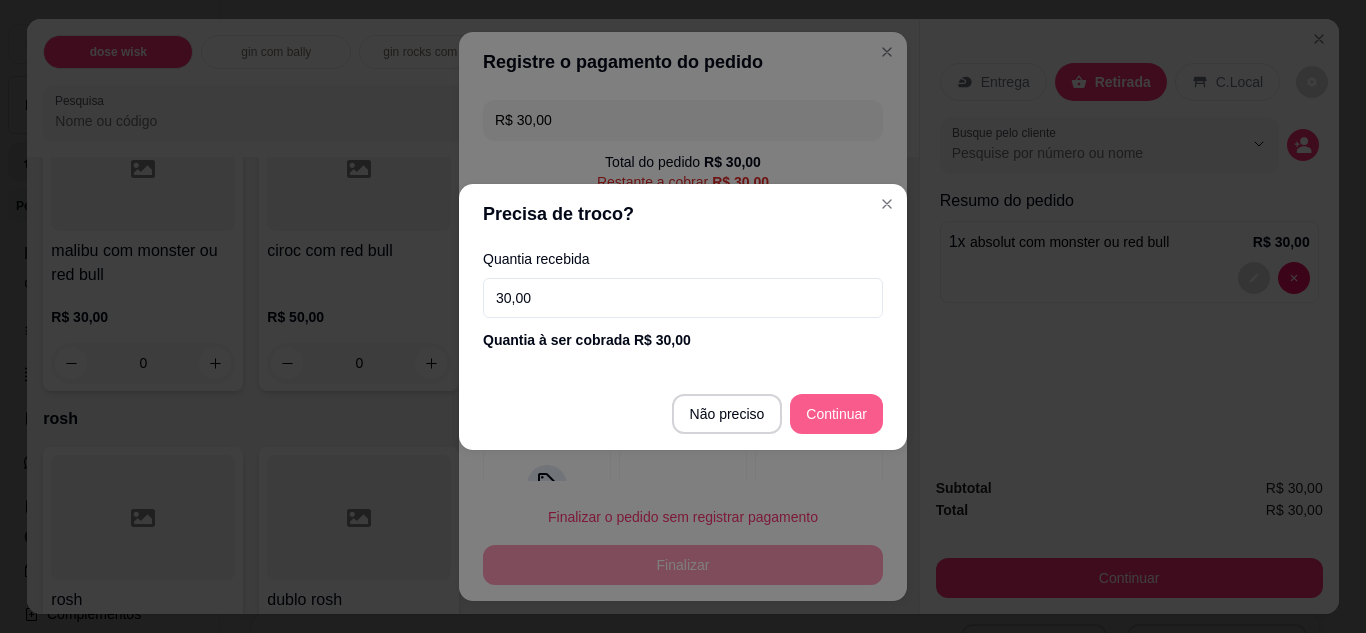 type on "30,00" 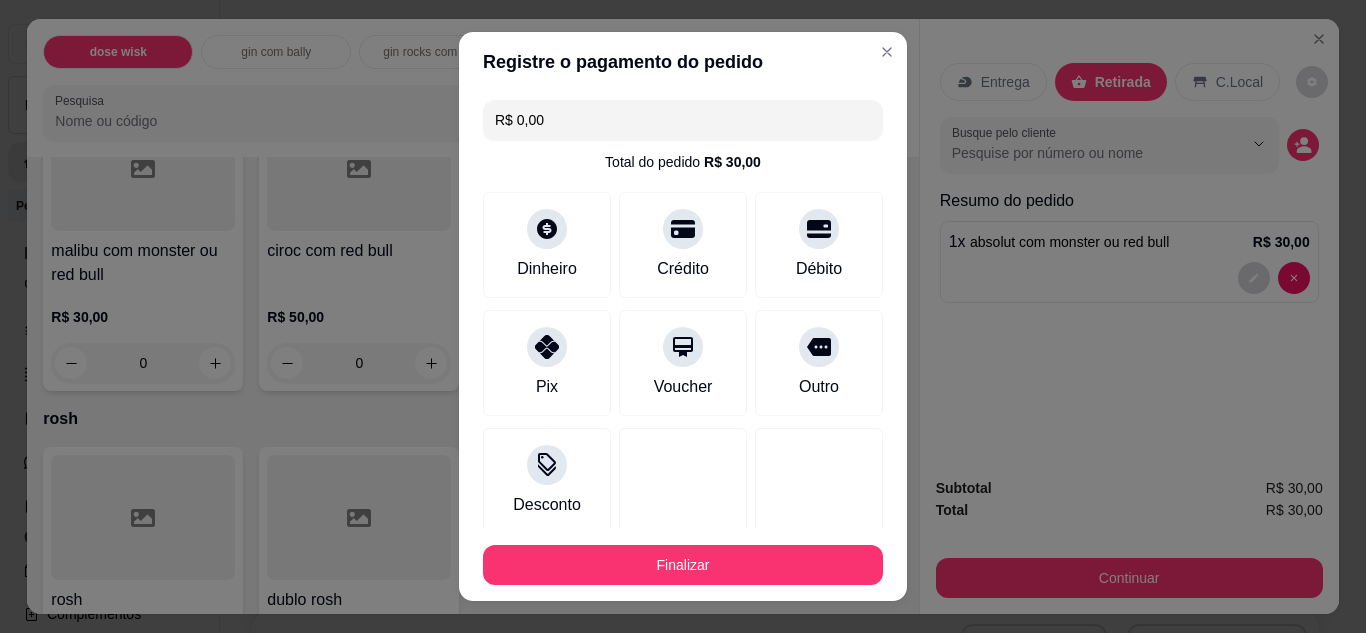 type on "R$ 0,00" 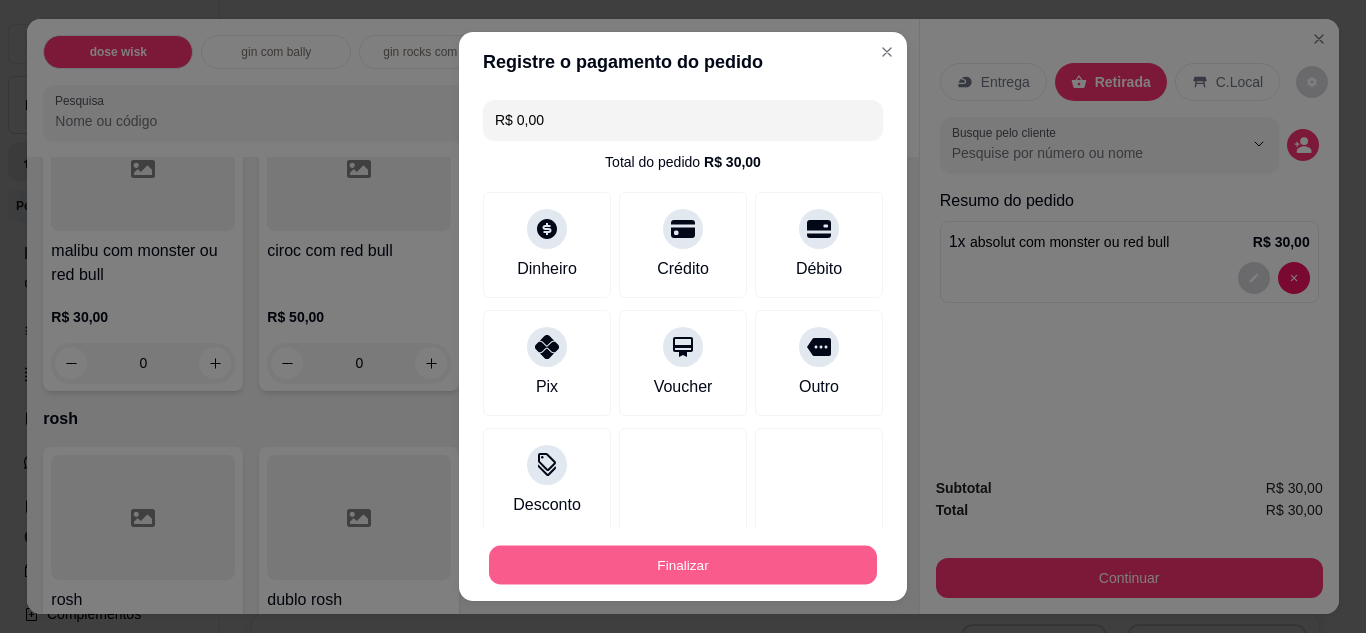 click on "Finalizar" at bounding box center (683, 565) 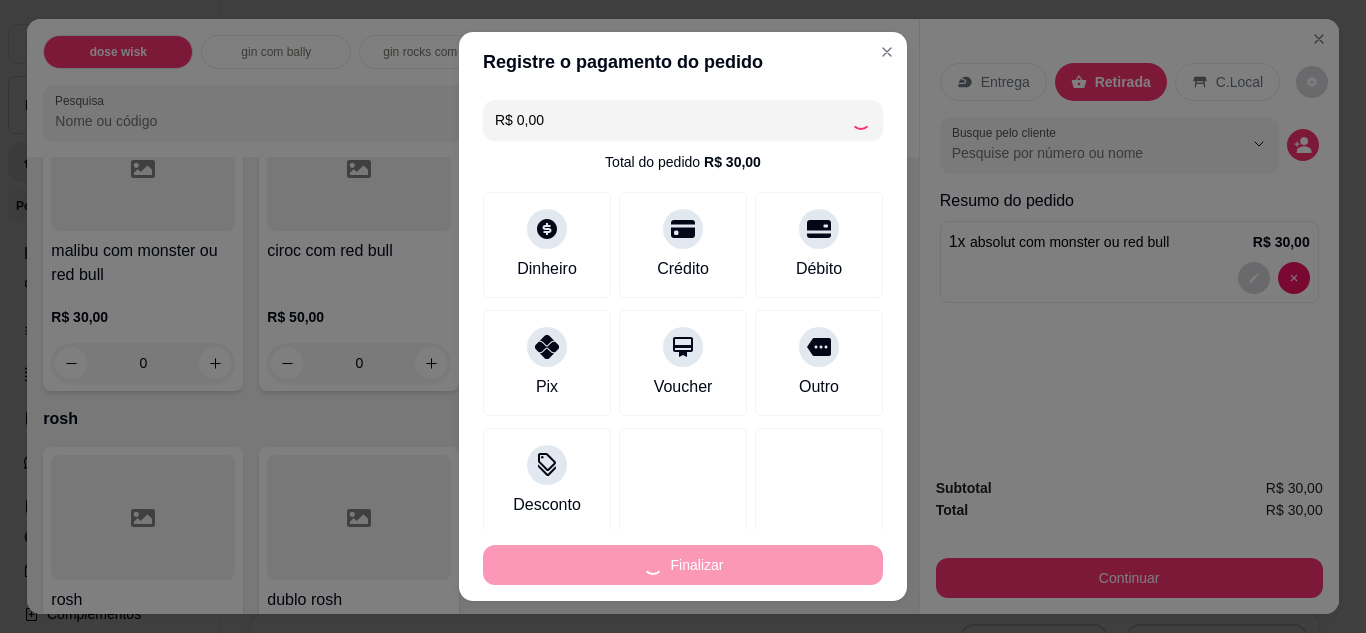 type on "0" 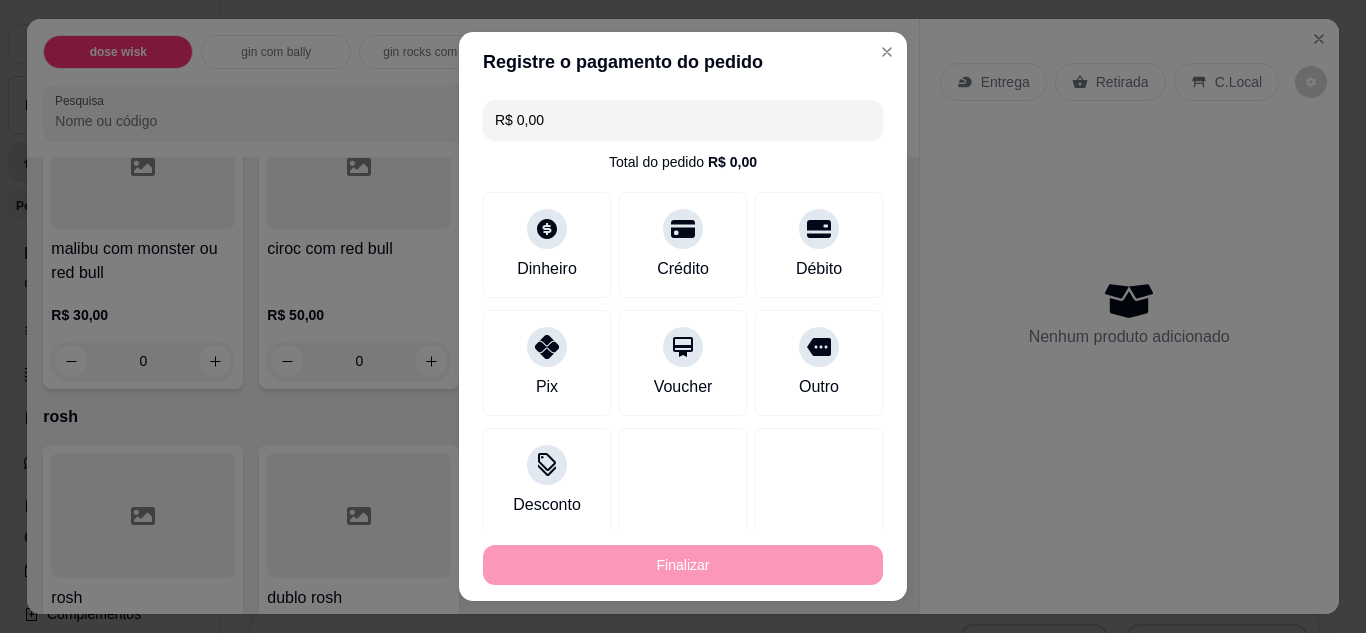 type on "-R$ 30,00" 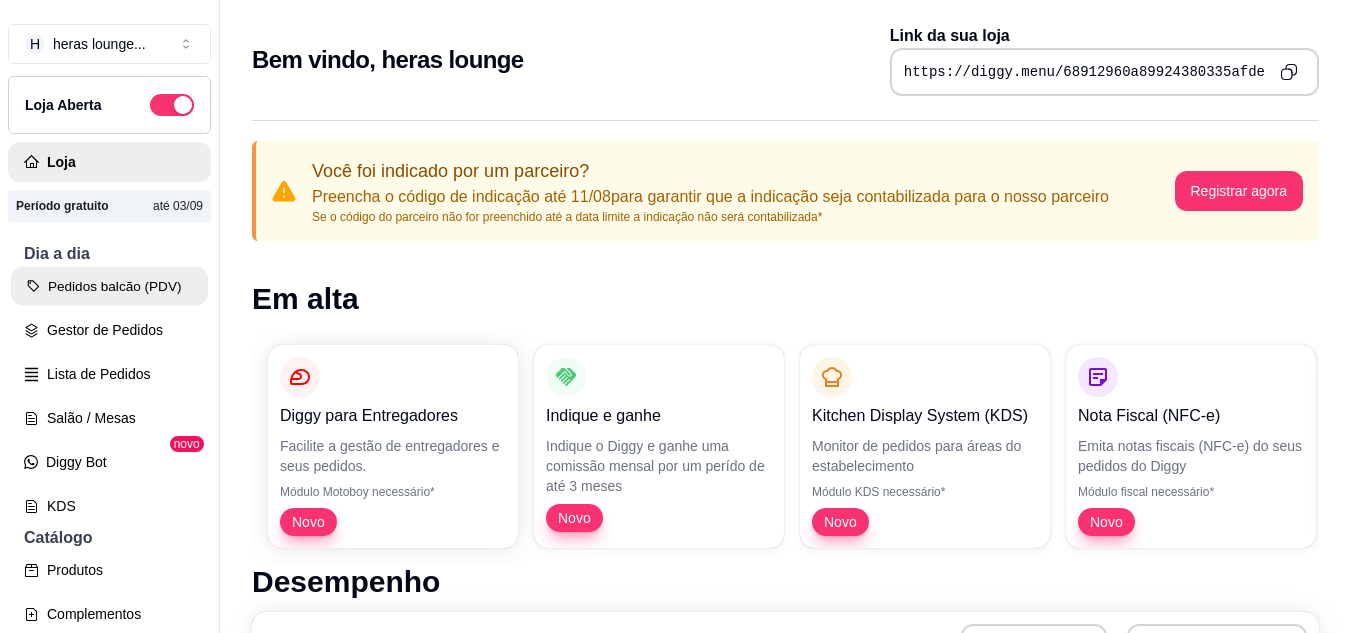 click on "Pedidos balcão (PDV)" at bounding box center (109, 286) 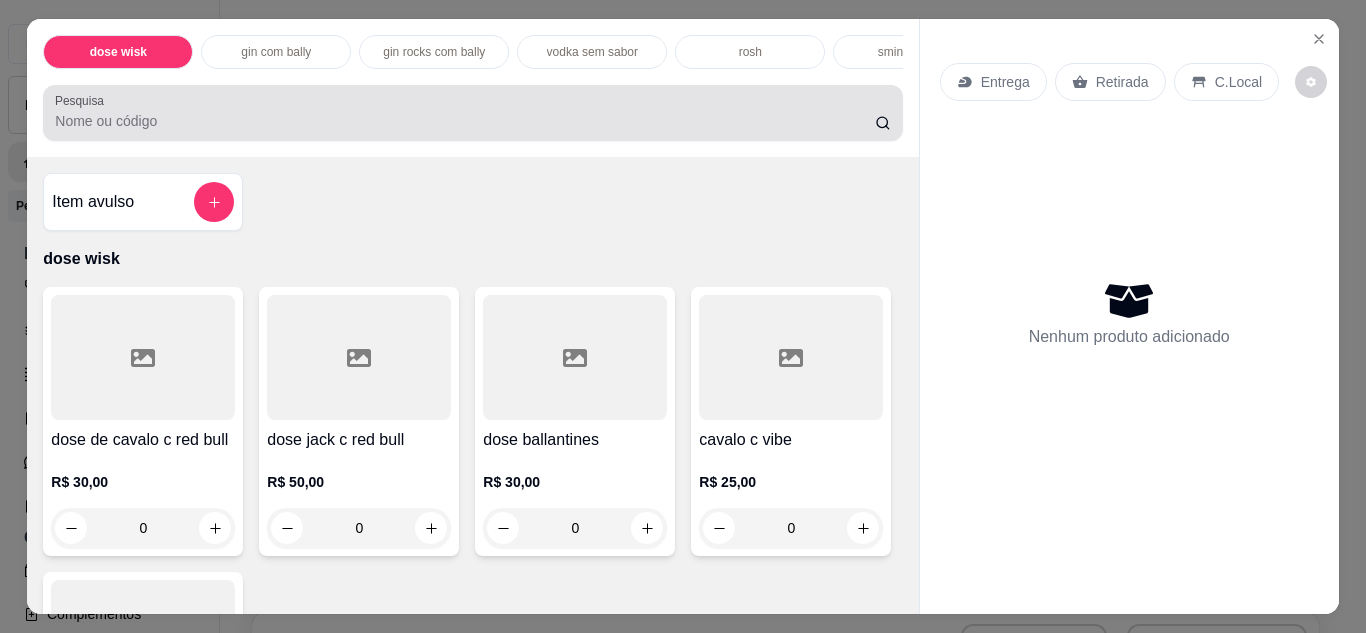 click at bounding box center (472, 113) 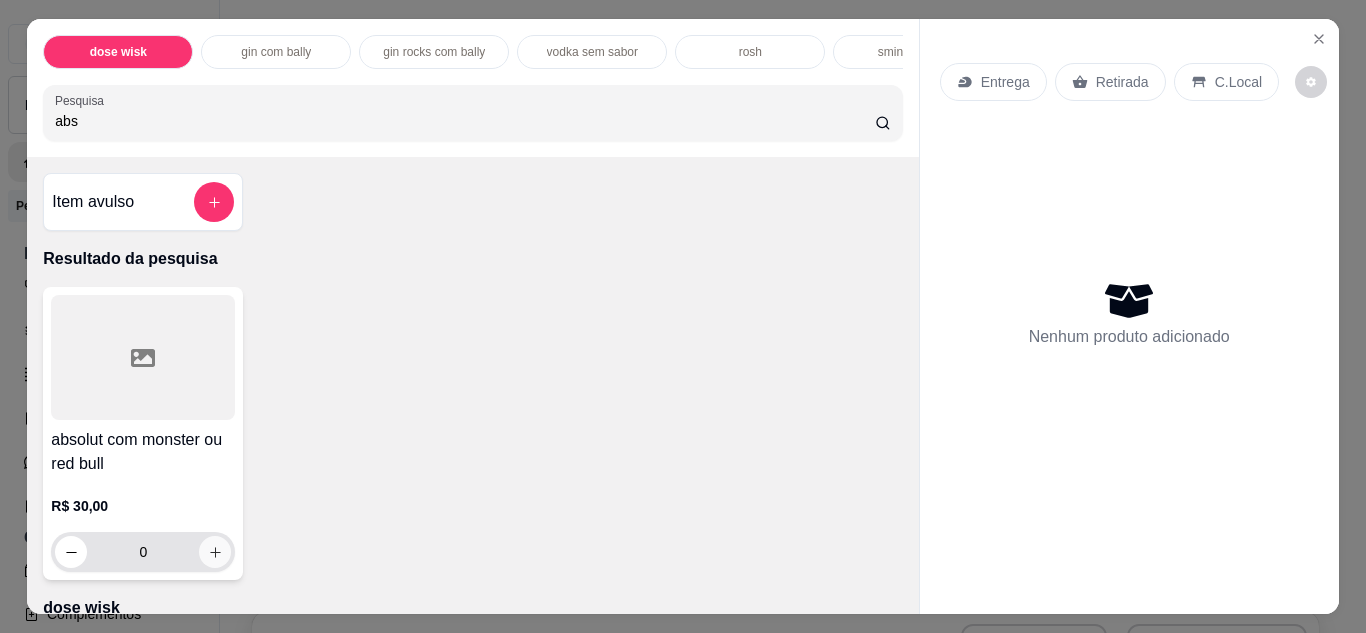 type on "abs" 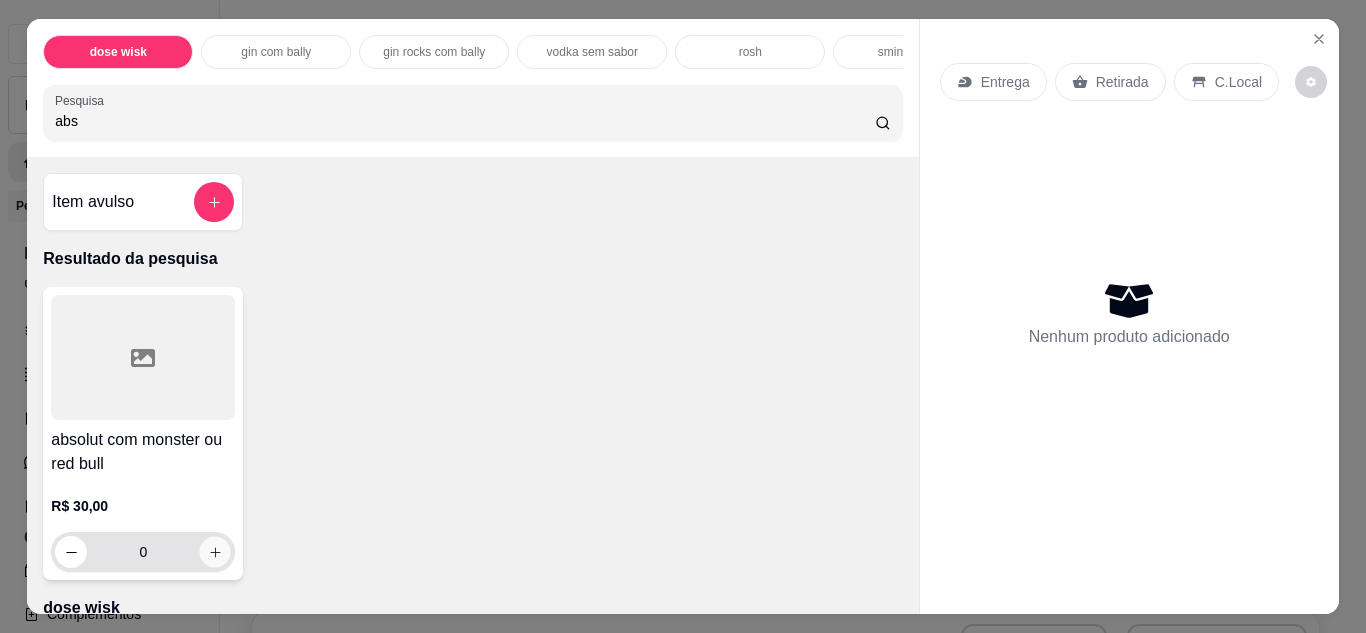 click 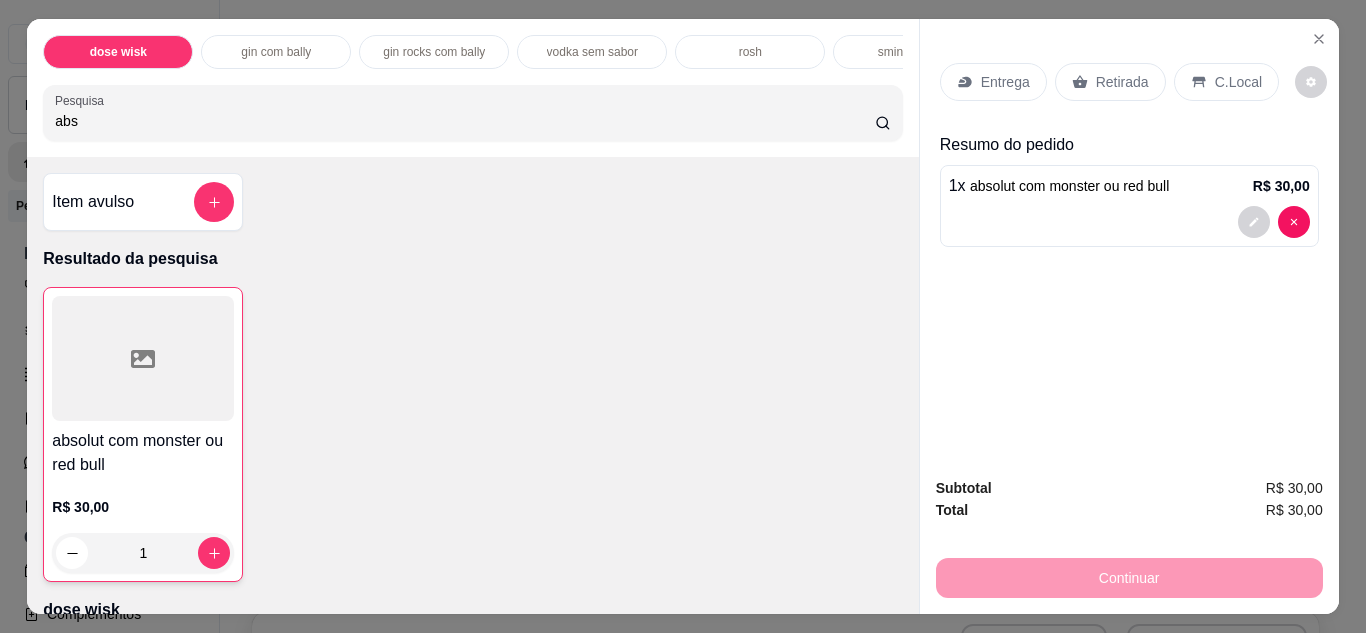 click on "Retirada" at bounding box center [1122, 82] 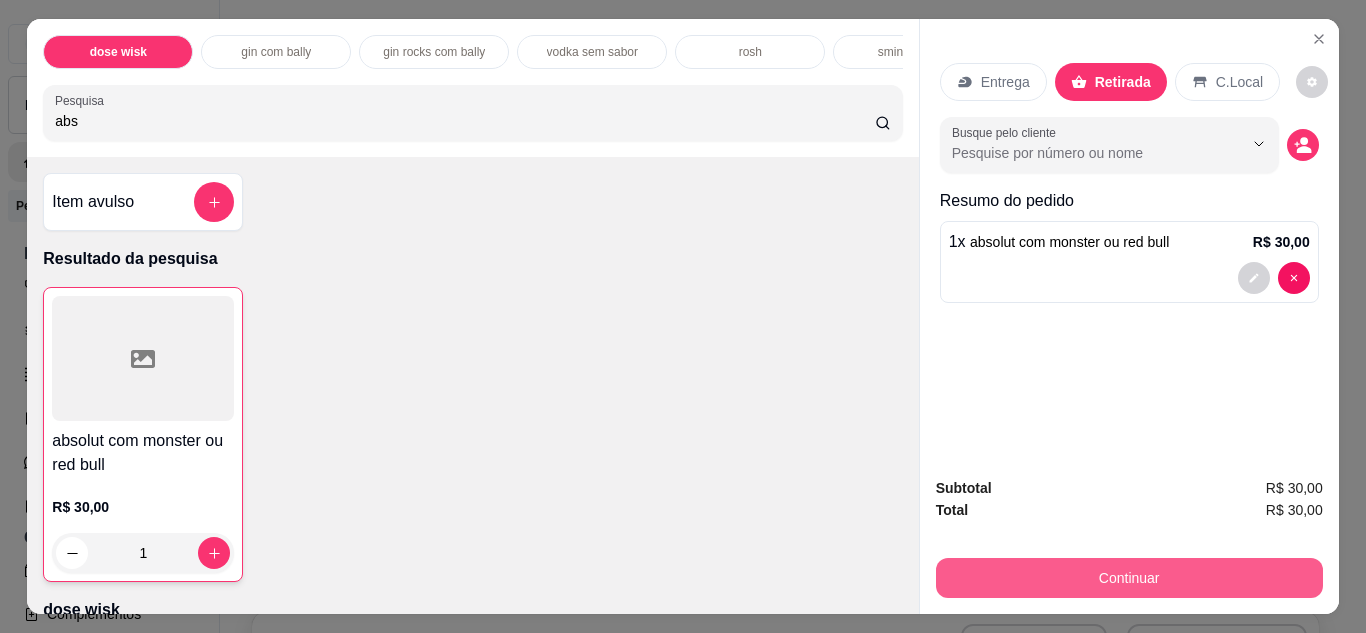 click on "Continuar" at bounding box center (1129, 578) 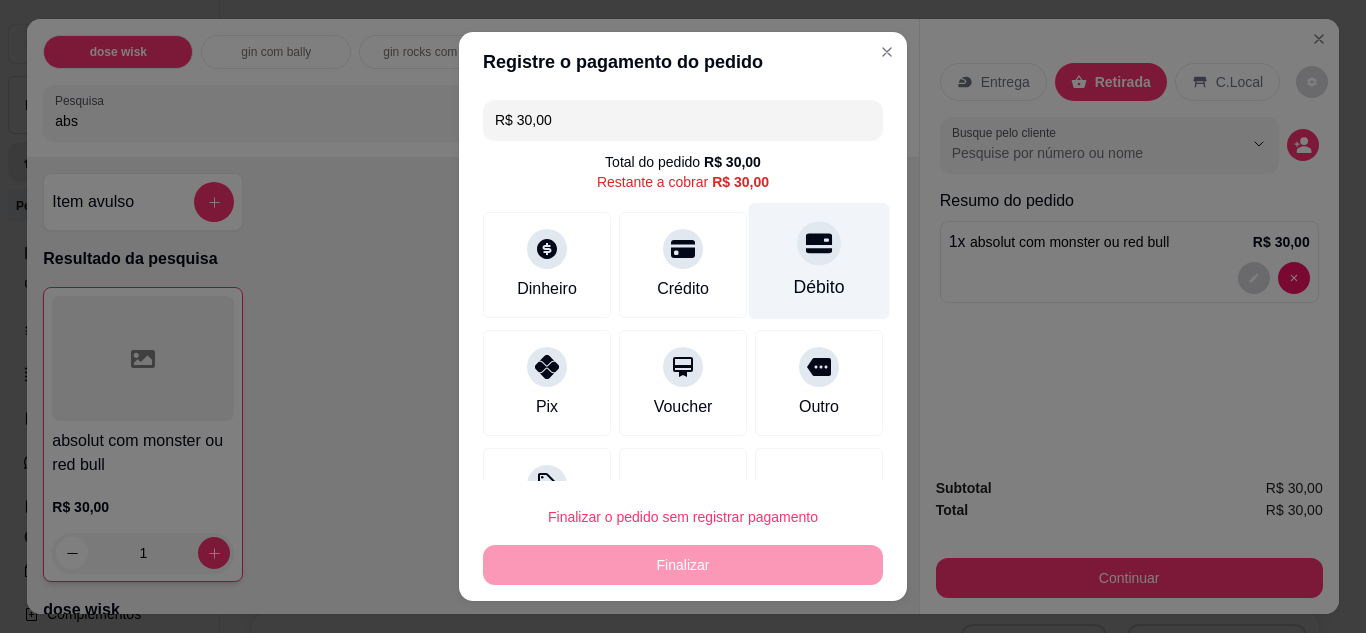 click on "Débito" at bounding box center (819, 287) 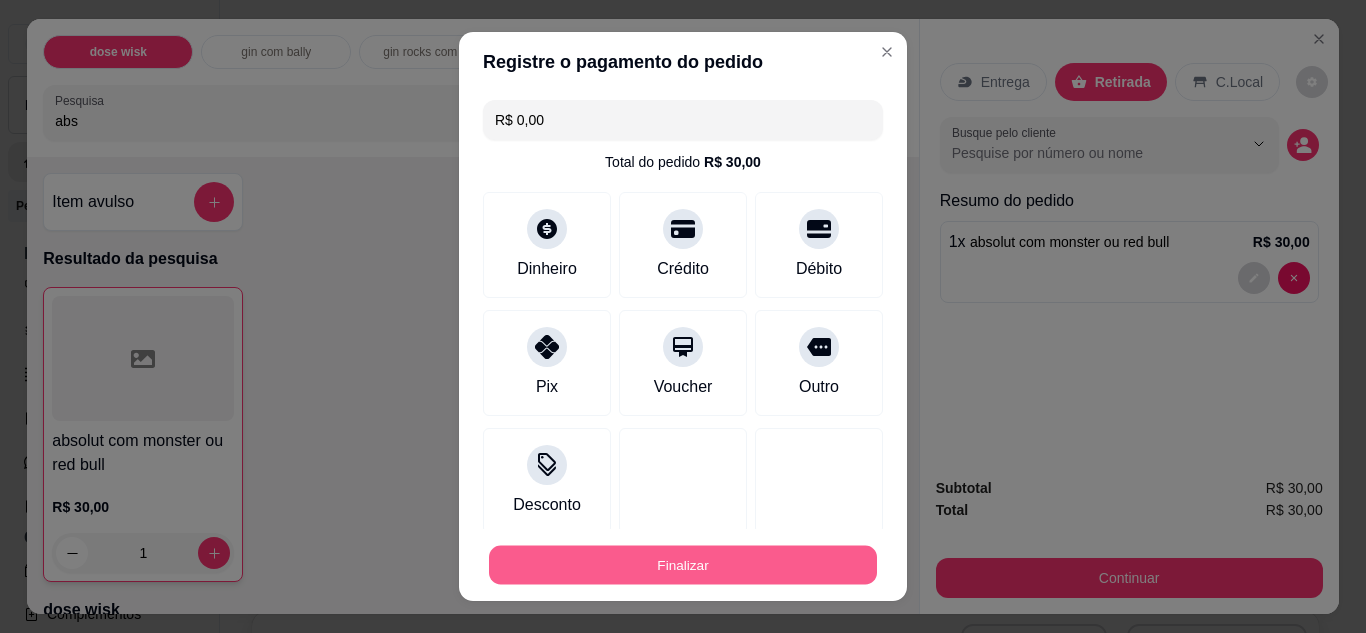 click on "Finalizar" at bounding box center [683, 565] 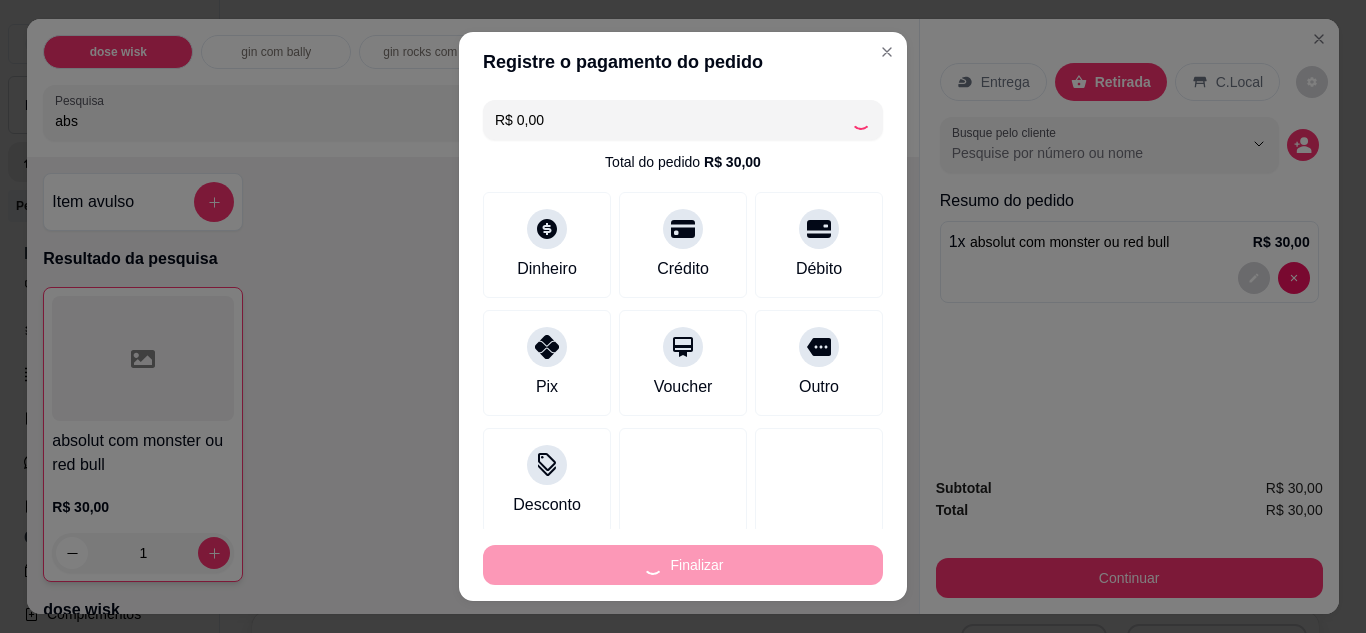 type on "0" 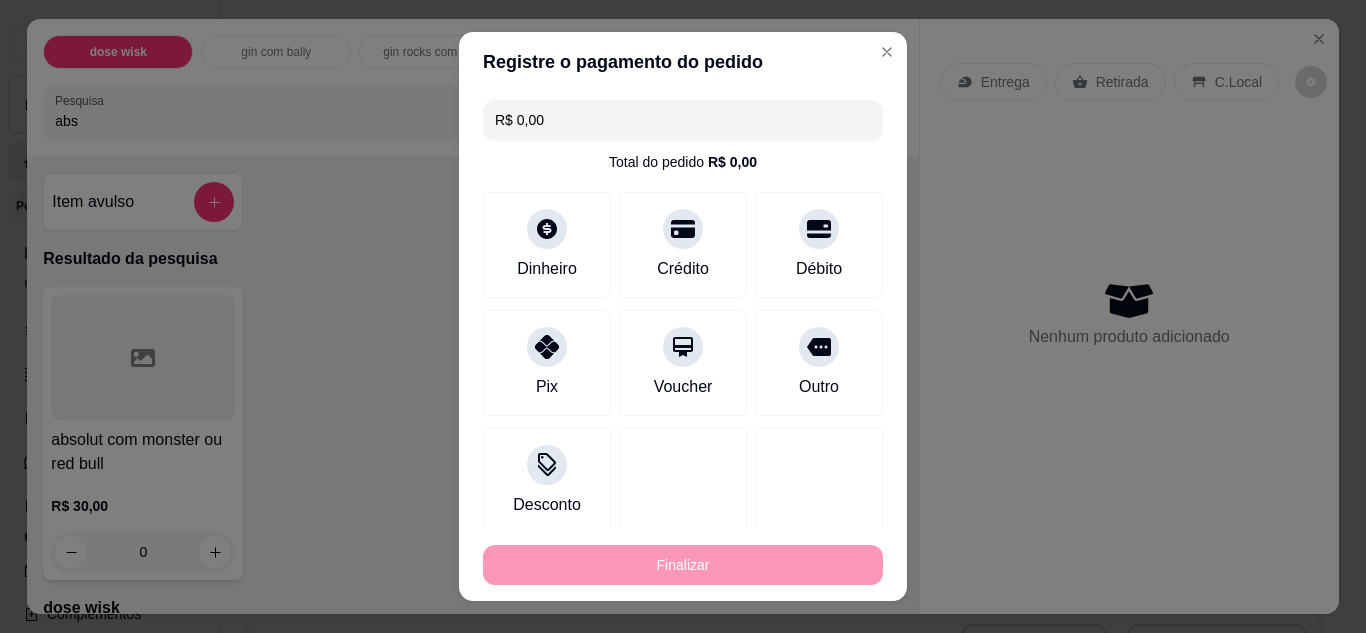 type on "-R$ 30,00" 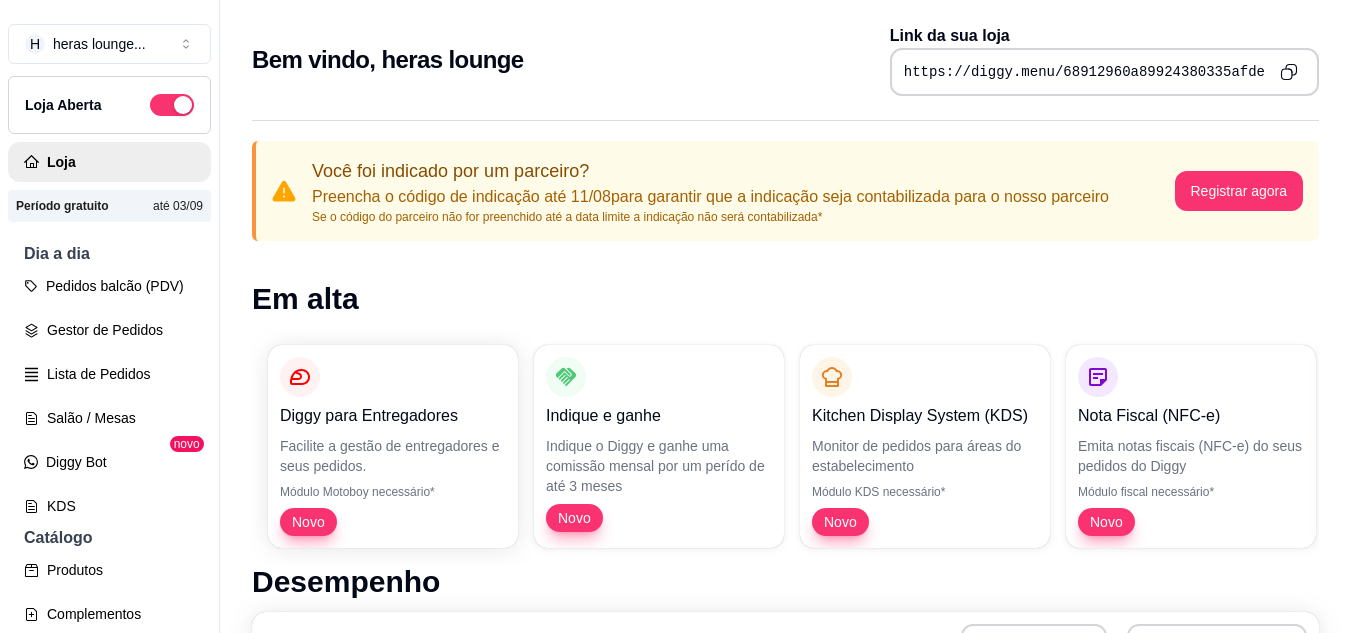 click on "Você foi indicado por um parceiro? Preencha o código de indicação até   11/08  para garantir que a indicação seja contabilizada para o nosso parceiro Se o código do parceiro não for preenchido até a data limite a indicação não será contabilizada* Registrar agora Em alta Diggy para Entregadores Facilite a gestão de entregadores e seus pedidos. Módulo Motoboy necessário* Novo Indique e ganhe Indique o Diggy e ganhe uma comissão mensal por um perído de até 3 meses Novo Kitchen Display System (KDS) Monitor de pedidos para áreas do estabelecimento Módulo KDS necessário* Novo Nota Fiscal (NFC-e) Emita notas fiscais (NFC-e) do seus pedidos do Diggy Módulo fiscal necessário* Novo Controle de Fiado Registre as suas vendas em fiado e tenha o controle das contas de cada cliente Novo Robô de Atendimento Otimize o atendimento dos seus pedidos vindos do WhatsApp com nosso robô Disponível para Windows 10 ou superior Desempenho Últimos 7 dias Número de pedidos 2 2 1.8 1.8 1.6 1.6 1.4 1.4 1.2 1.2" at bounding box center (785, 976) 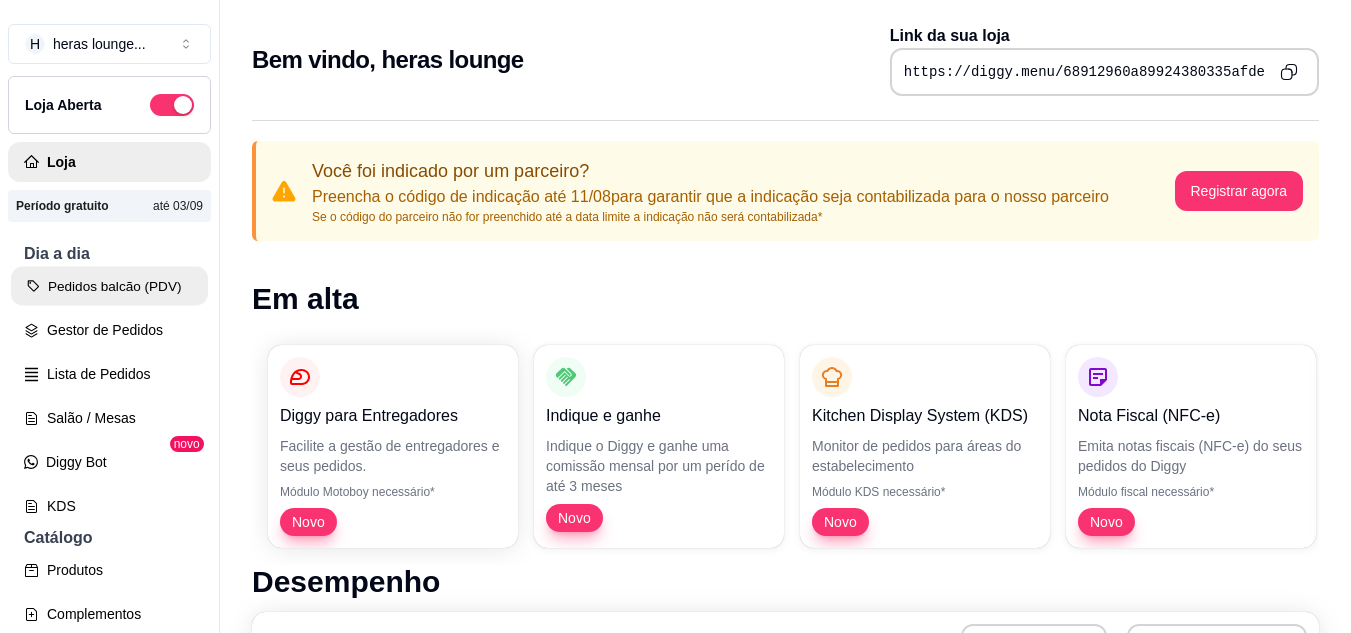 click on "Pedidos balcão (PDV)" at bounding box center [109, 286] 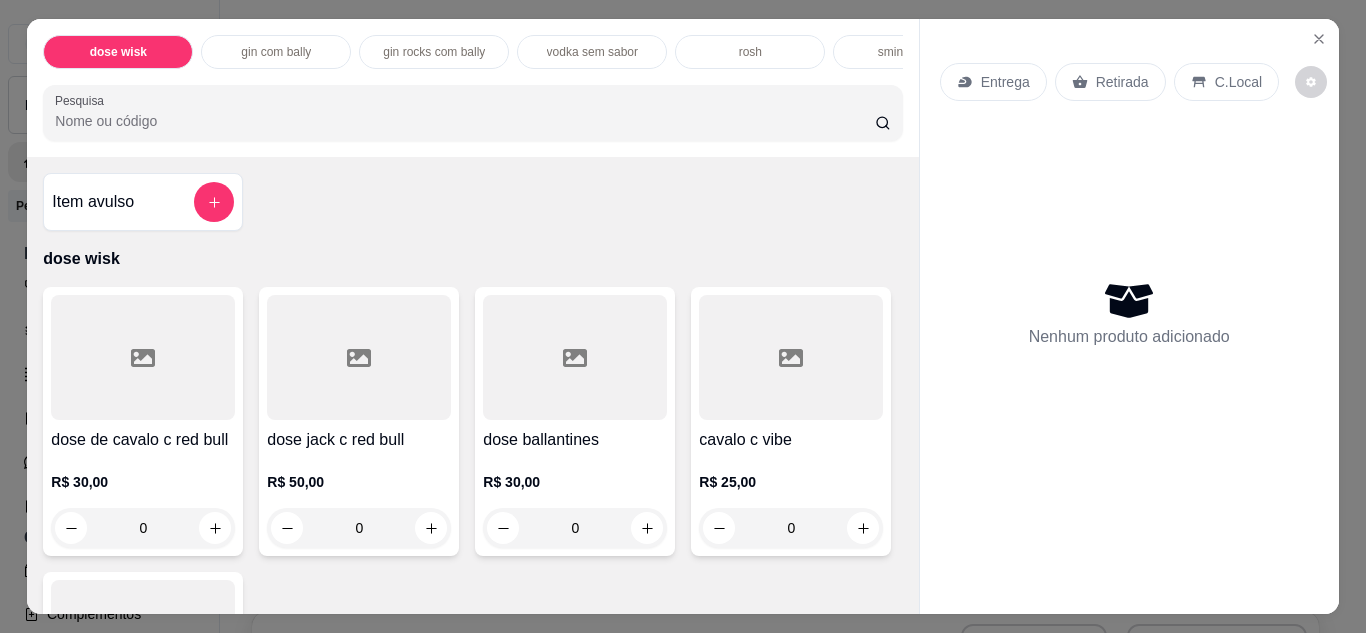 click on "Pesquisa" at bounding box center [465, 121] 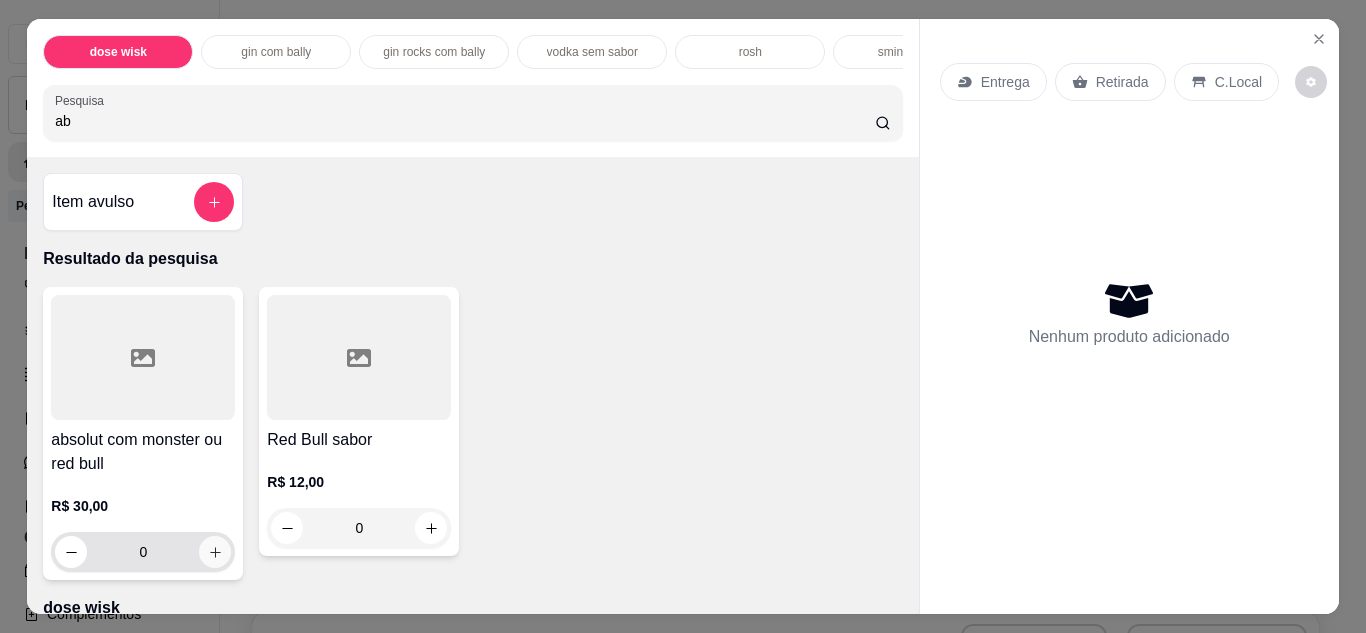 type on "ab" 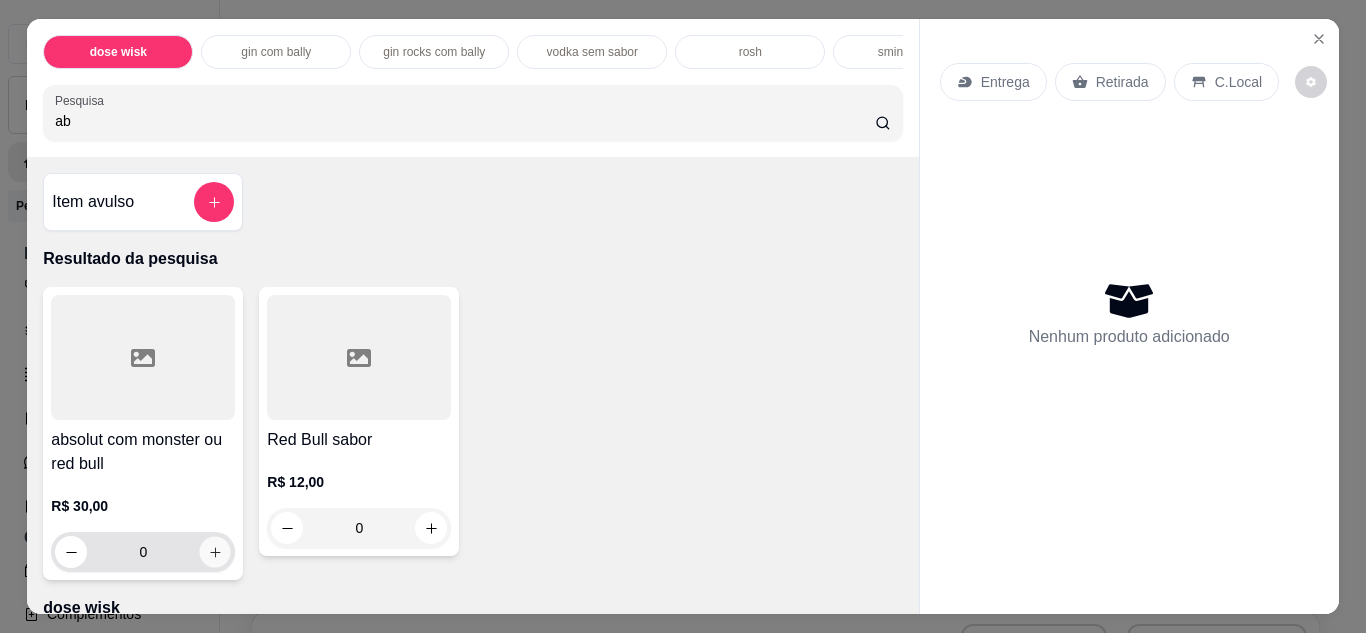 click at bounding box center (215, 551) 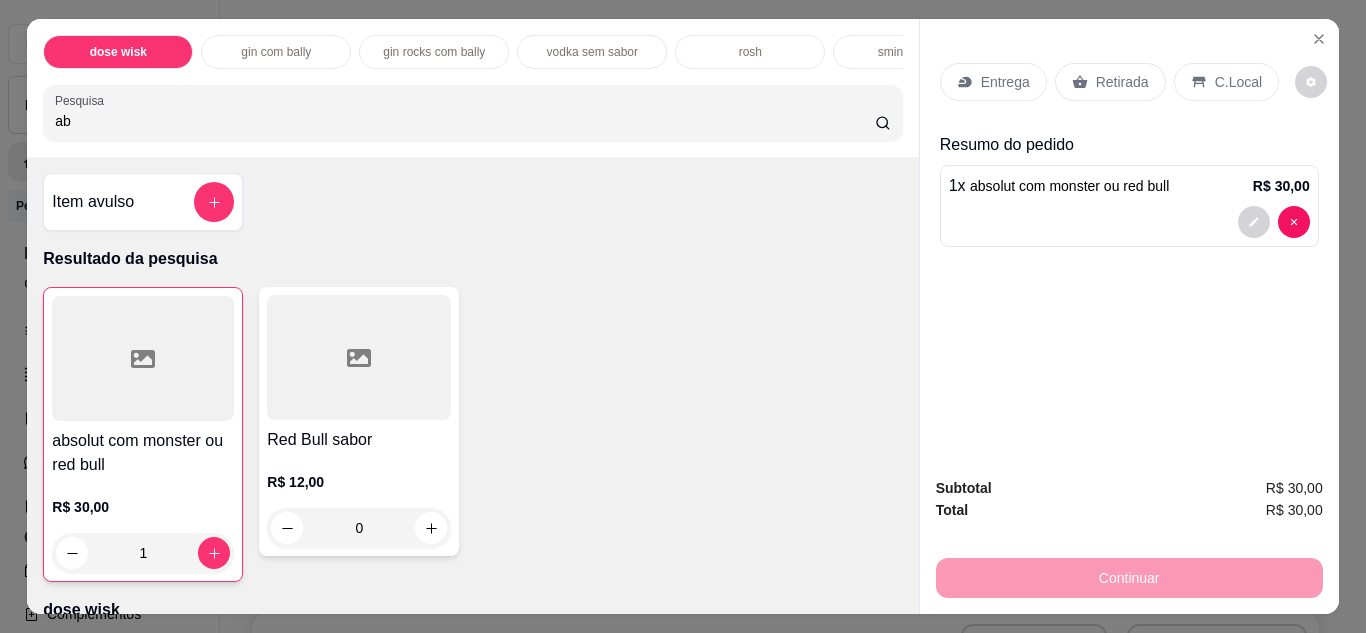 click on "Retirada" at bounding box center [1122, 82] 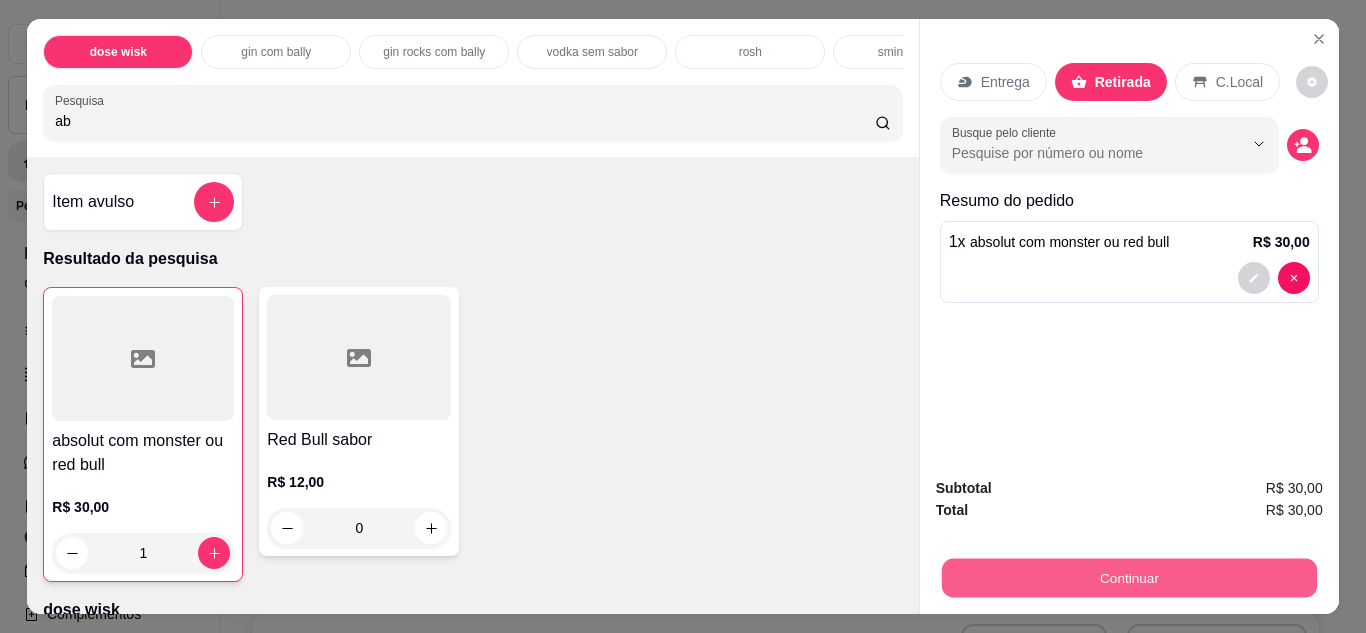 click on "Continuar" at bounding box center (1128, 578) 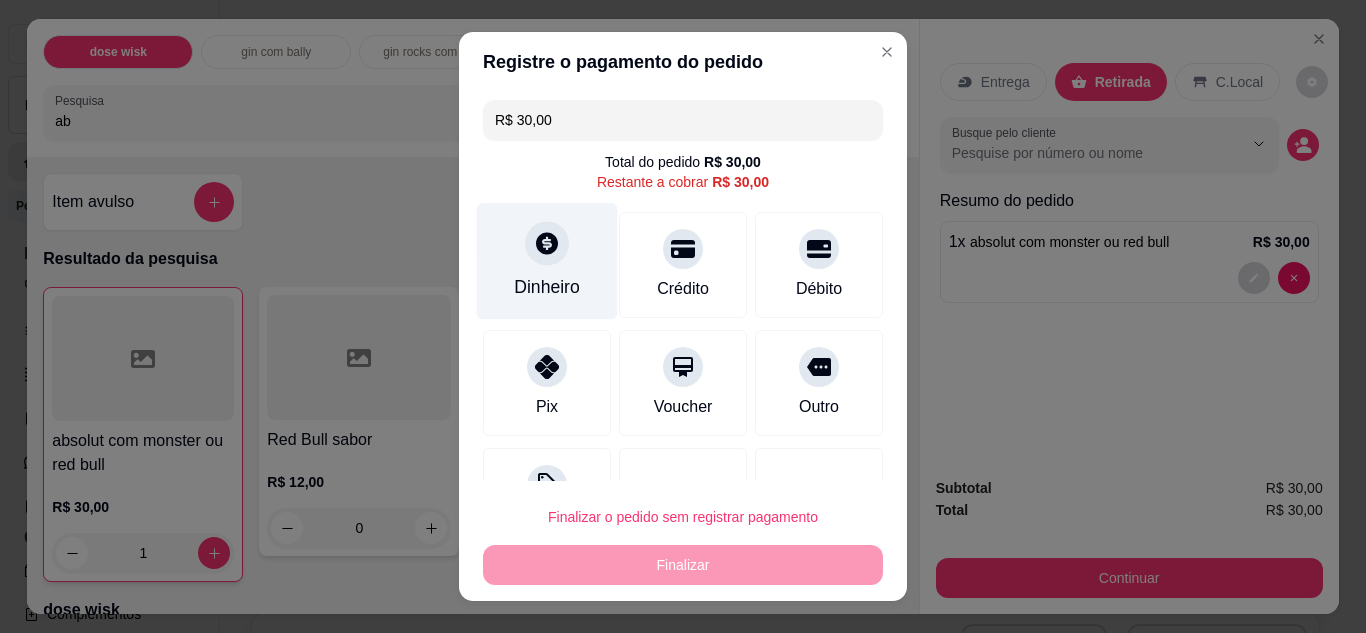 click on "Dinheiro" at bounding box center (547, 260) 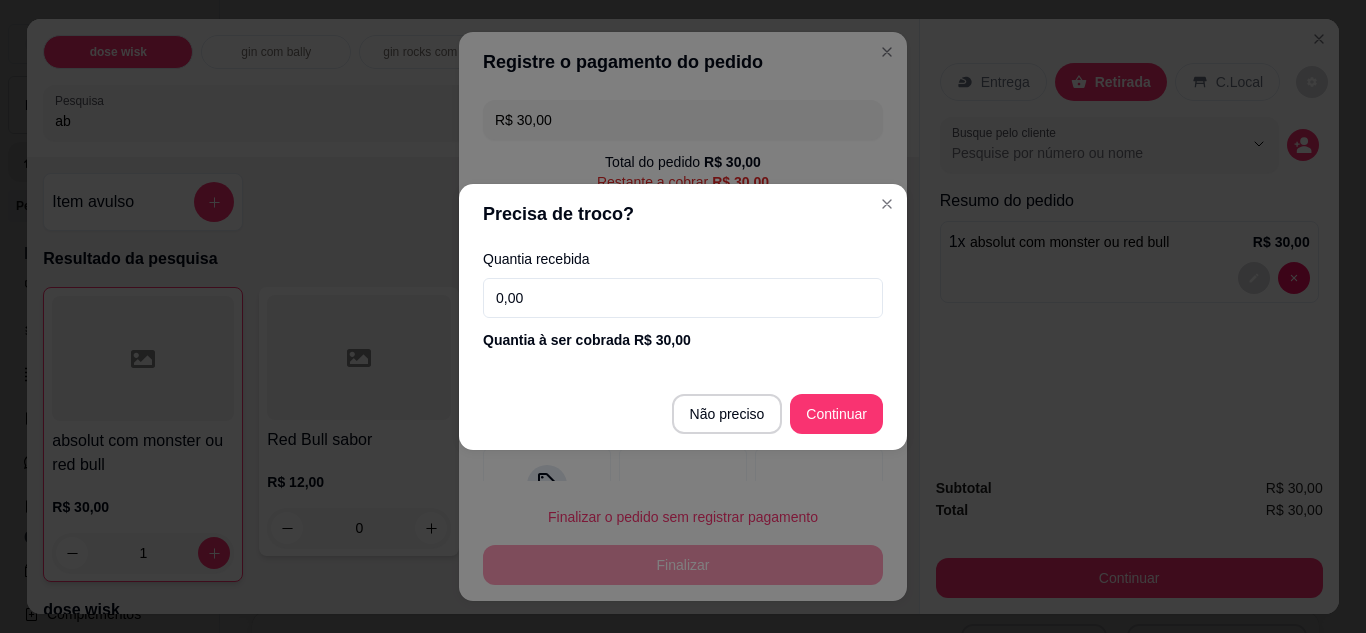 click on "0,00" at bounding box center [683, 298] 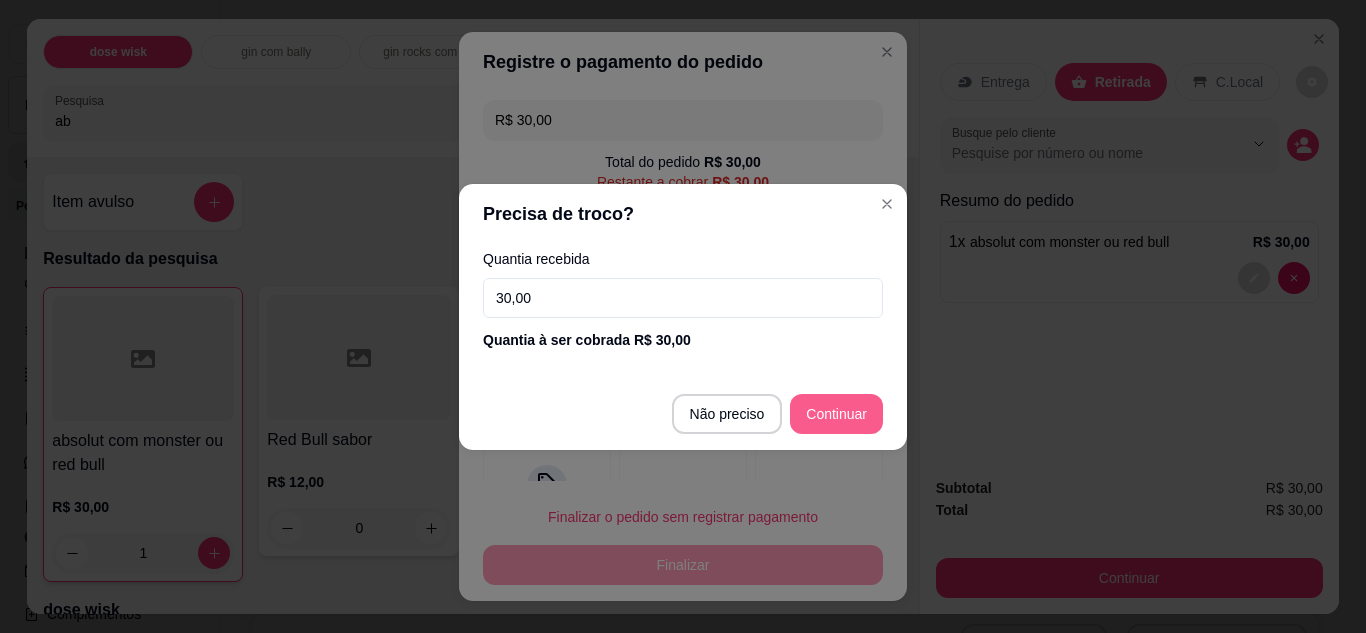 type on "30,00" 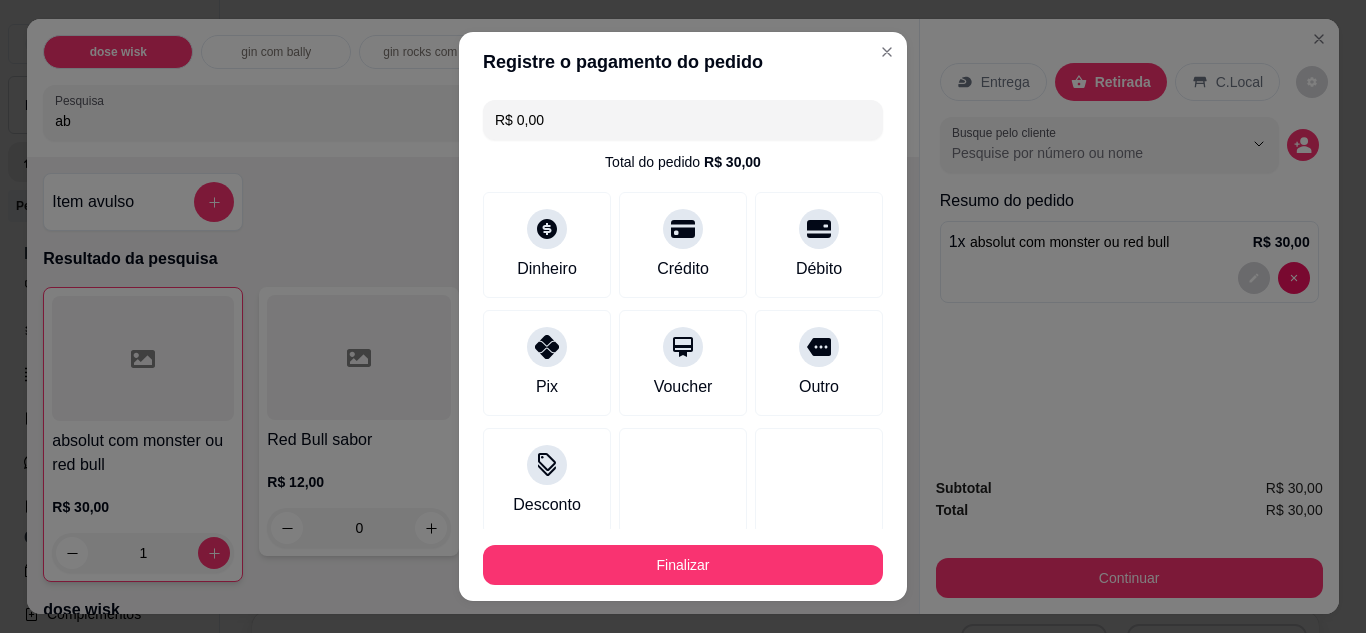 type on "R$ 0,00" 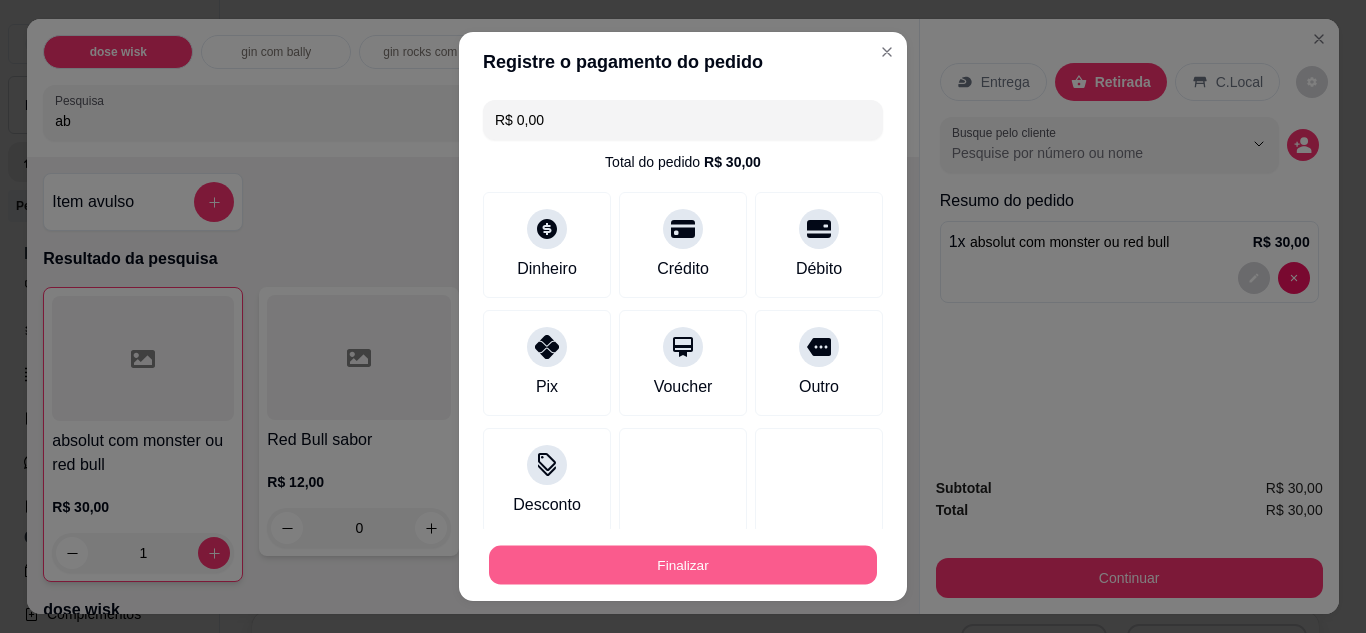 click on "Finalizar" at bounding box center (683, 565) 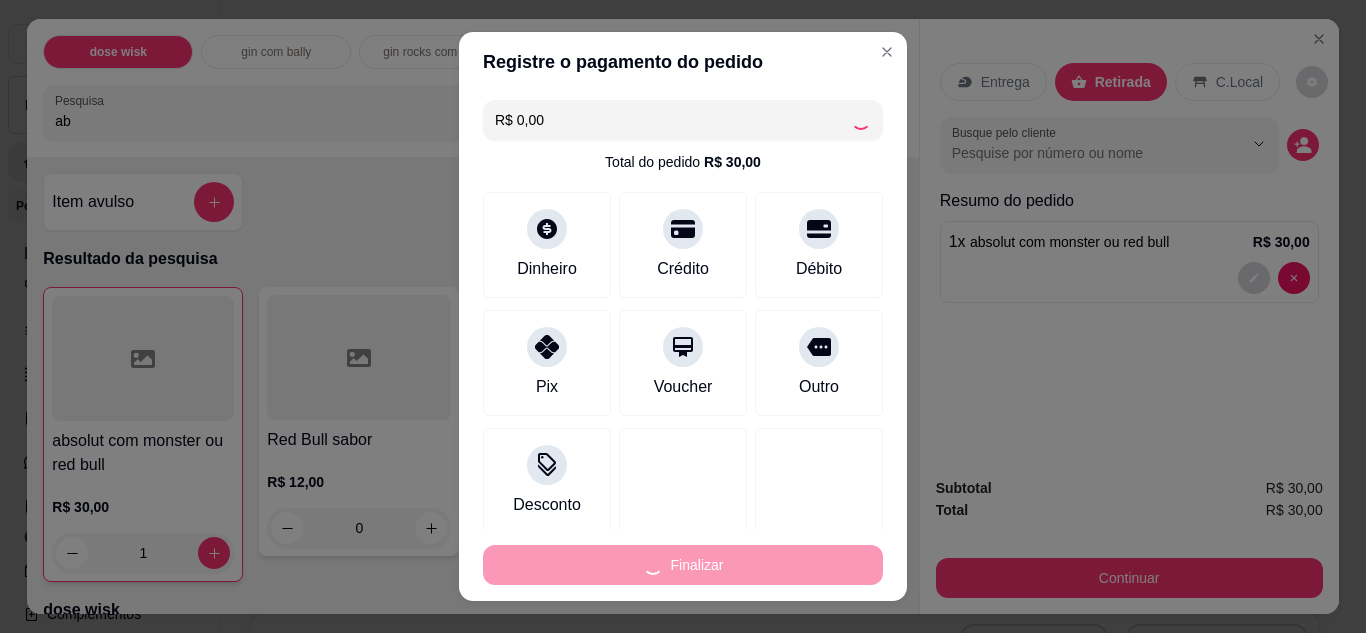 type on "0" 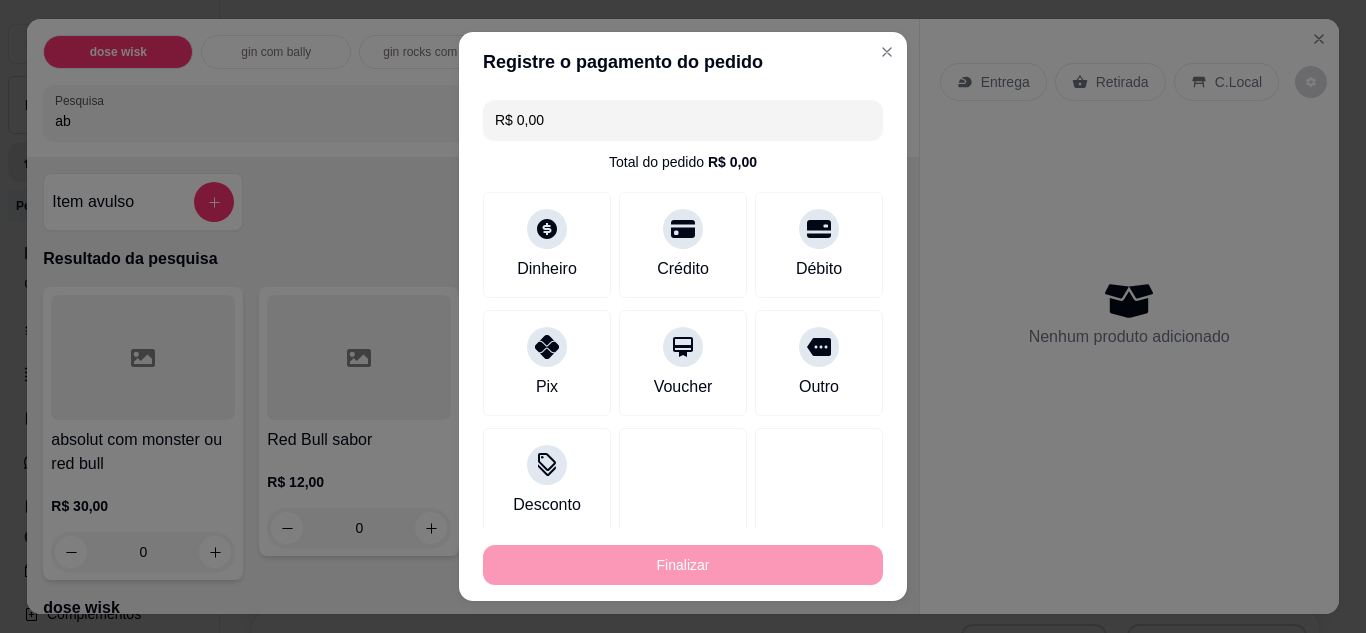 type on "-R$ 30,00" 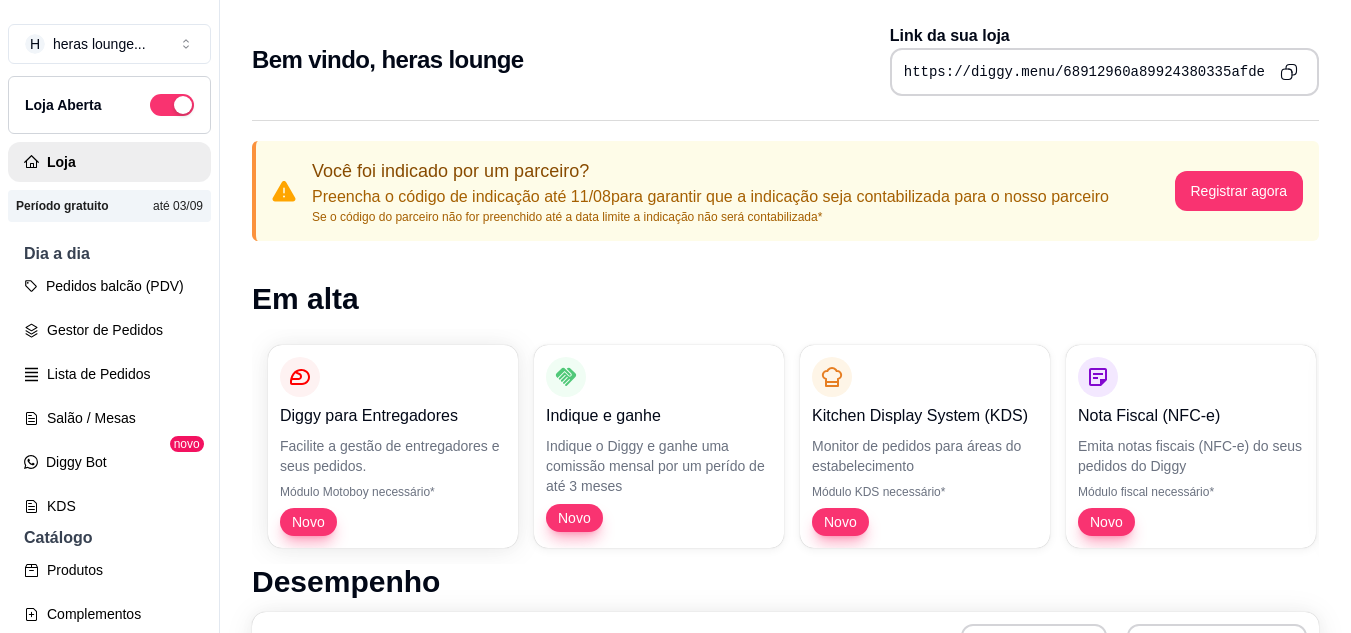 click on "Em alta" at bounding box center (785, 299) 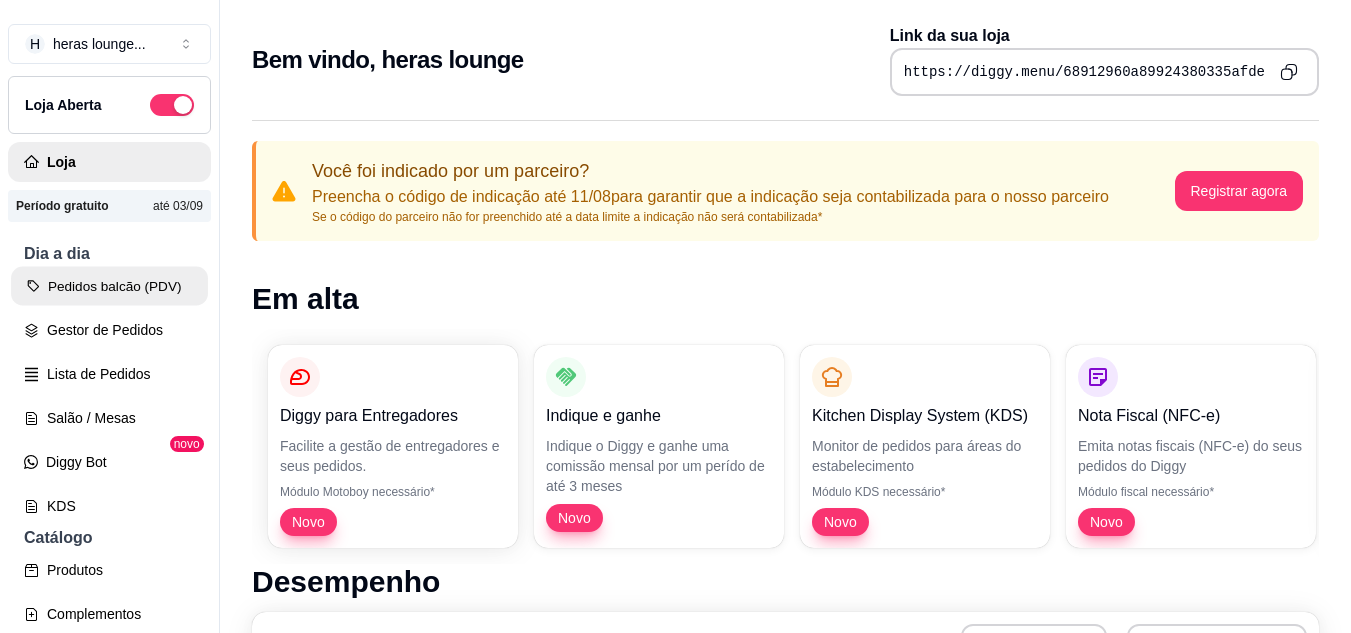 click on "Pedidos balcão (PDV)" at bounding box center (109, 286) 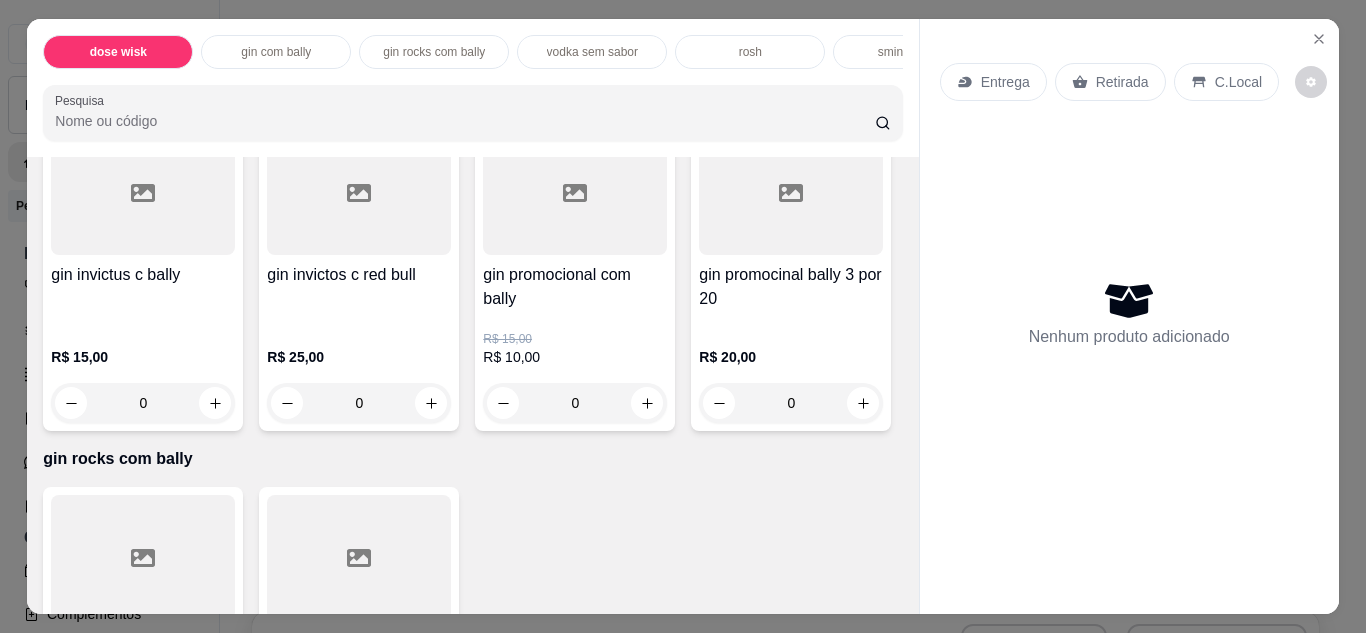 scroll, scrollTop: 800, scrollLeft: 0, axis: vertical 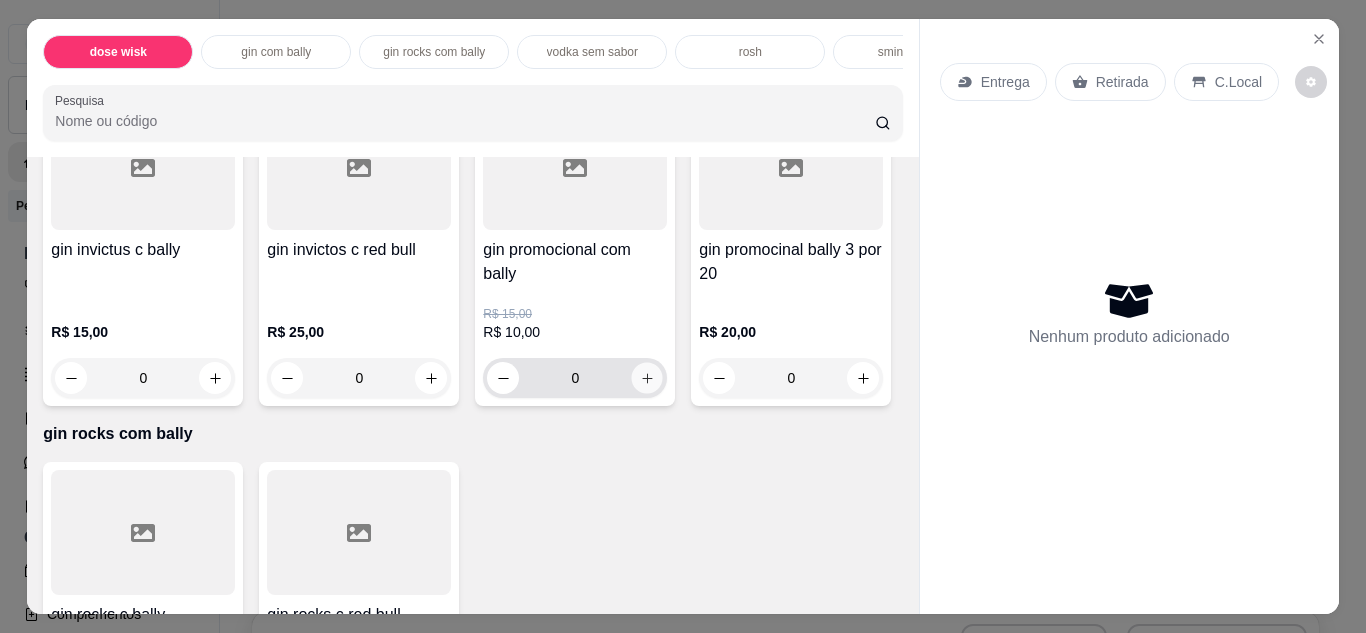 click at bounding box center (647, 377) 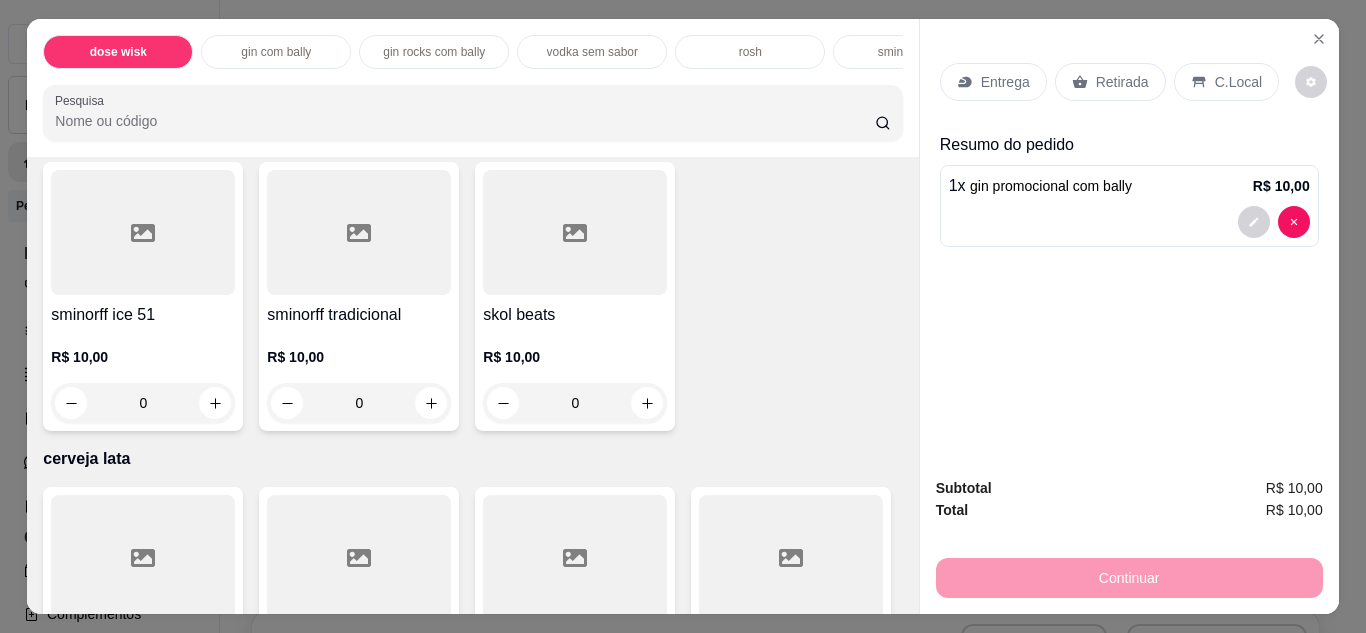 scroll, scrollTop: 2440, scrollLeft: 0, axis: vertical 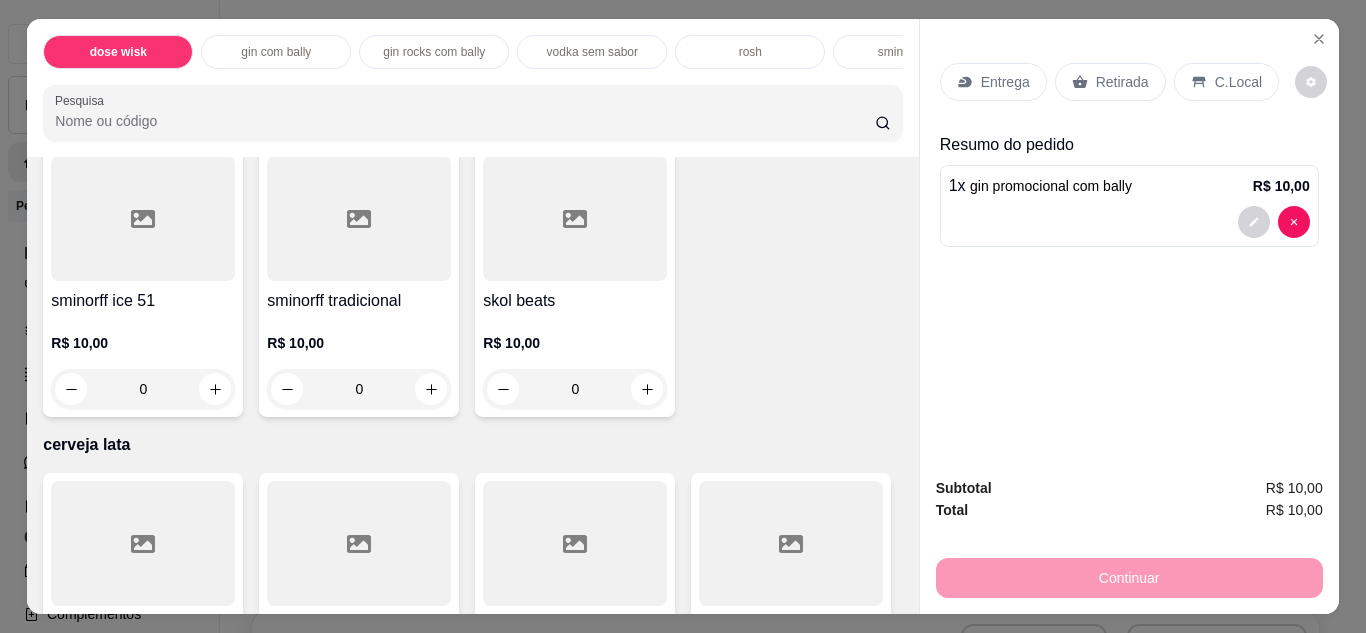 click at bounding box center (431, 64) 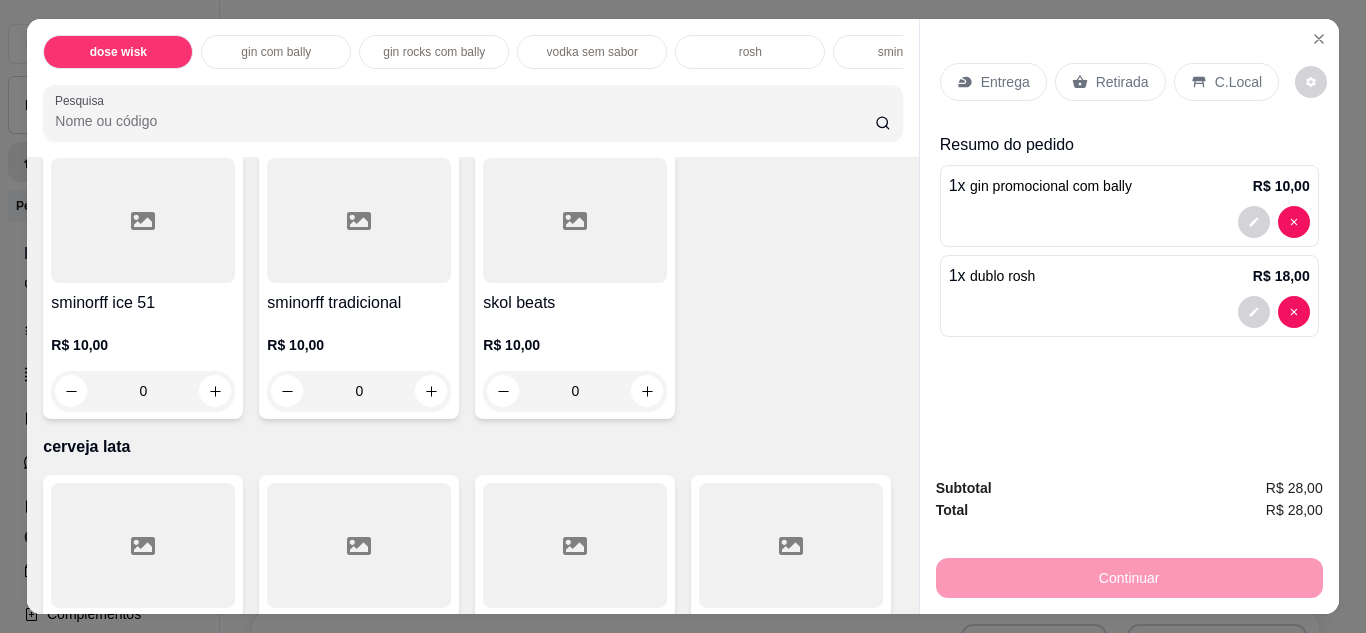 click on "C.Local" at bounding box center [1226, 82] 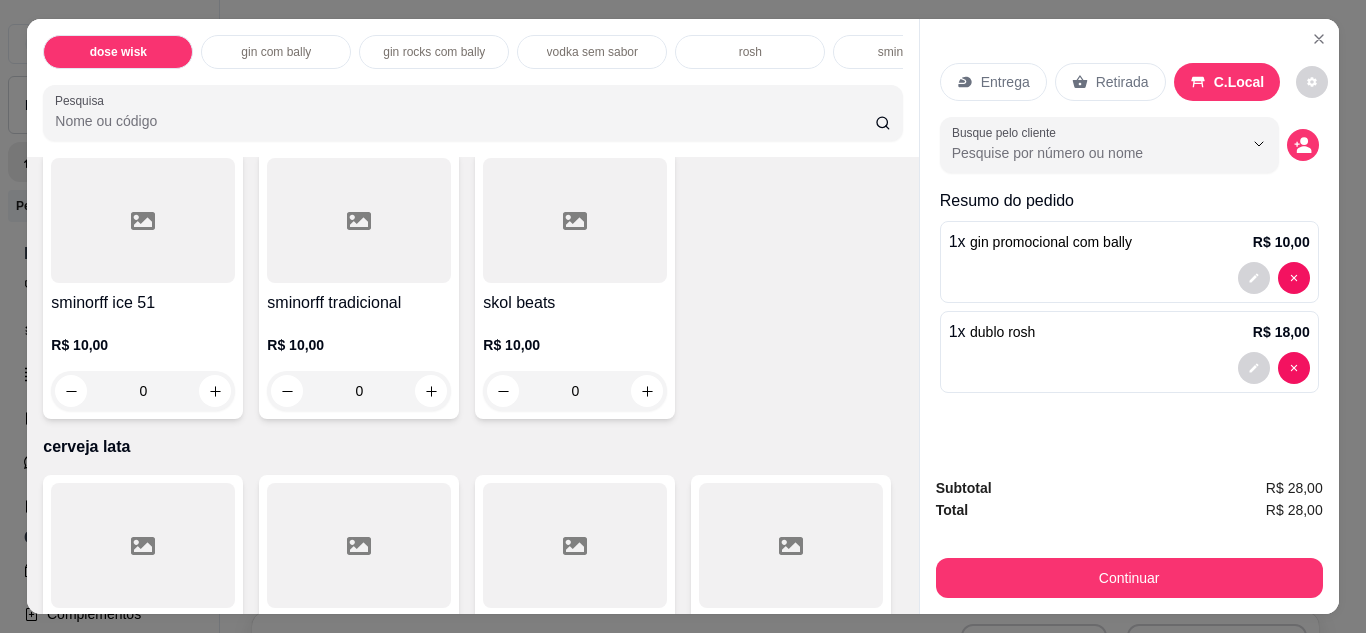 click on "Subtotal R$ 28,00 Total R$ 28,00 Continuar" at bounding box center [1129, 537] 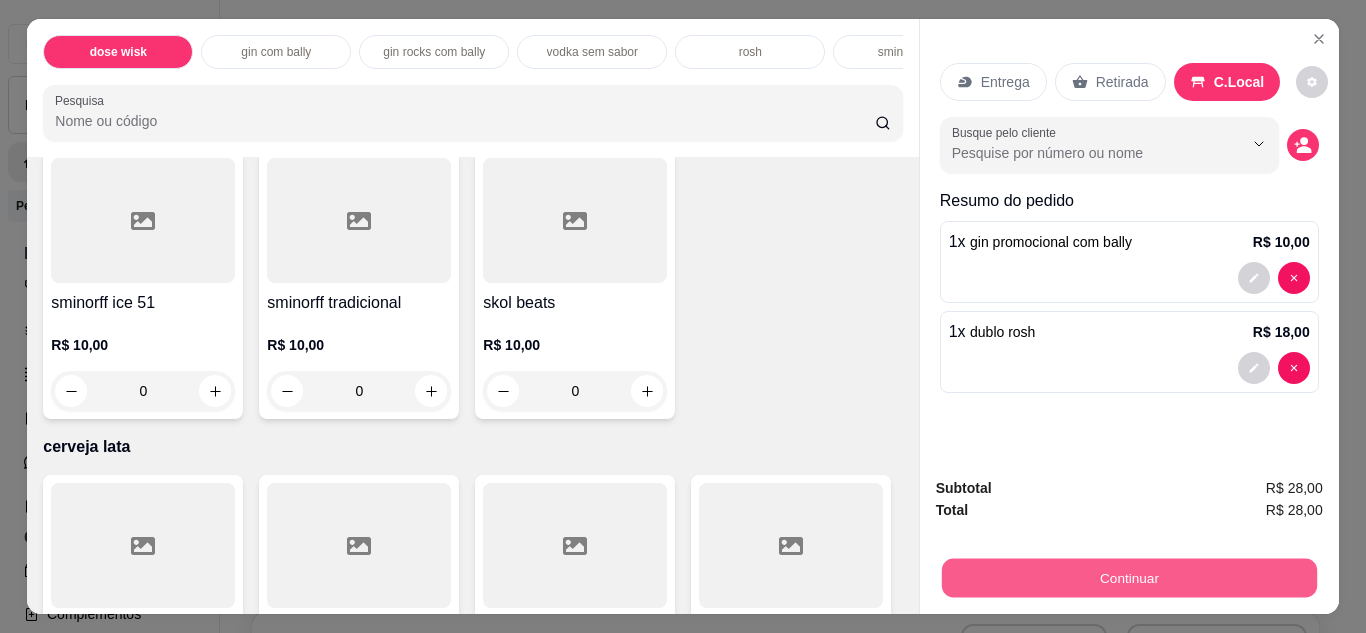 click on "Continuar" at bounding box center (1128, 578) 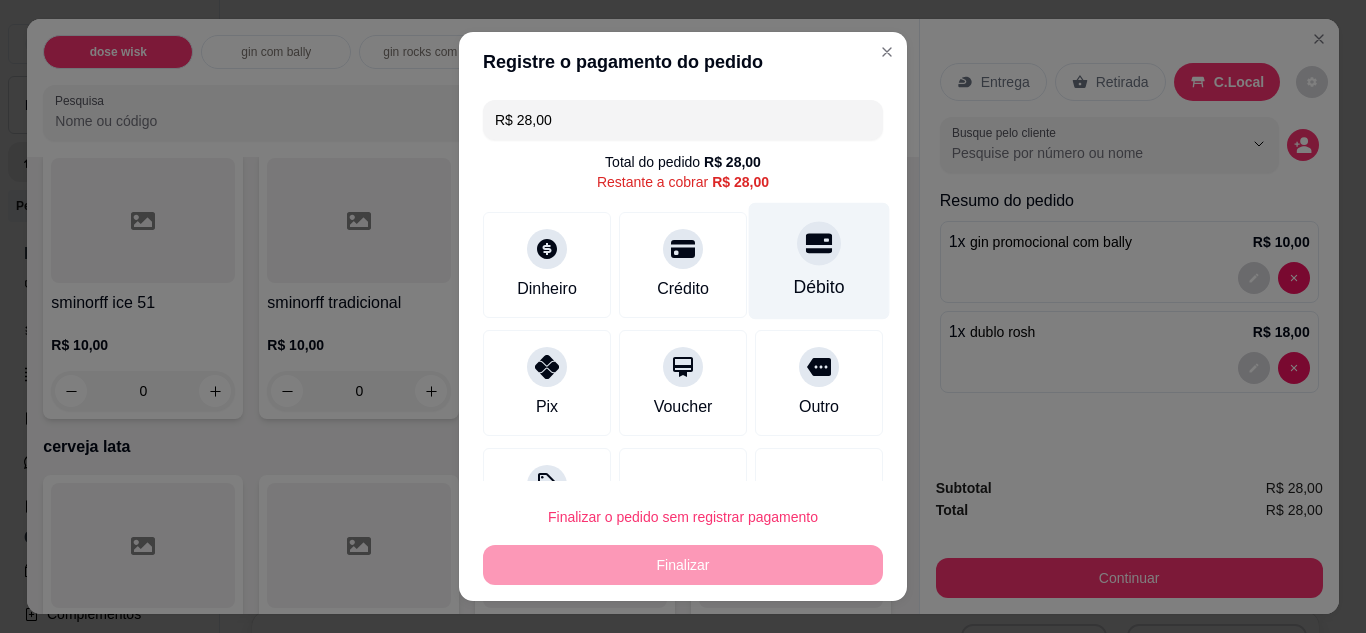 click on "Débito" at bounding box center (819, 287) 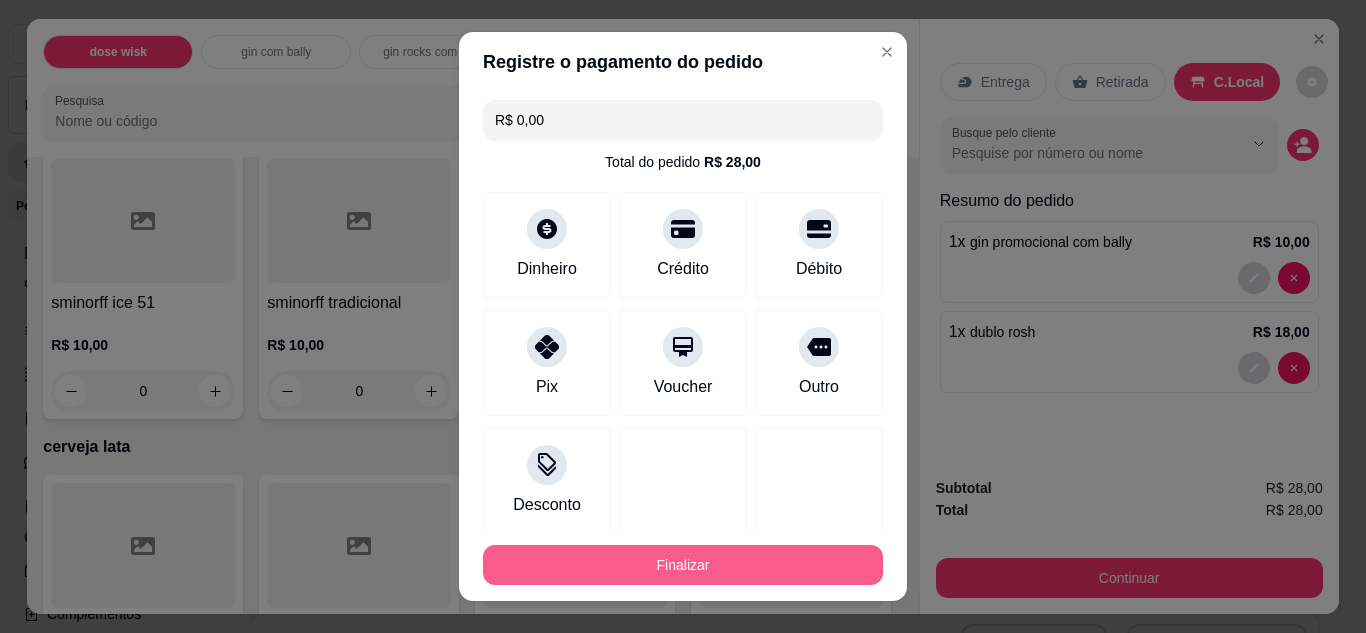 click on "Finalizar" at bounding box center [683, 565] 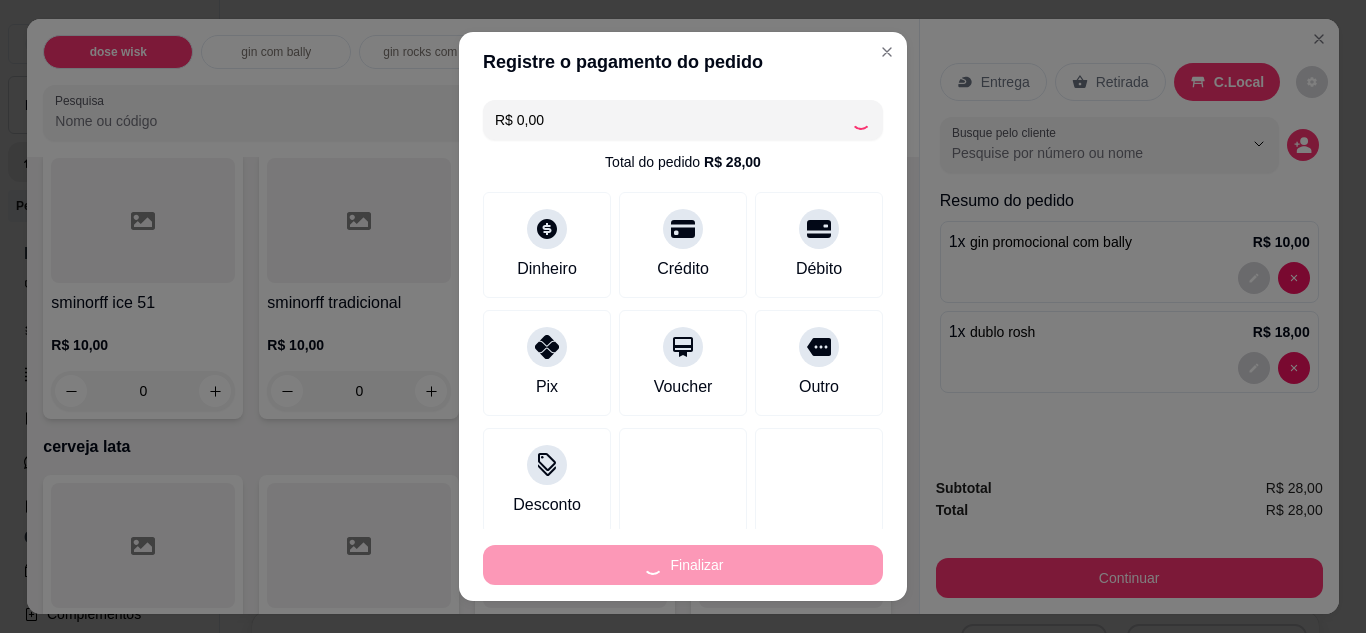 type on "0" 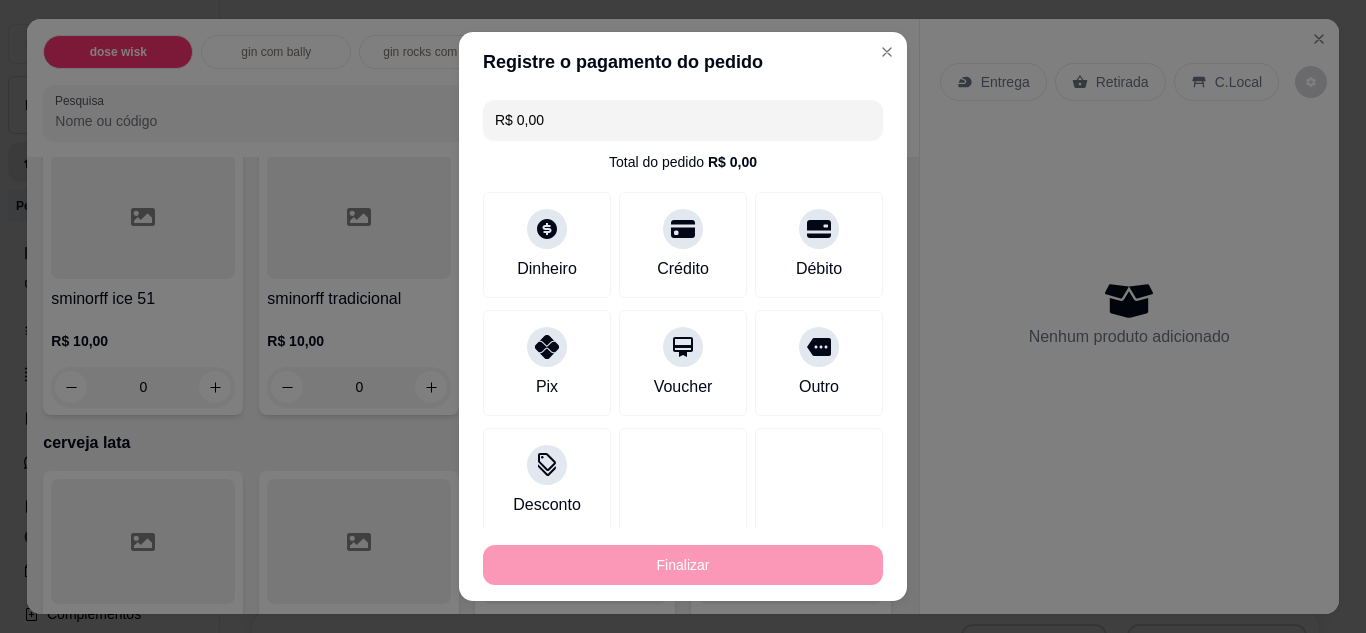 type on "-R$ 28,00" 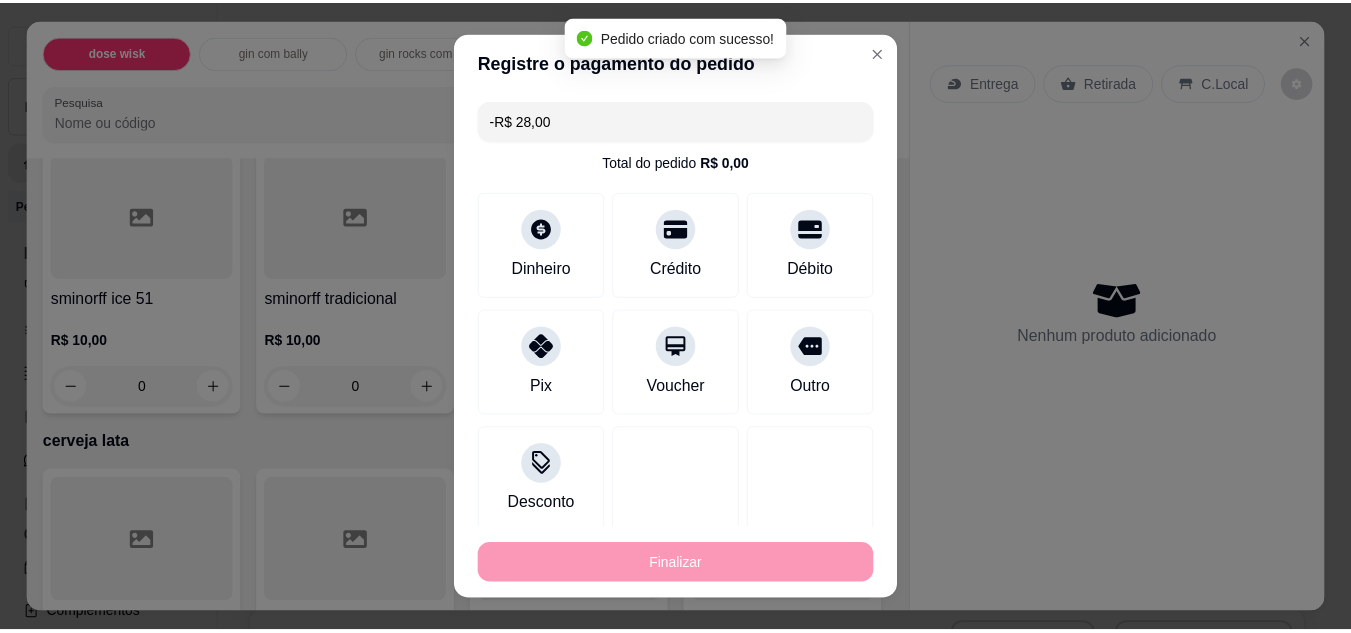 scroll, scrollTop: 2438, scrollLeft: 0, axis: vertical 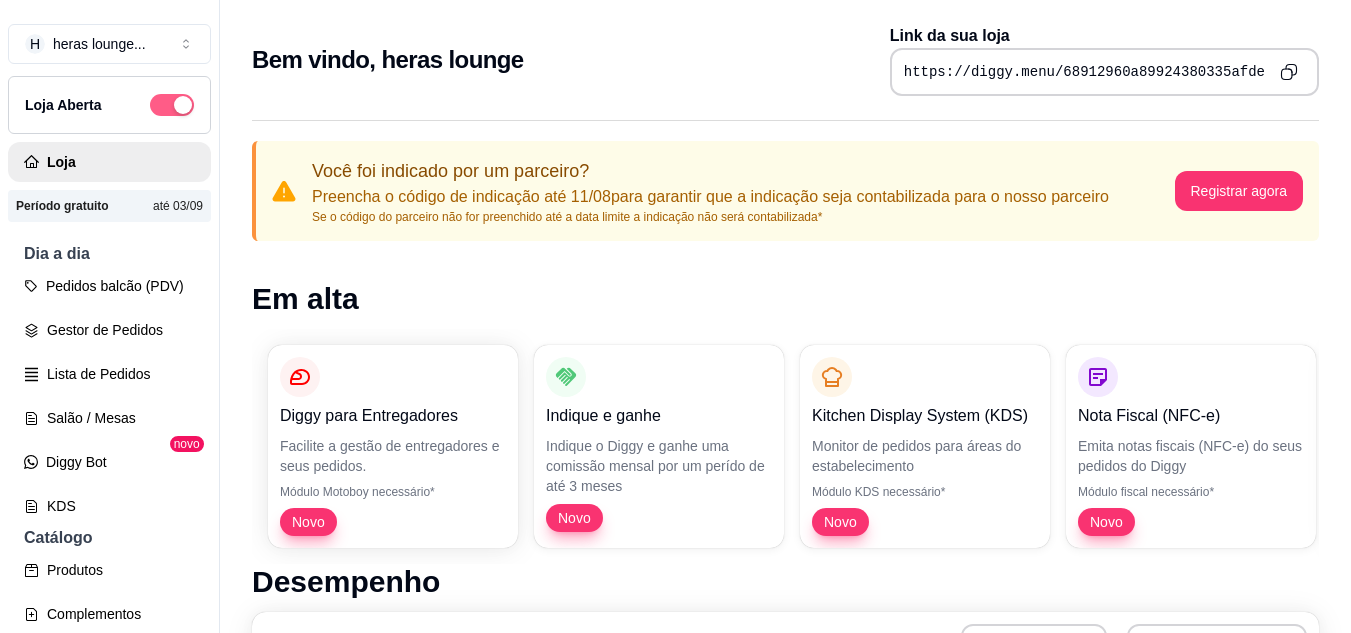 click at bounding box center [183, 105] 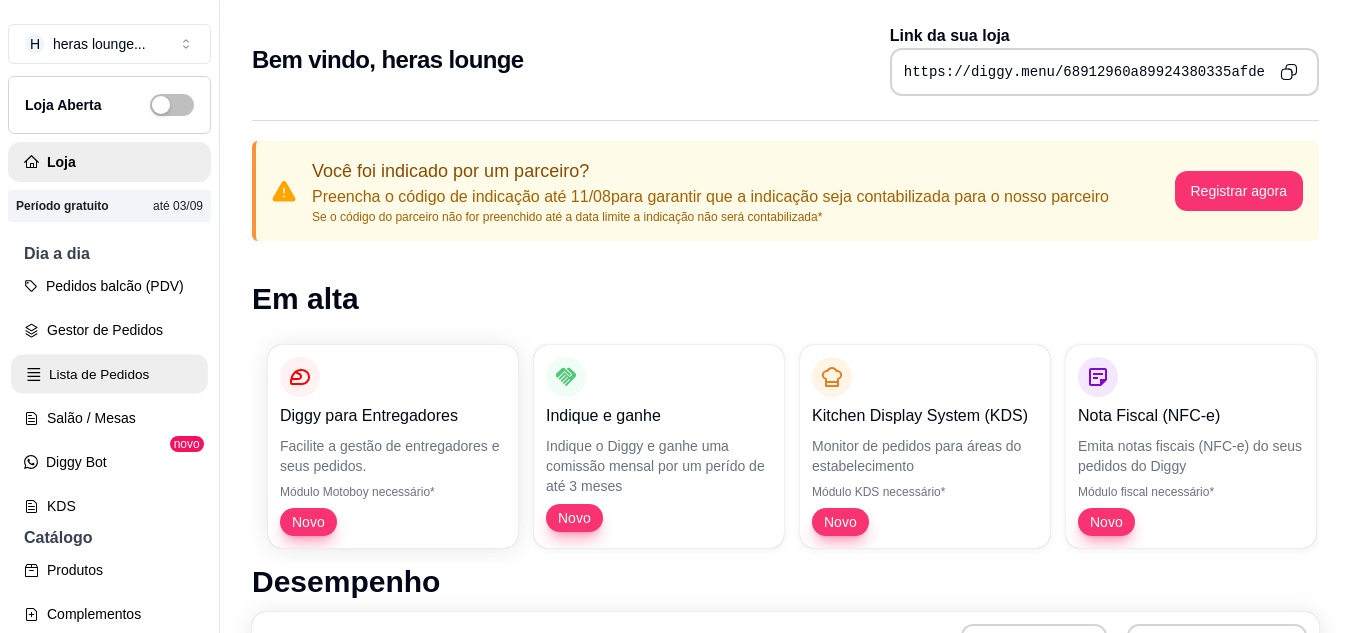 click on "Lista de Pedidos" at bounding box center (109, 374) 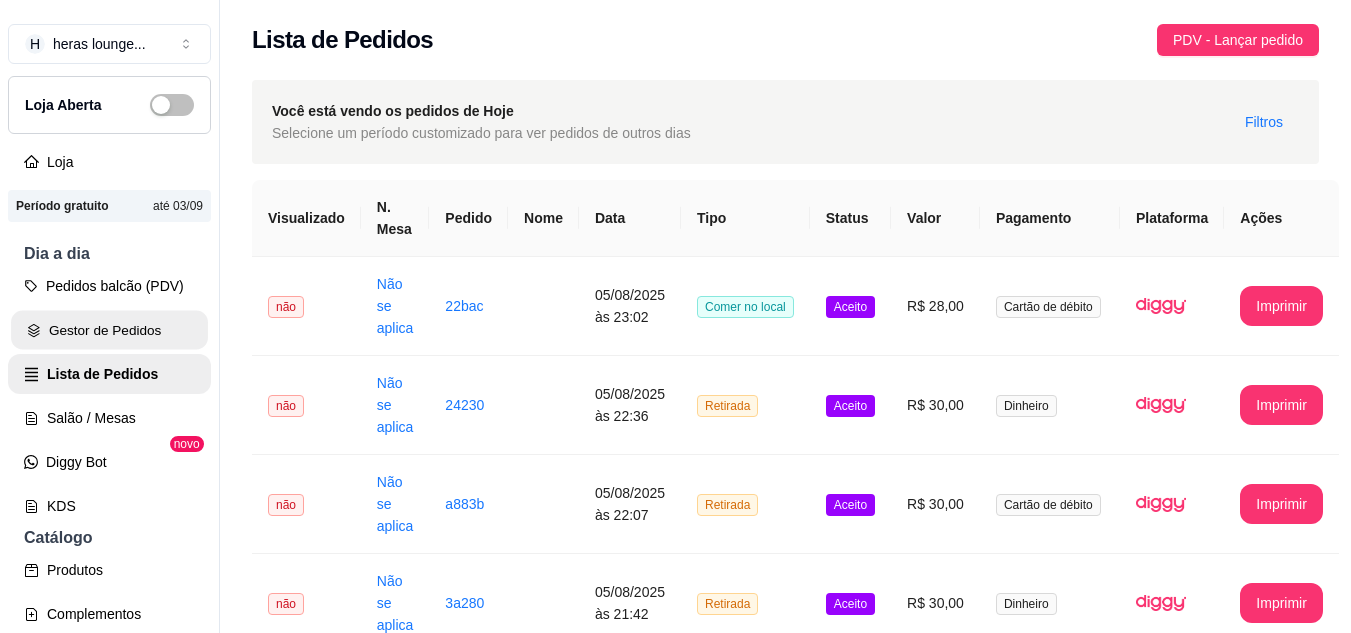 click on "Gestor de Pedidos" at bounding box center [109, 330] 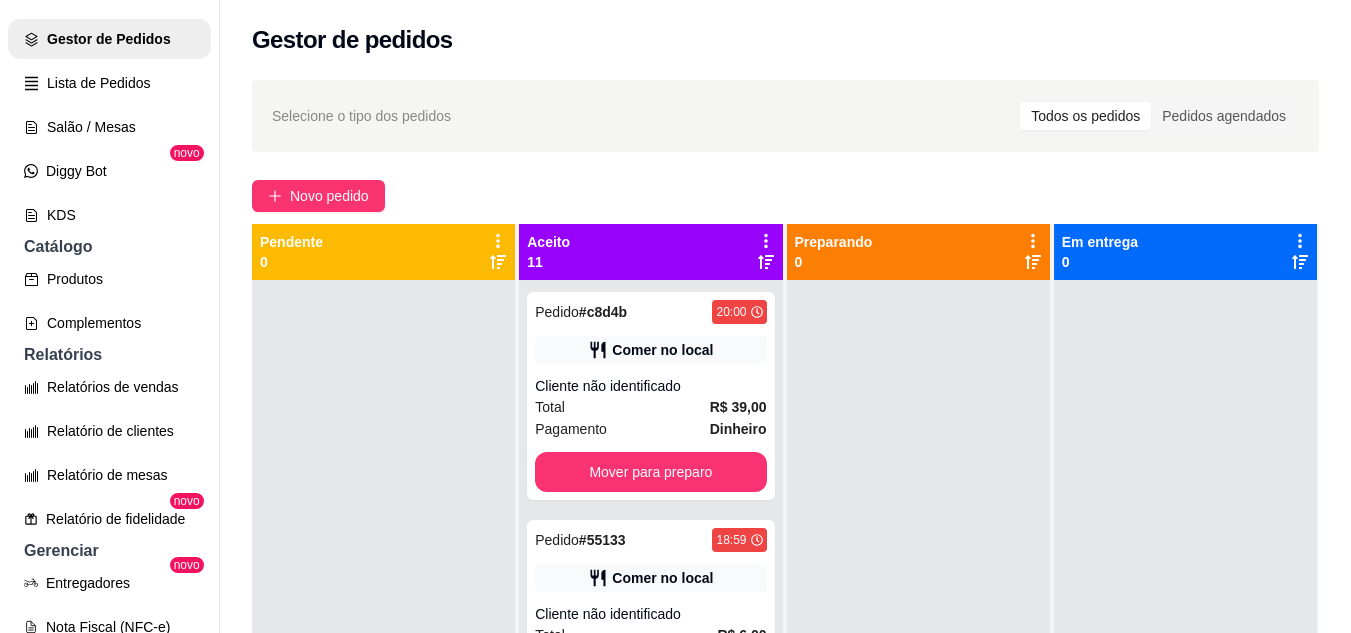 scroll, scrollTop: 303, scrollLeft: 0, axis: vertical 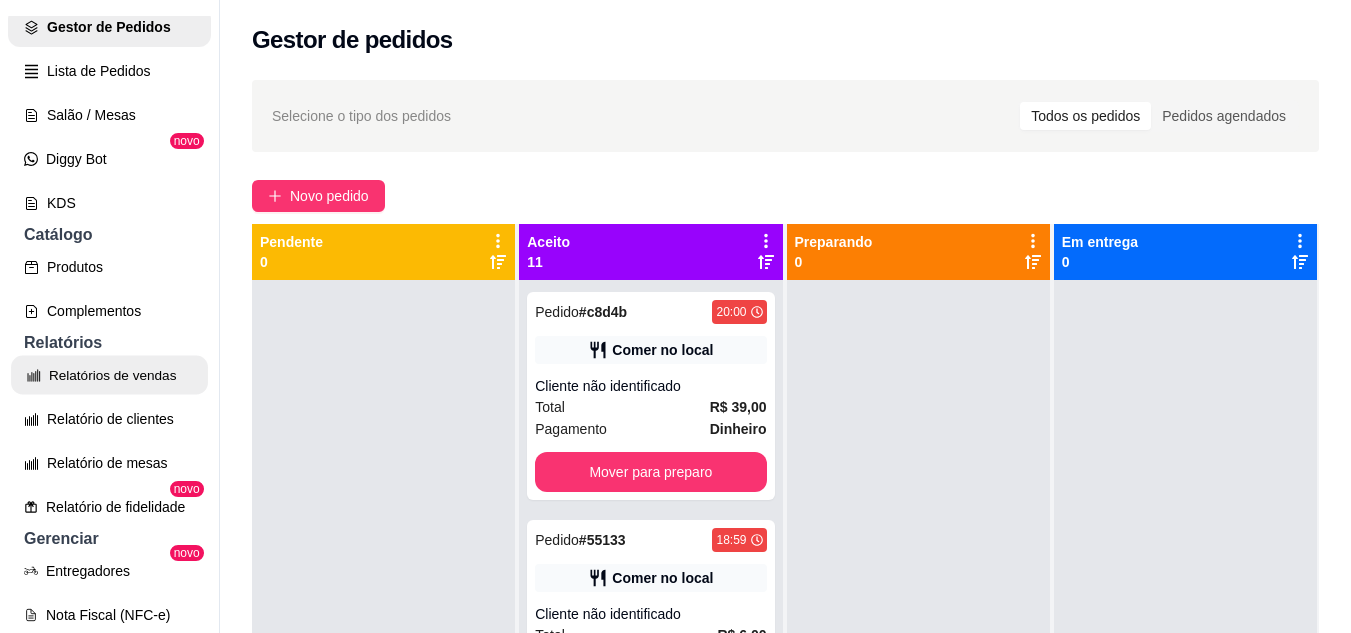 click on "Relatórios de vendas" at bounding box center [109, 375] 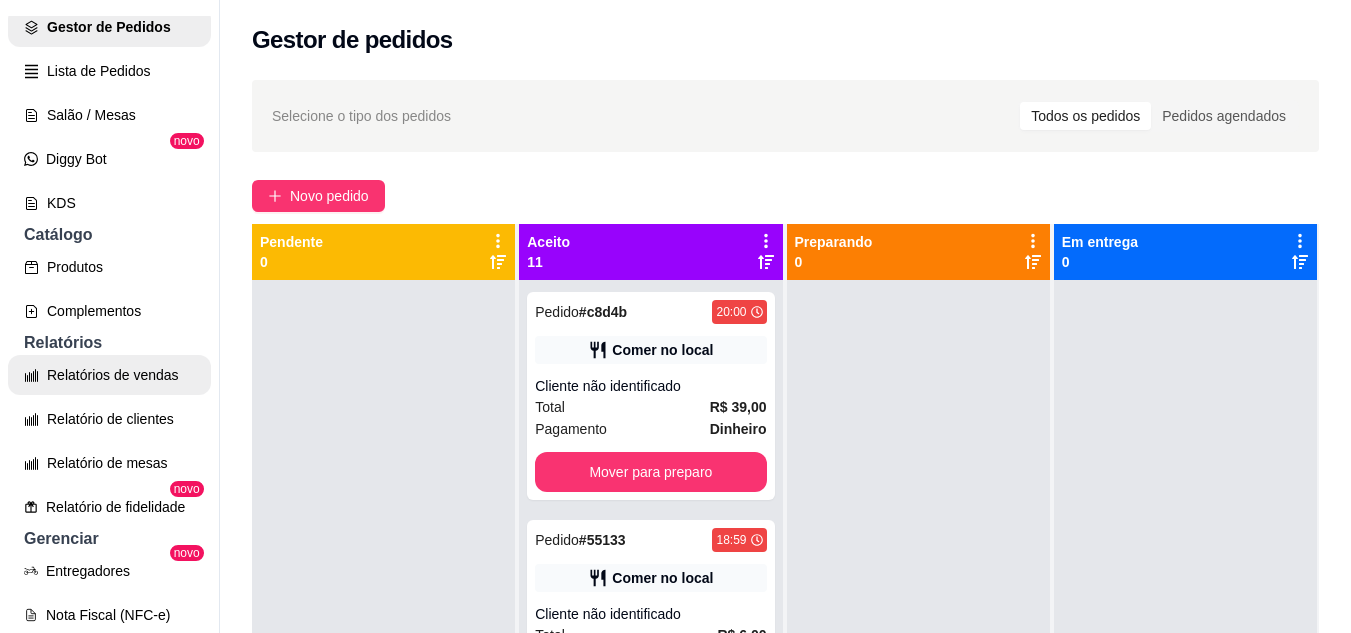 select on "ALL" 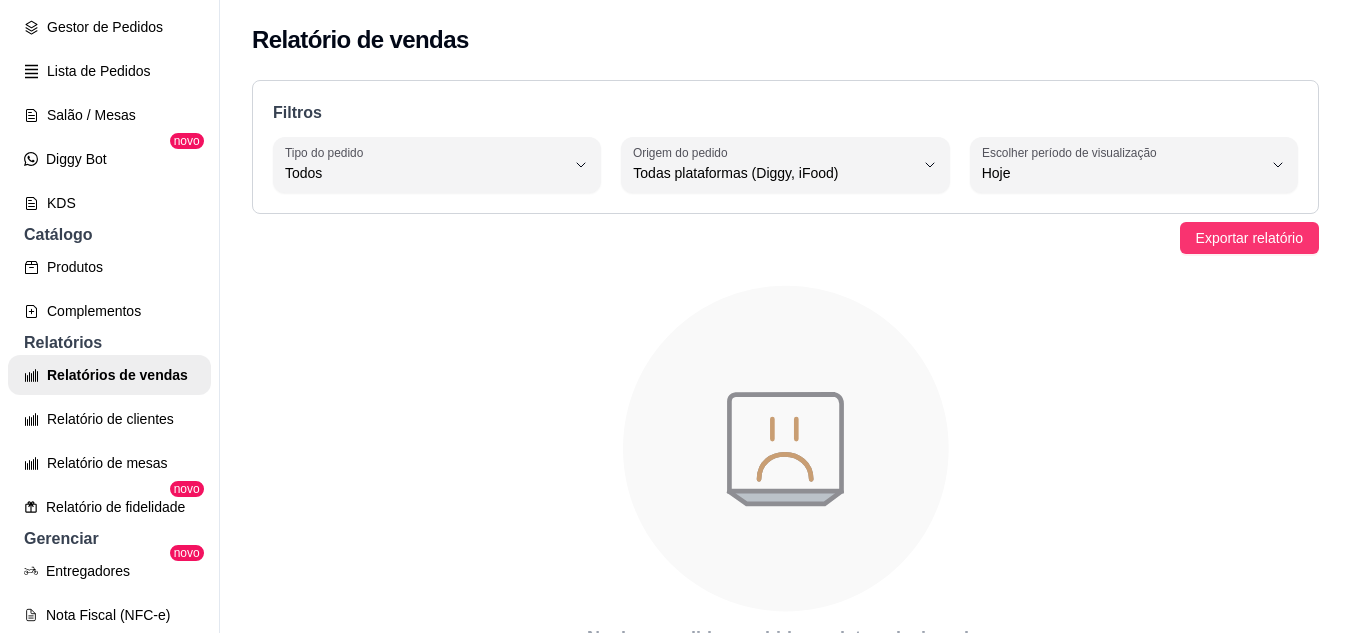 click on "Relatório de vendas" at bounding box center [785, 34] 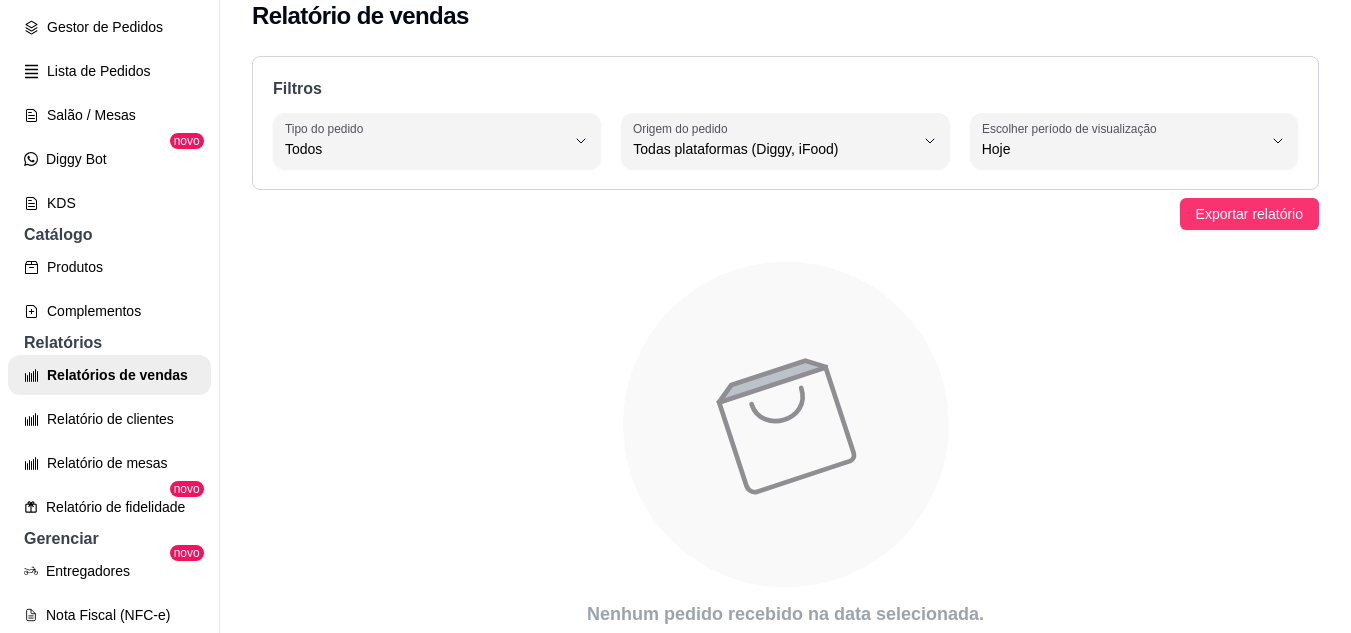 scroll, scrollTop: 0, scrollLeft: 0, axis: both 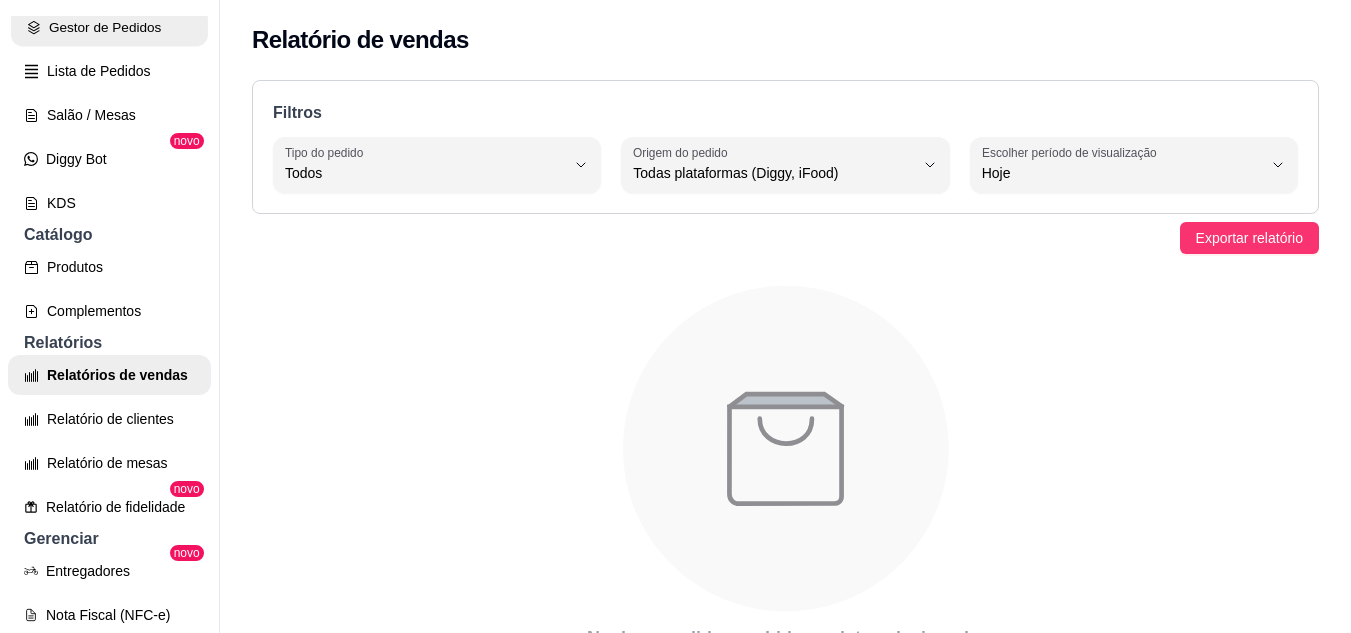 click on "Gestor de Pedidos" at bounding box center [109, 27] 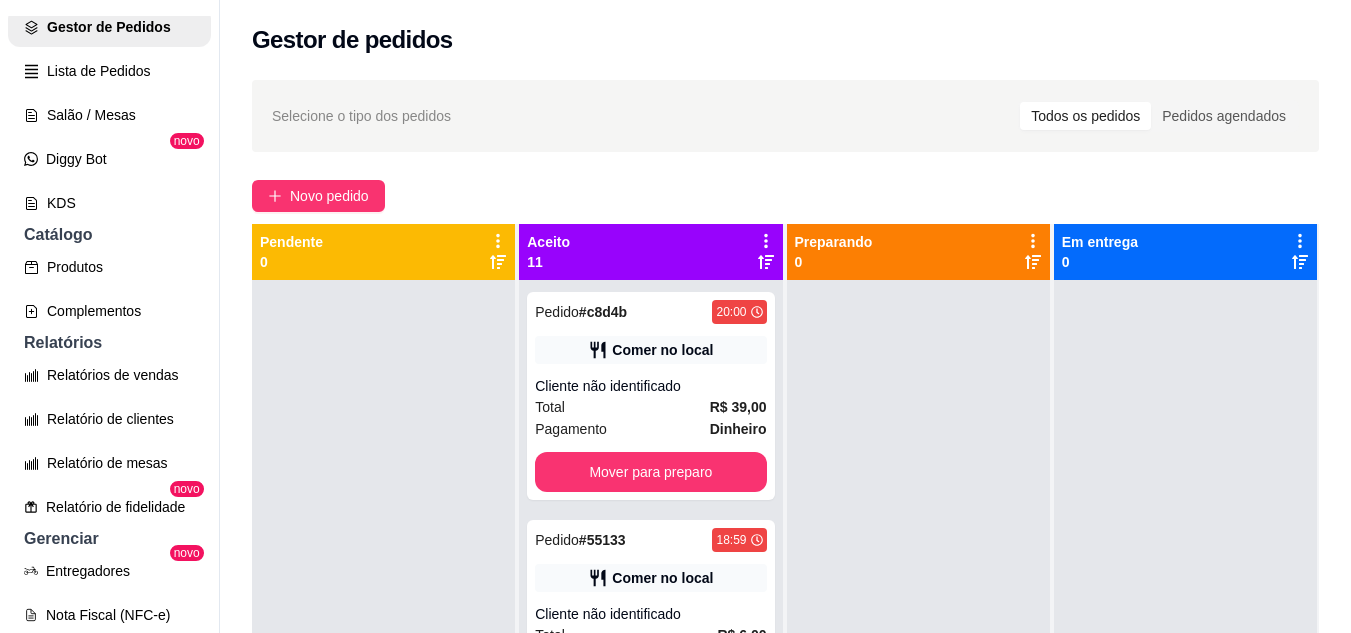 click on "Todos os pedidos" at bounding box center (1085, 116) 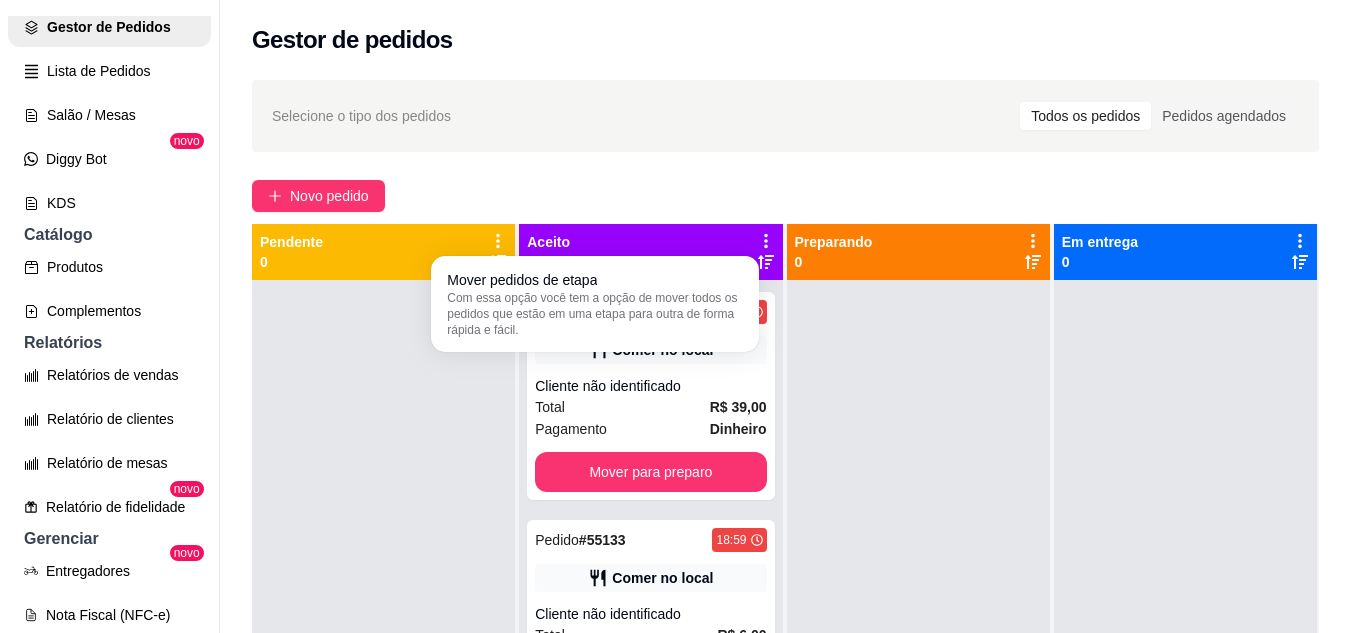 click on "Novo pedido" at bounding box center [785, 196] 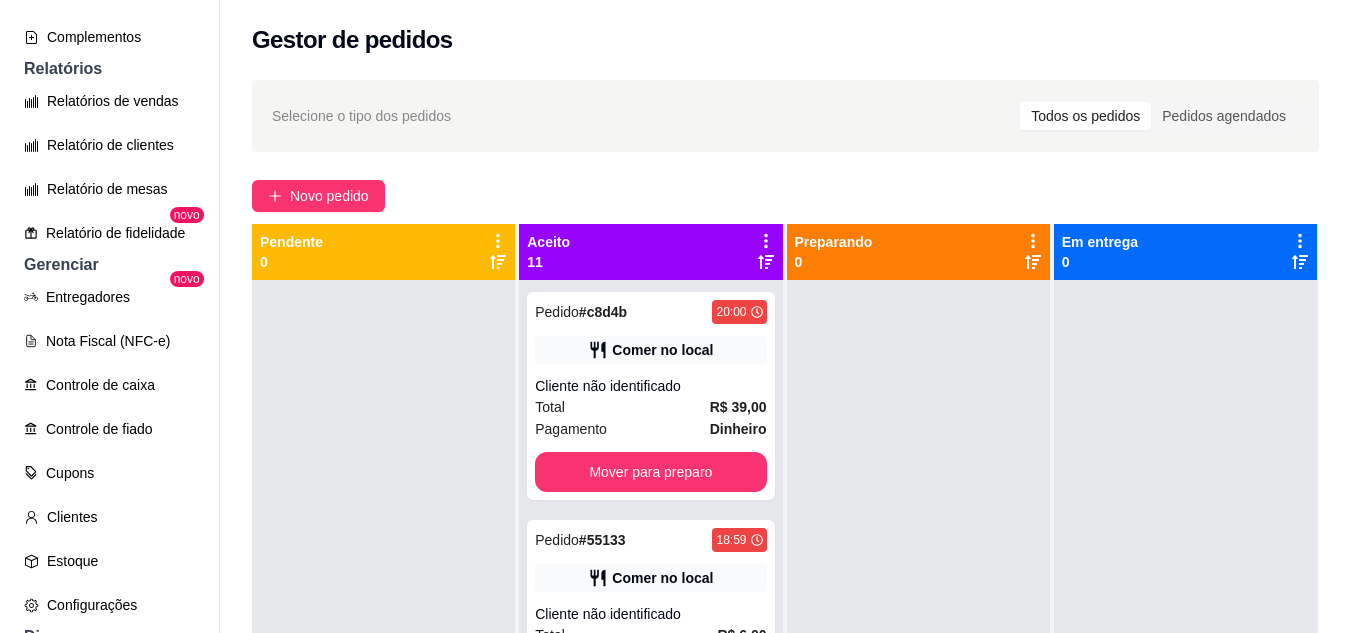 scroll, scrollTop: 587, scrollLeft: 0, axis: vertical 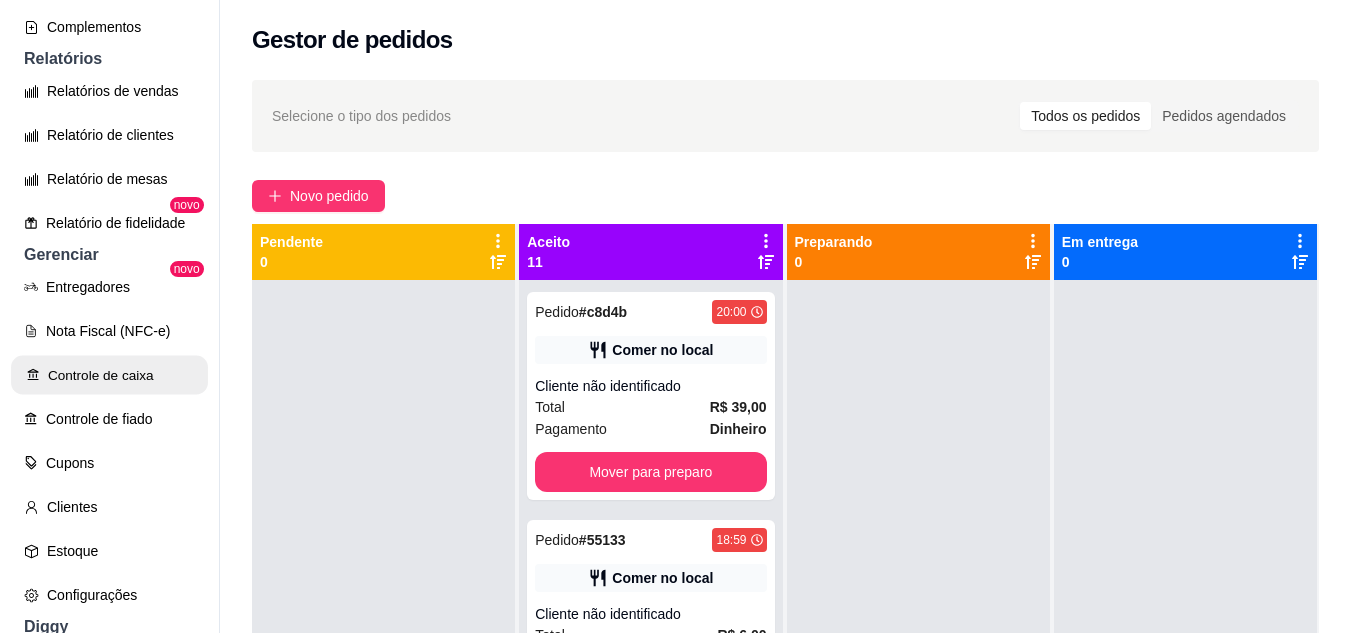 click on "Controle de caixa" at bounding box center (109, 375) 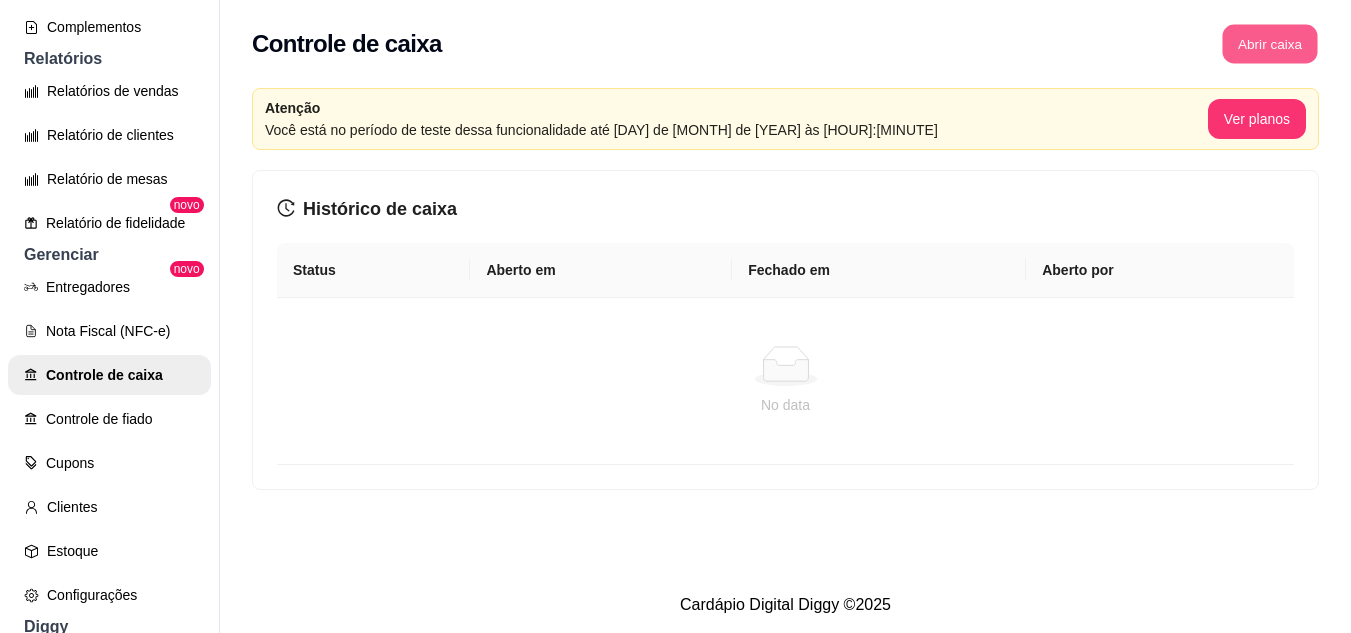 click on "Abrir caixa" at bounding box center [1269, 44] 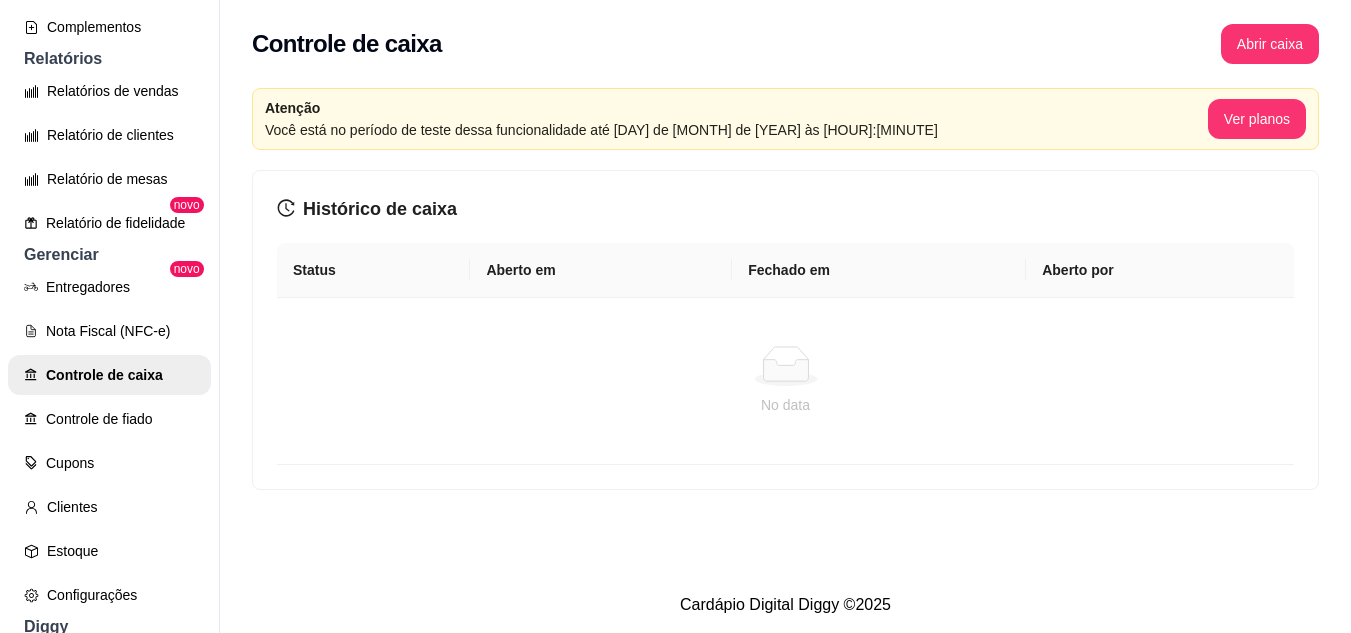 click on "Histórico de caixa Status Aberto em Fechado em Aberto por No data" at bounding box center (785, 330) 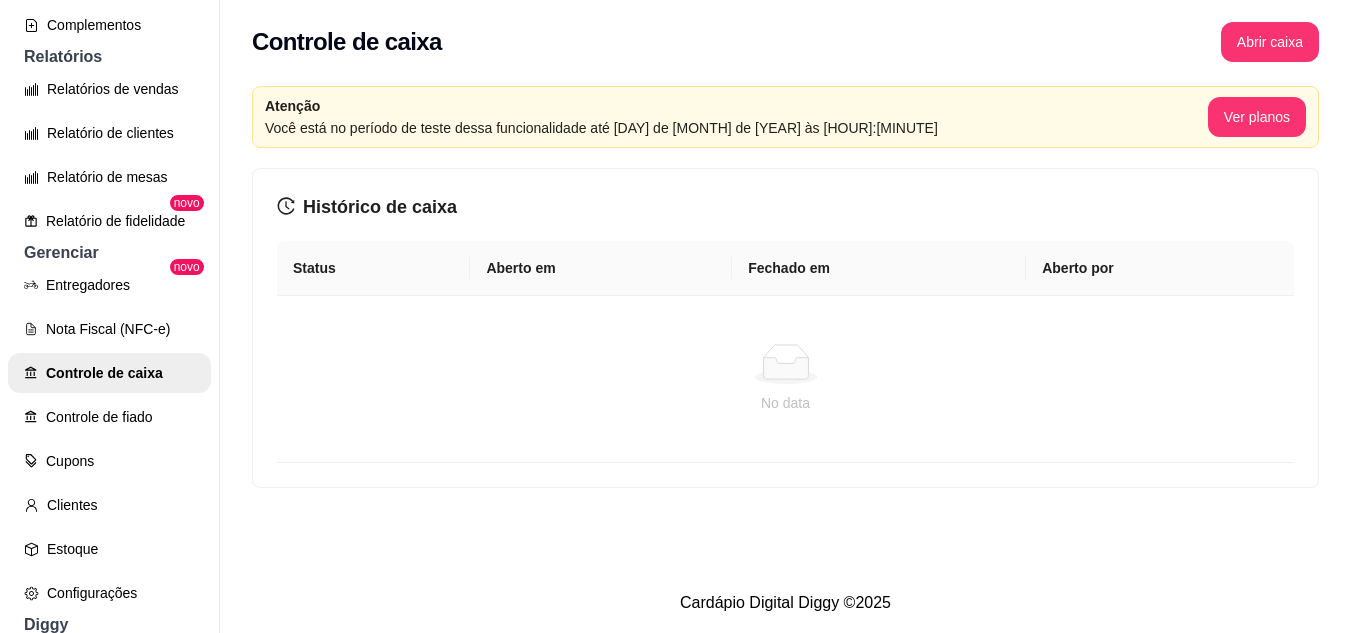 scroll, scrollTop: 0, scrollLeft: 0, axis: both 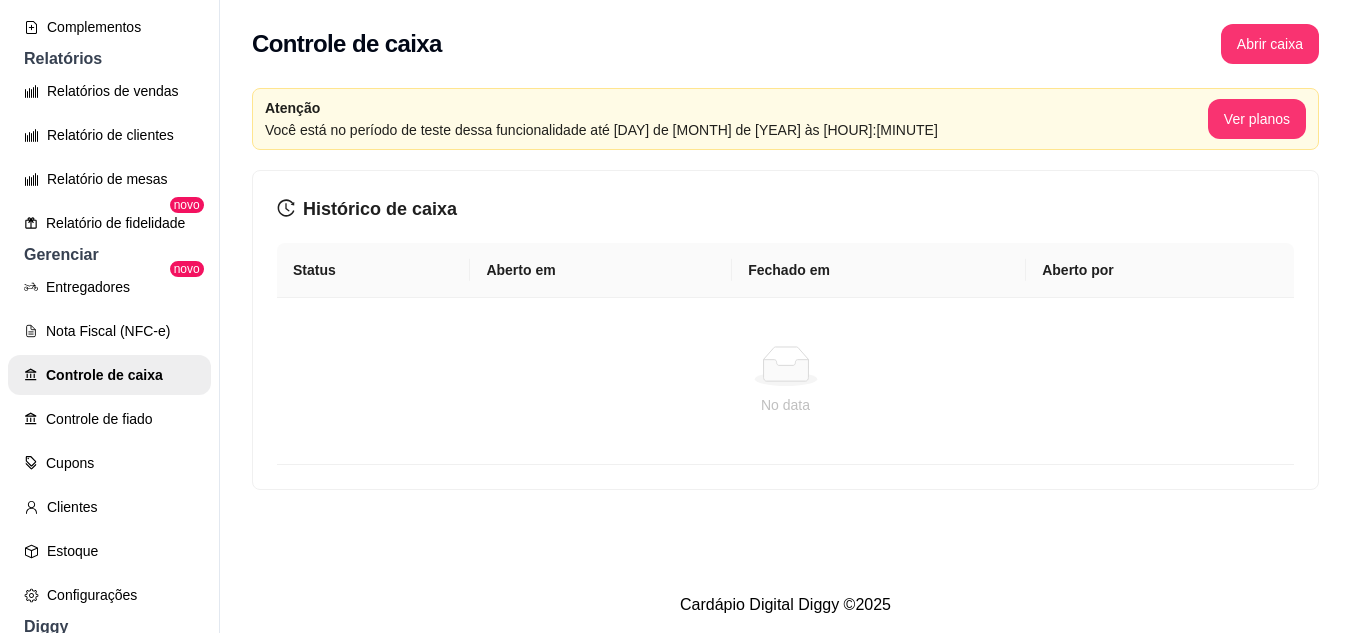 click on "Controle de caixa Abrir caixa" at bounding box center [785, 44] 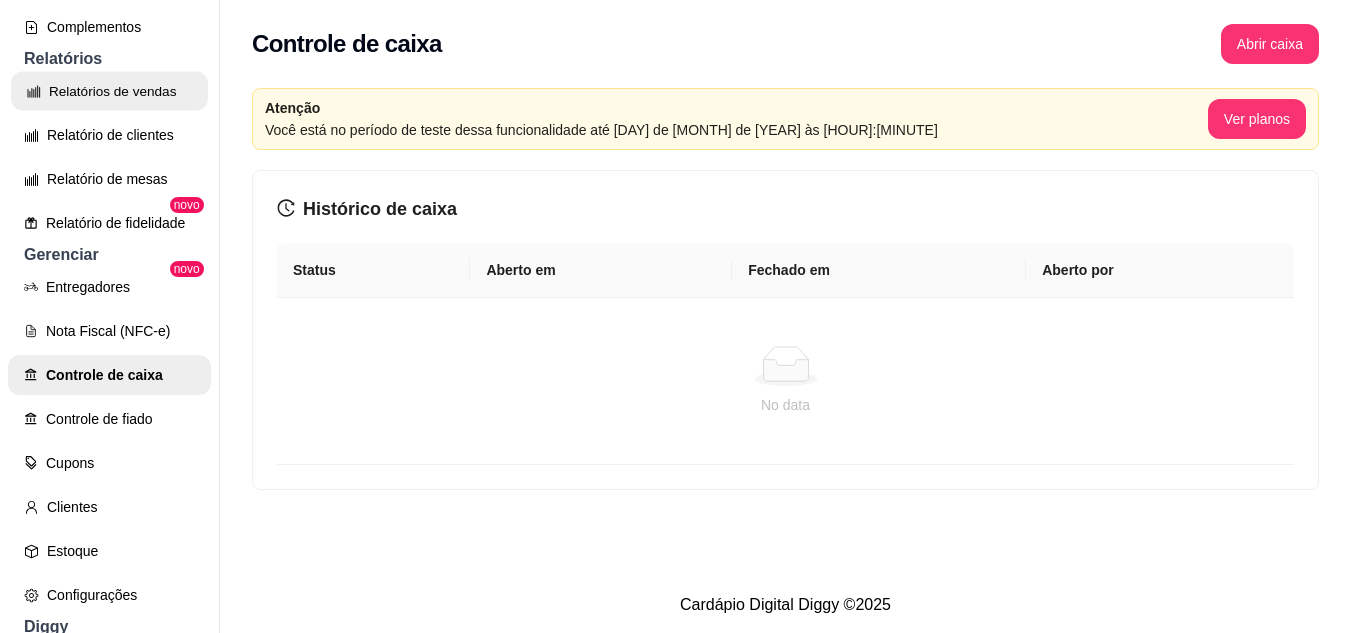 click on "Relatórios de vendas" at bounding box center (109, 91) 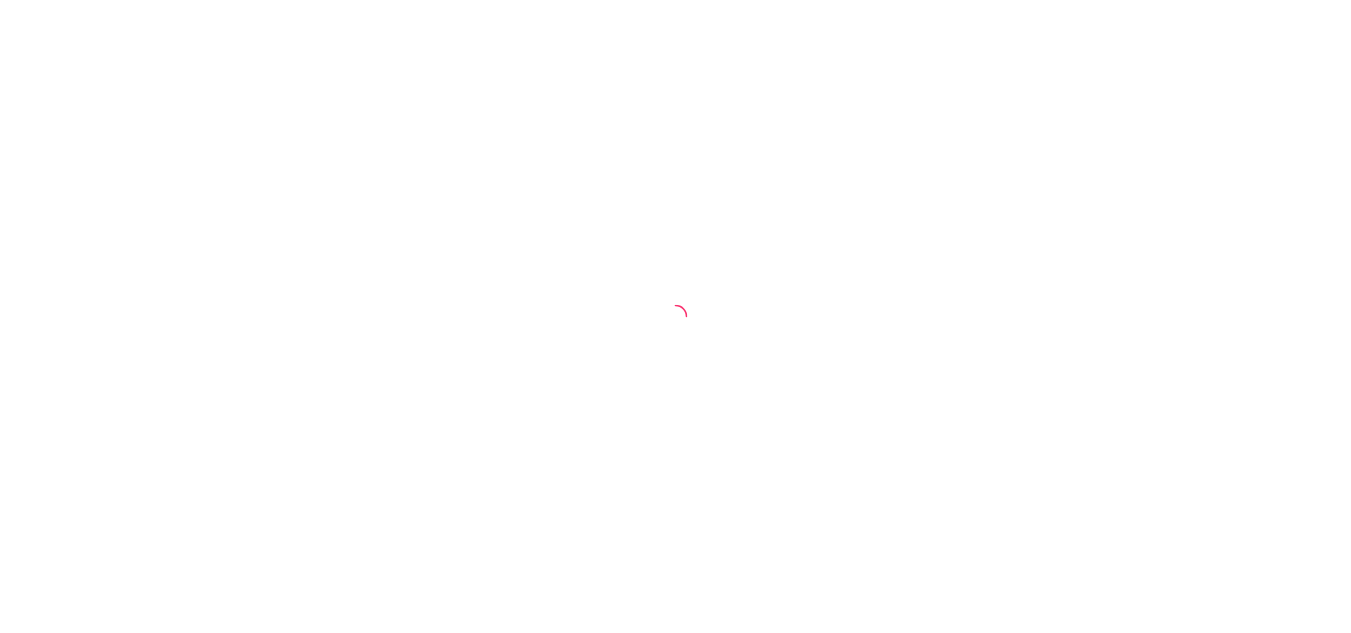scroll, scrollTop: 0, scrollLeft: 0, axis: both 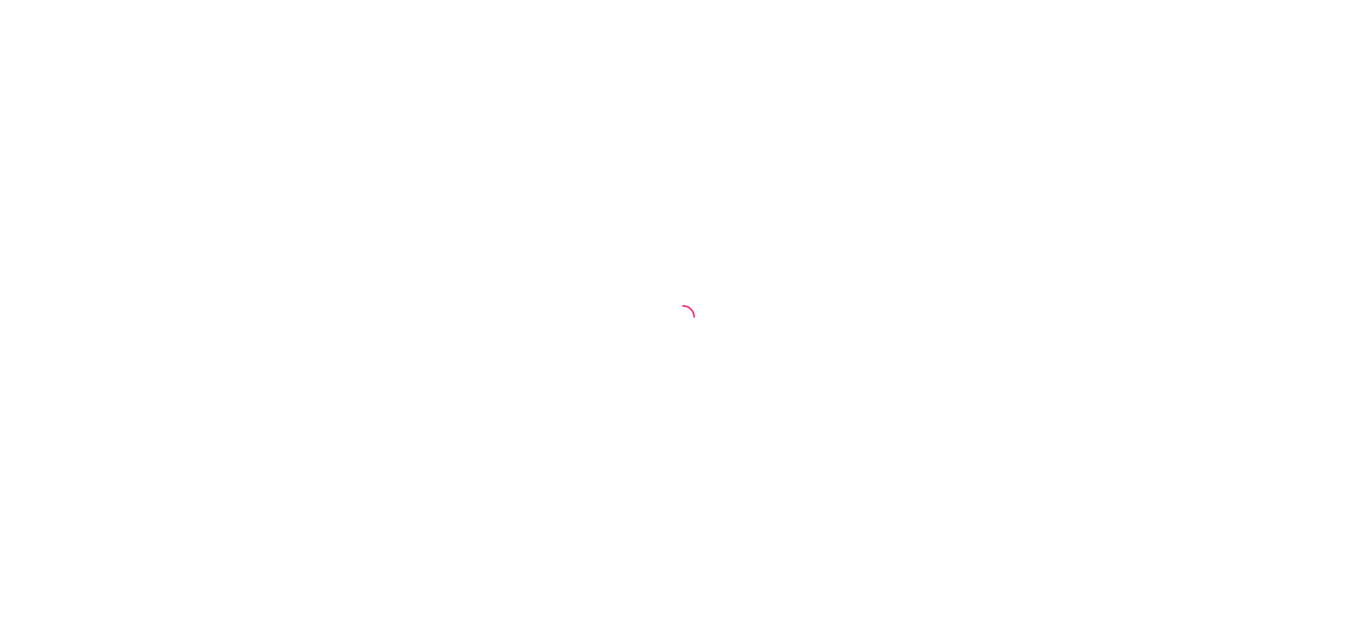 select on "ALL" 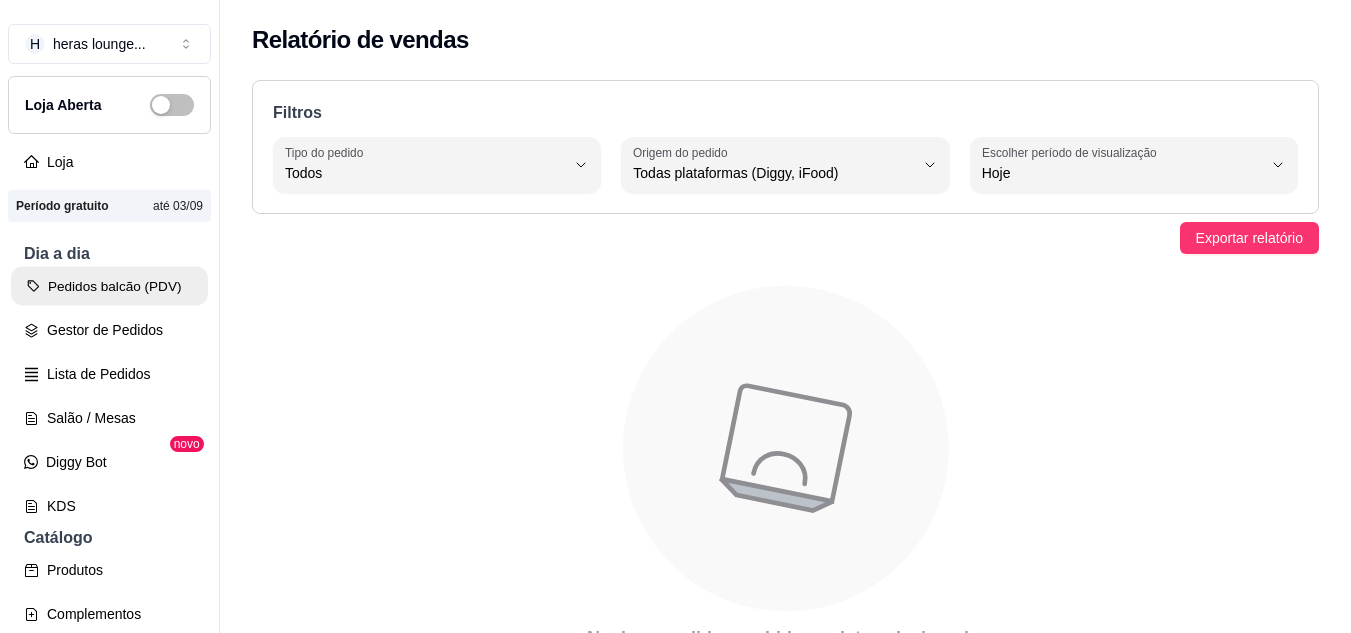 click on "Pedidos balcão (PDV)" at bounding box center [109, 286] 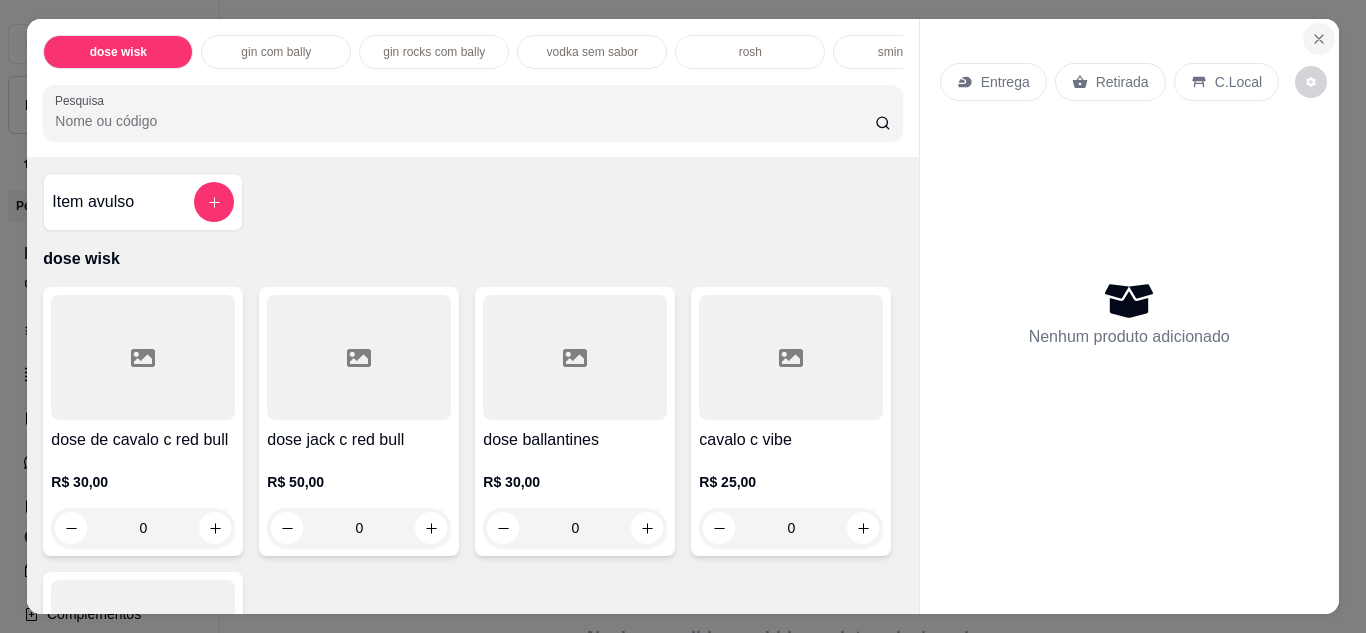 click 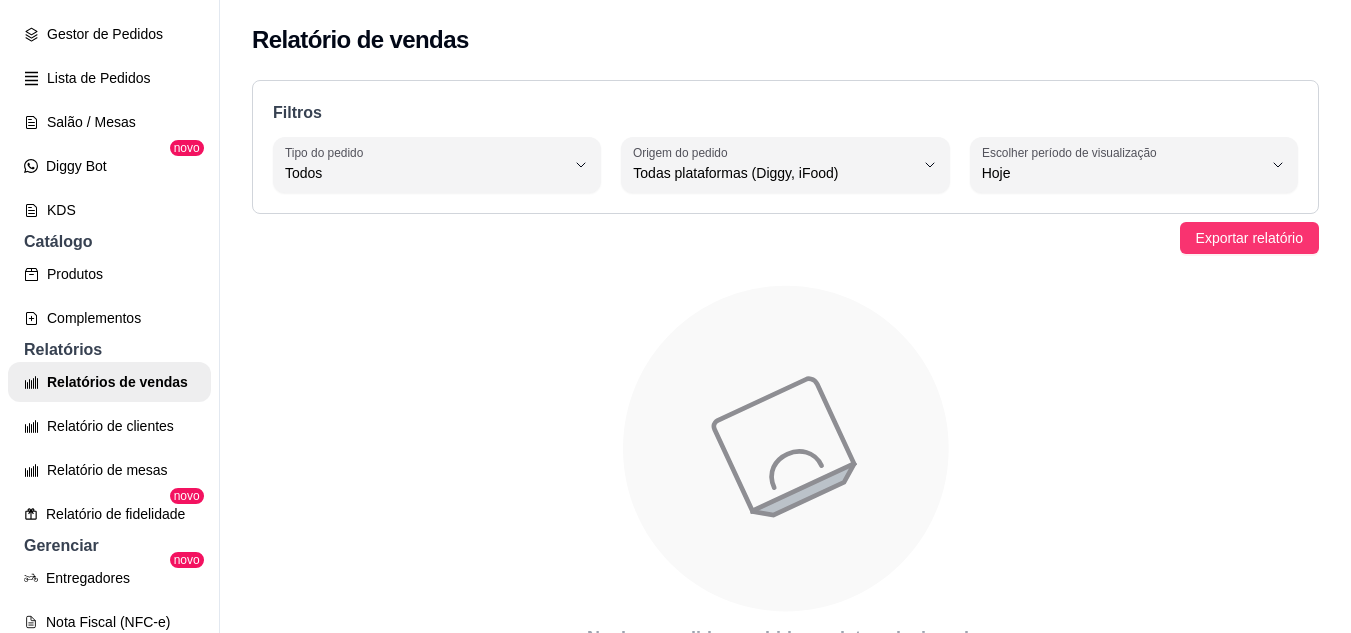 scroll, scrollTop: 312, scrollLeft: 0, axis: vertical 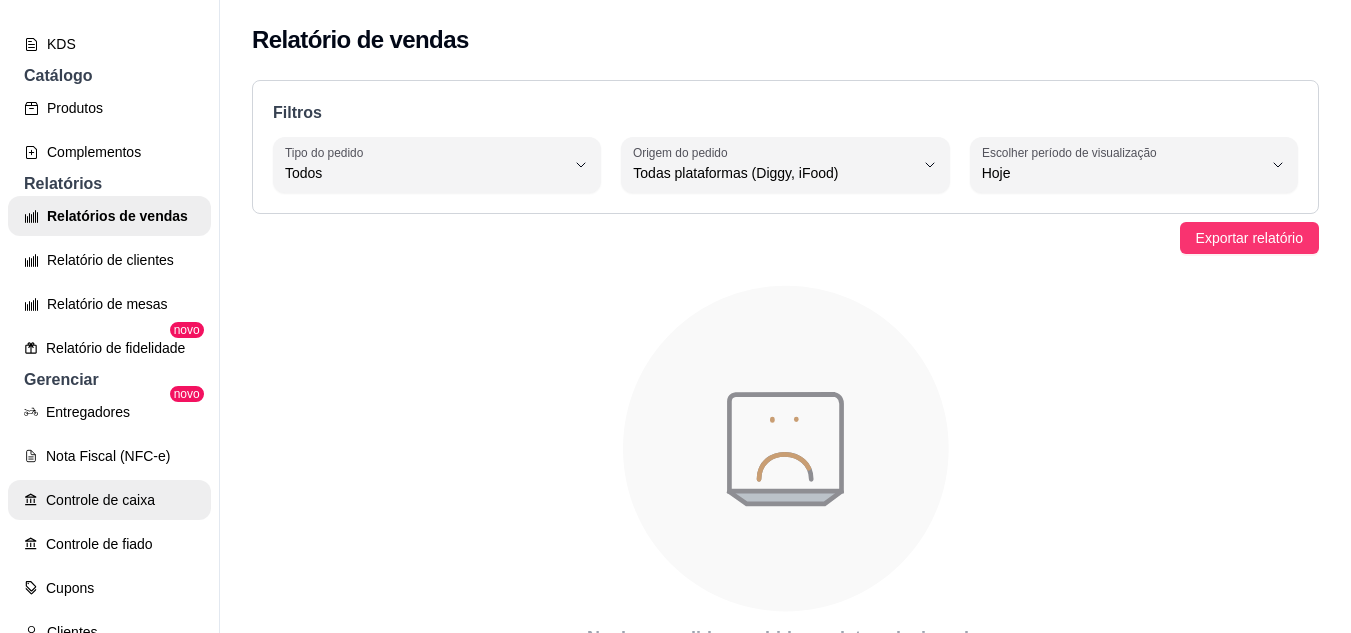 click on "Controle de caixa" at bounding box center (109, 500) 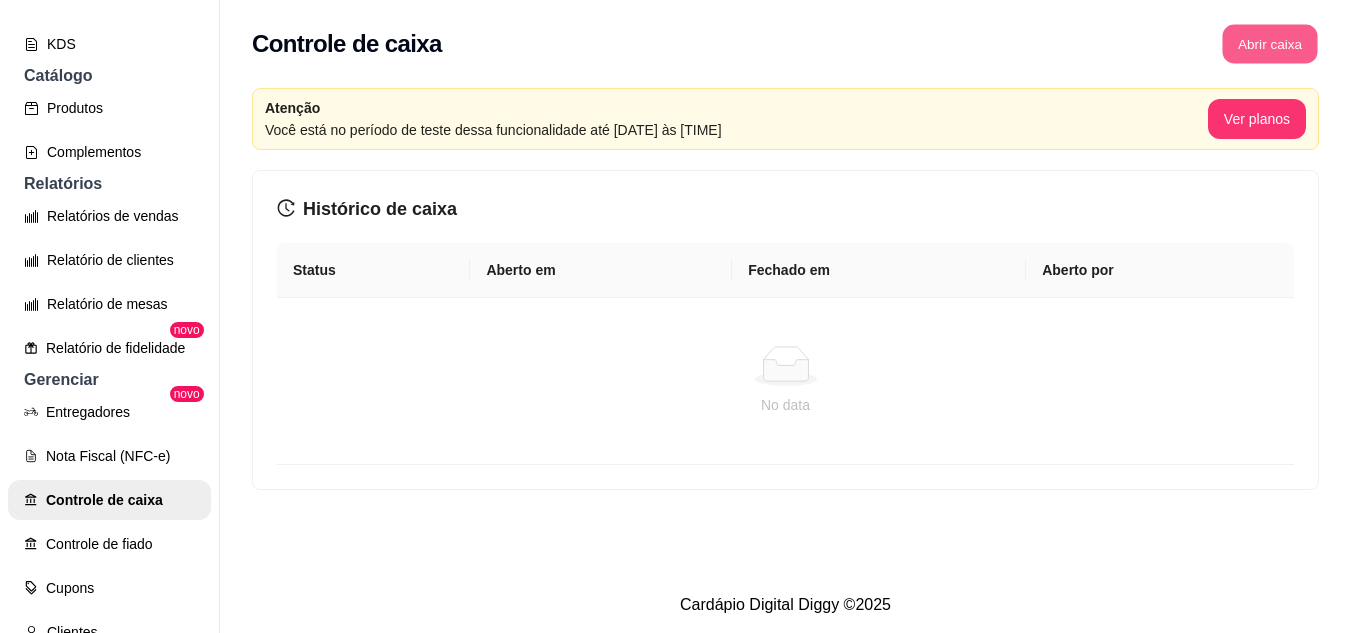 click on "Abrir caixa" at bounding box center [1269, 44] 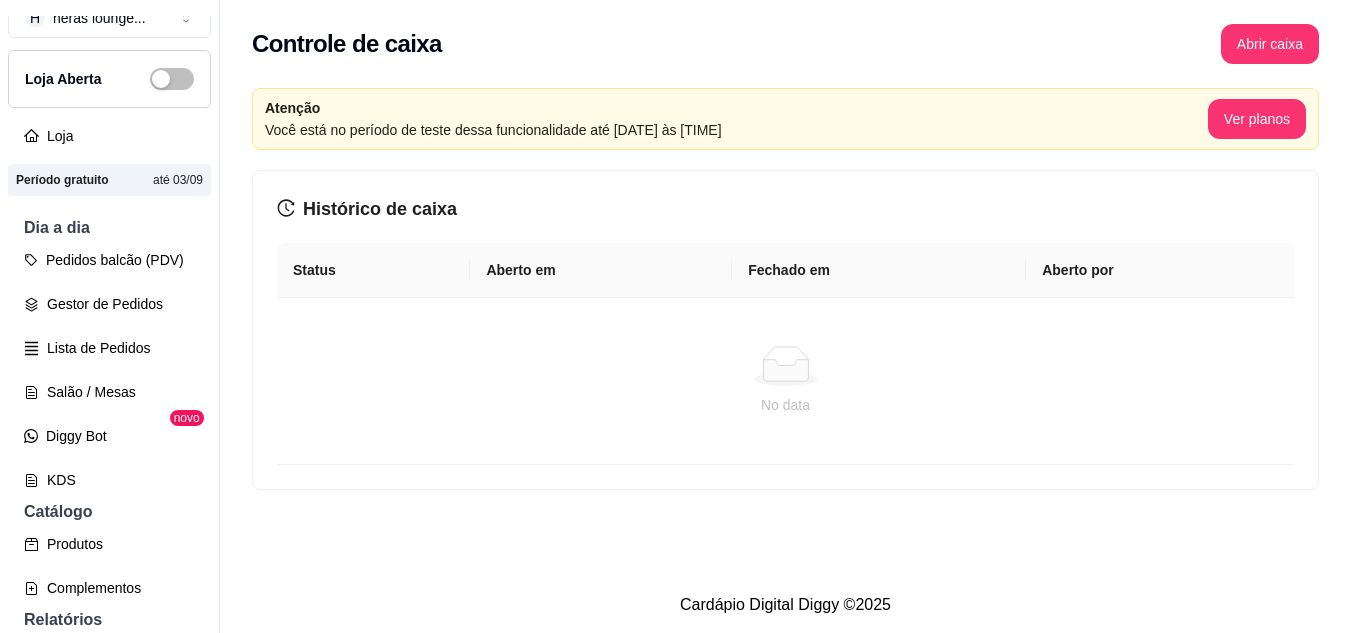 scroll, scrollTop: 0, scrollLeft: 0, axis: both 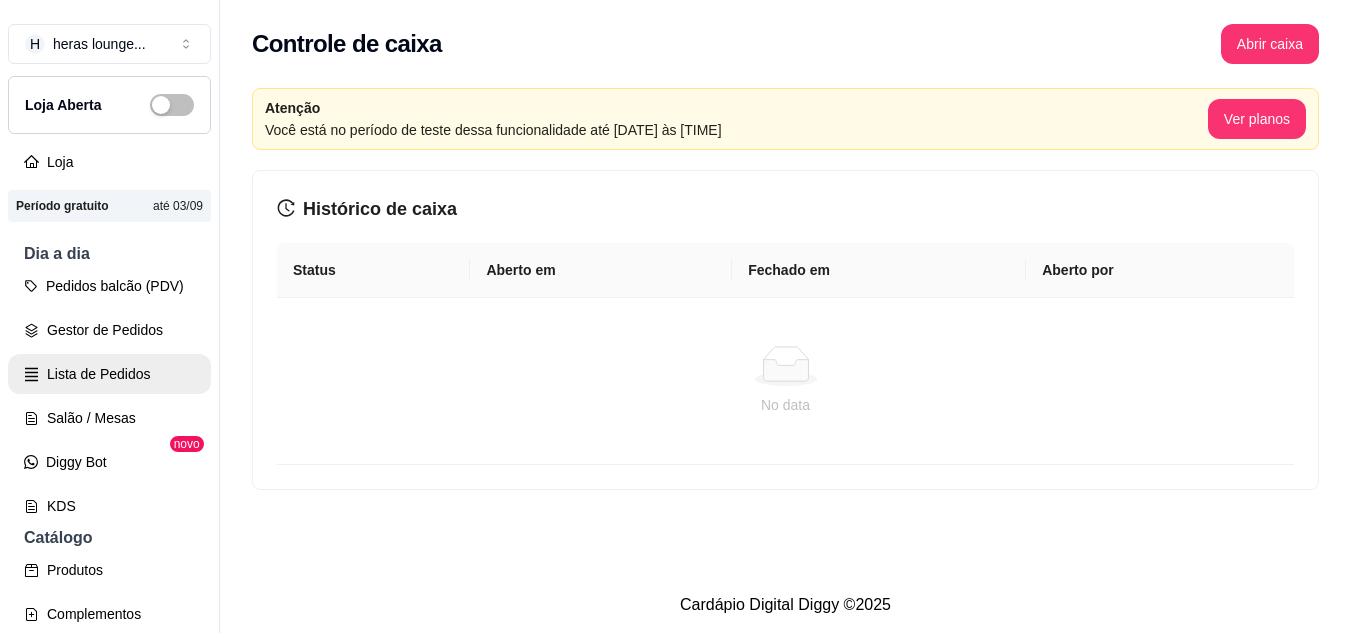 click on "Lista de Pedidos" at bounding box center [109, 374] 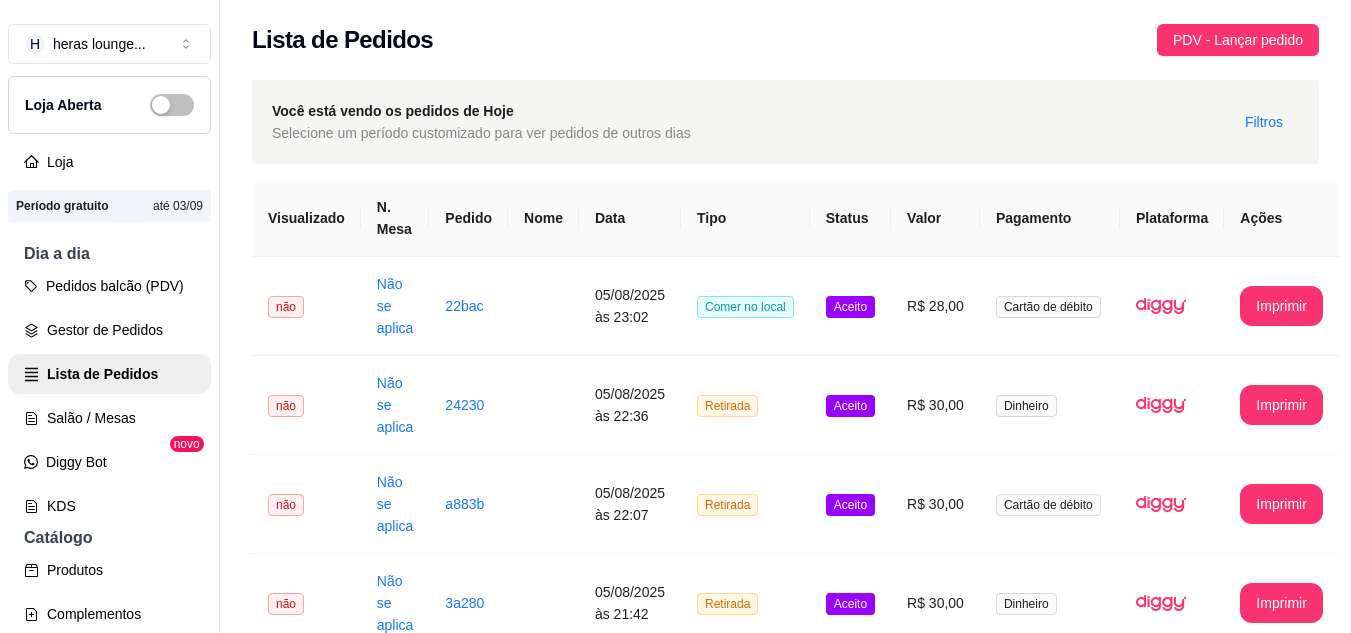 click on "Lista de Pedidos PDV - Lançar pedido" at bounding box center [785, 34] 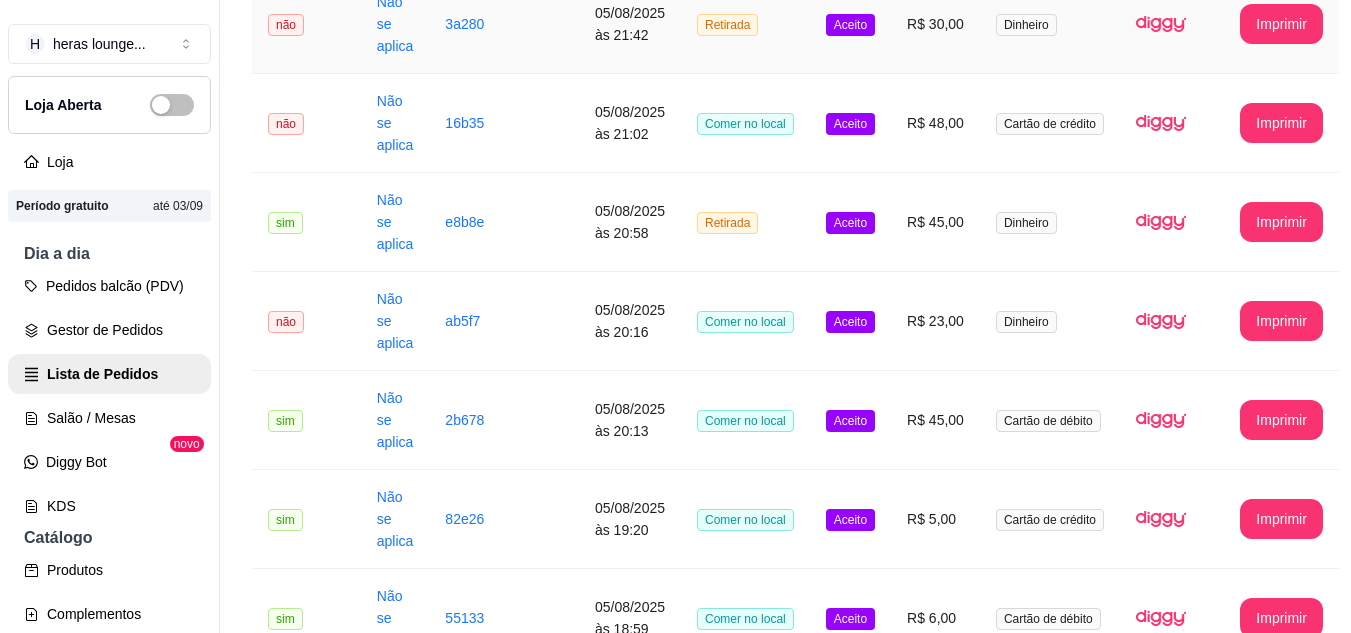 scroll, scrollTop: 772, scrollLeft: 0, axis: vertical 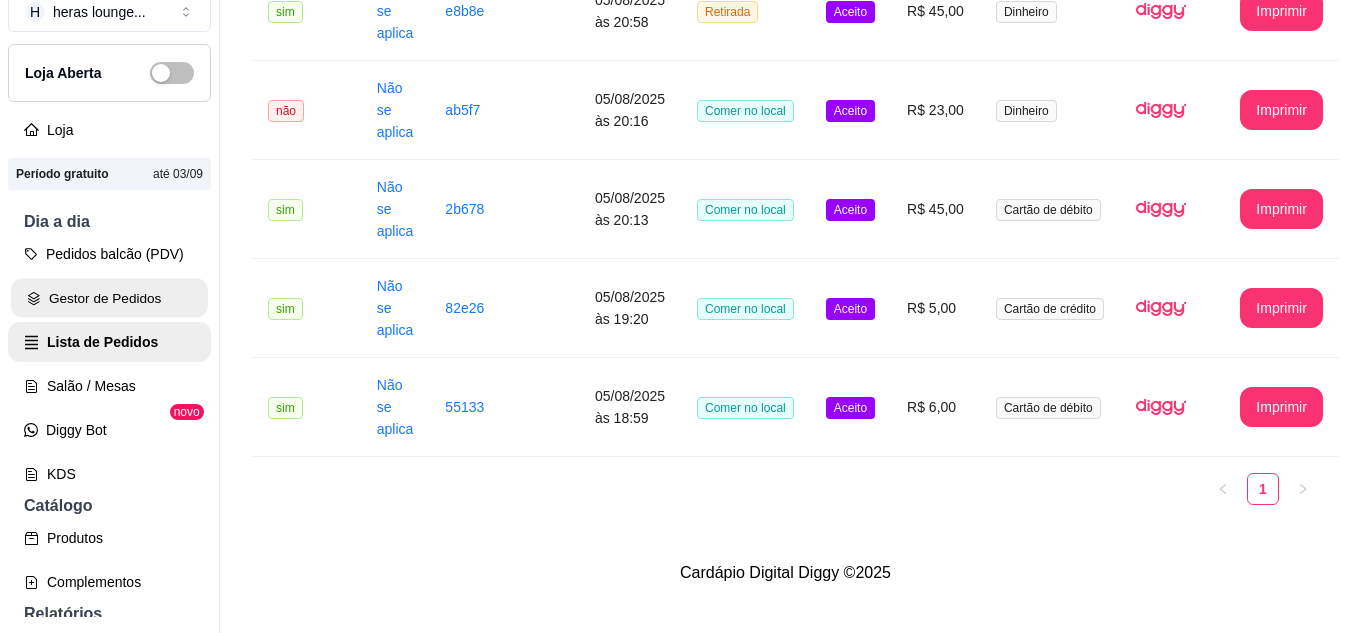click on "Gestor de Pedidos" at bounding box center [109, 298] 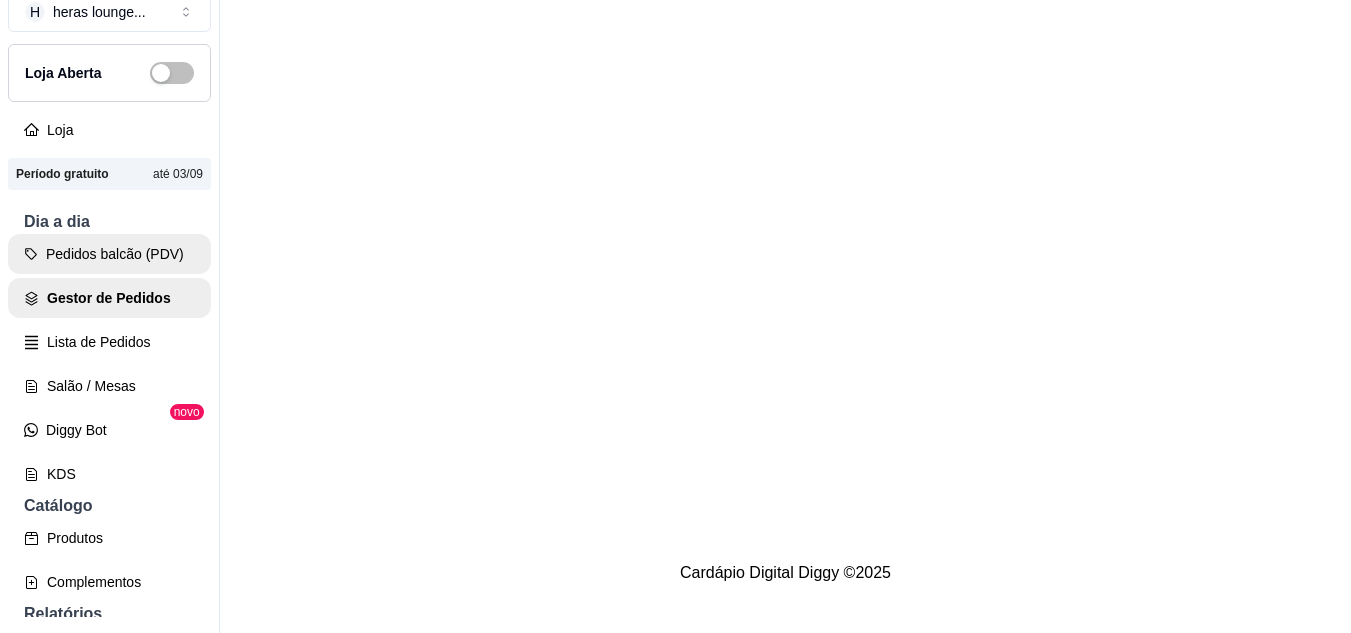 scroll, scrollTop: 0, scrollLeft: 0, axis: both 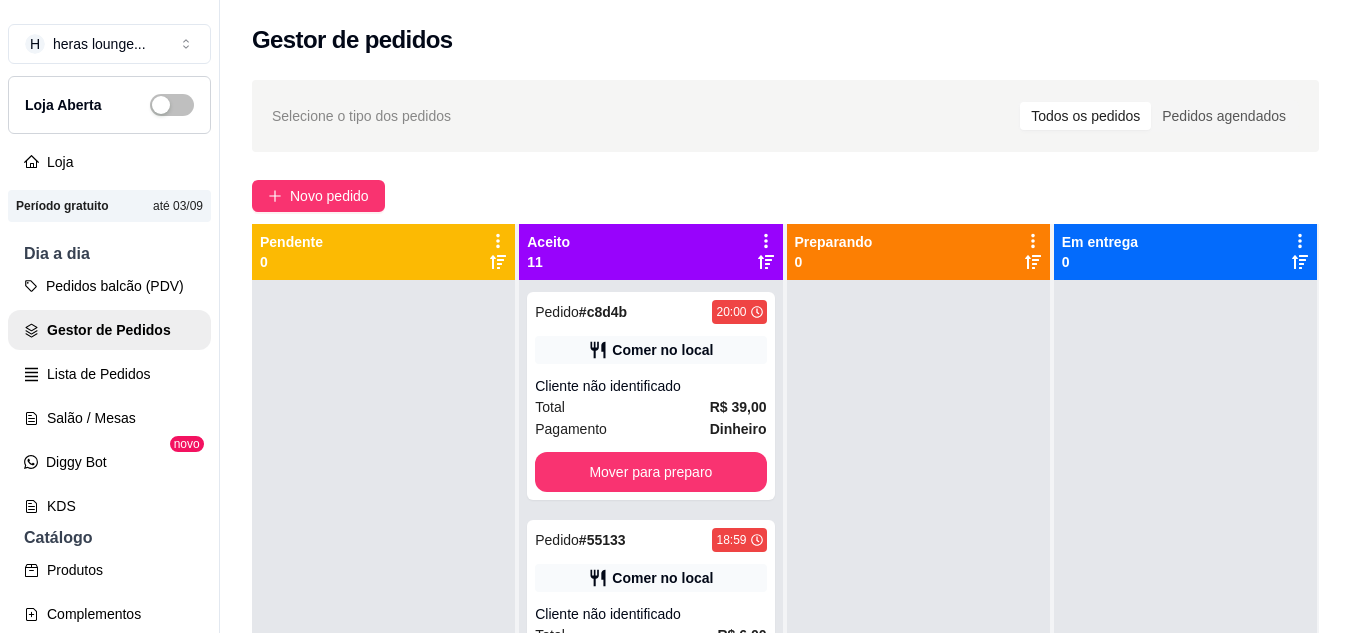 click on "Selecione o tipo dos pedidos Todos os pedidos Pedidos agendados" at bounding box center (785, 116) 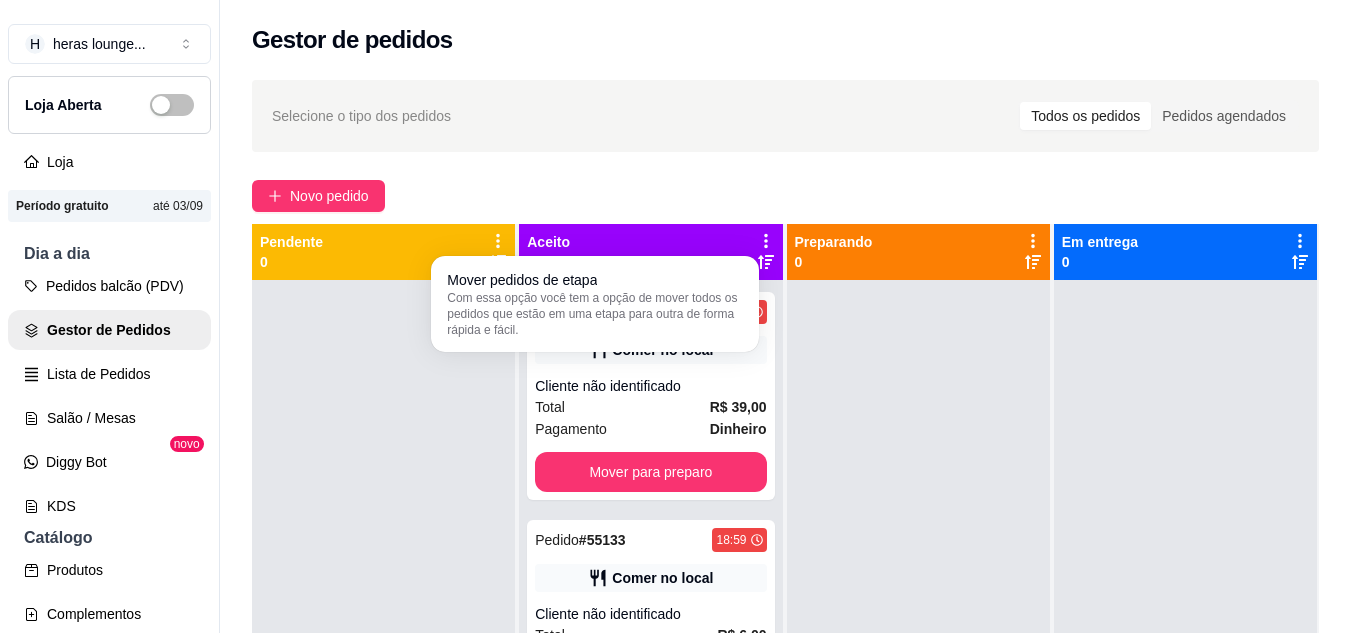 click on "Selecione o tipo dos pedidos Todos os pedidos Pedidos agendados" at bounding box center (785, 116) 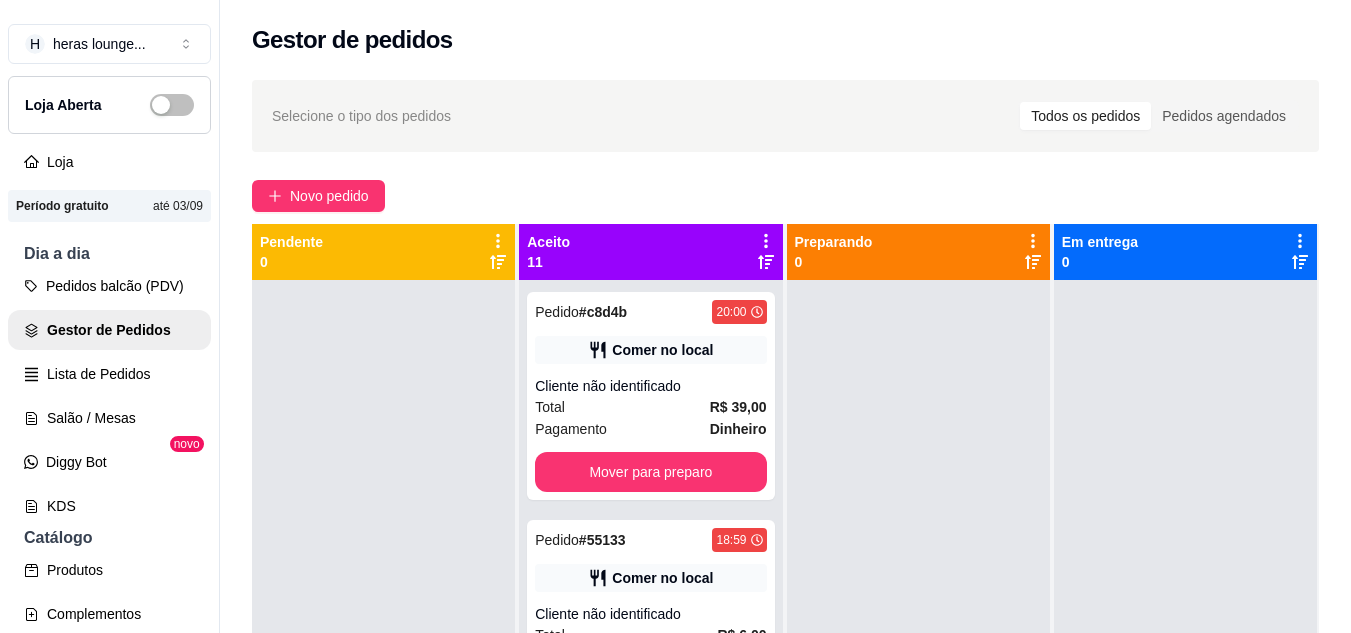 click on "Selecione o tipo dos pedidos Todos os pedidos Pedidos agendados" at bounding box center (785, 116) 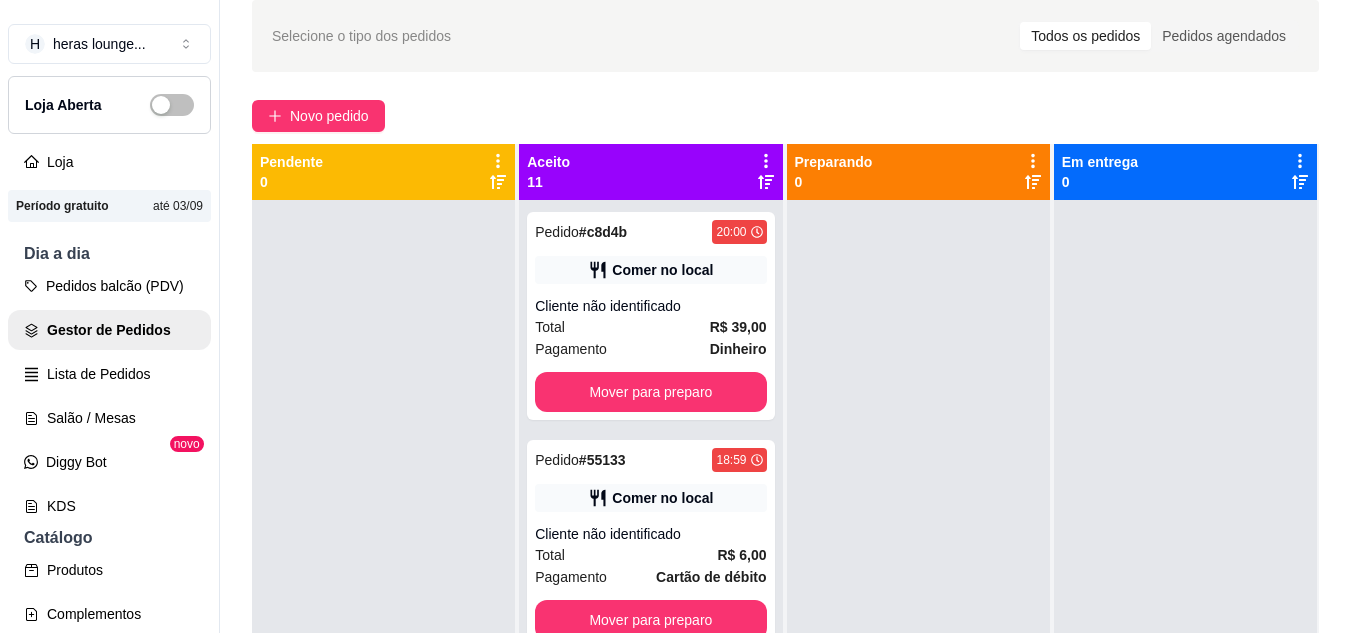 scroll, scrollTop: 120, scrollLeft: 0, axis: vertical 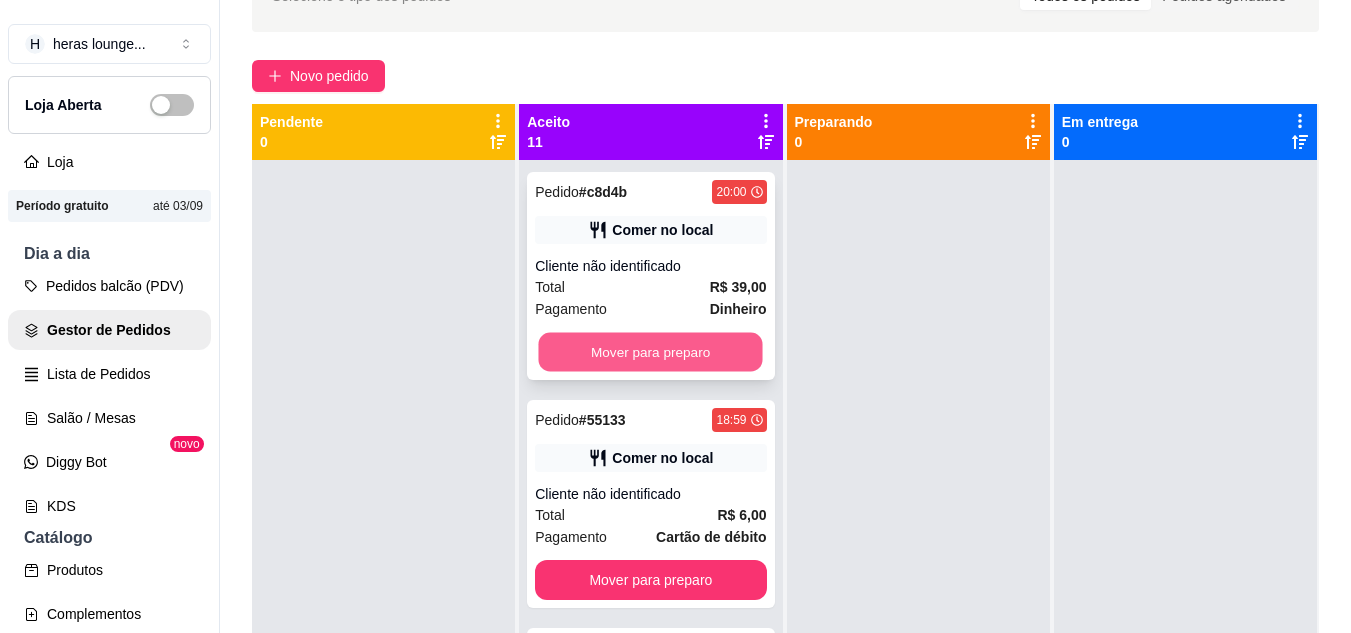 click on "Mover para preparo" at bounding box center (651, 352) 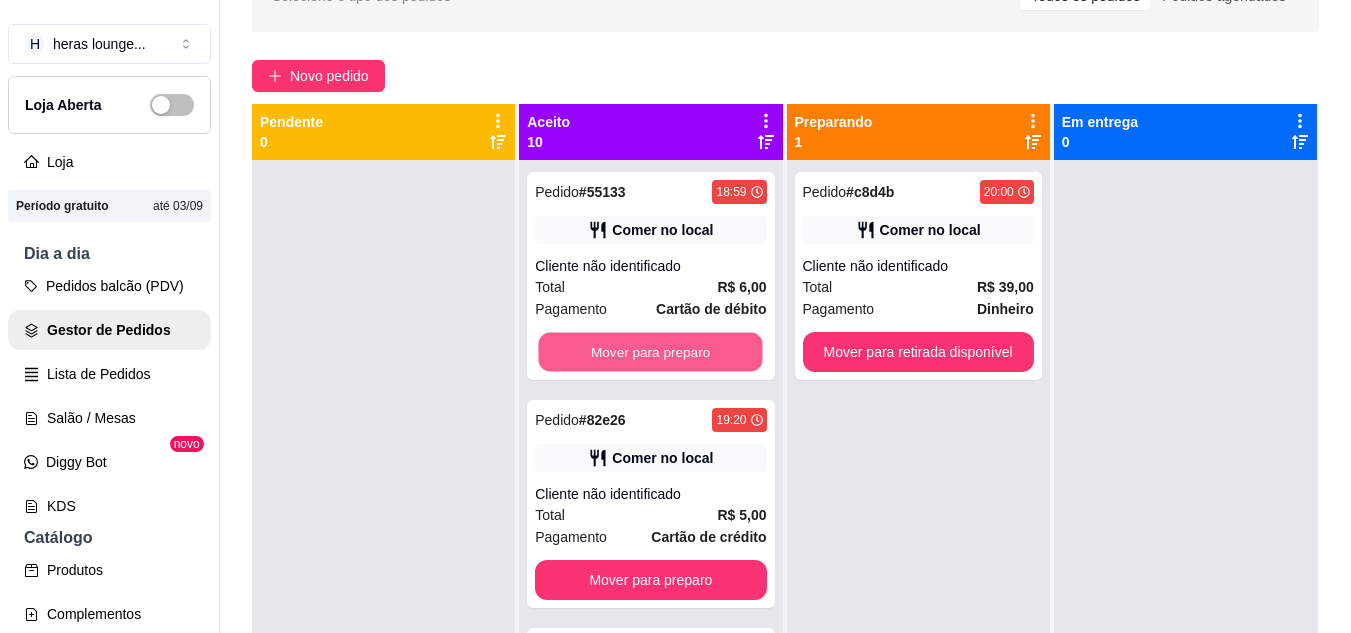 click on "Mover para preparo" at bounding box center (651, 352) 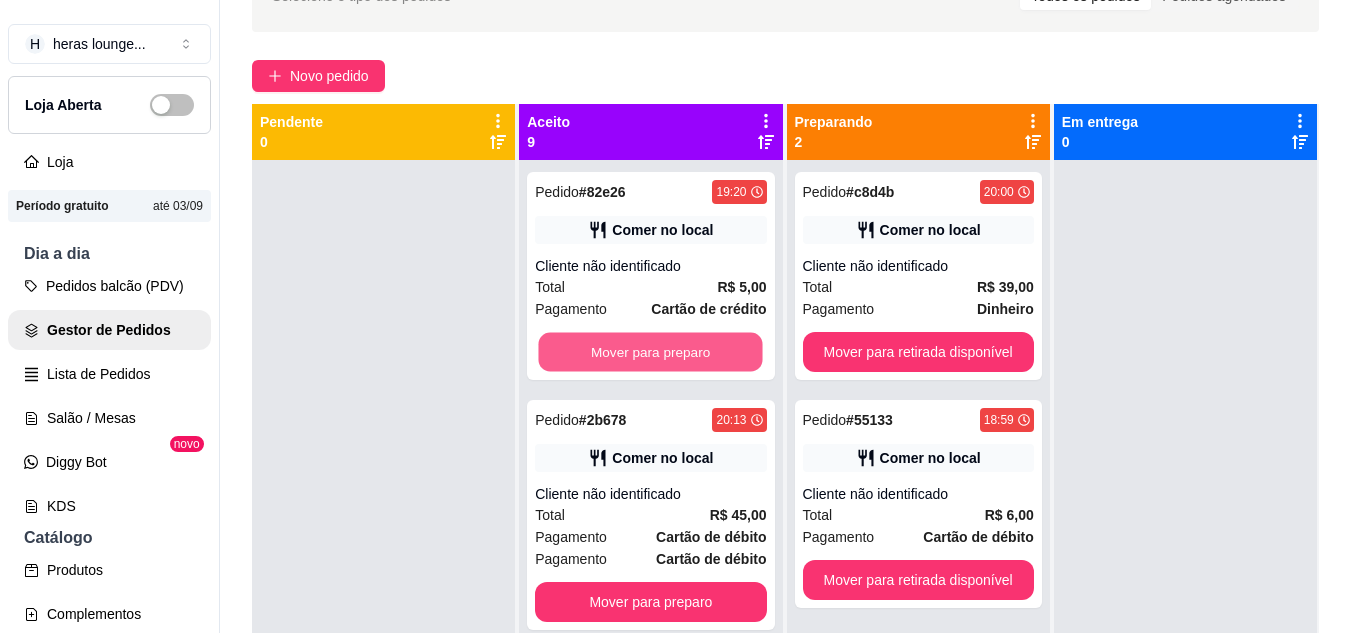 click on "Mover para preparo" at bounding box center [651, 352] 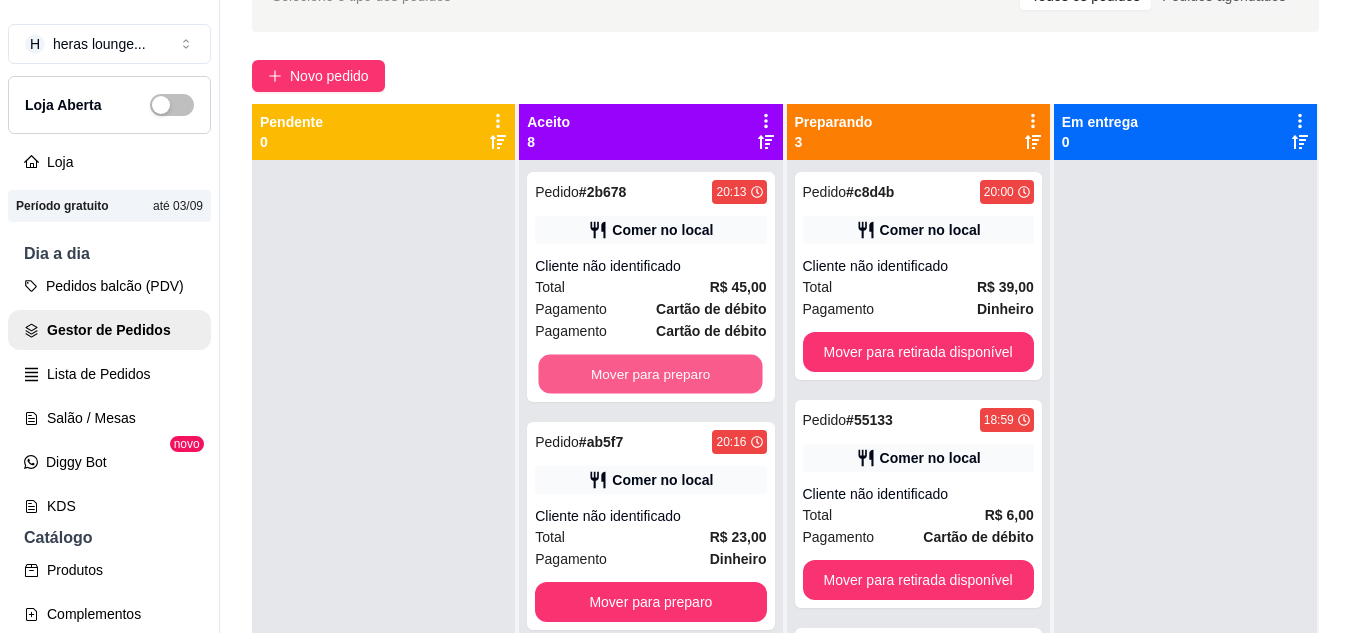 click on "Mover para preparo" at bounding box center (651, 374) 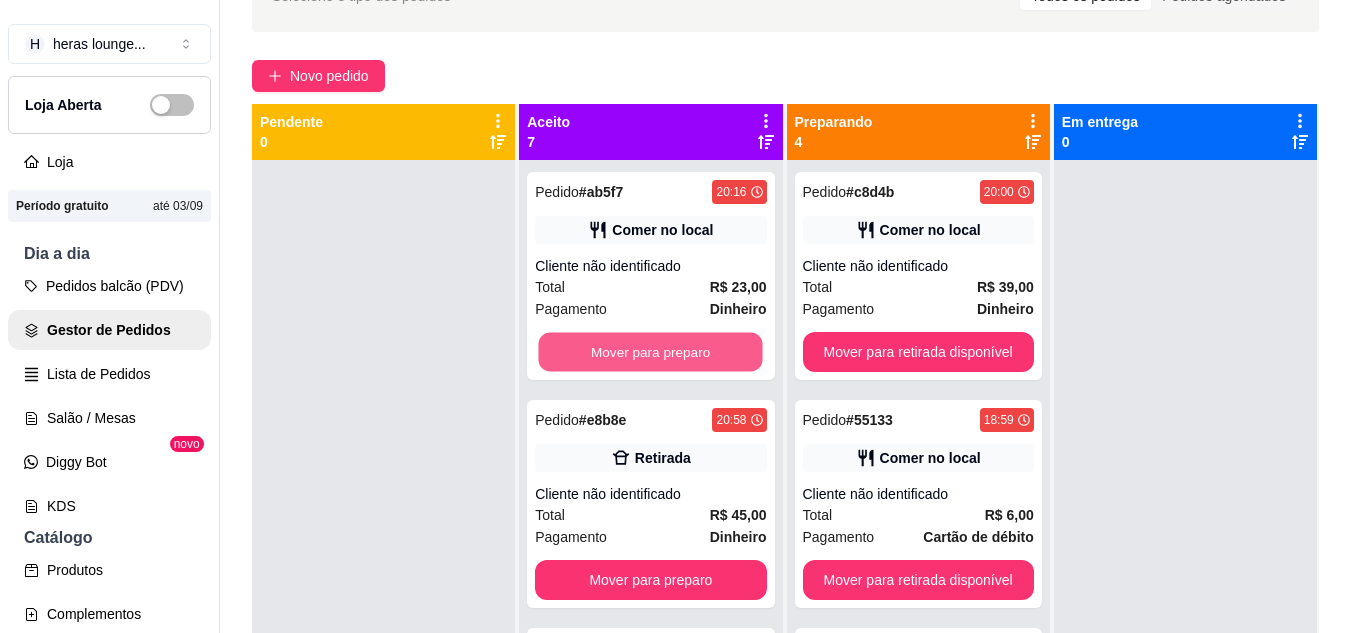 click on "Mover para preparo" at bounding box center (651, 352) 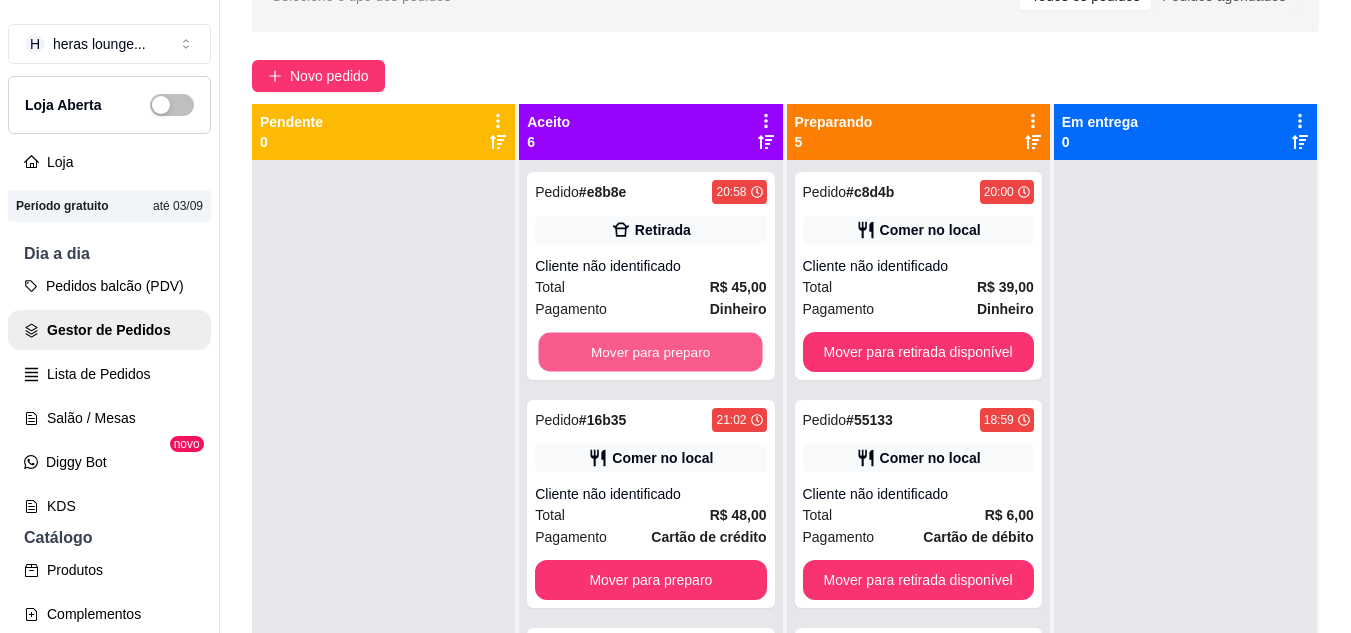 click on "Mover para preparo" at bounding box center (651, 352) 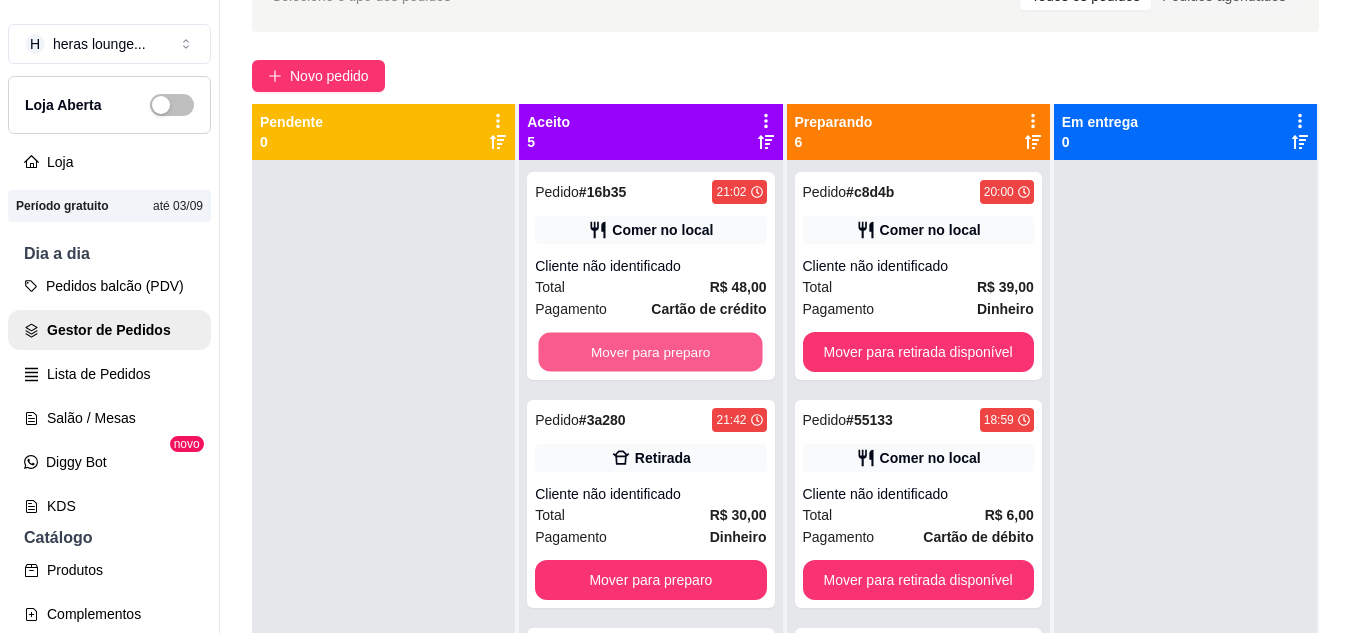 click on "Mover para preparo" at bounding box center [651, 352] 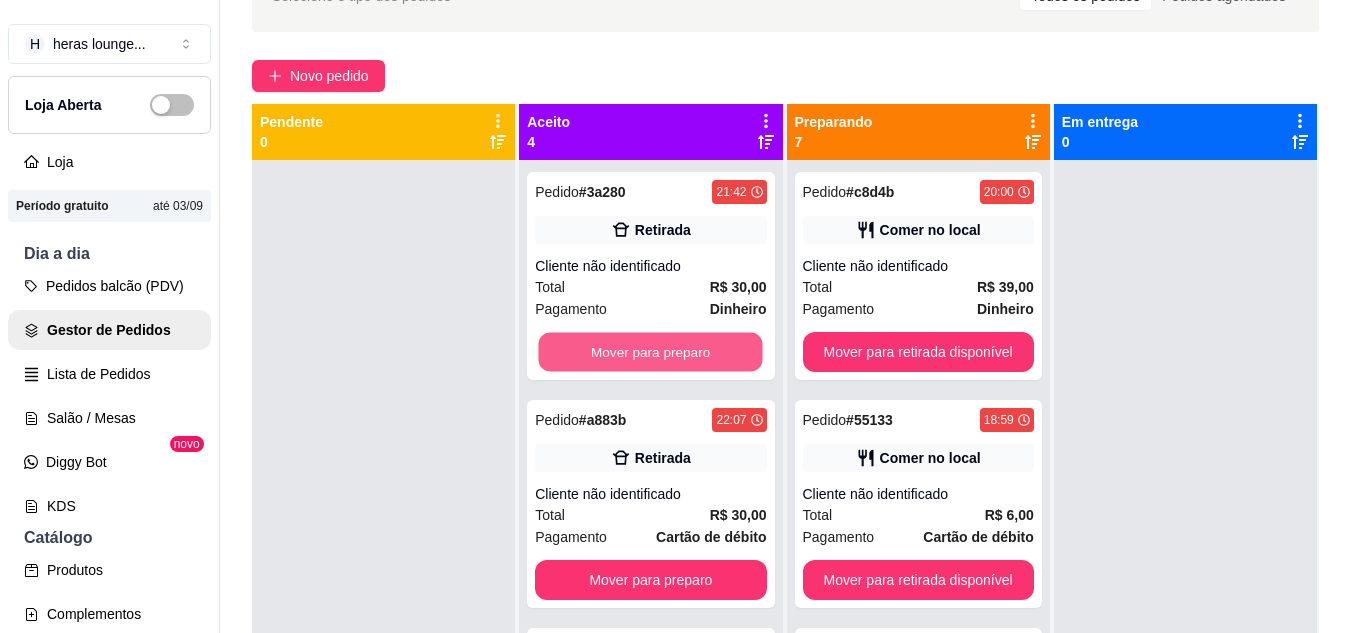 click on "Mover para preparo" at bounding box center (651, 352) 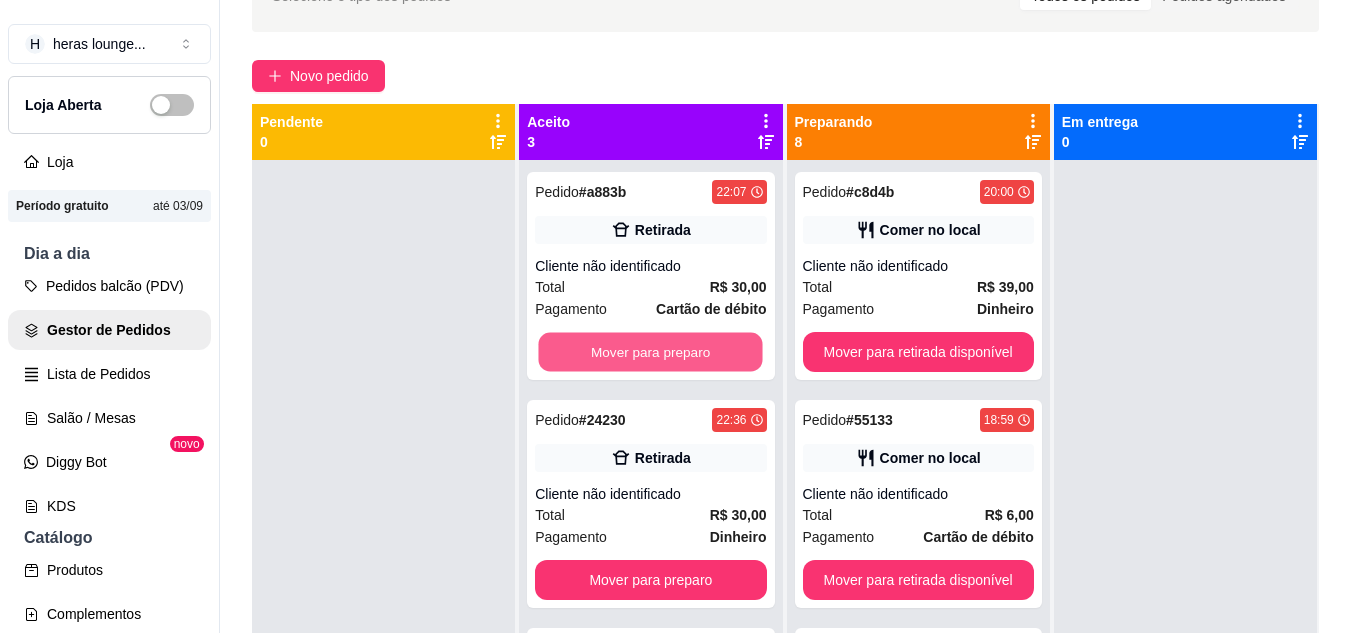 click on "Mover para preparo" at bounding box center [651, 352] 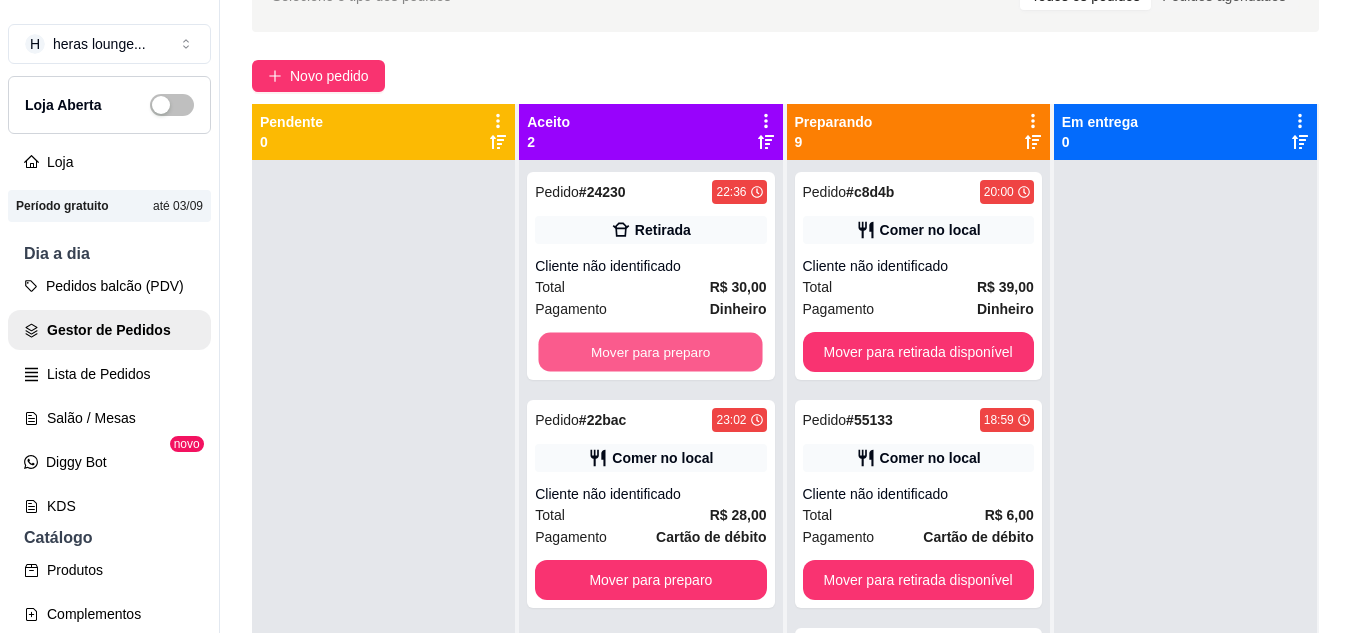 click on "Mover para preparo" at bounding box center [651, 352] 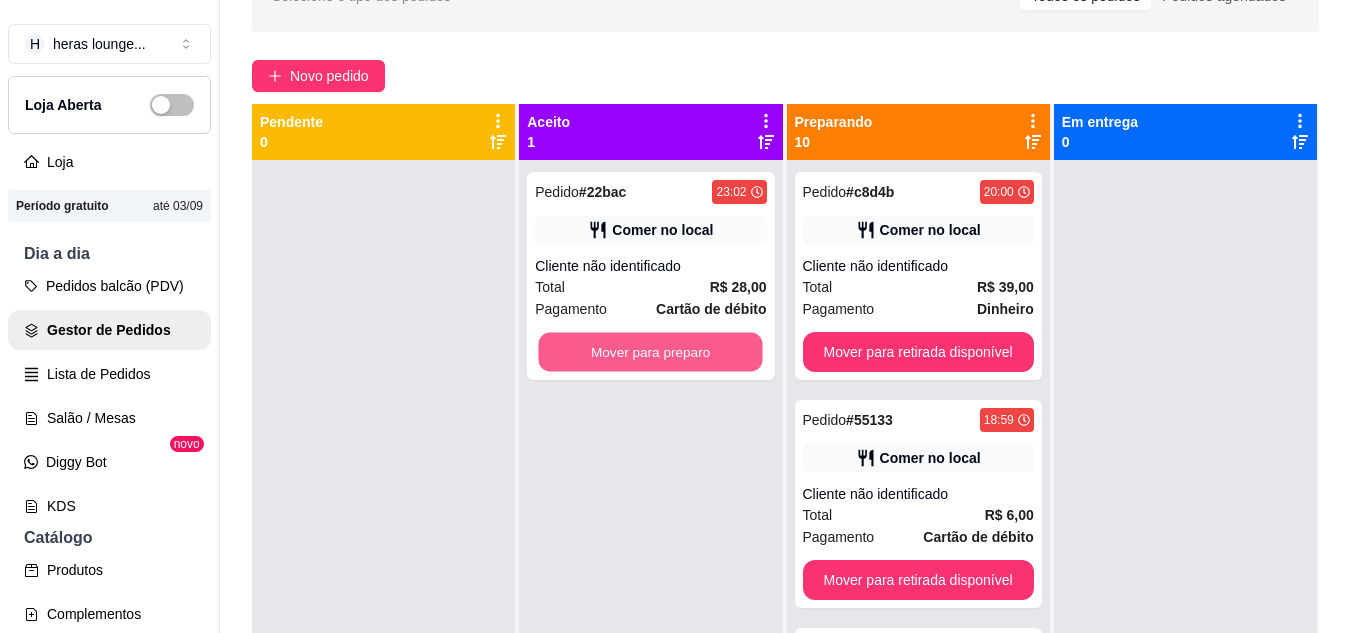 click on "Mover para preparo" at bounding box center [651, 352] 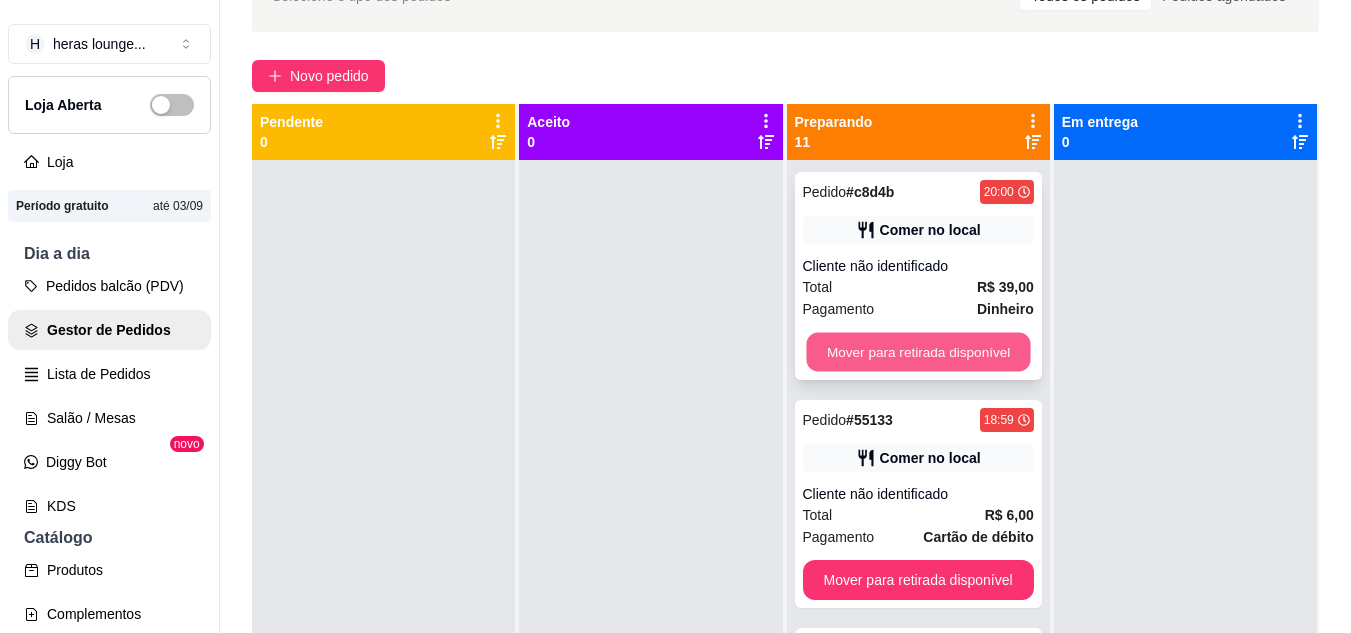 click on "Mover para retirada disponível" at bounding box center (918, 352) 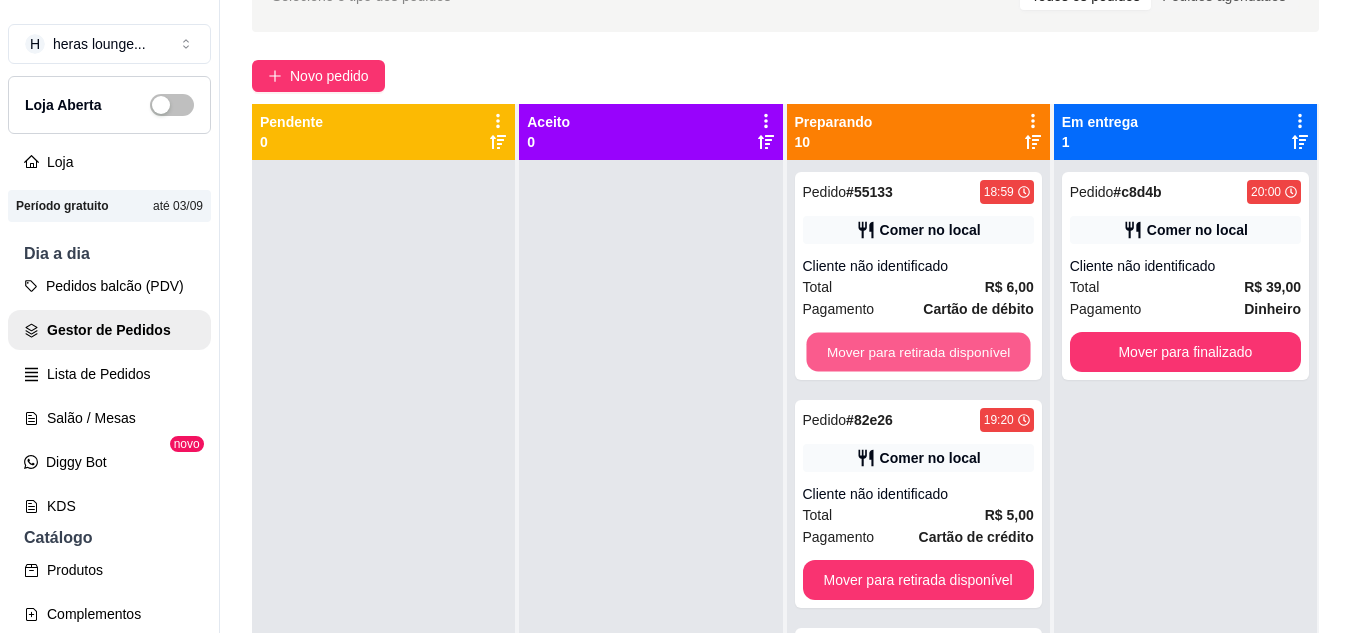 click on "Mover para retirada disponível" at bounding box center (918, 352) 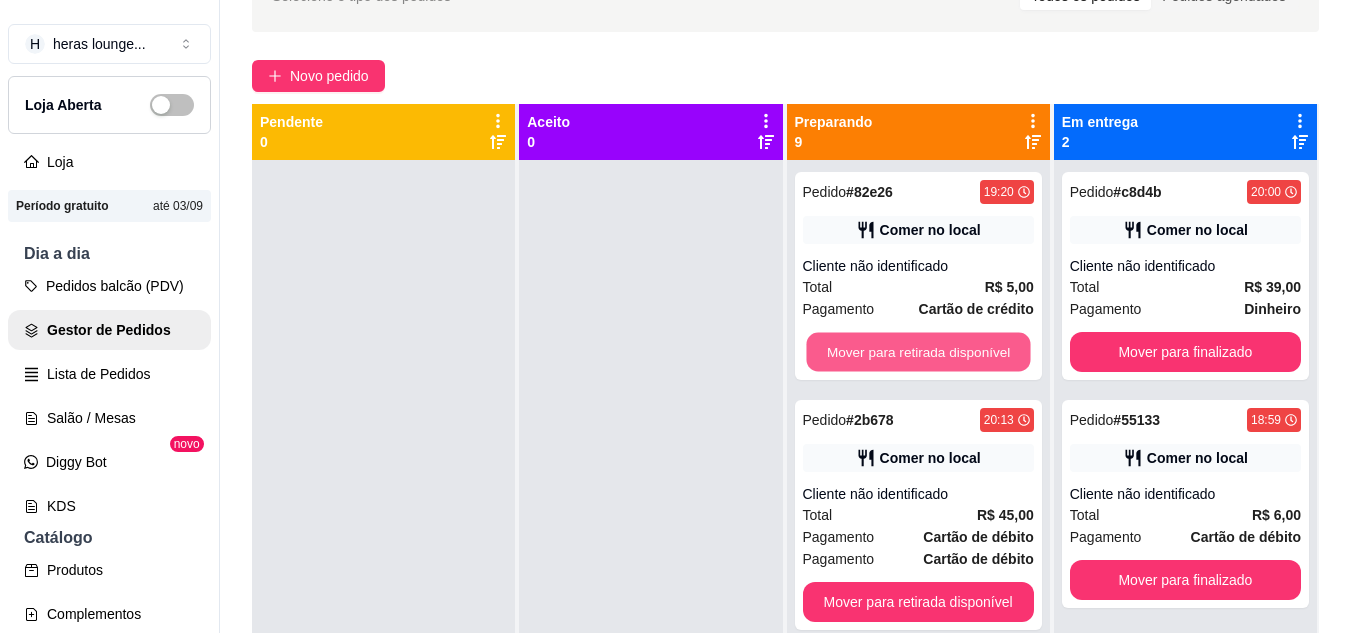 click on "Mover para retirada disponível" at bounding box center [918, 352] 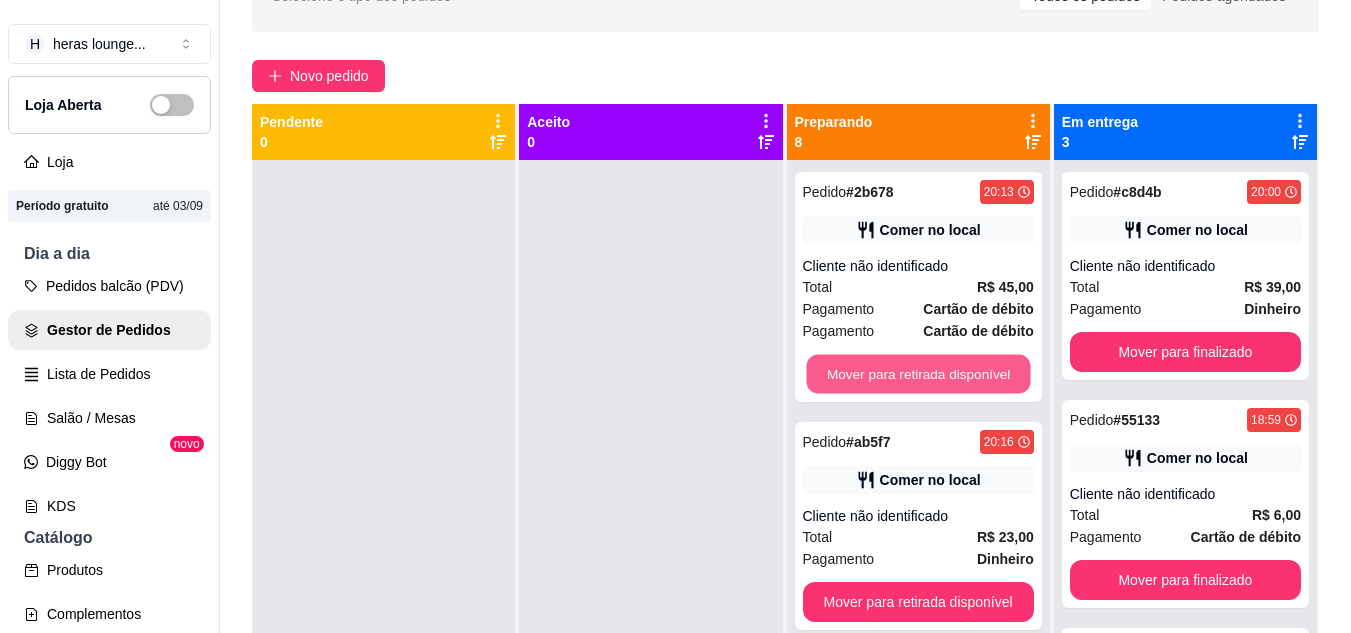 click on "Mover para retirada disponível" at bounding box center (918, 374) 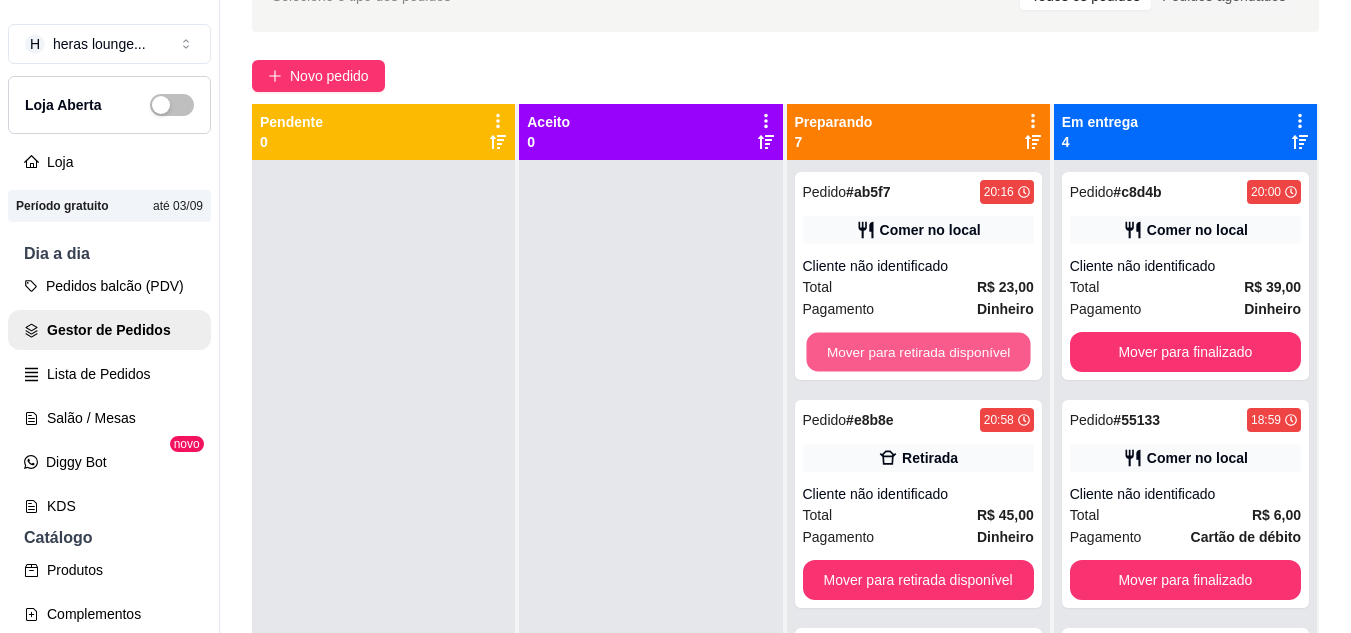 click on "Mover para retirada disponível" at bounding box center [918, 352] 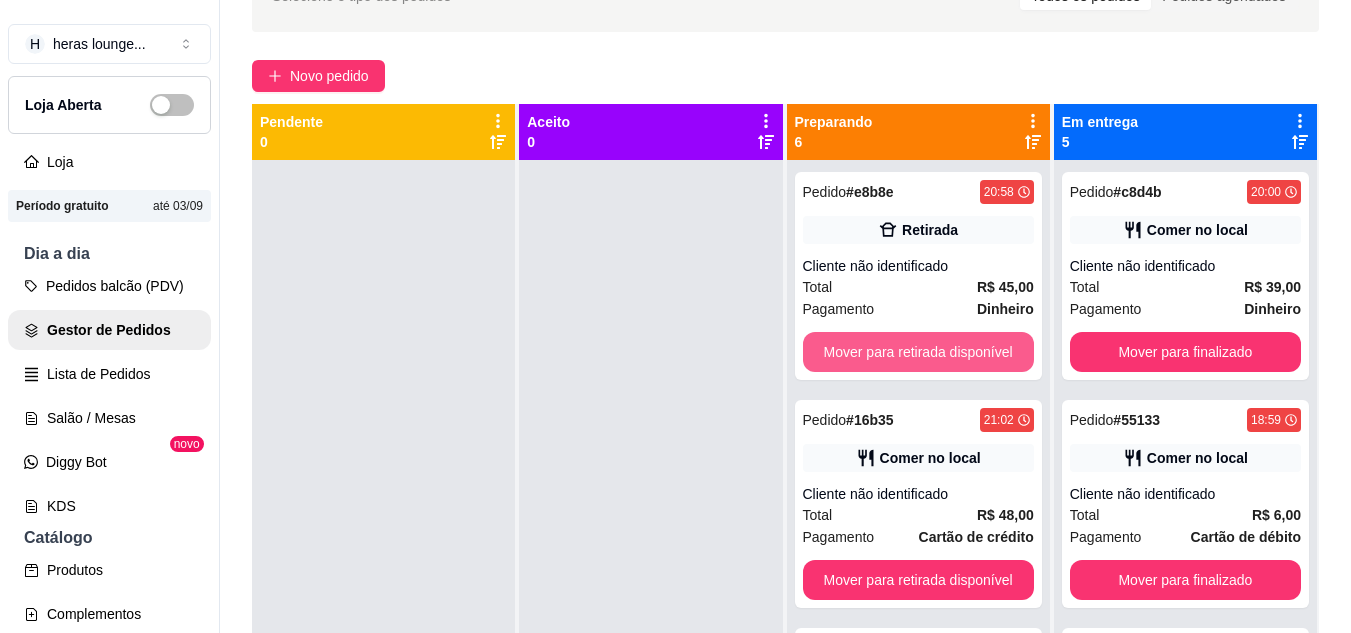 click on "Mover para retirada disponível" at bounding box center (918, 352) 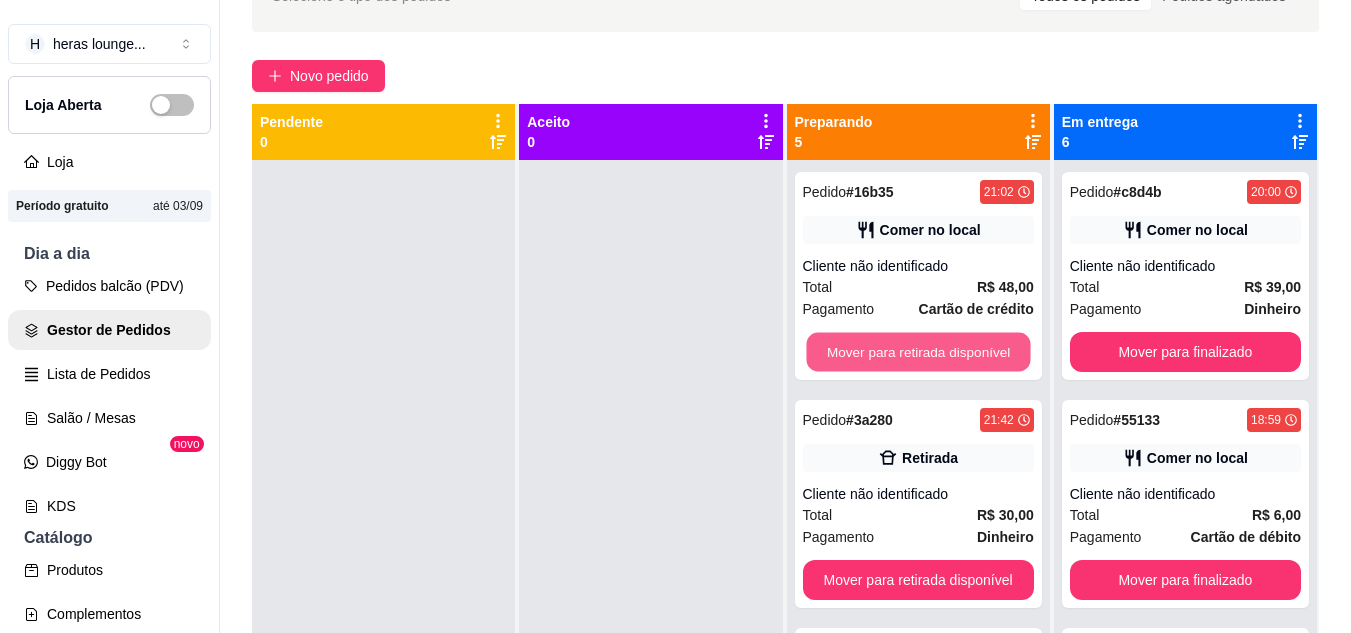 click on "Mover para retirada disponível" at bounding box center [918, 352] 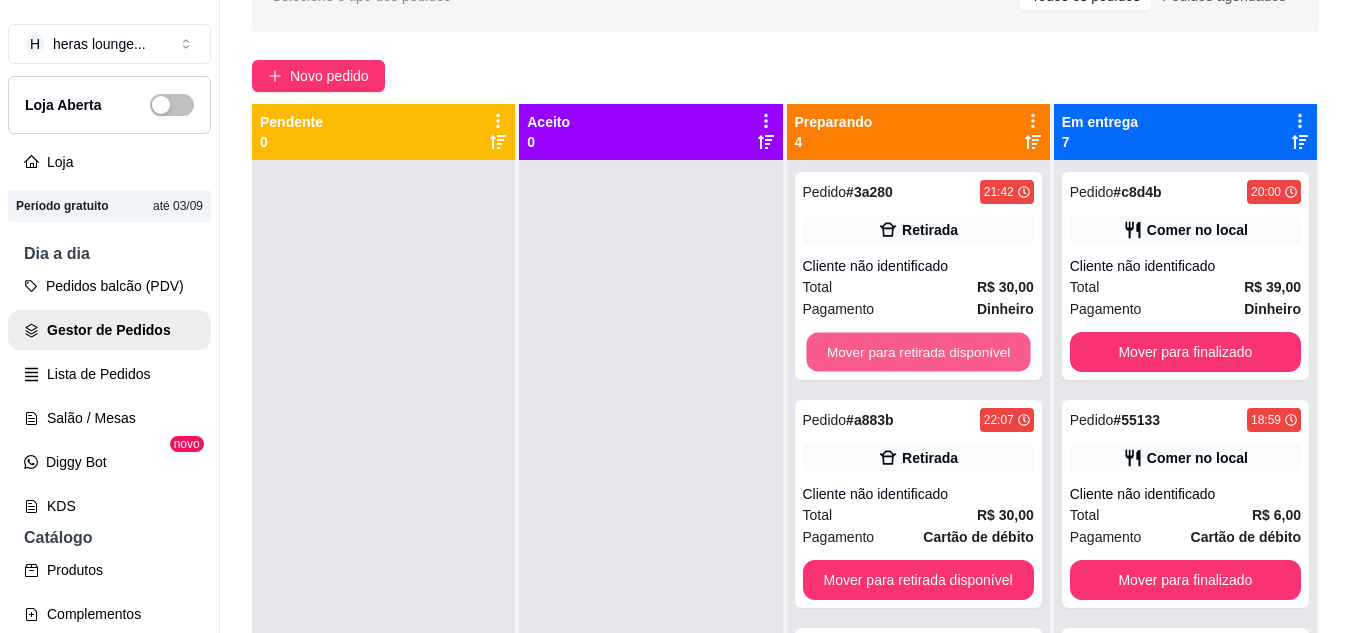 click on "Mover para retirada disponível" at bounding box center [918, 352] 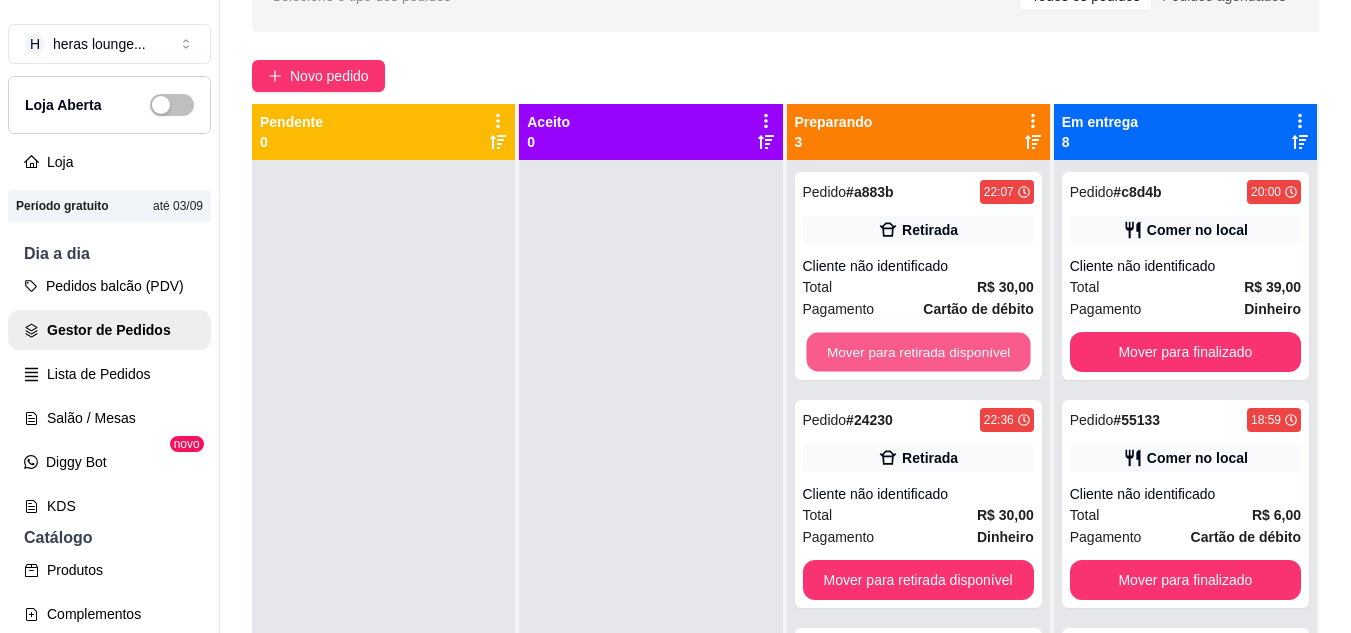 click on "Mover para retirada disponível" at bounding box center (918, 352) 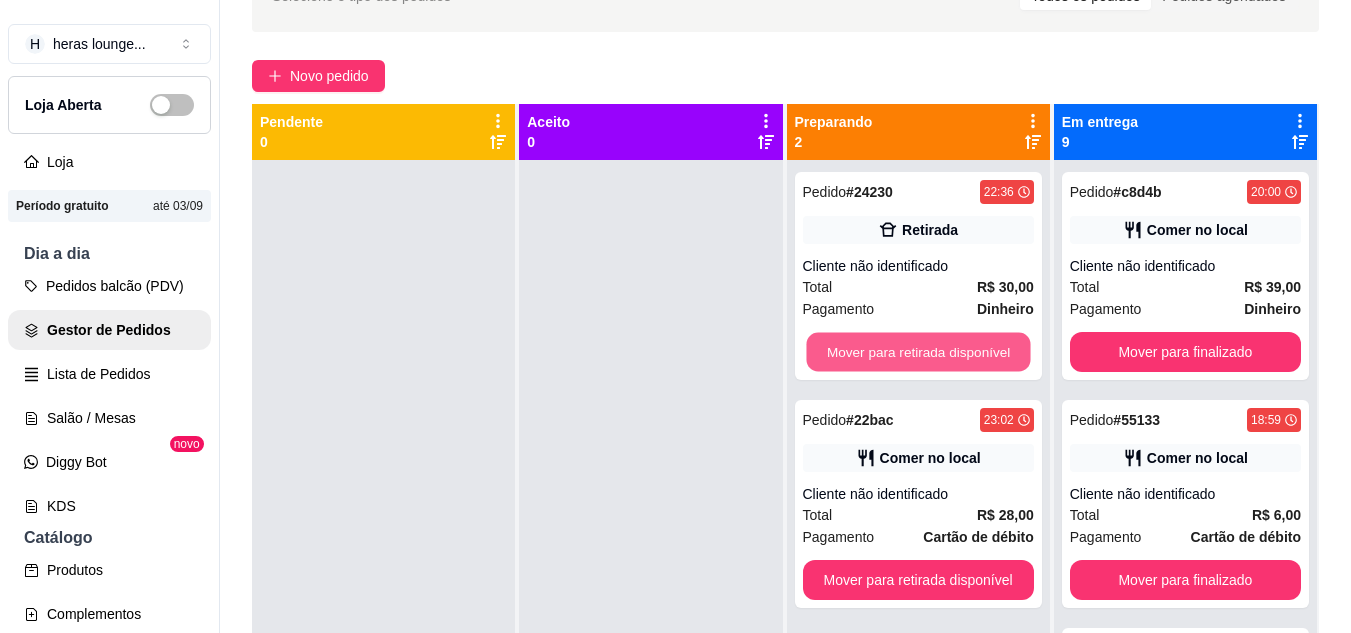 click on "Mover para retirada disponível" at bounding box center (918, 352) 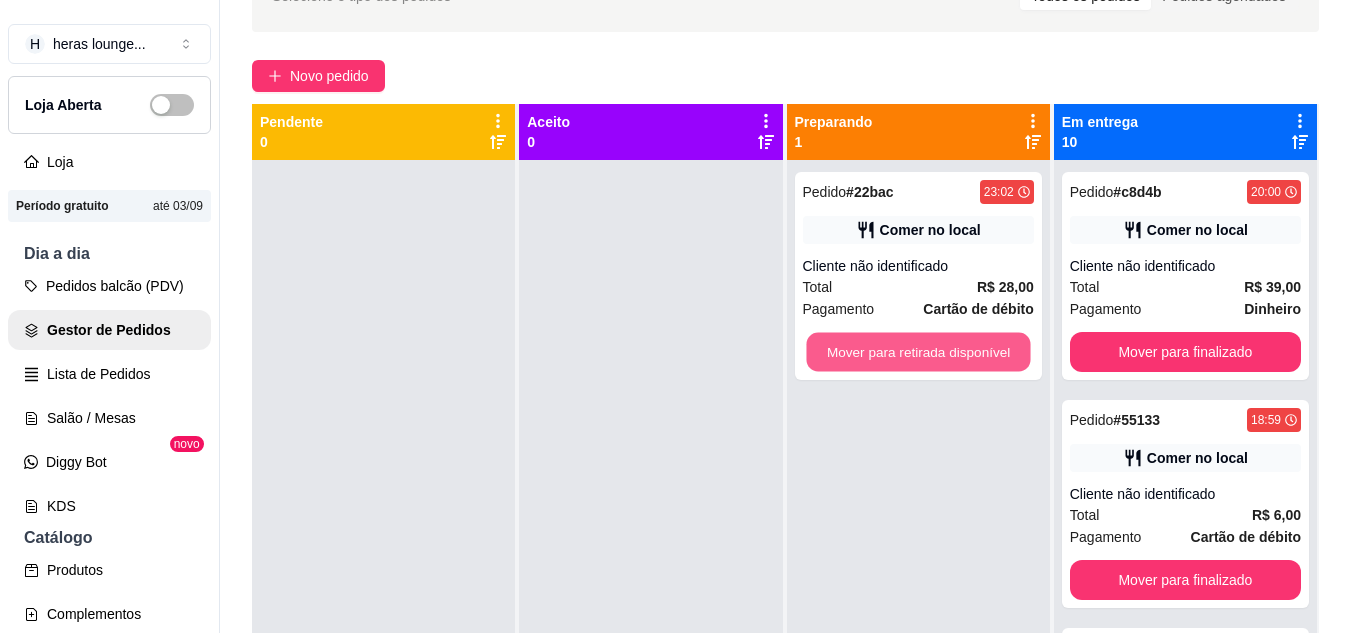 click on "Mover para retirada disponível" at bounding box center [918, 352] 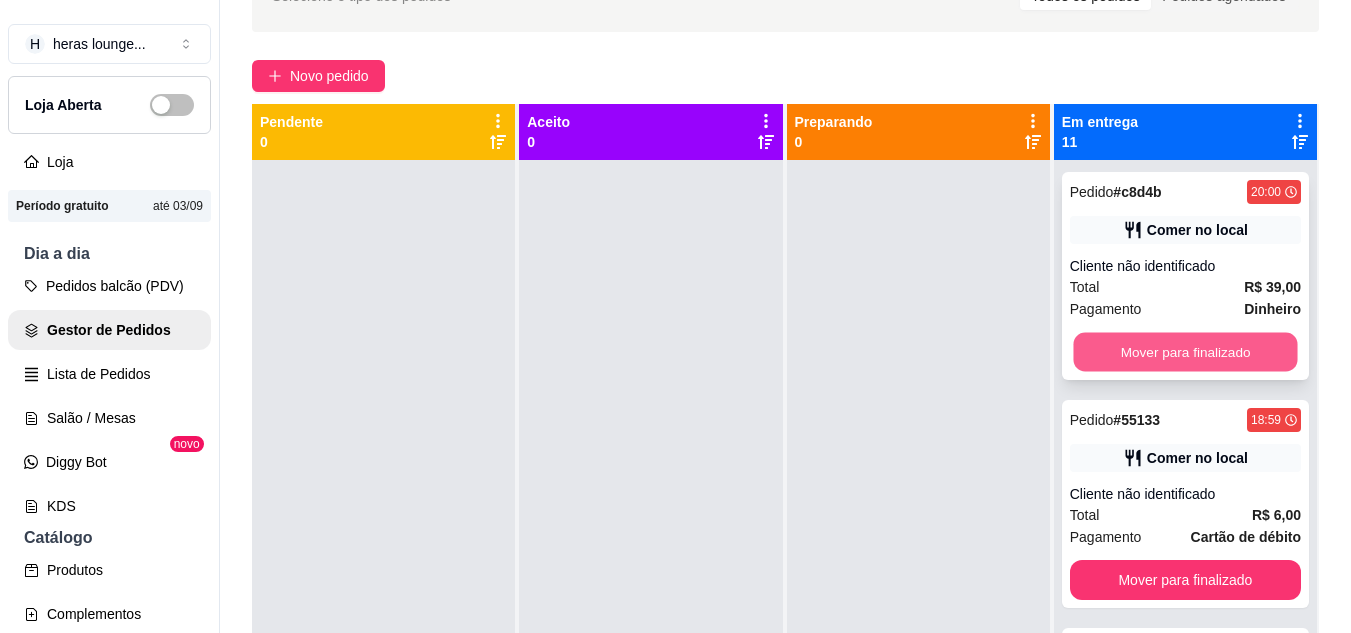 click on "Mover para finalizado" at bounding box center [1185, 352] 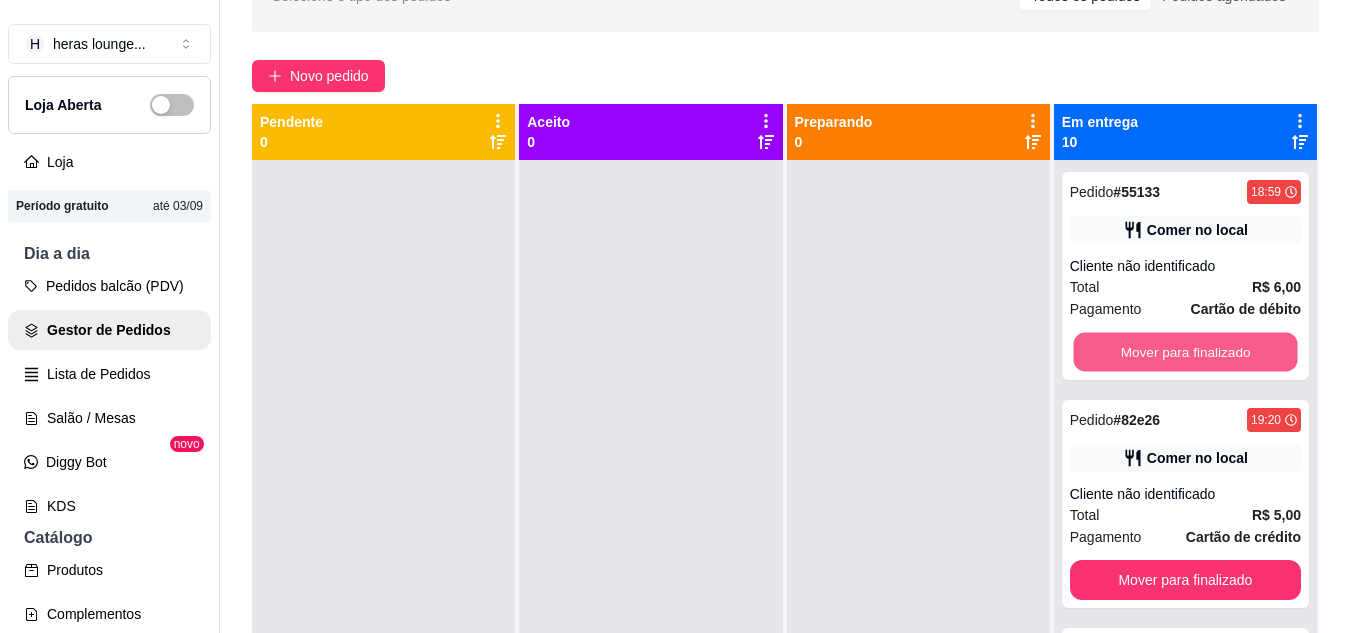 click on "Mover para finalizado" at bounding box center (1185, 352) 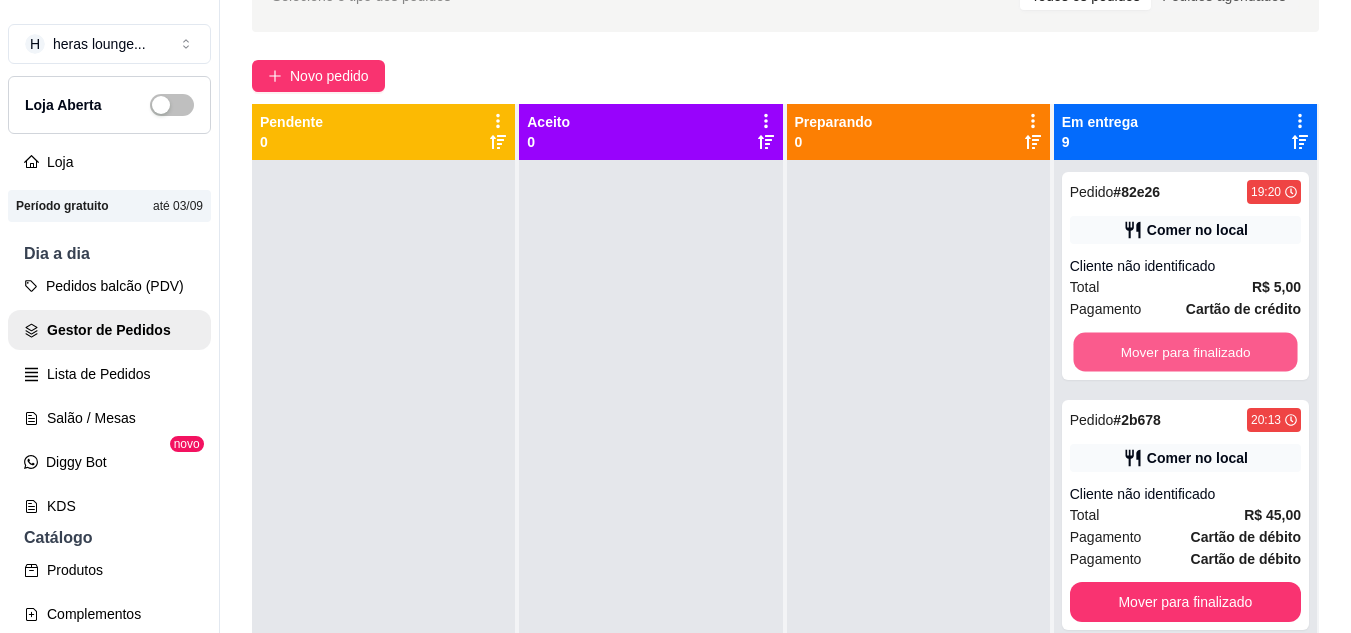 click on "Mover para finalizado" at bounding box center (1185, 352) 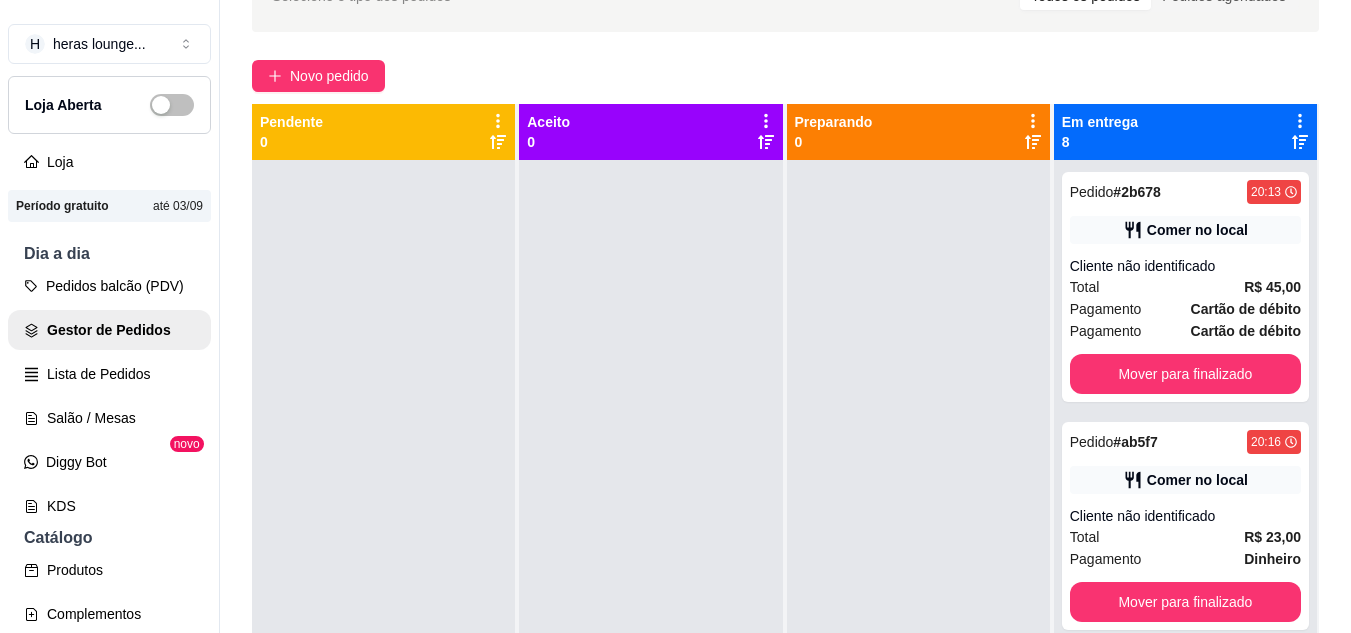 click on "Mover para finalizado" at bounding box center (1185, 374) 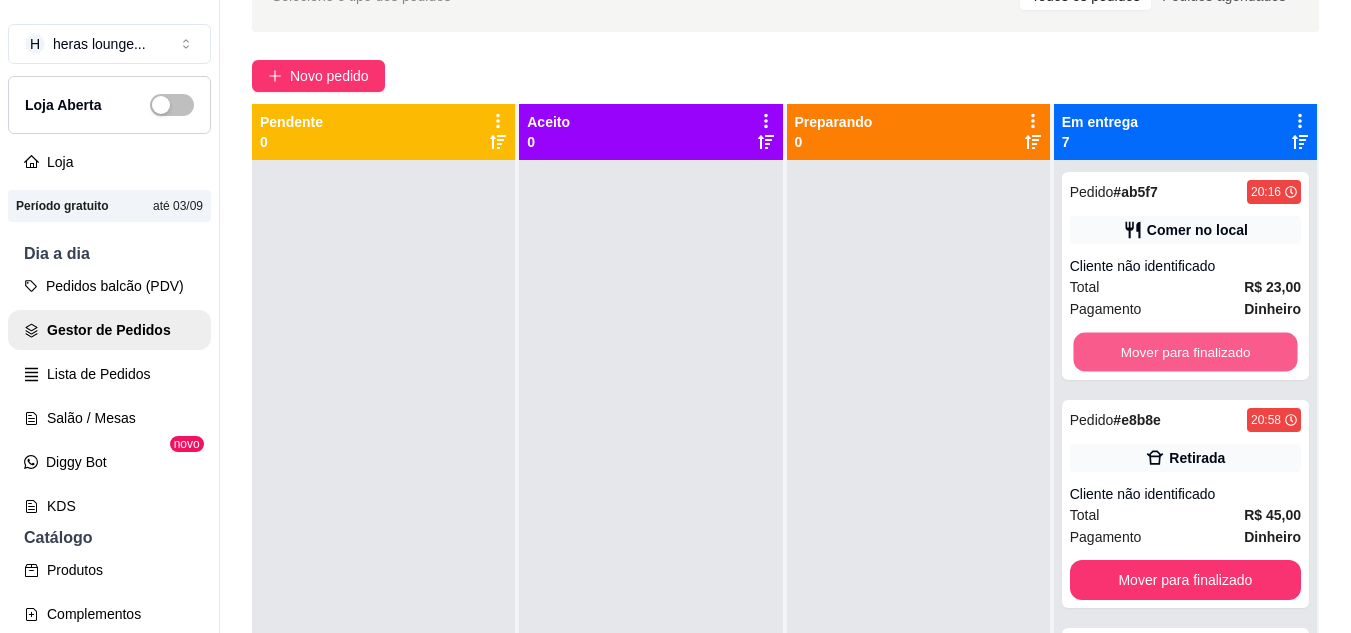 click on "Mover para finalizado" at bounding box center [1185, 352] 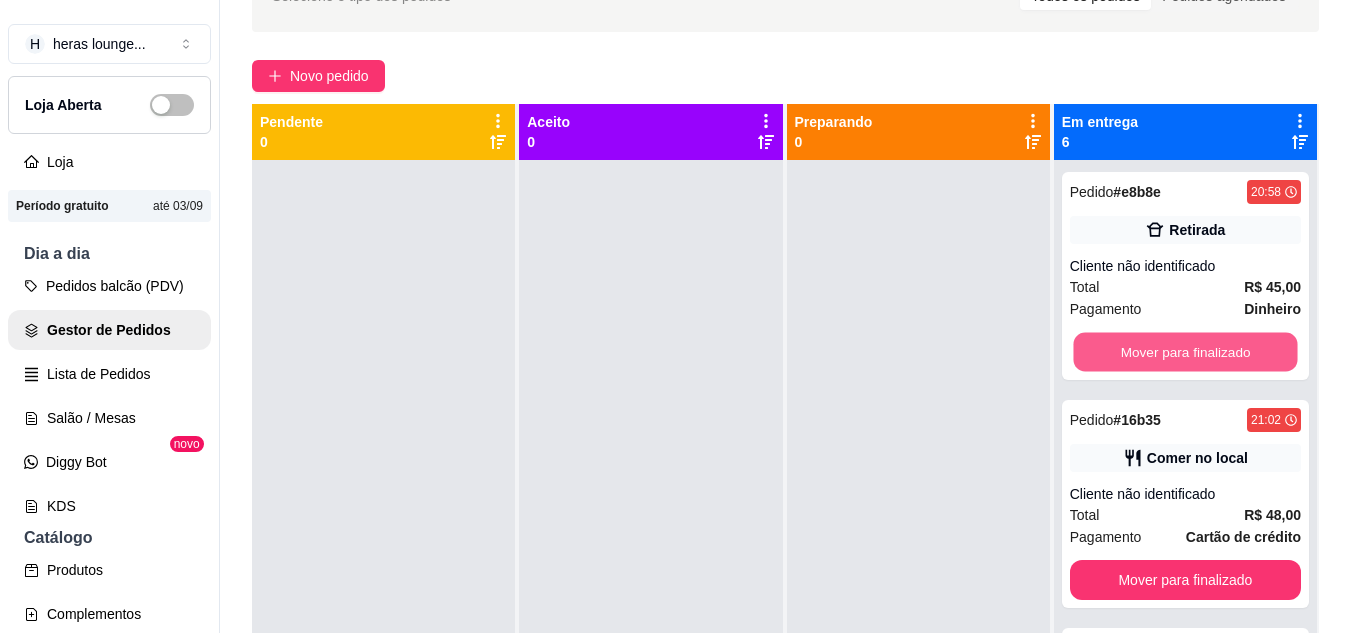click on "Mover para finalizado" at bounding box center [1185, 352] 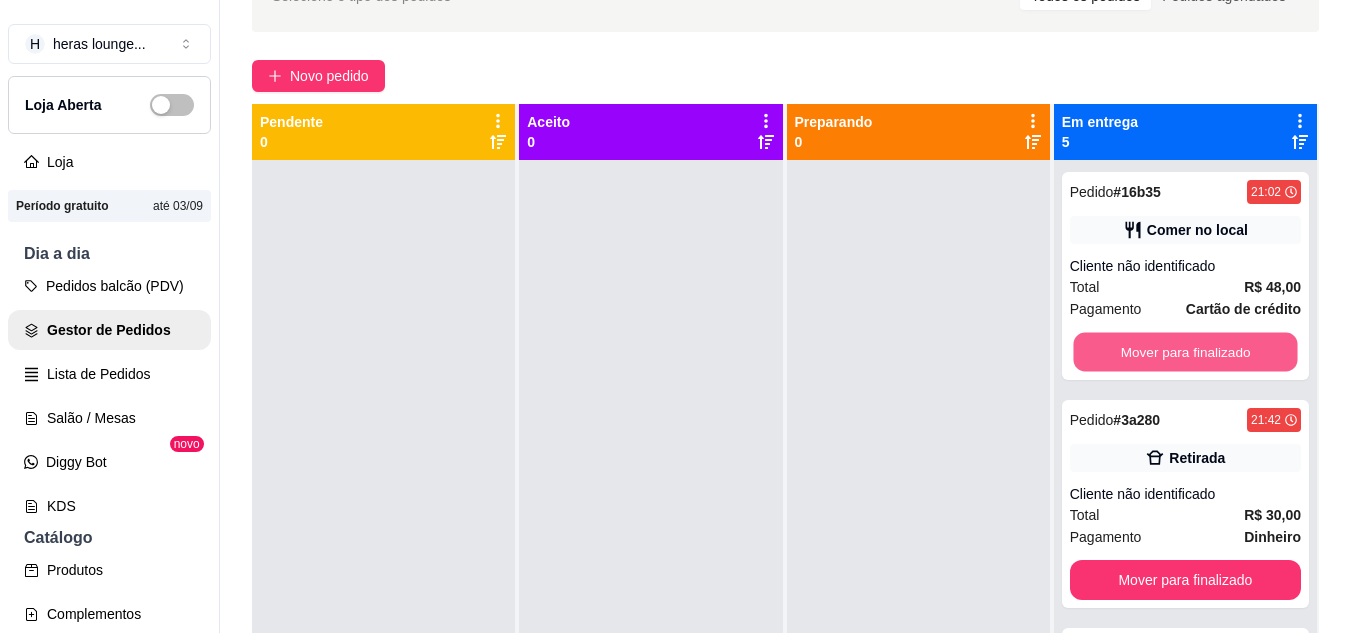 click on "Mover para finalizado" at bounding box center [1185, 352] 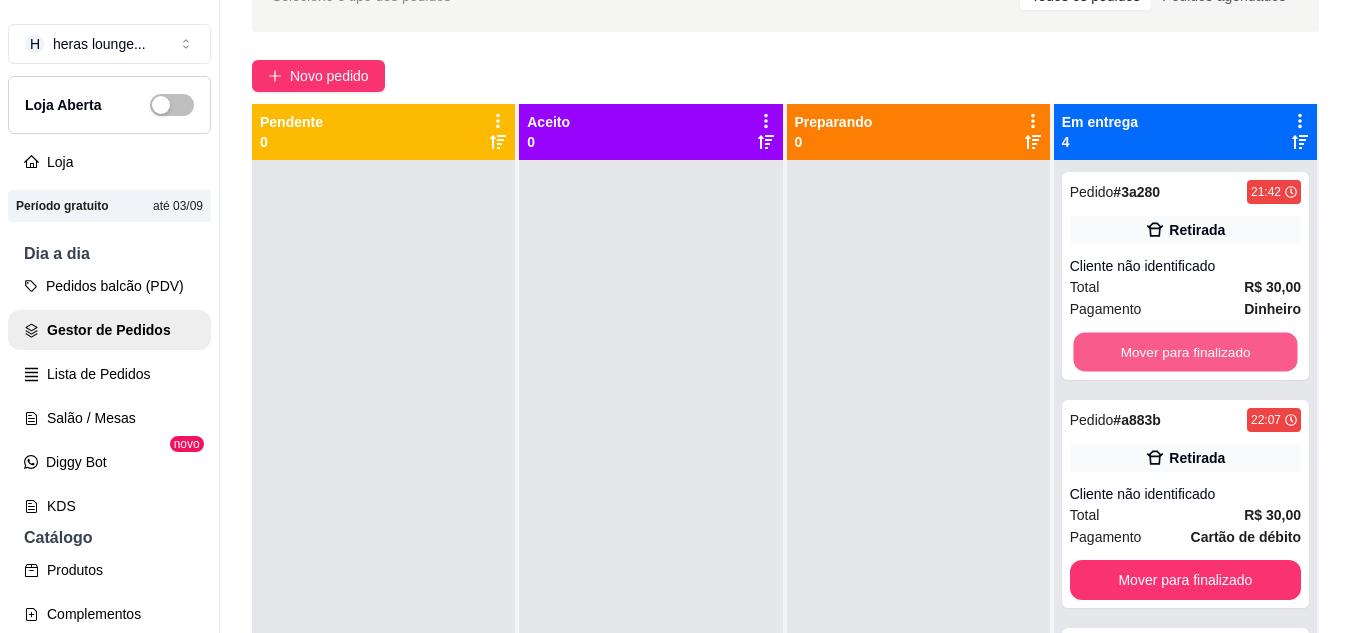 click on "Mover para finalizado" at bounding box center [1185, 352] 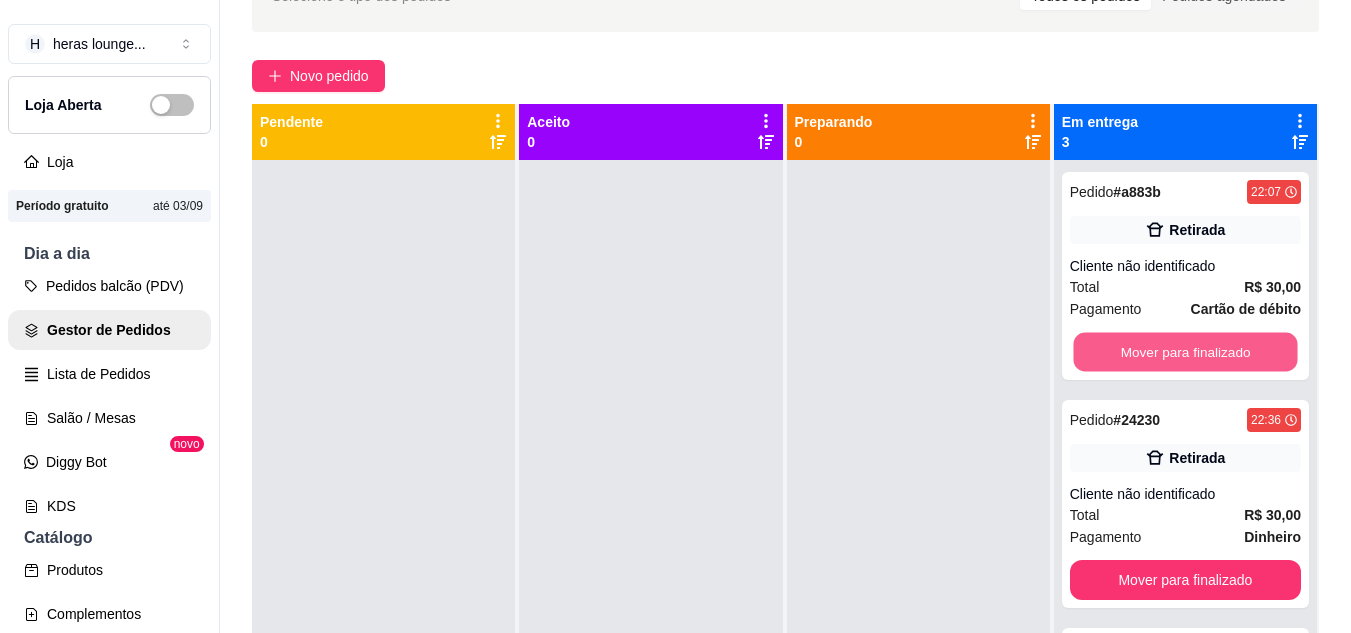 click on "Mover para finalizado" at bounding box center (1185, 352) 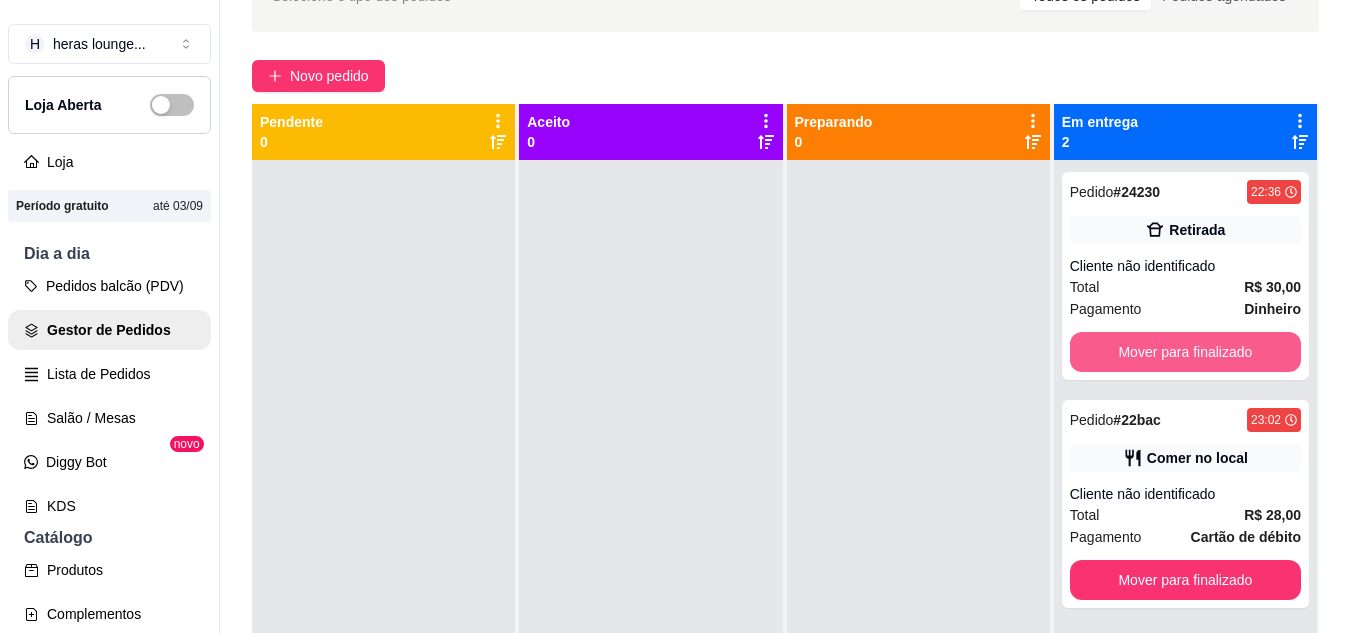 click on "Mover para finalizado" at bounding box center (1185, 352) 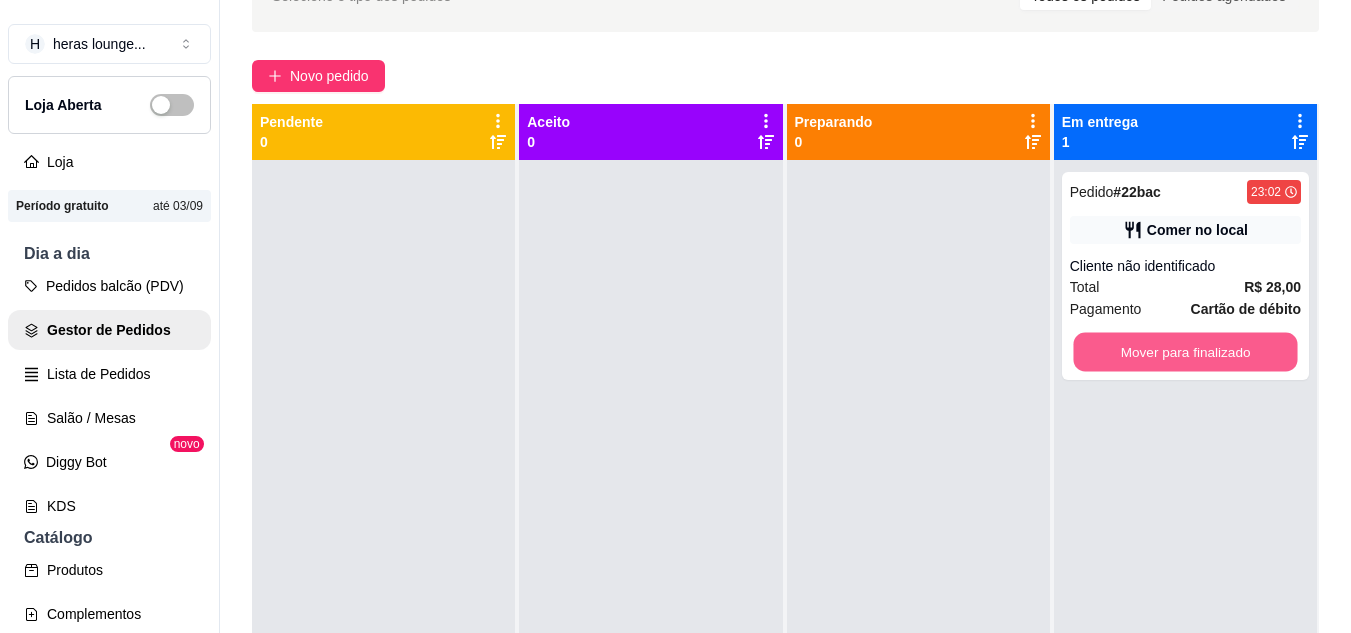click on "Mover para finalizado" at bounding box center [1185, 352] 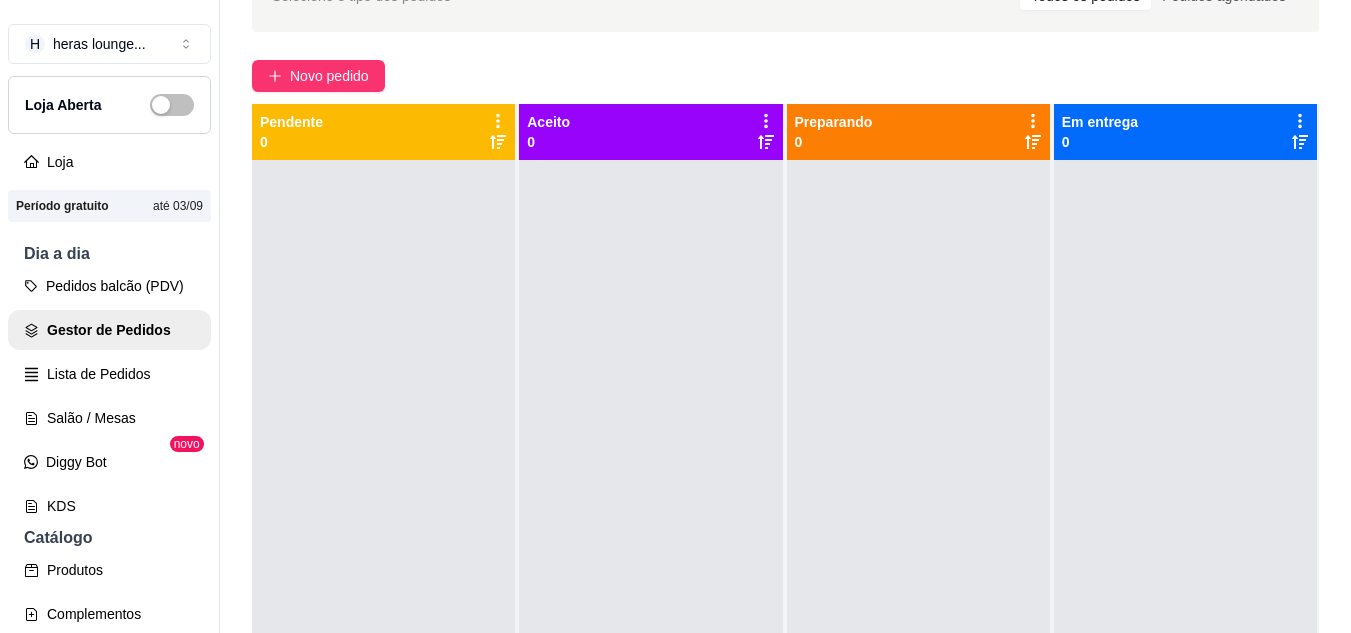 click on "Novo pedido" at bounding box center [785, 76] 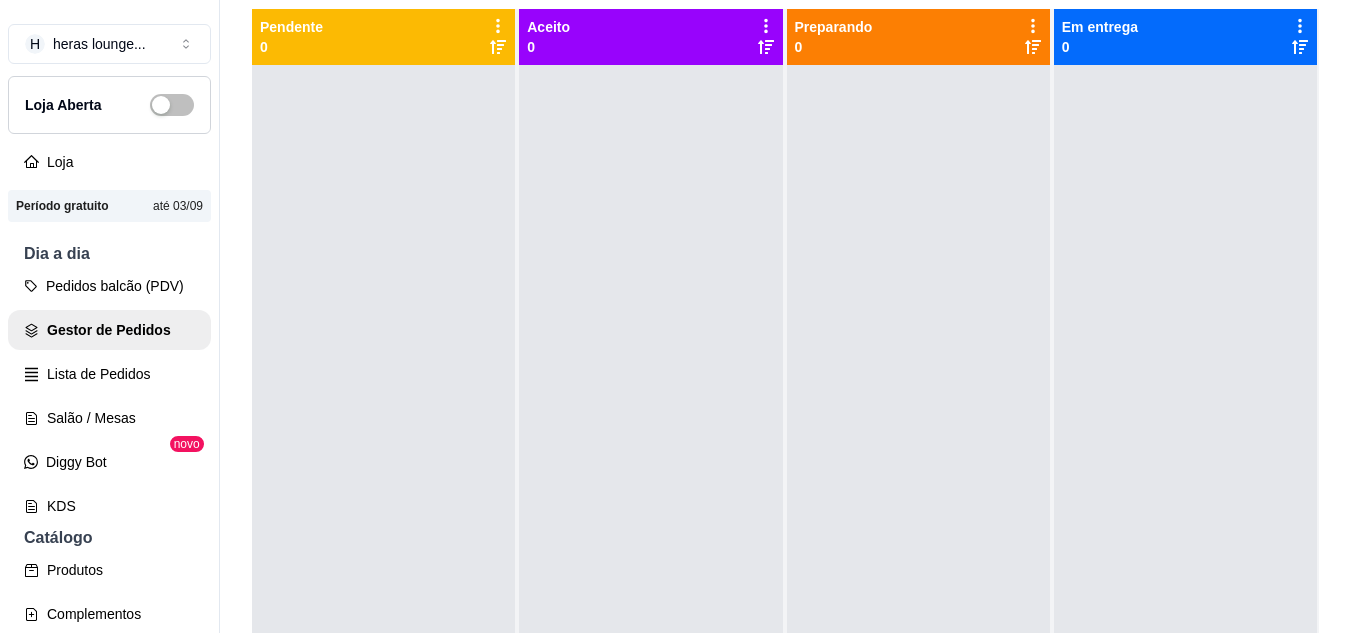 scroll, scrollTop: 240, scrollLeft: 0, axis: vertical 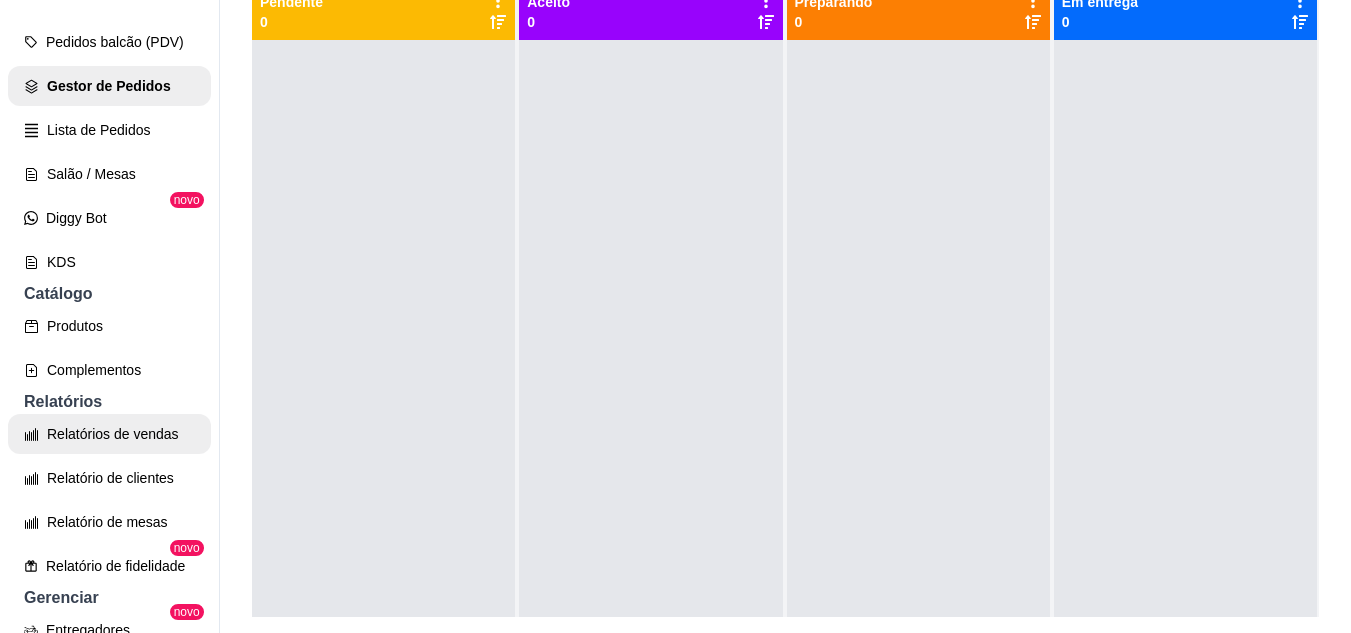 click on "Relatórios de vendas" at bounding box center [109, 434] 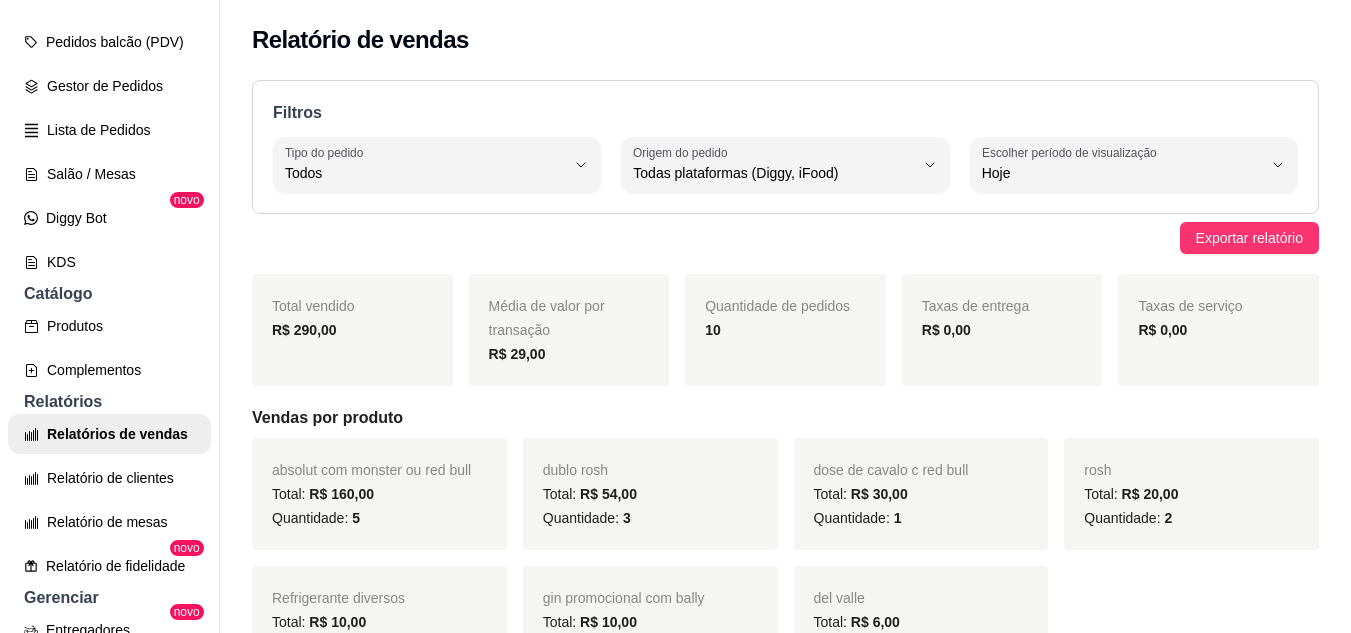 click on "Filtros ALL Tipo do pedido Todos Entrega Retirada Mesa Consumo local Tipo do pedido Todos ALL Origem do pedido Todas plataformas (Diggy, iFood) Diggy iFood Origem do pedido Todas plataformas (Diggy, iFood) 0 Escolher período de visualização Hoje Ontem  7 dias 15 dias 30 dias 45 dias Customizado Escolher período de visualização Hoje" at bounding box center [785, 147] 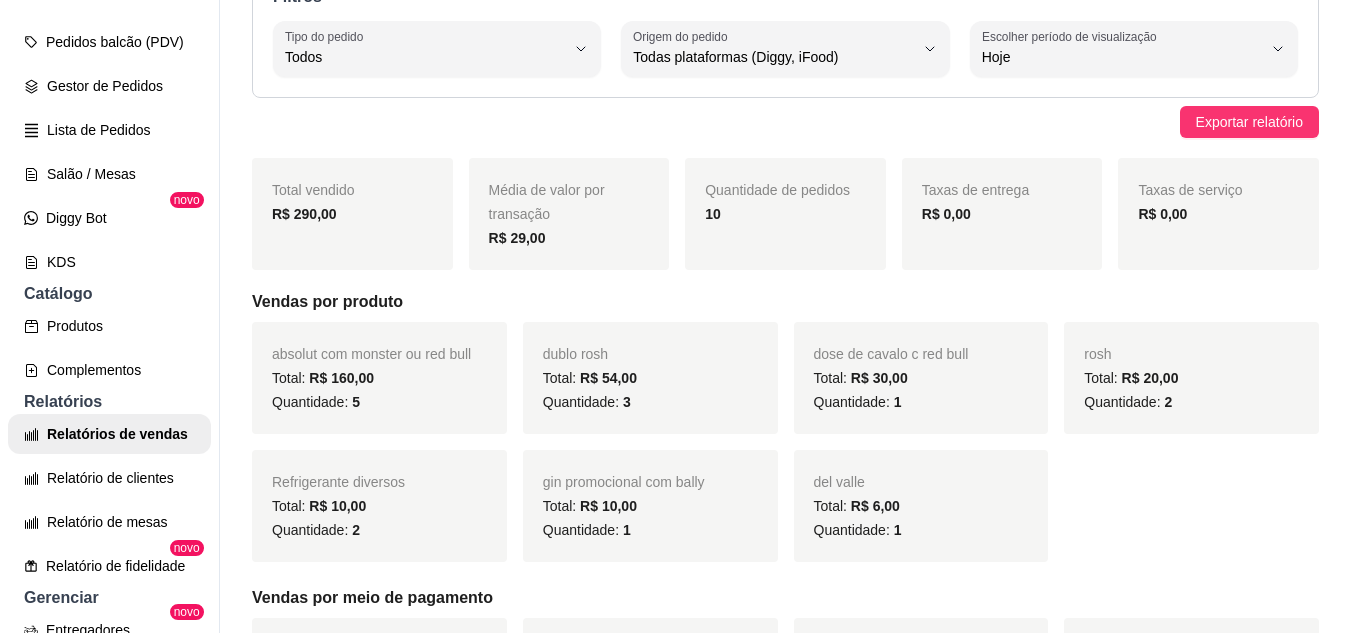 scroll, scrollTop: 120, scrollLeft: 0, axis: vertical 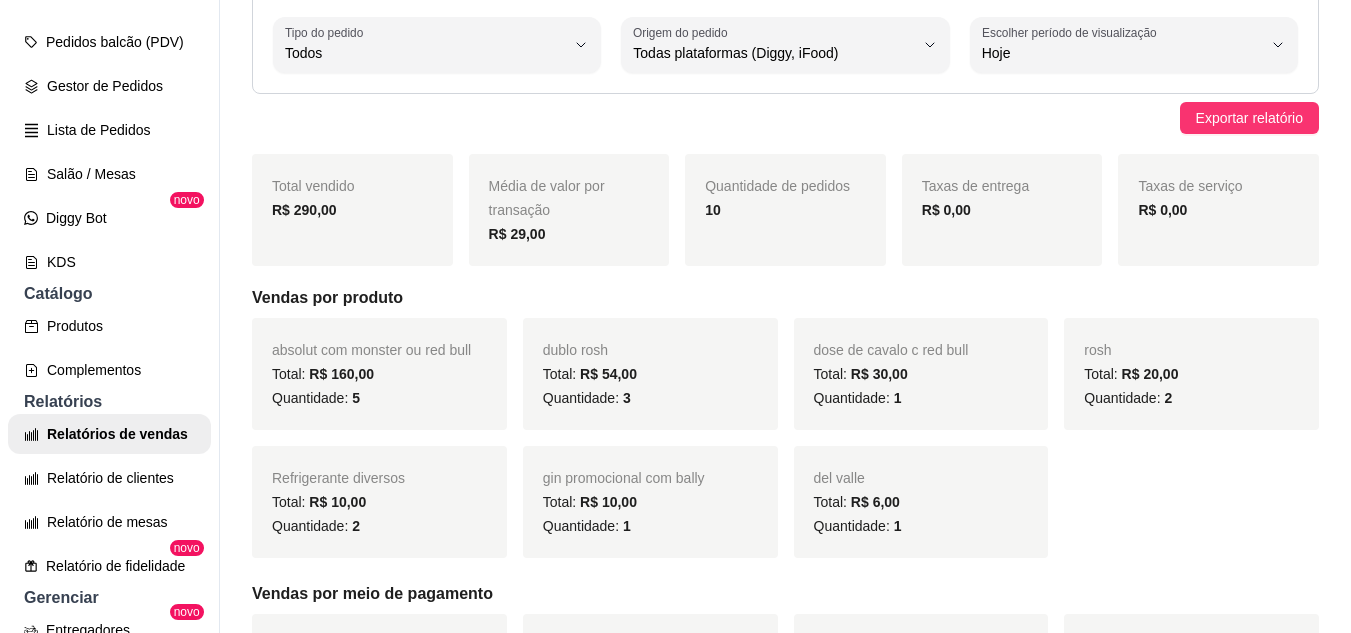 click on "absolut com monster ou red bull Total:   R$ 160,00 Quantidade:   5" at bounding box center (379, 374) 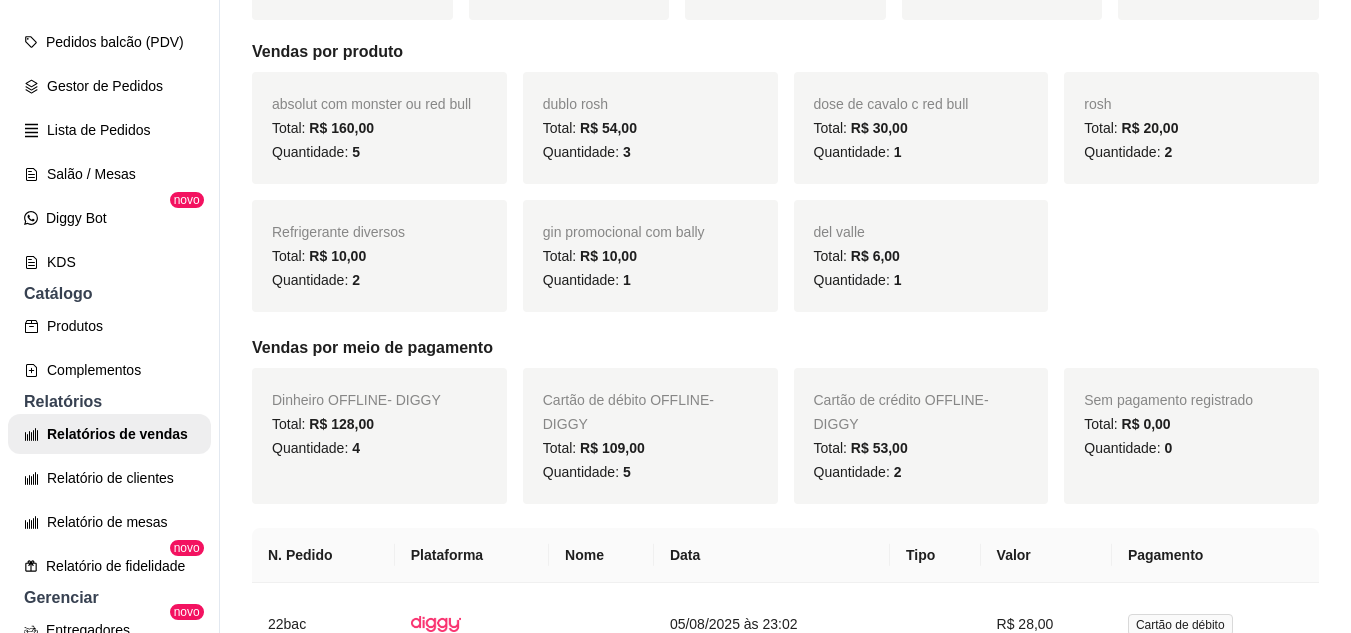 scroll, scrollTop: 520, scrollLeft: 0, axis: vertical 